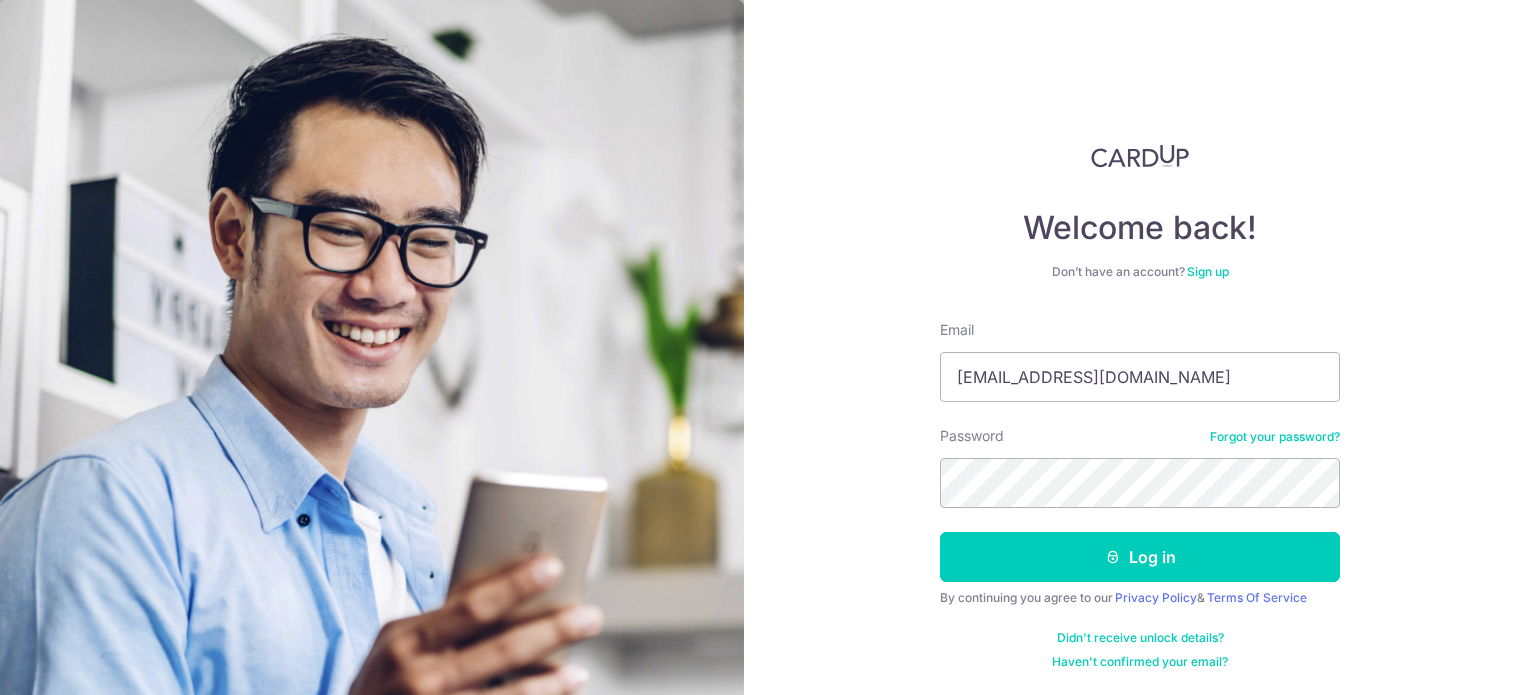 scroll, scrollTop: 0, scrollLeft: 0, axis: both 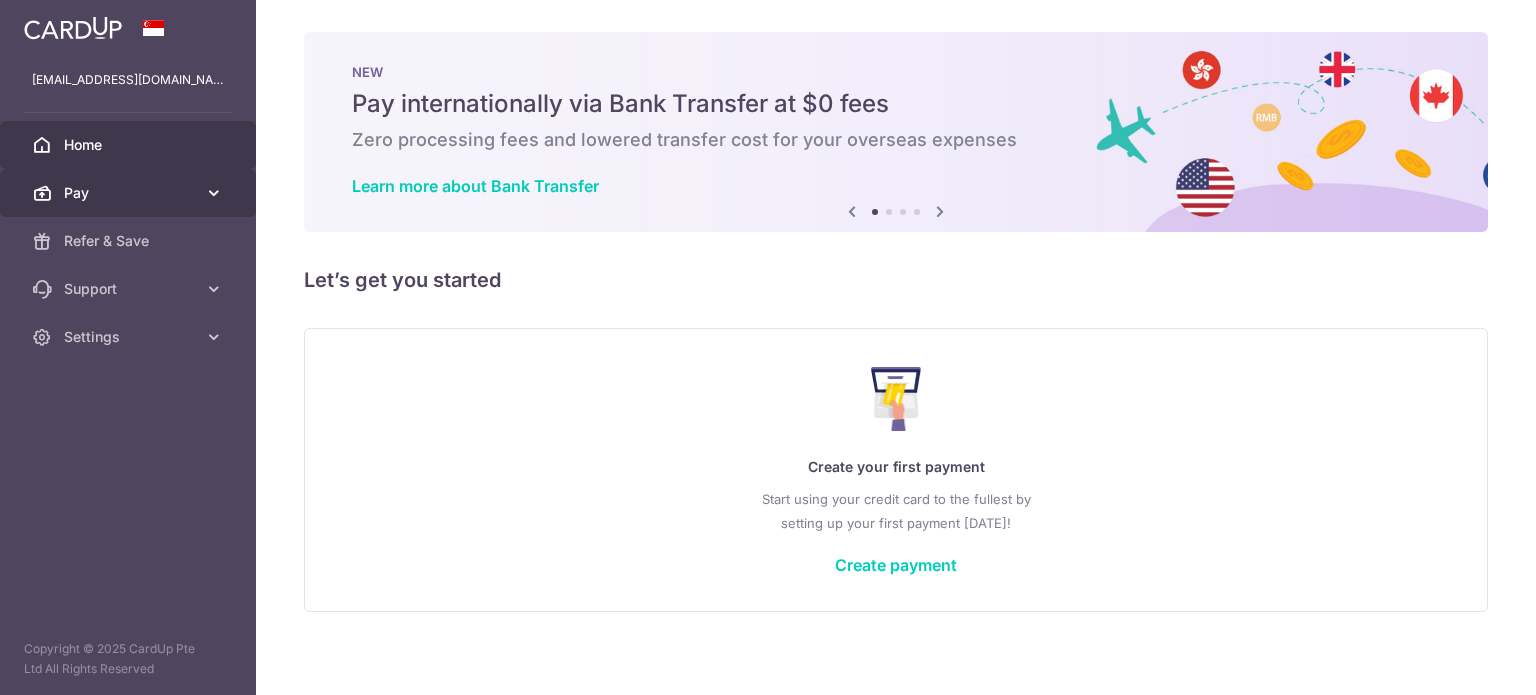click on "Pay" at bounding box center [130, 193] 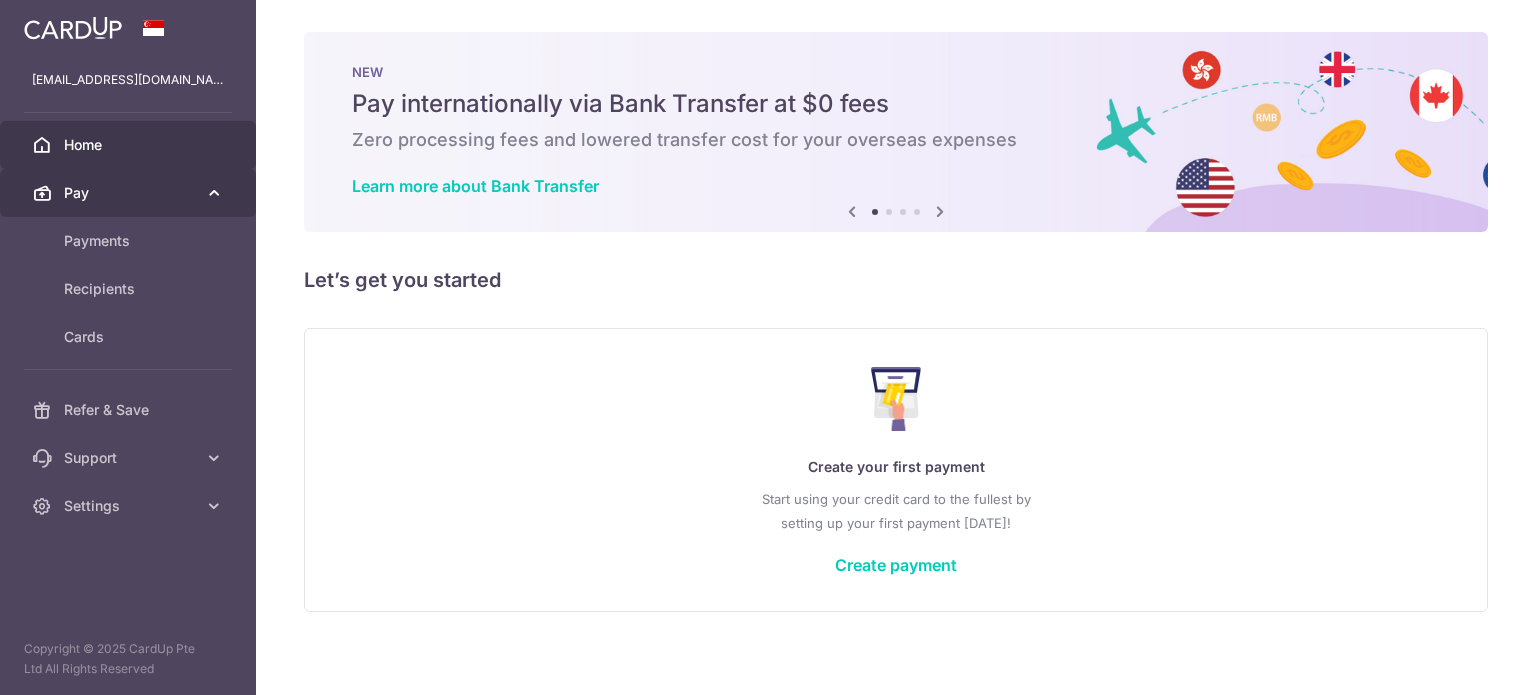 scroll, scrollTop: 0, scrollLeft: 0, axis: both 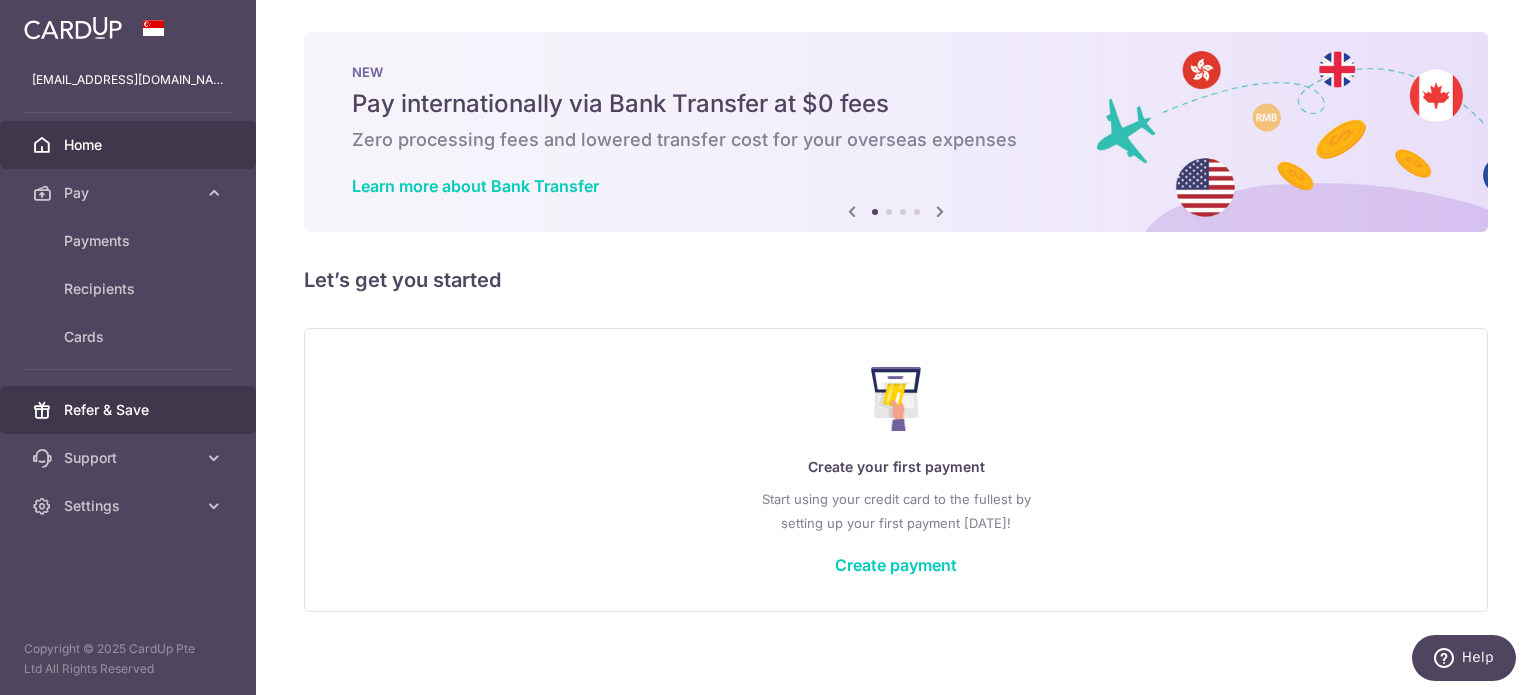 click on "Refer & Save" at bounding box center [130, 410] 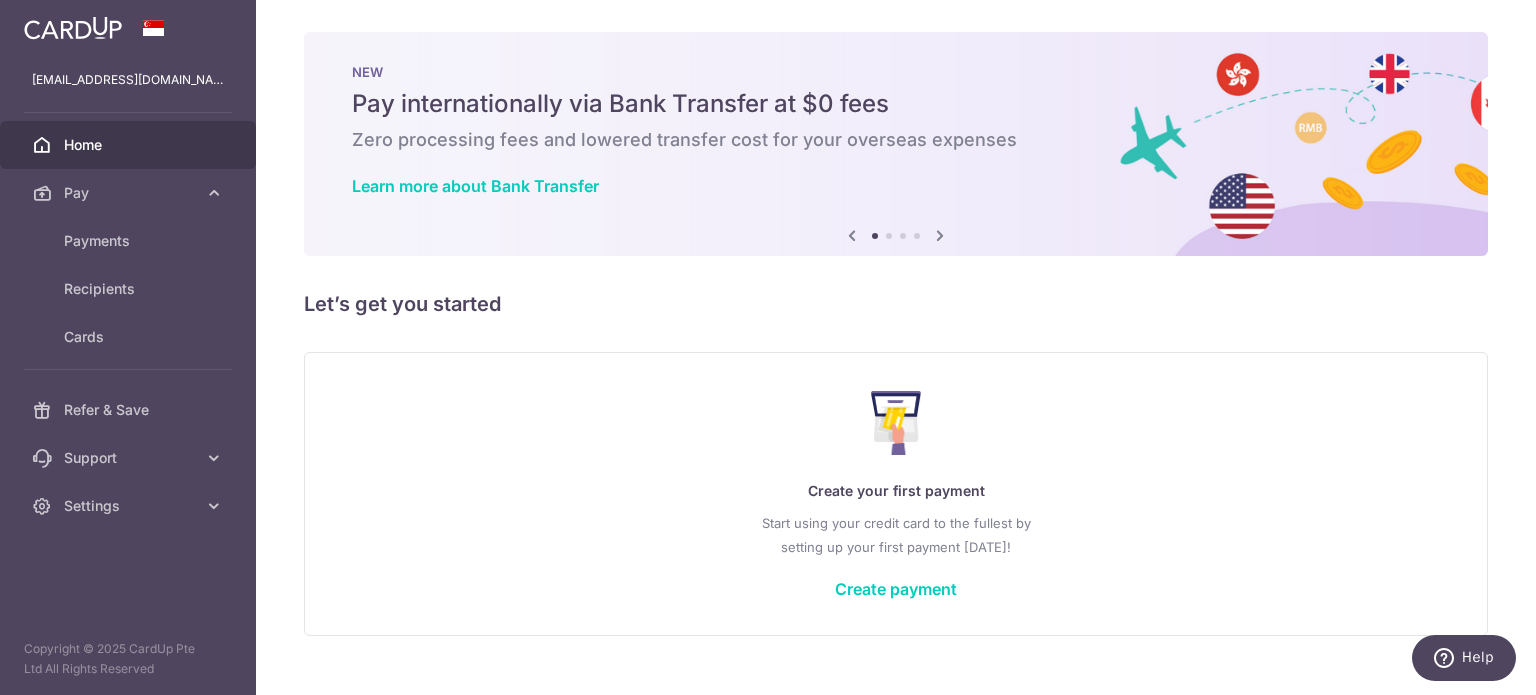 click at bounding box center [940, 235] 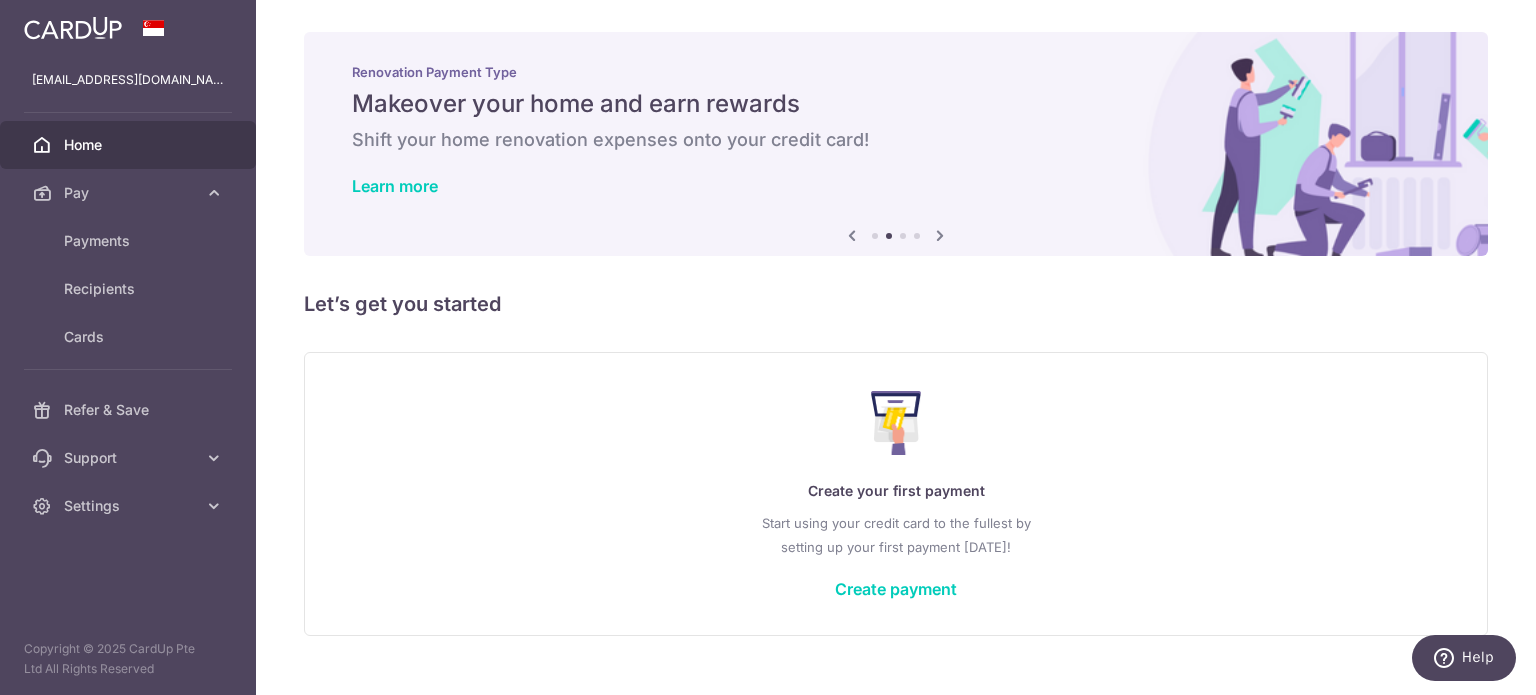 click at bounding box center [775, 351] 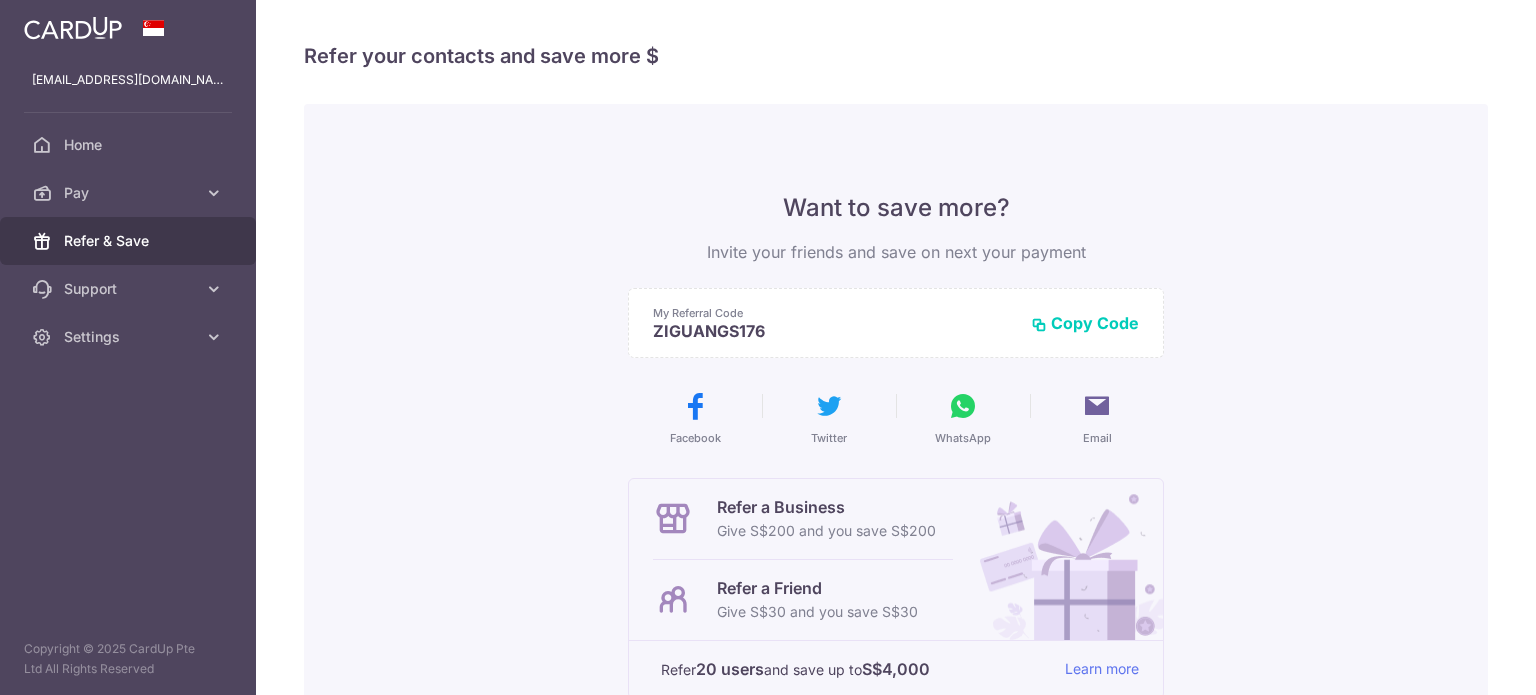 scroll, scrollTop: 0, scrollLeft: 0, axis: both 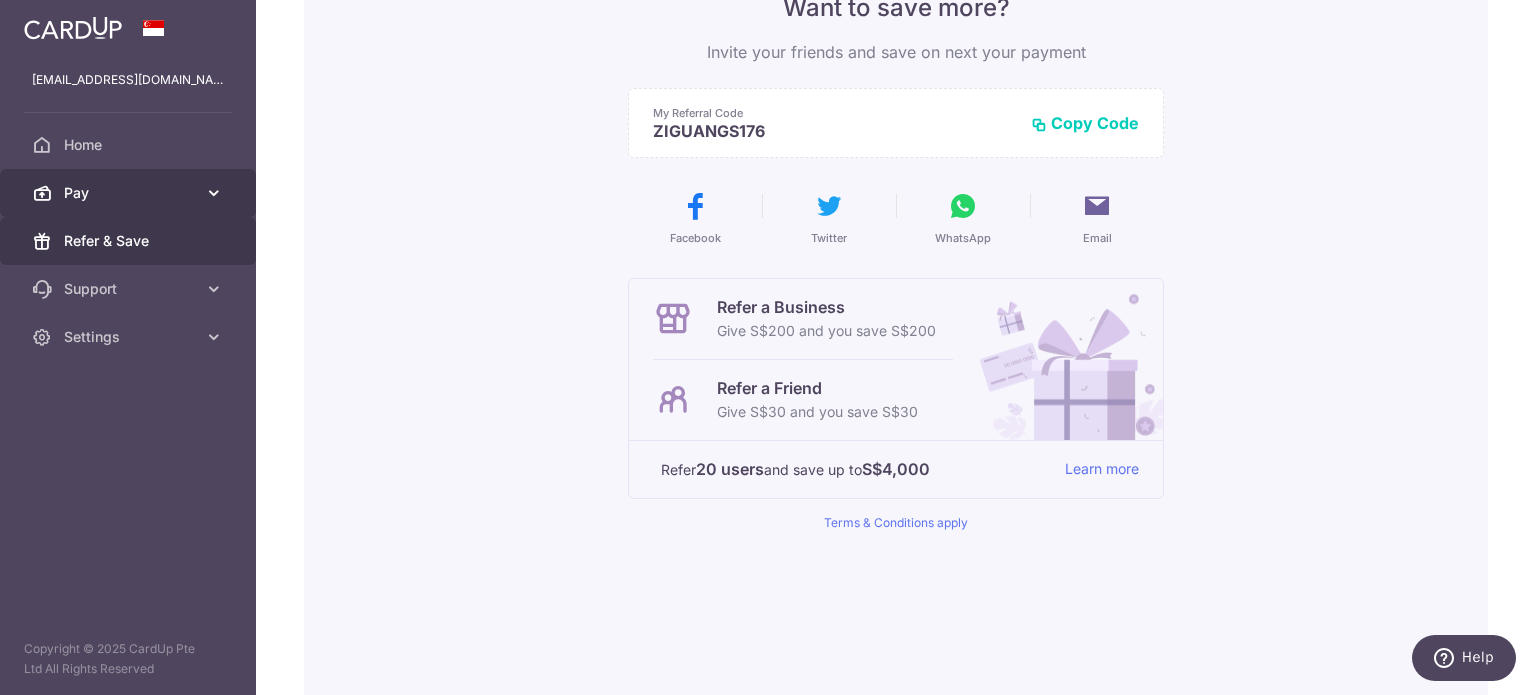 click on "Pay" at bounding box center [130, 193] 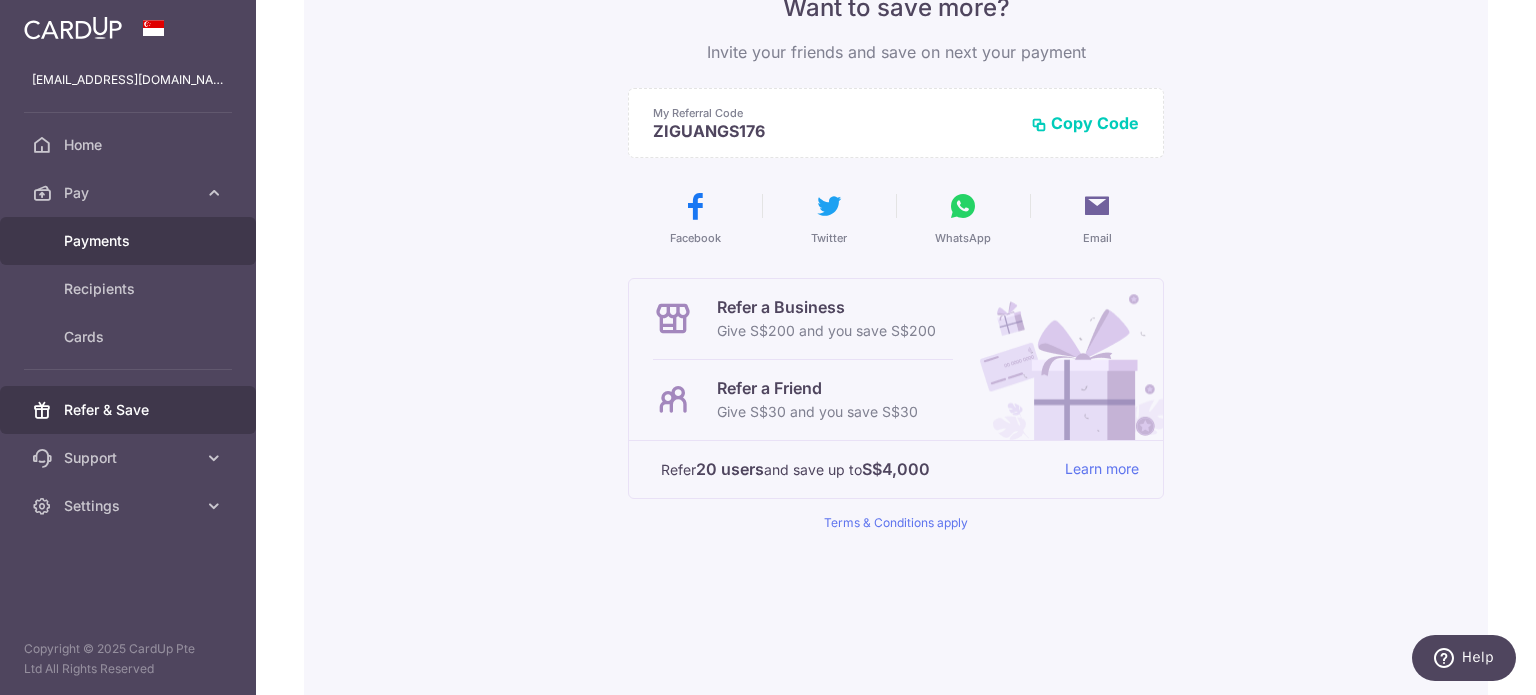 click on "Payments" at bounding box center (130, 241) 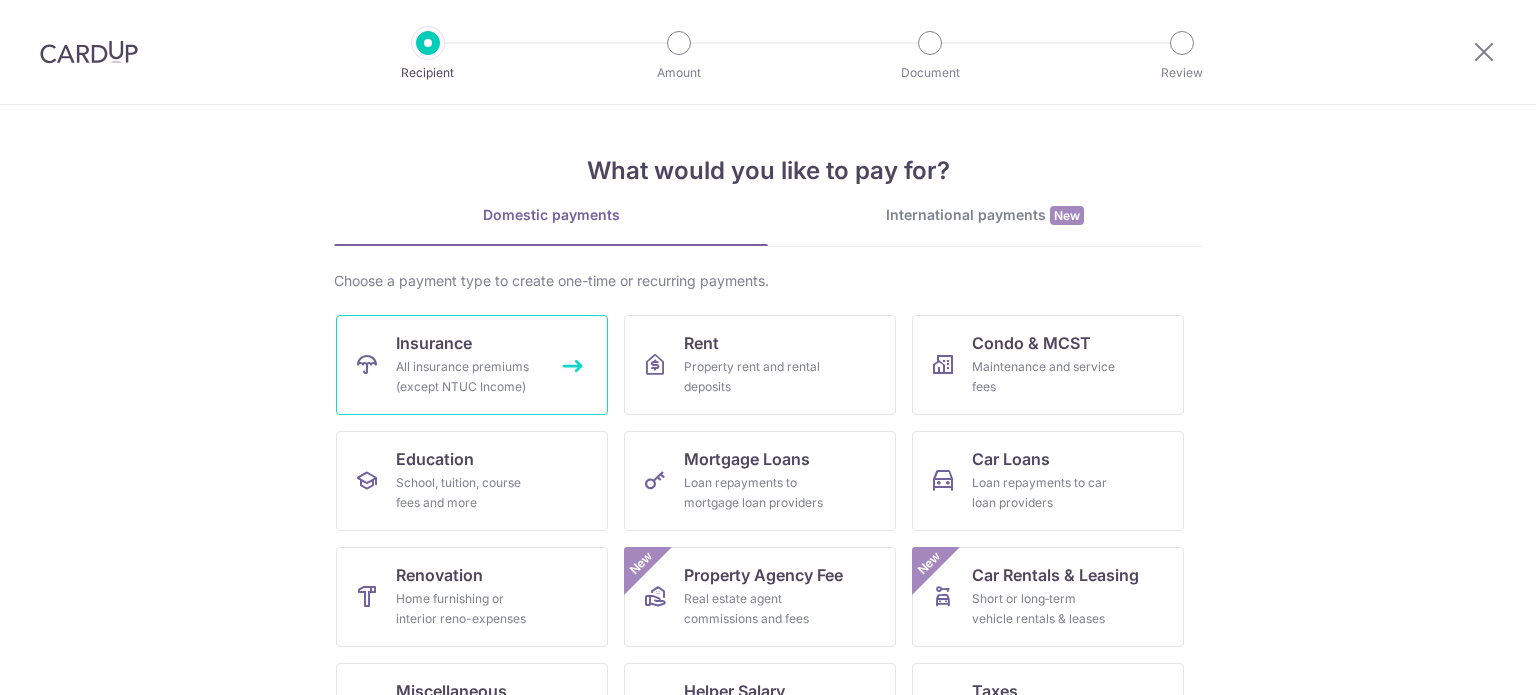 scroll, scrollTop: 0, scrollLeft: 0, axis: both 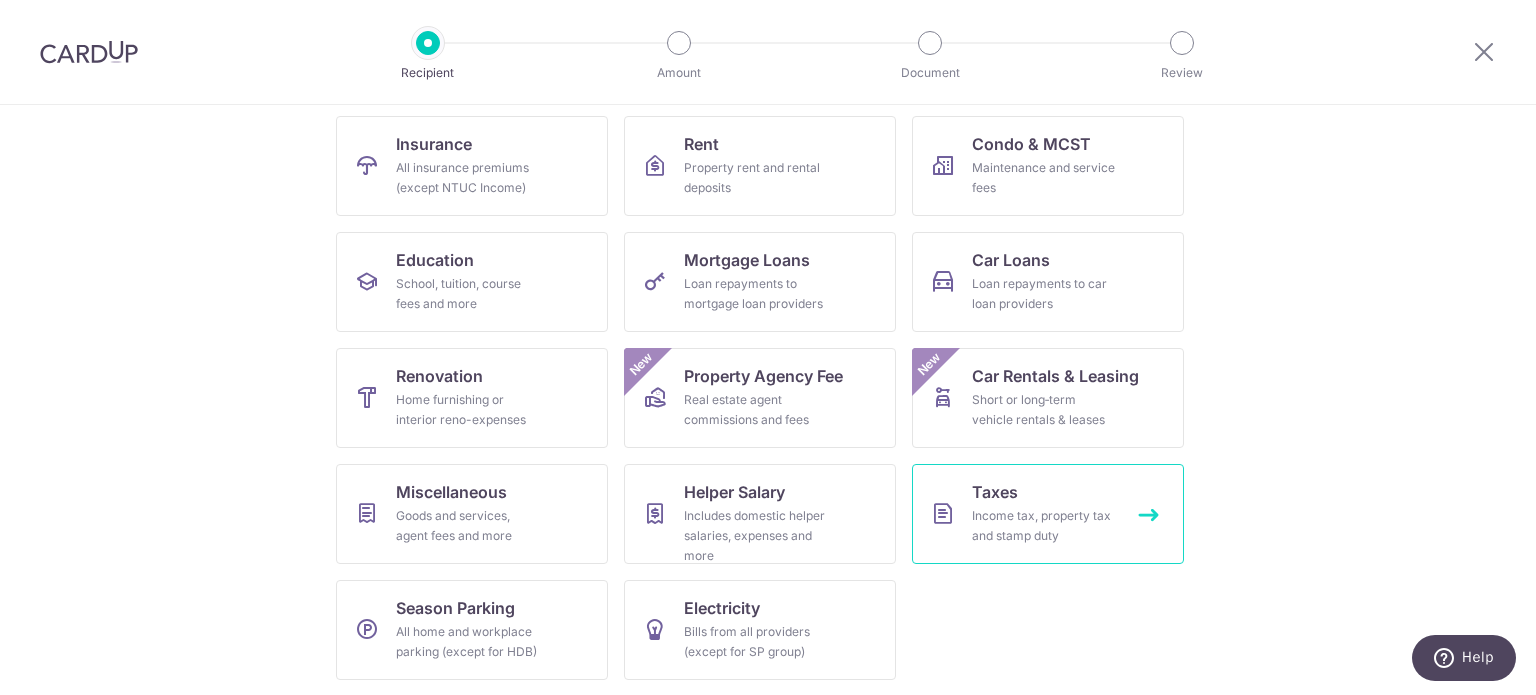 click on "Taxes Income tax, property tax and stamp duty" at bounding box center [1048, 514] 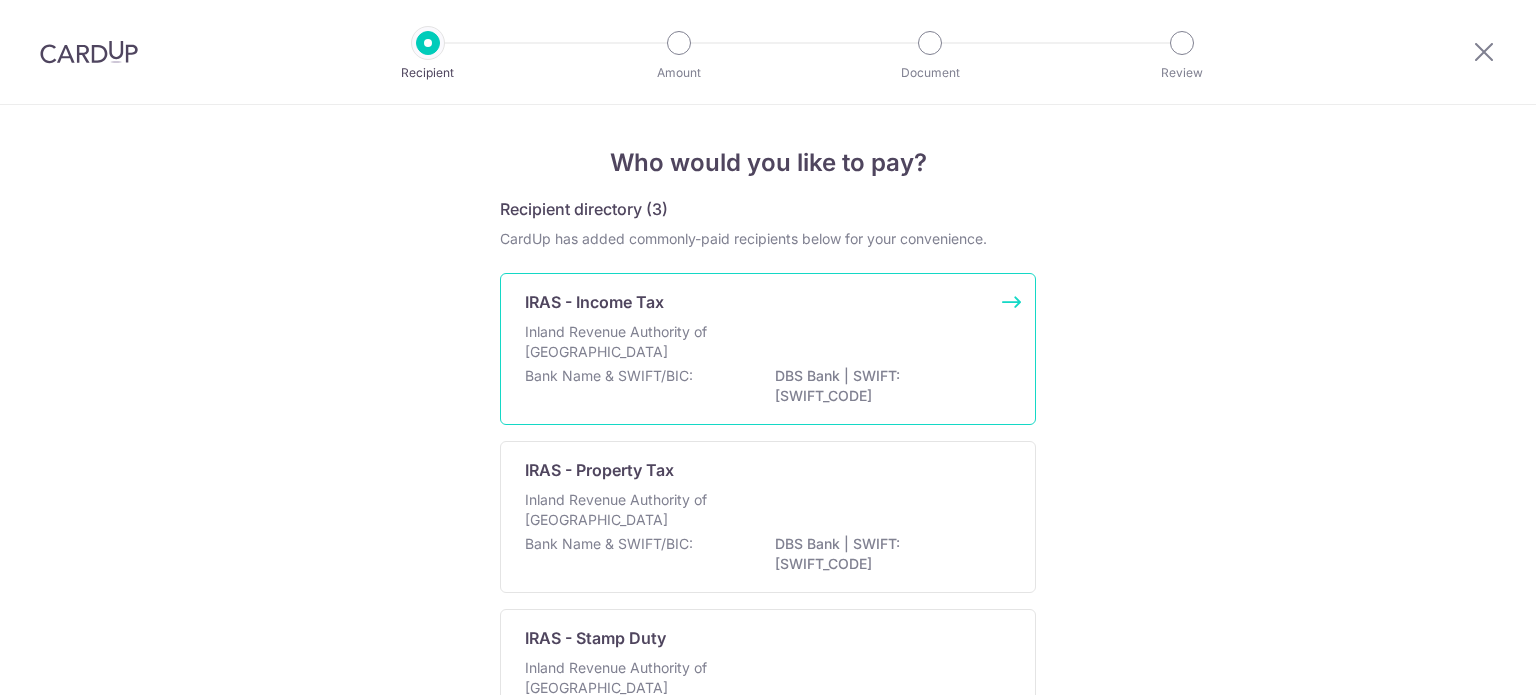 scroll, scrollTop: 0, scrollLeft: 0, axis: both 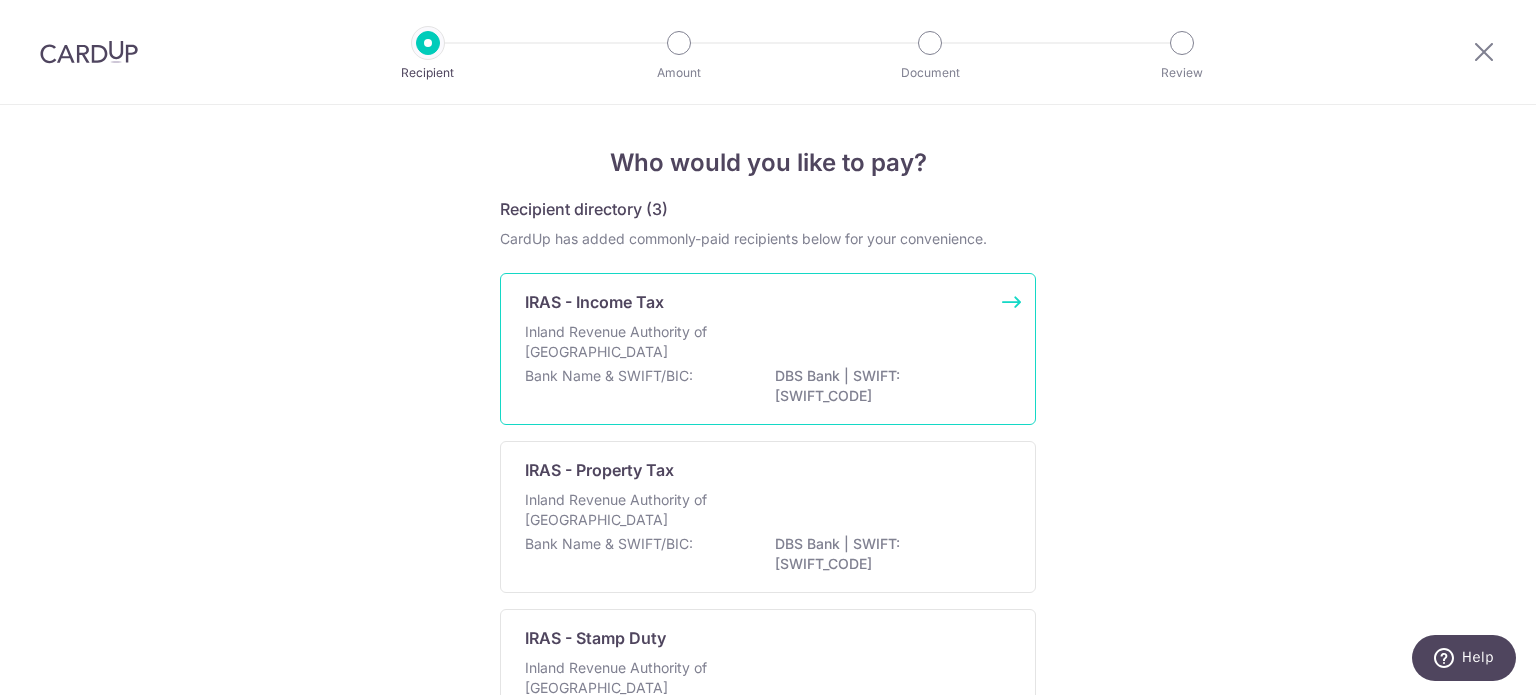 click on "IRAS - Income Tax" at bounding box center [594, 302] 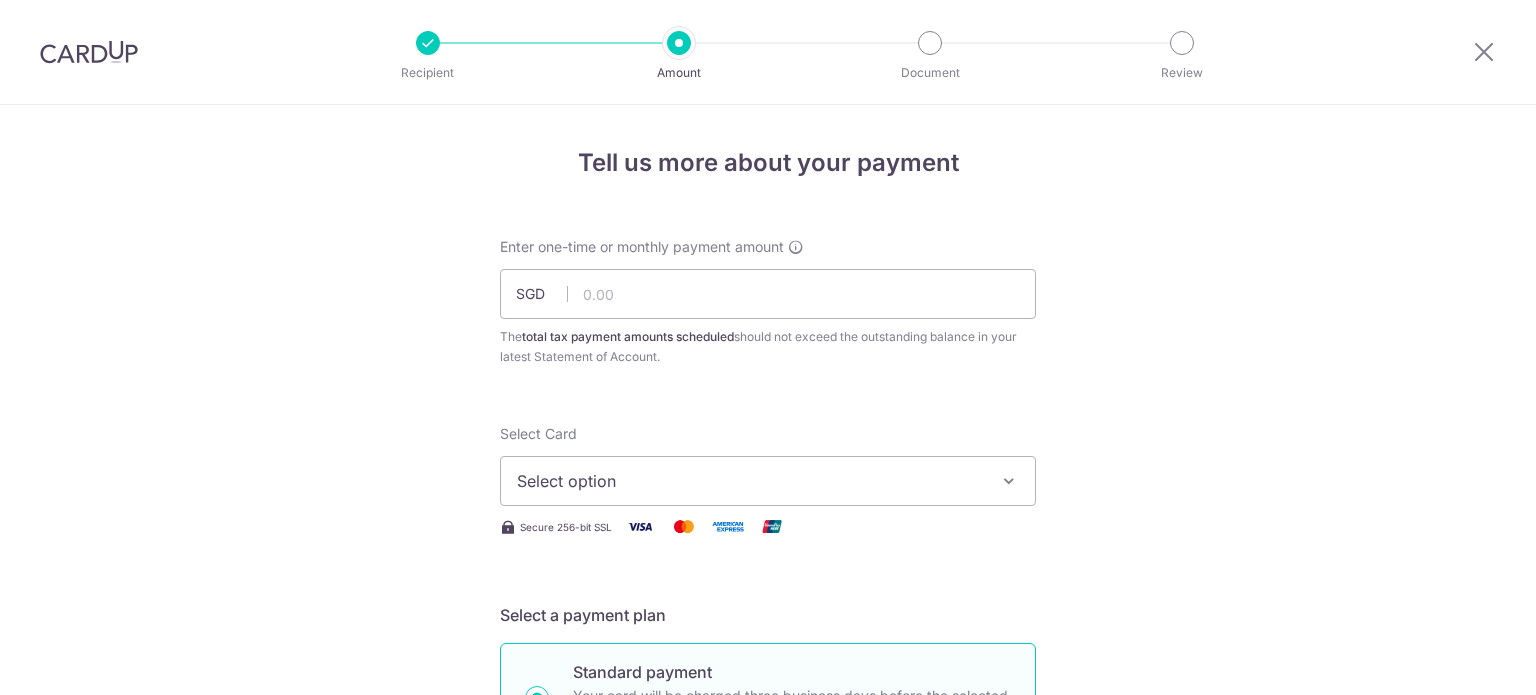 scroll, scrollTop: 0, scrollLeft: 0, axis: both 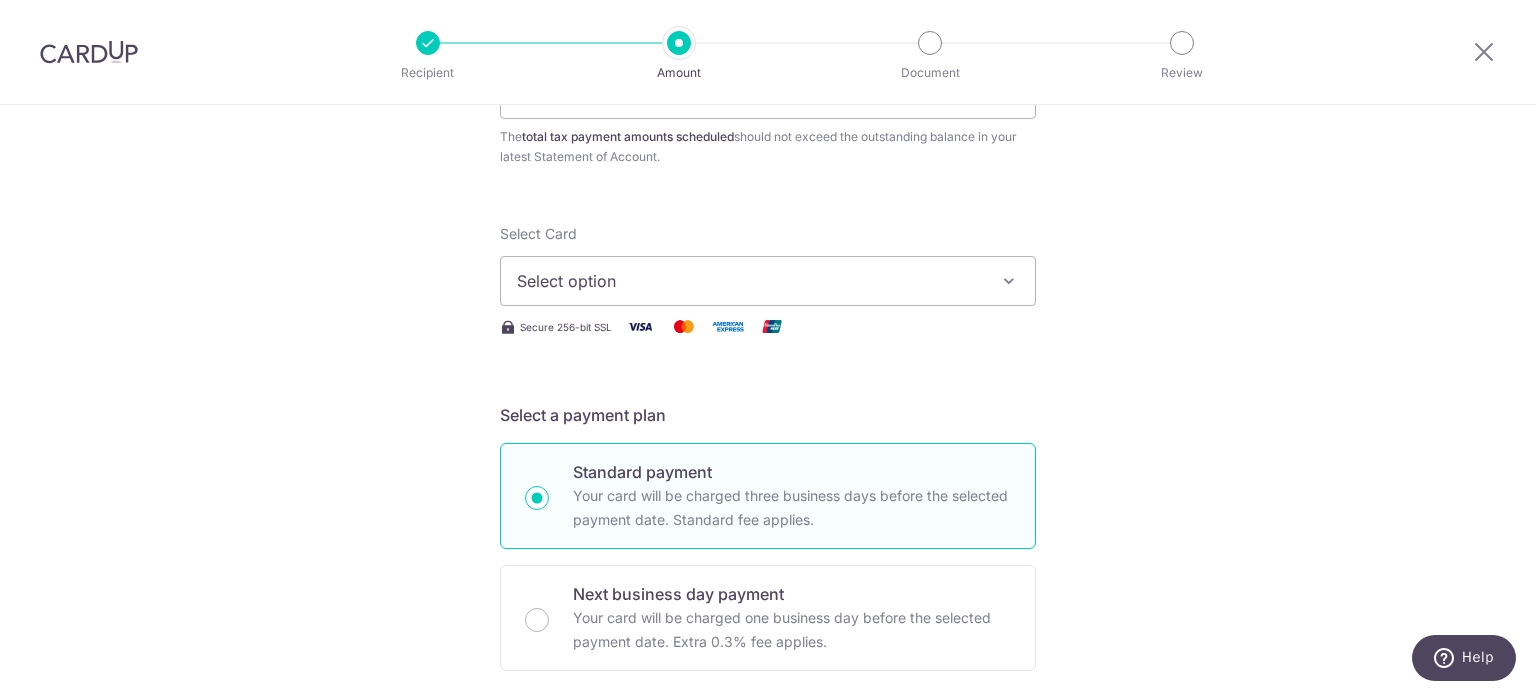 click on "Select option" at bounding box center [750, 281] 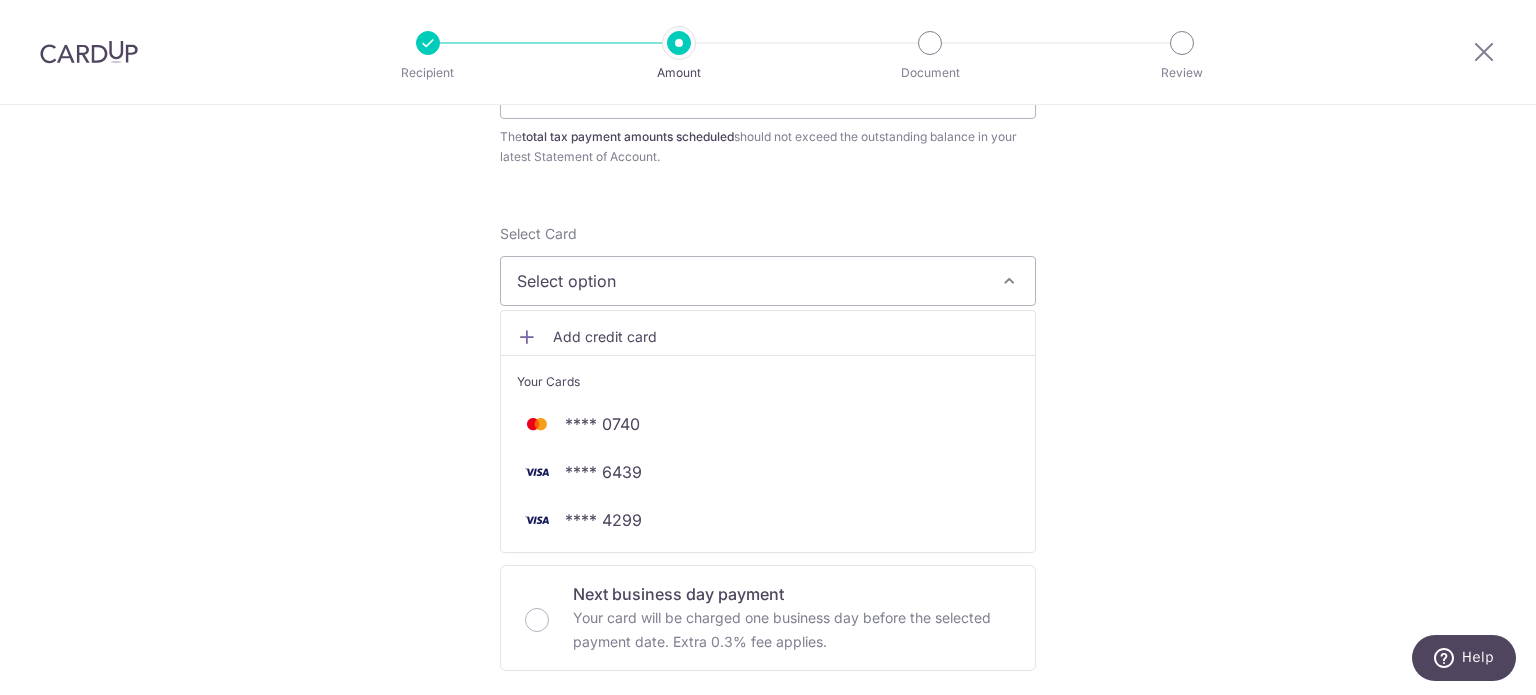 click on "Add credit card" at bounding box center (786, 337) 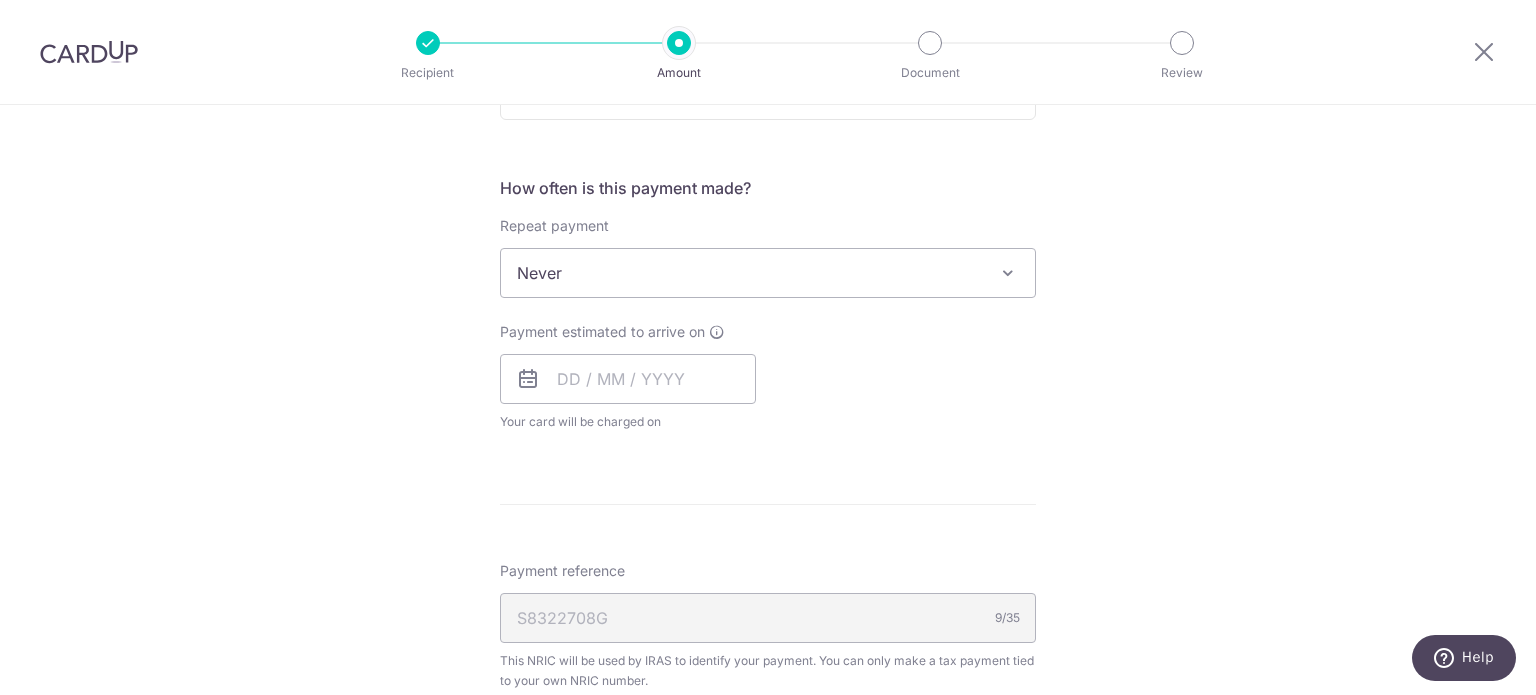 scroll, scrollTop: 900, scrollLeft: 0, axis: vertical 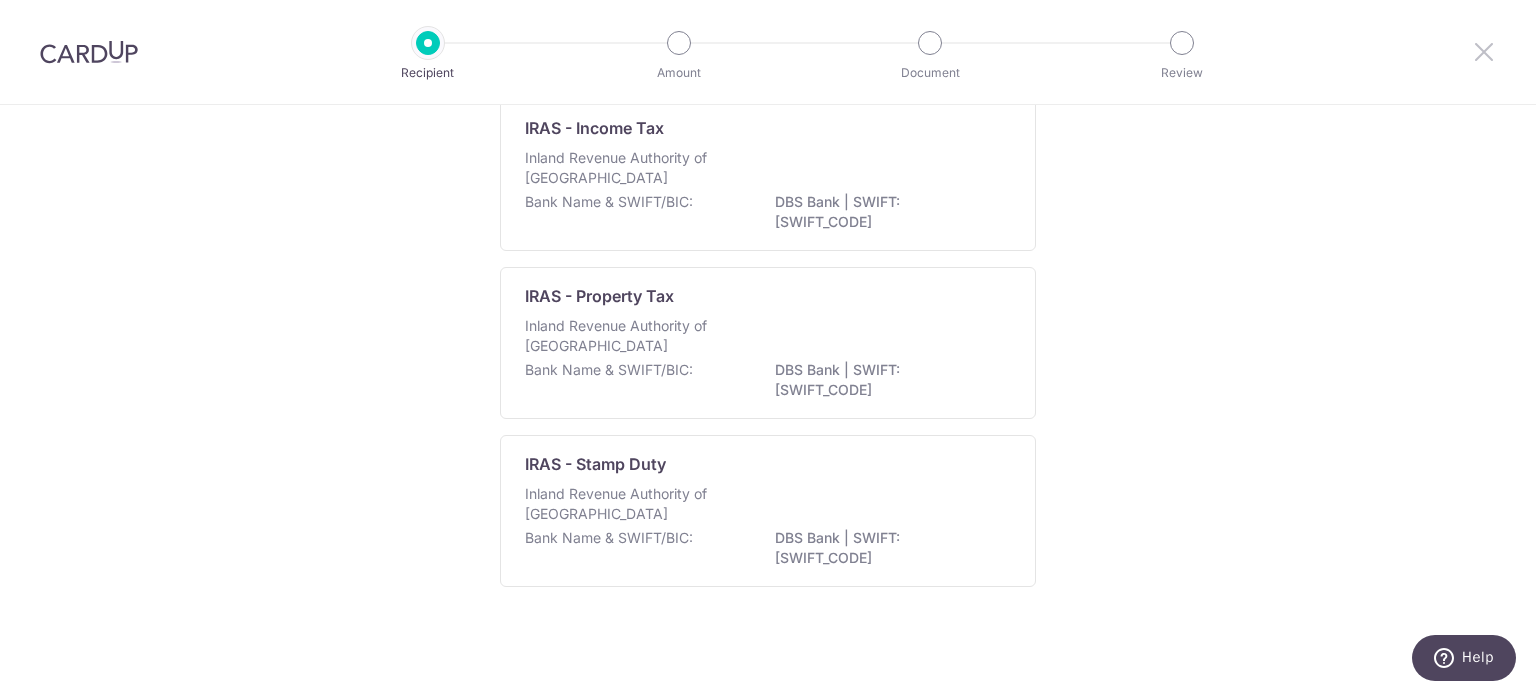 click at bounding box center (1484, 51) 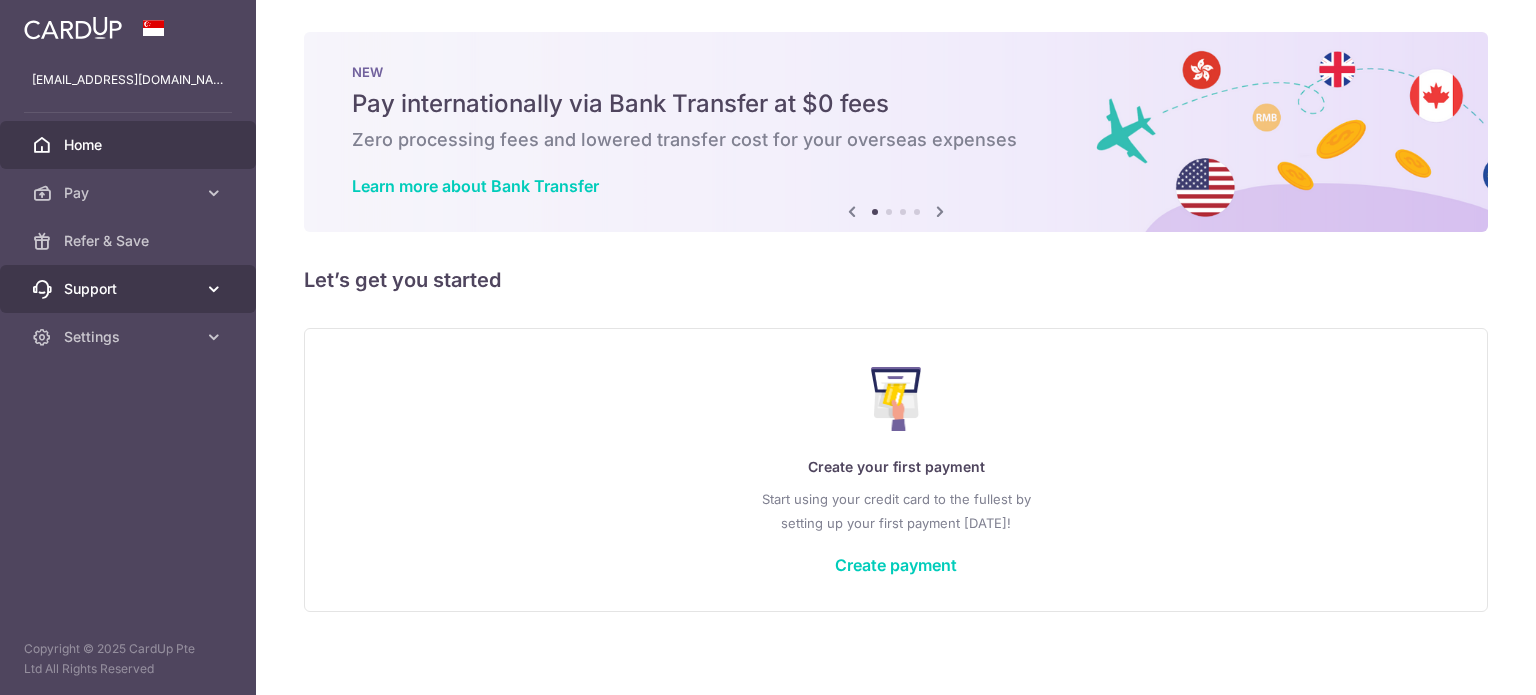 scroll, scrollTop: 0, scrollLeft: 0, axis: both 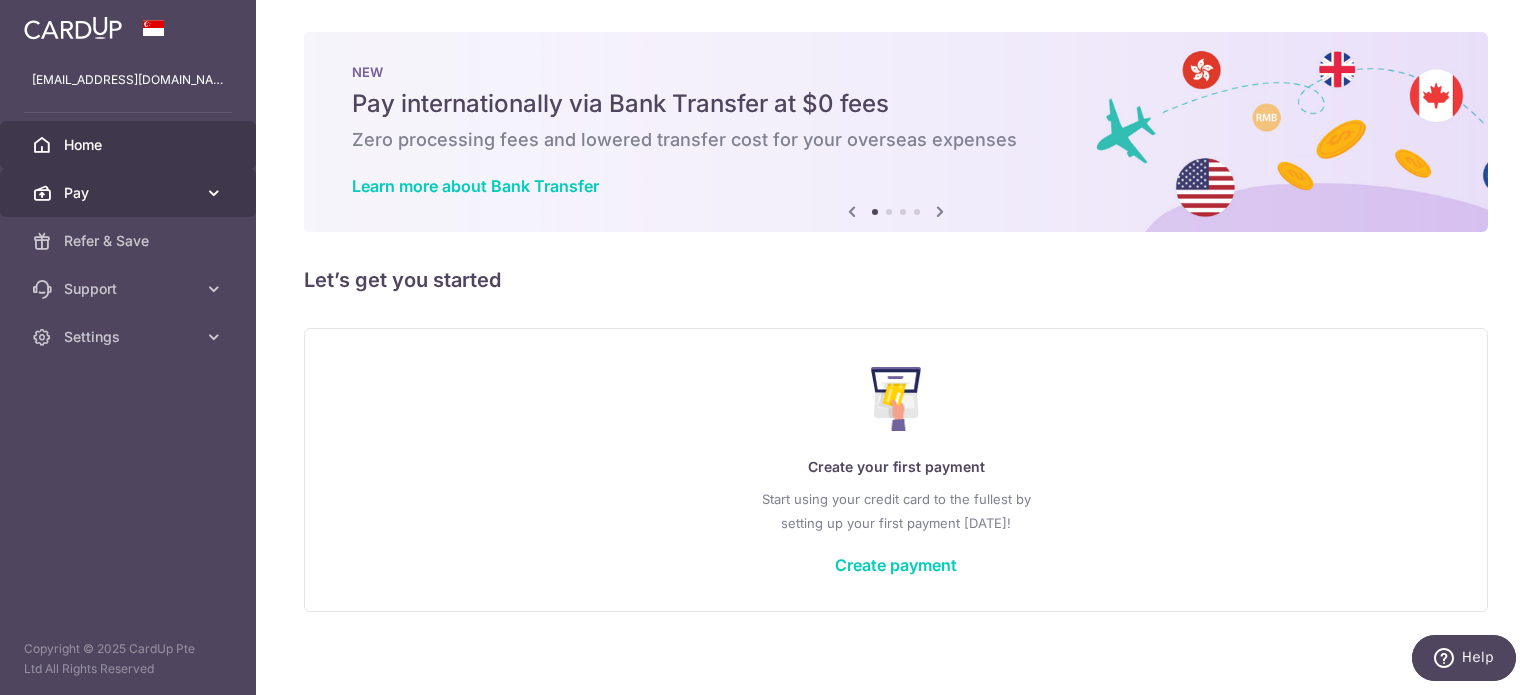 click at bounding box center (214, 193) 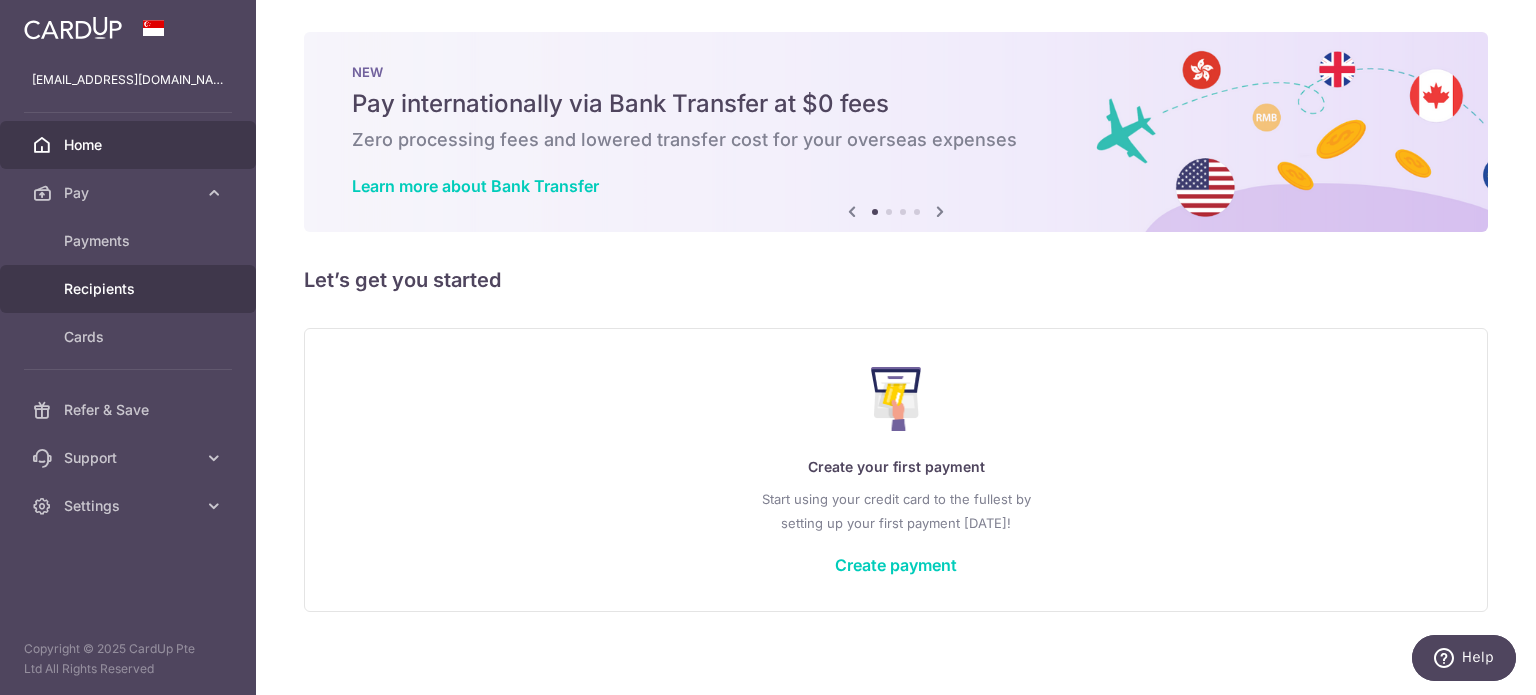click on "Recipients" at bounding box center (130, 289) 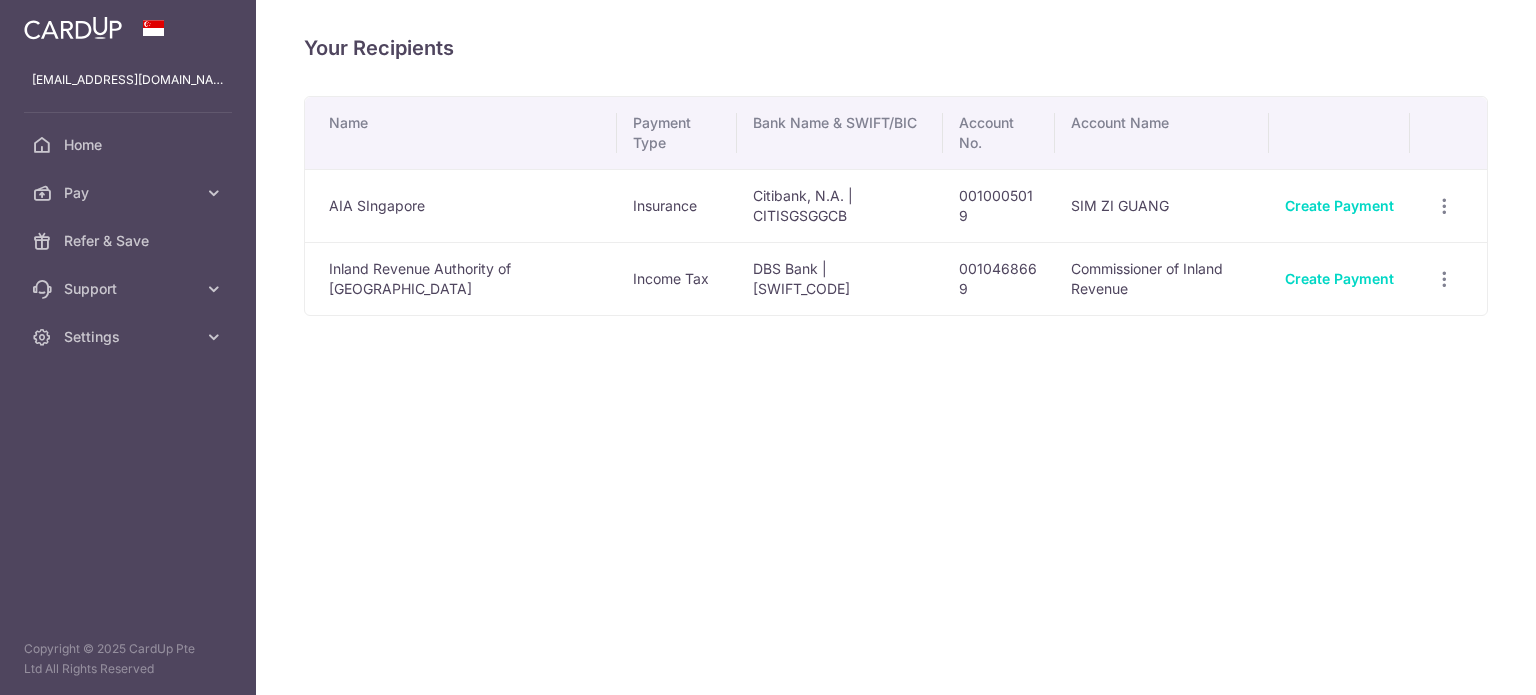 scroll, scrollTop: 0, scrollLeft: 0, axis: both 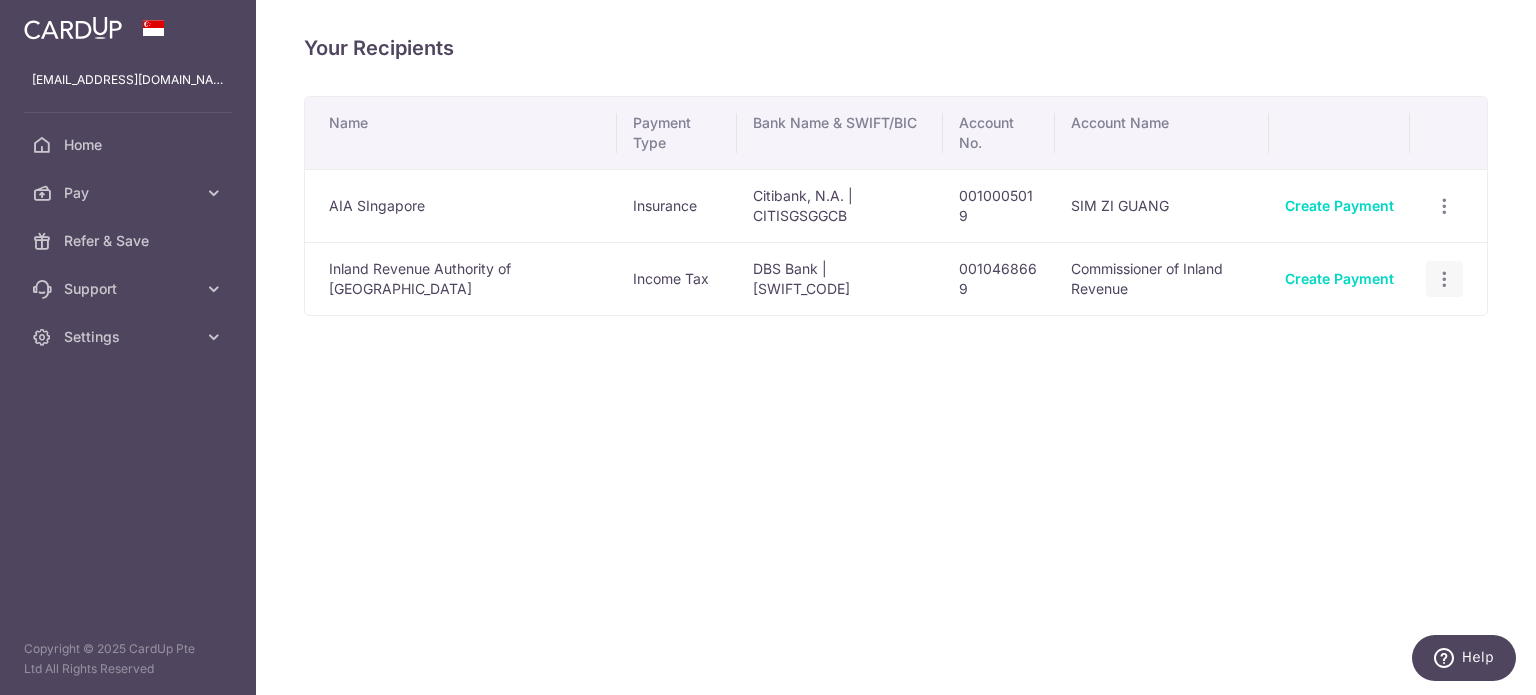 click at bounding box center (1444, 206) 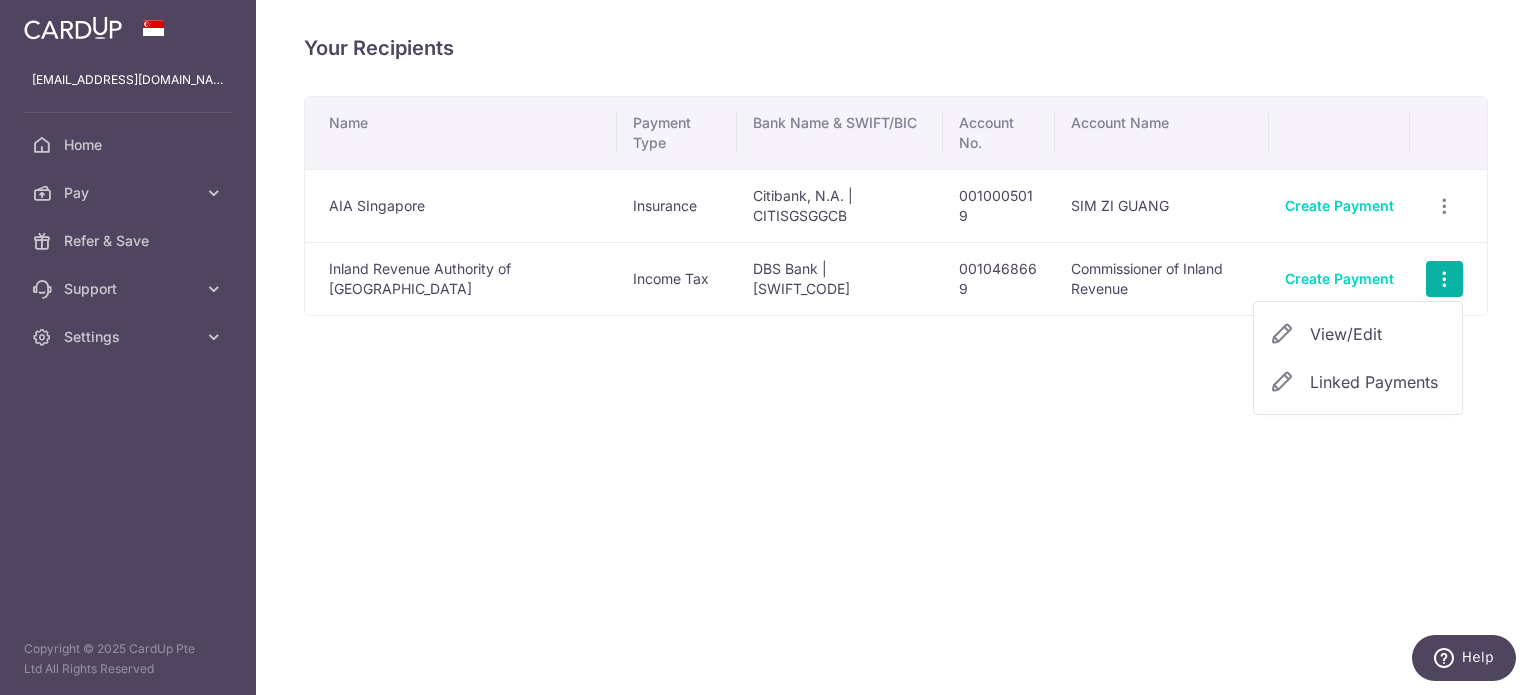 click on "View/Edit" at bounding box center (1378, 334) 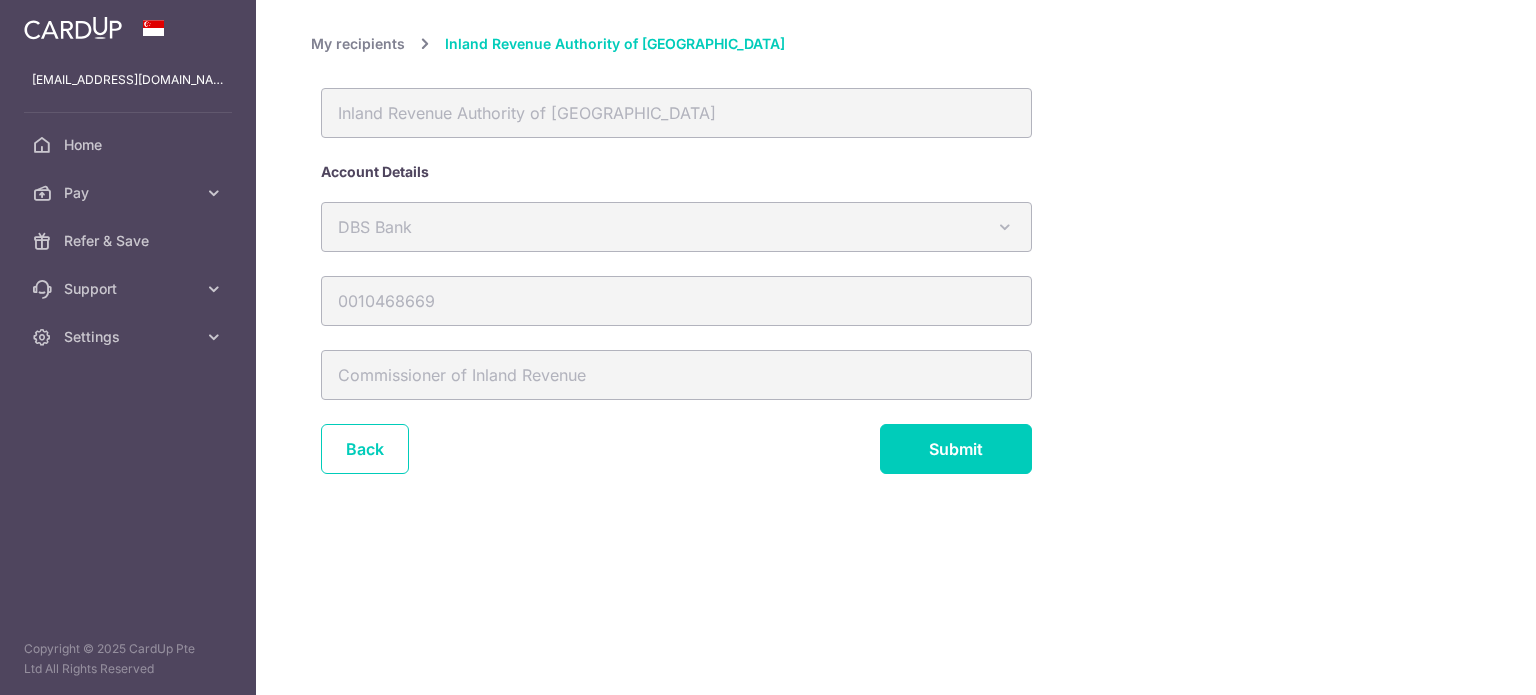 scroll, scrollTop: 0, scrollLeft: 0, axis: both 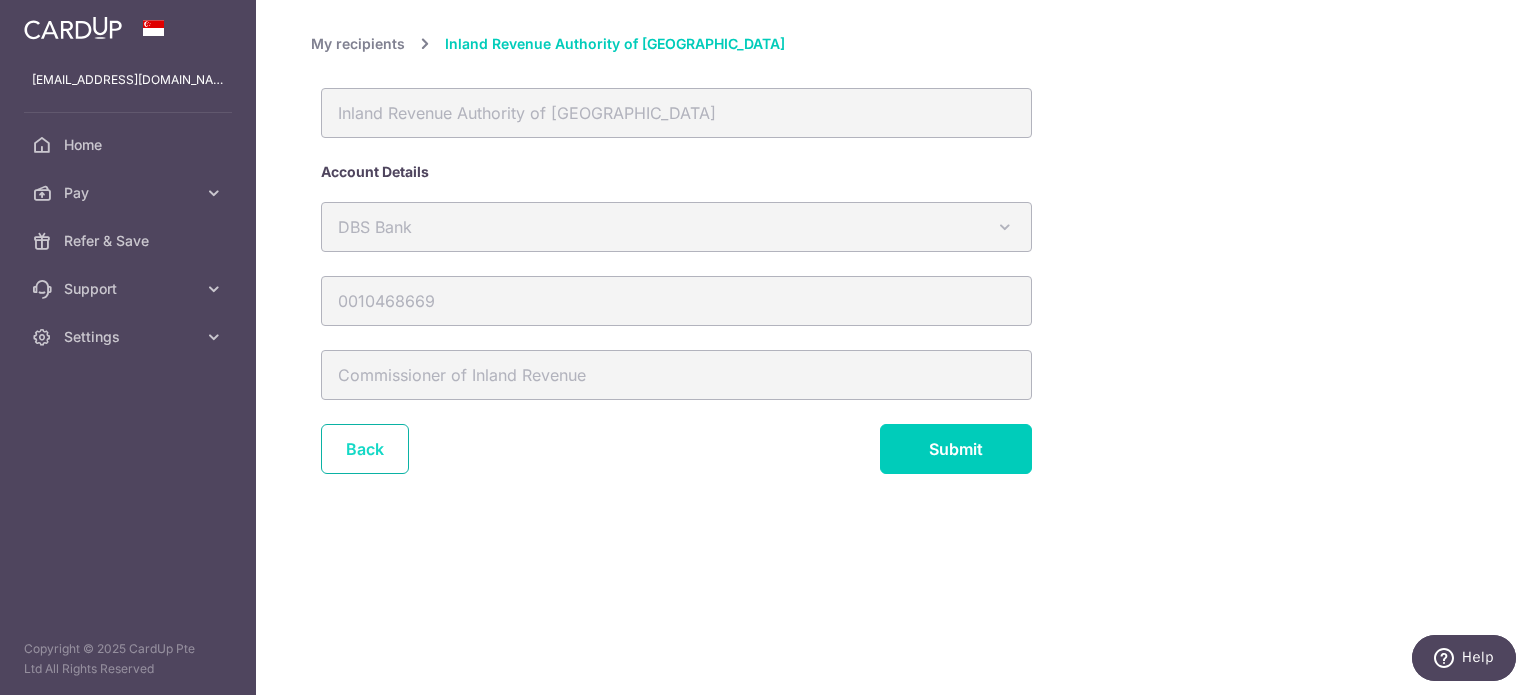 click on "Back" at bounding box center (365, 449) 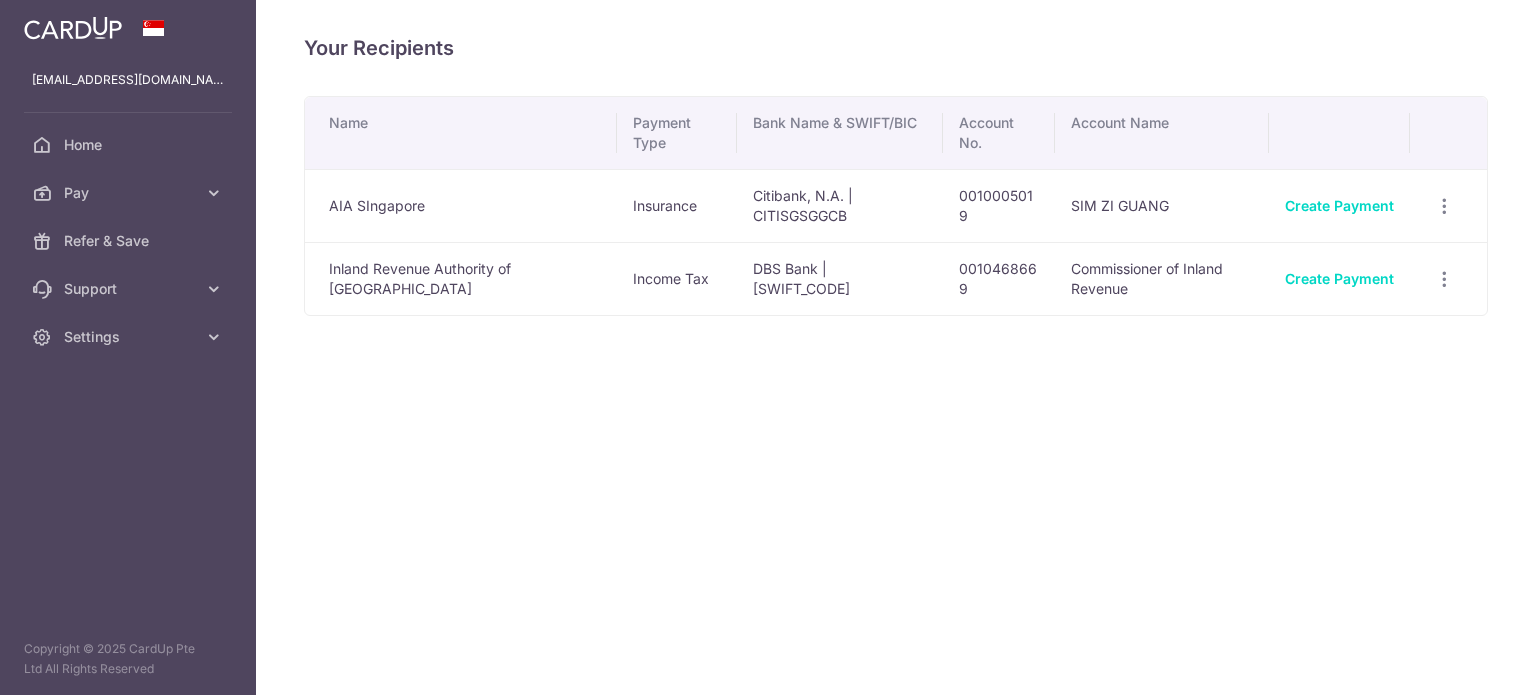 scroll, scrollTop: 0, scrollLeft: 0, axis: both 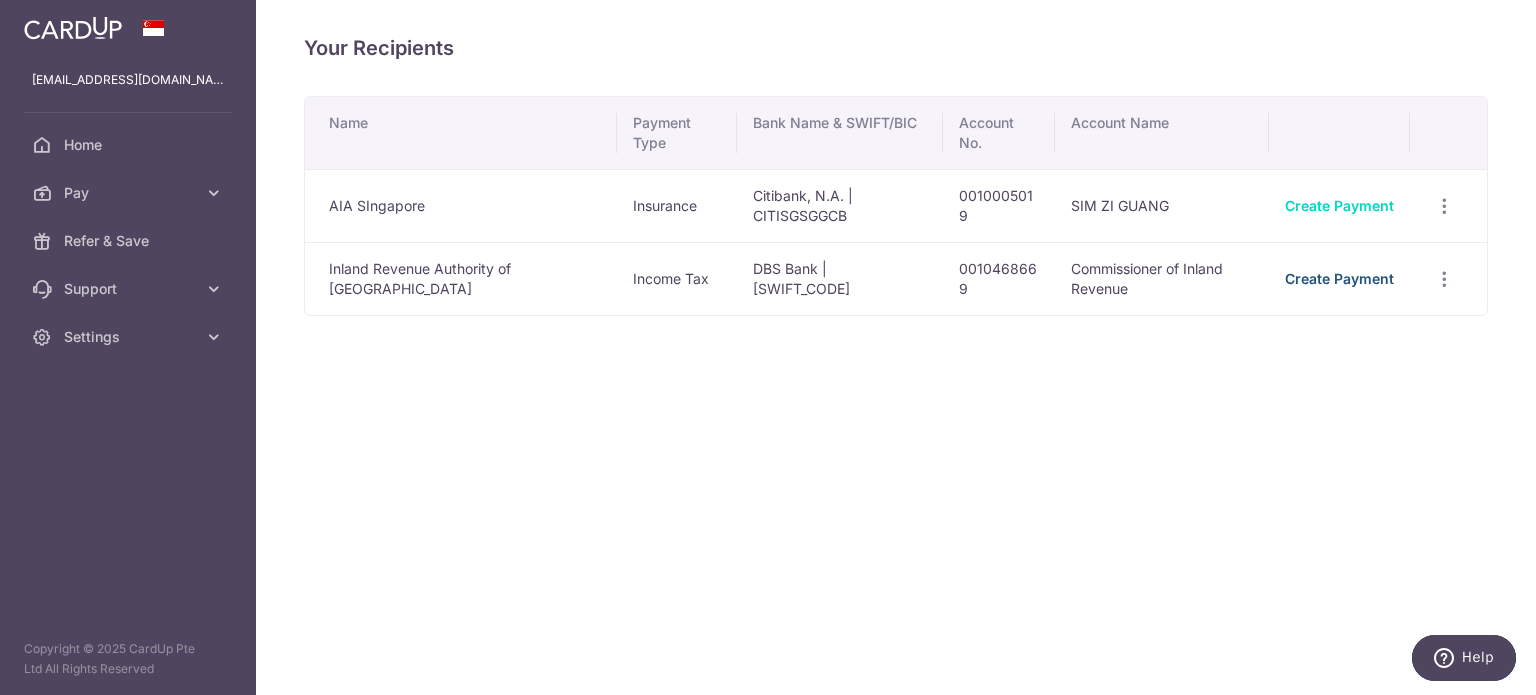 click on "Create Payment" at bounding box center [1339, 278] 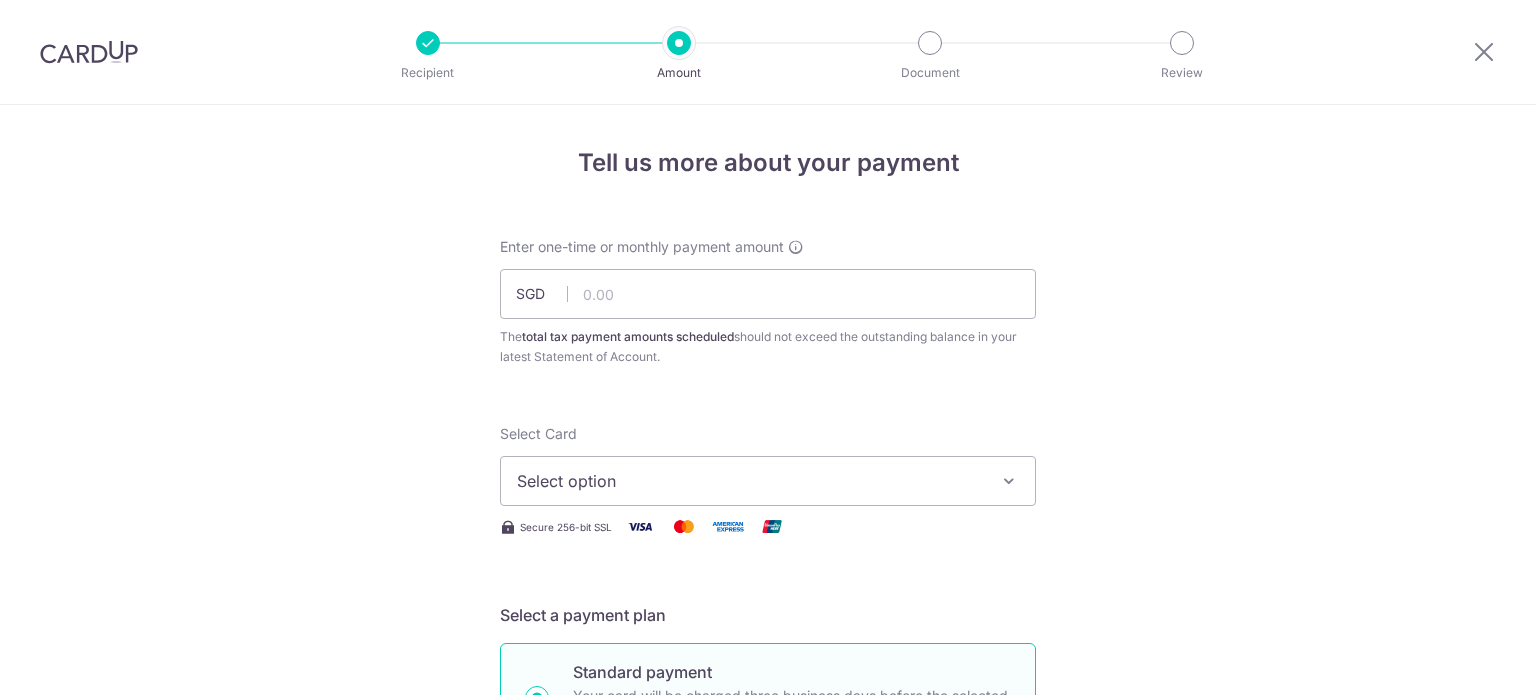 scroll, scrollTop: 0, scrollLeft: 0, axis: both 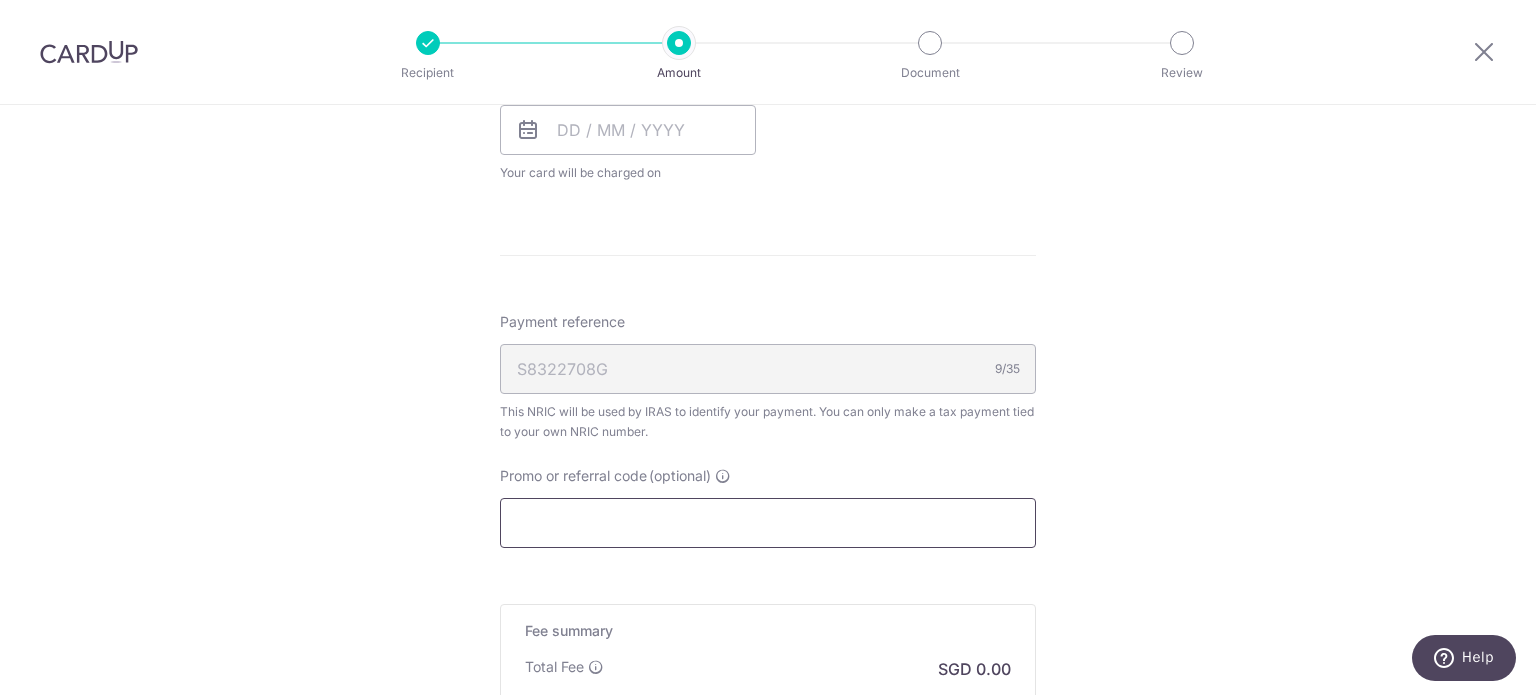 click on "Promo or referral code
(optional)" at bounding box center [768, 523] 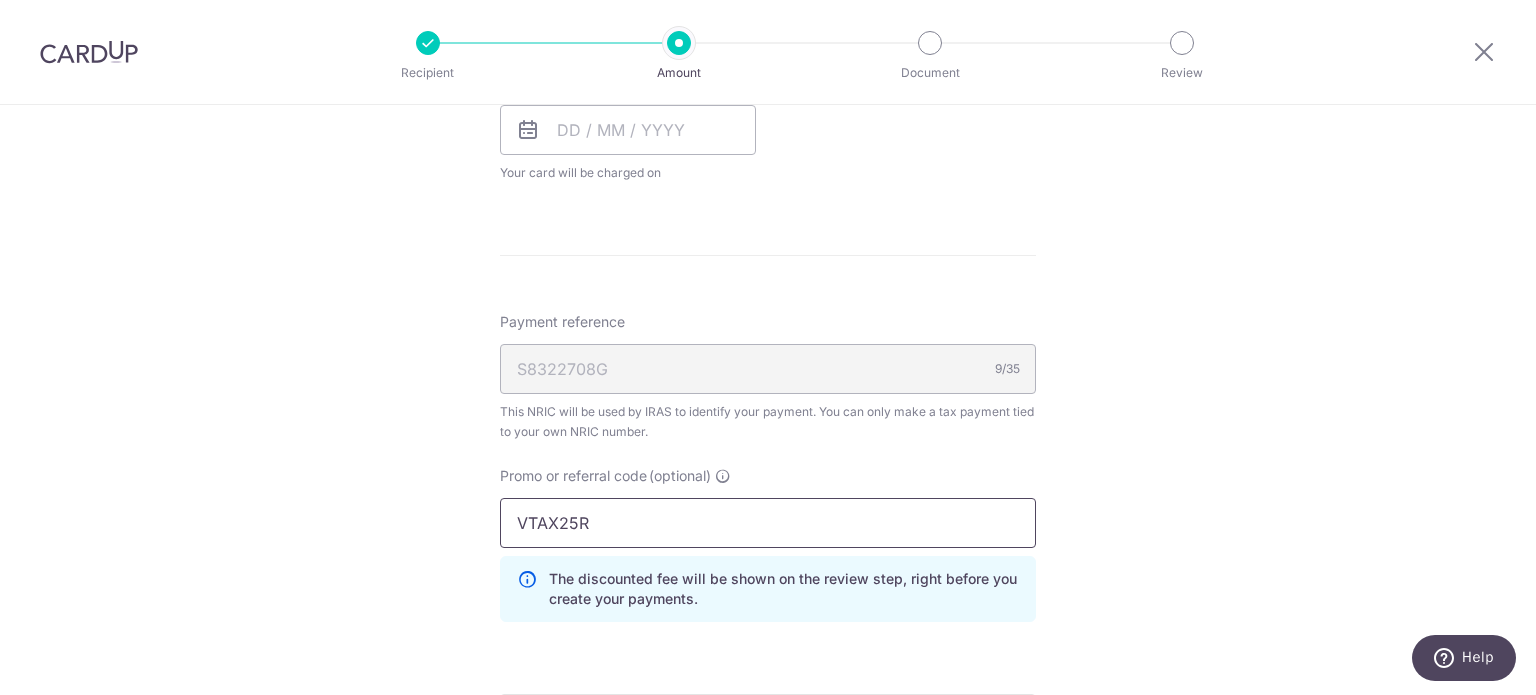 type on "VTAX25R" 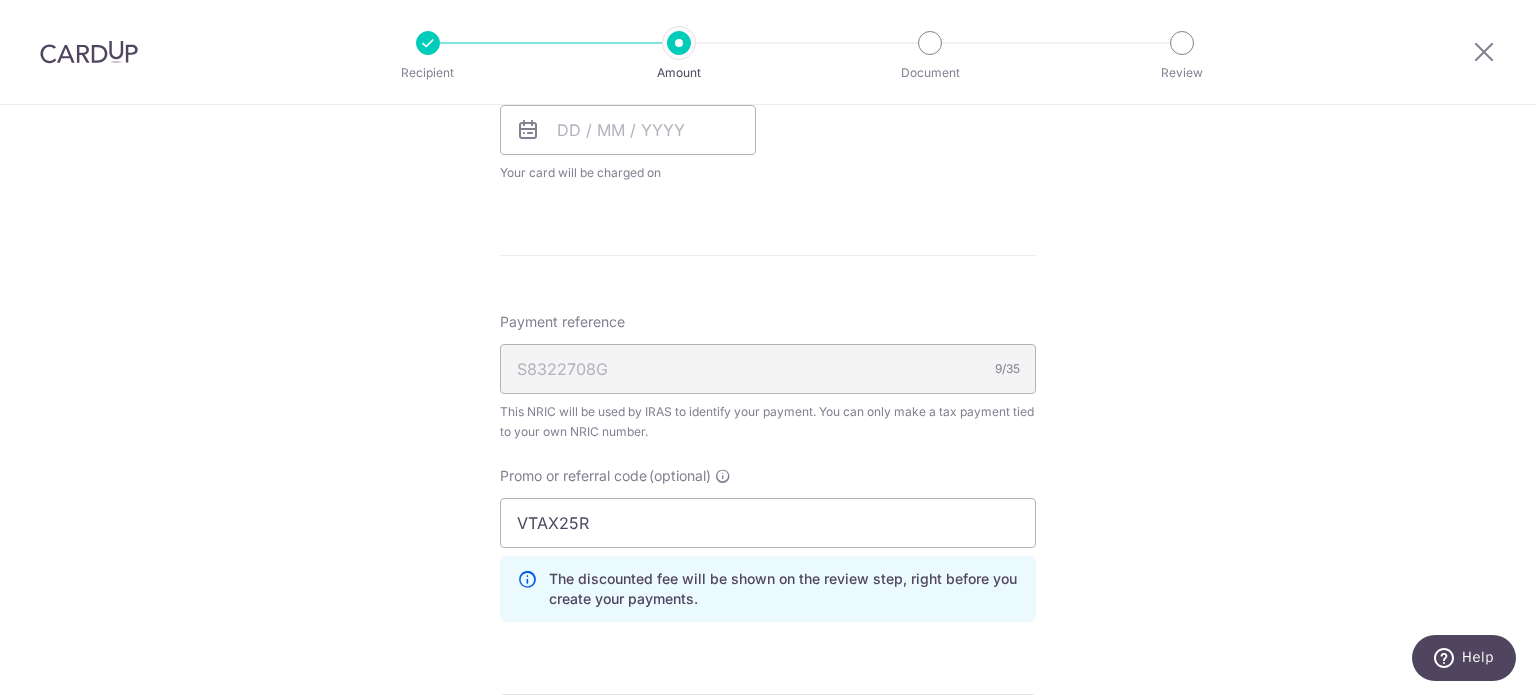 click on "Tell us more about your payment
Enter one-time or monthly payment amount
SGD
The  total tax payment amounts scheduled  should not exceed the outstanding balance in your latest Statement of Account.
Select Card
Select option
Add credit card
Your Cards
**** 0740
**** 6439
**** 4299
Secure 256-bit SSL" at bounding box center [768, 78] 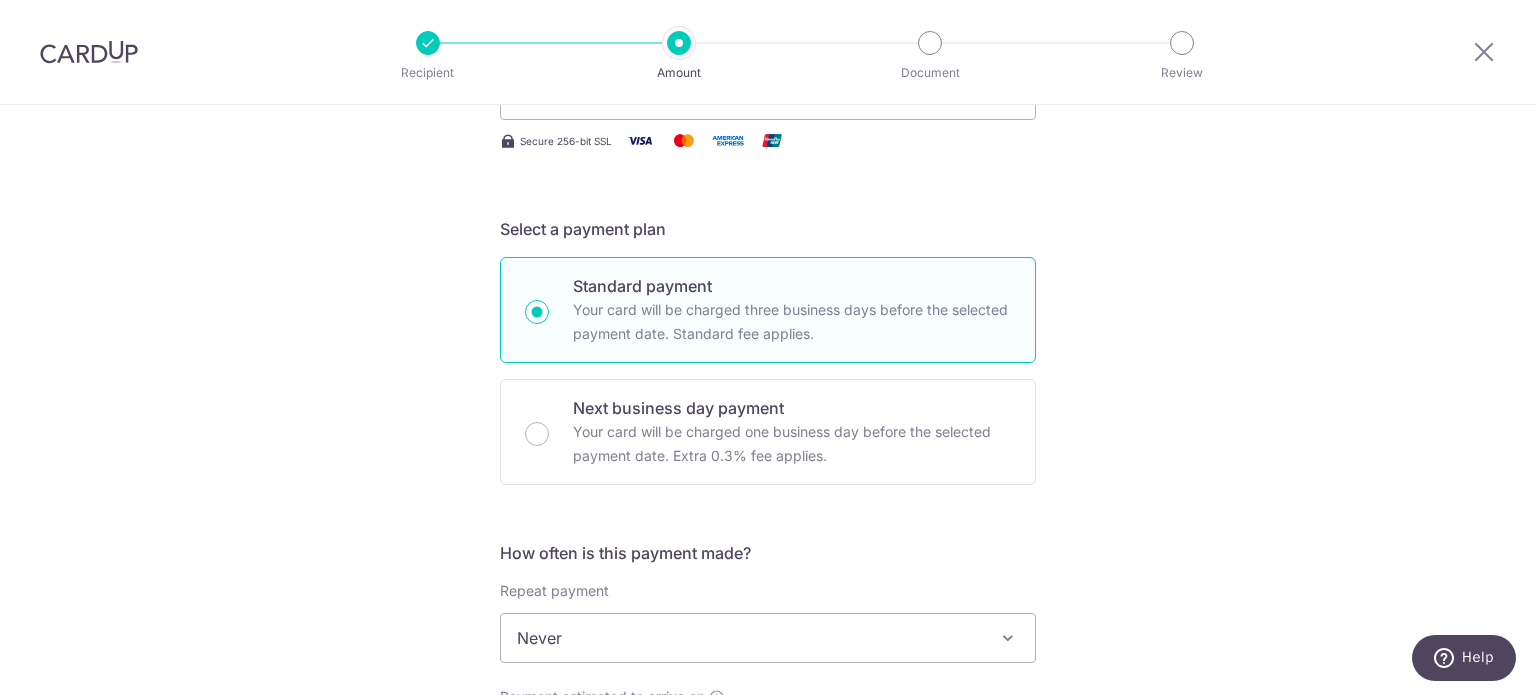 scroll, scrollTop: 300, scrollLeft: 0, axis: vertical 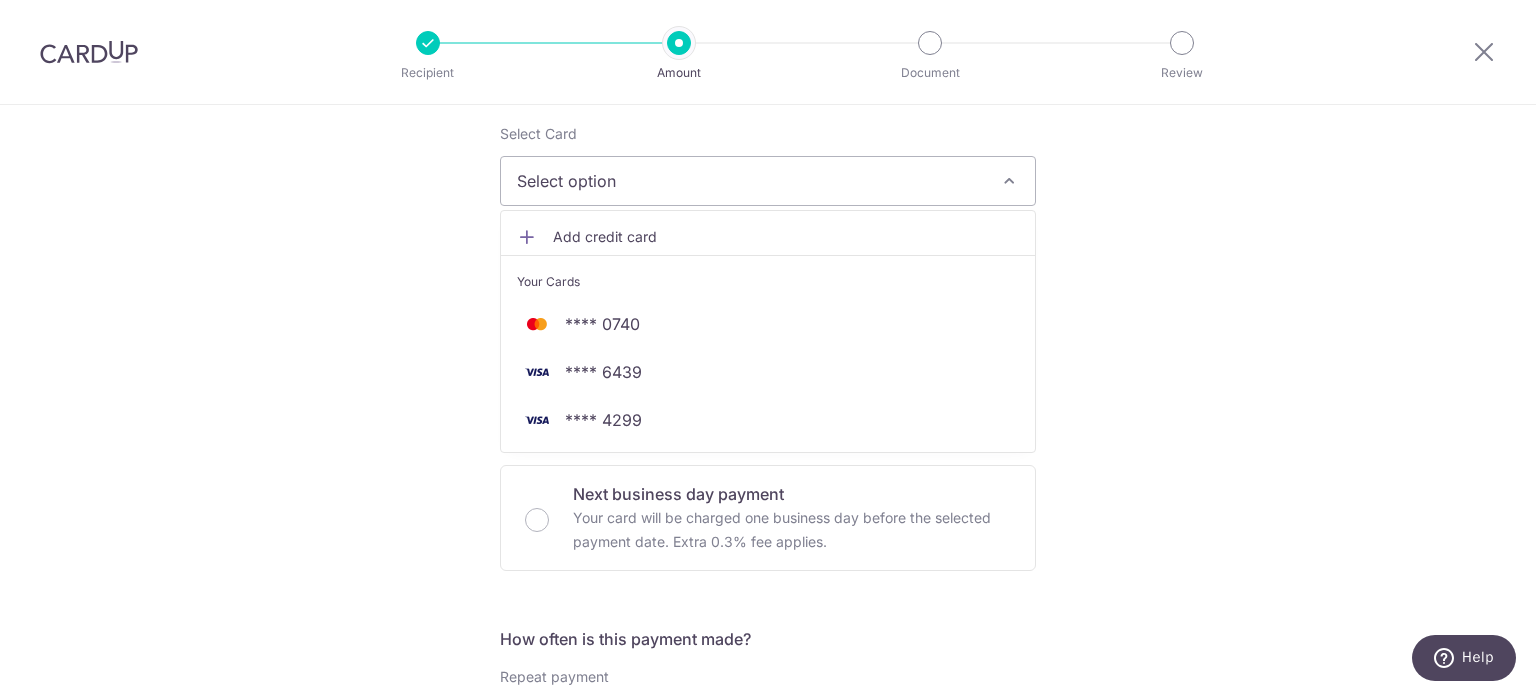 click on "Add credit card" at bounding box center [786, 237] 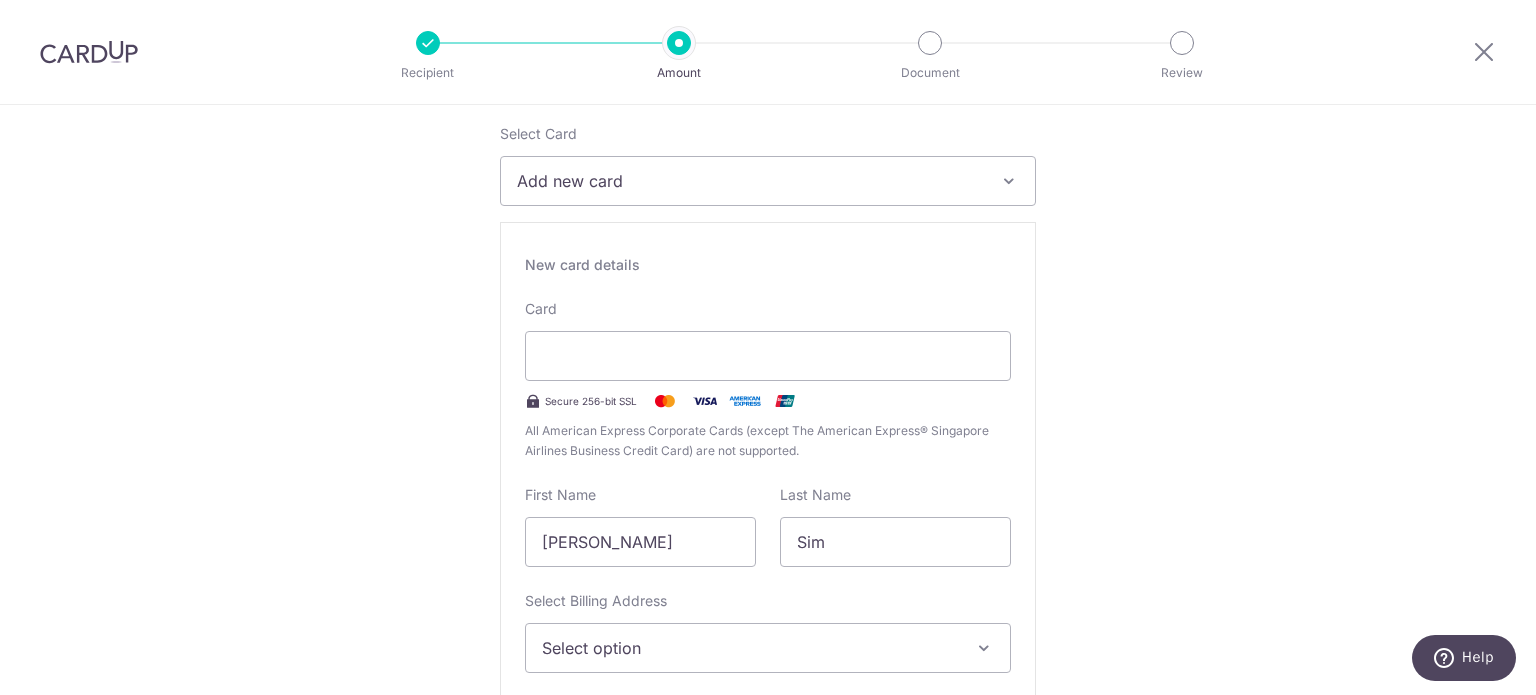 click on "Add new card" at bounding box center (768, 181) 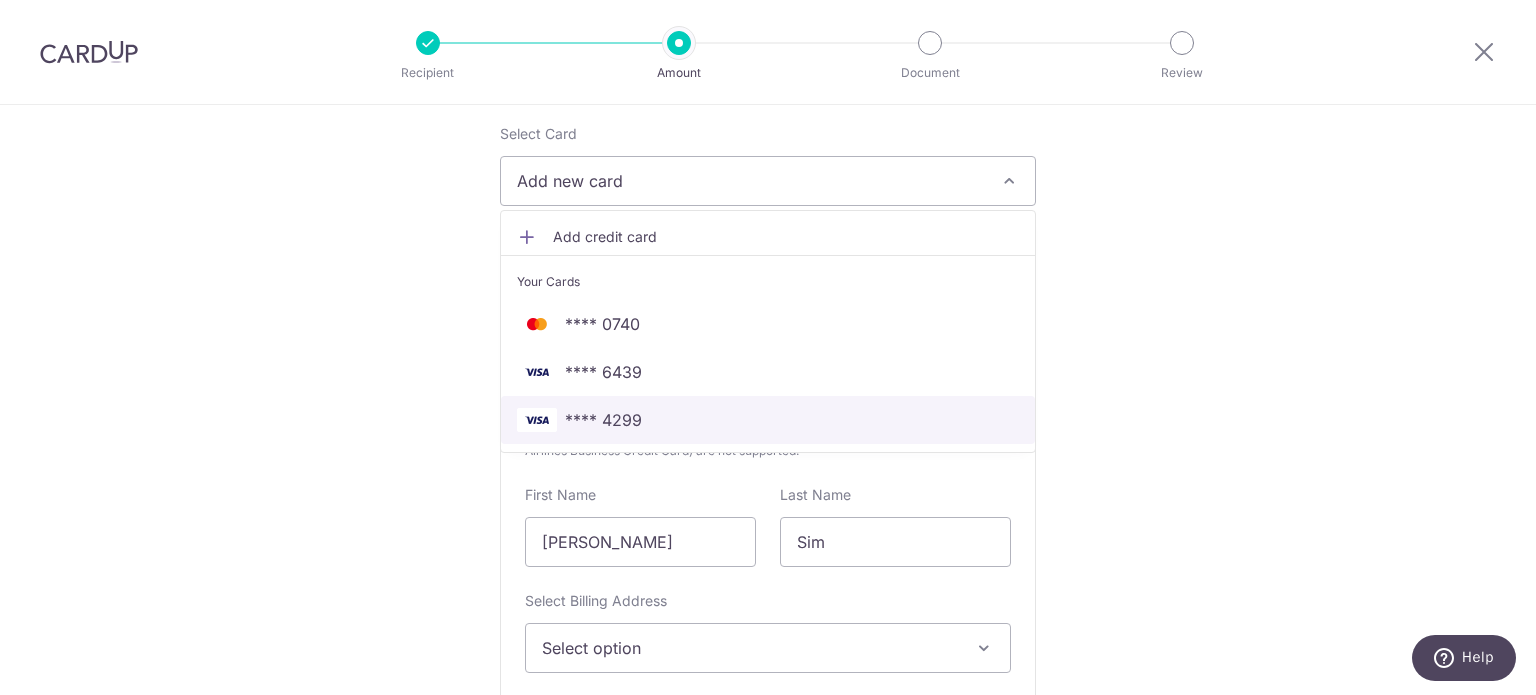 click on "**** 4299" at bounding box center [768, 420] 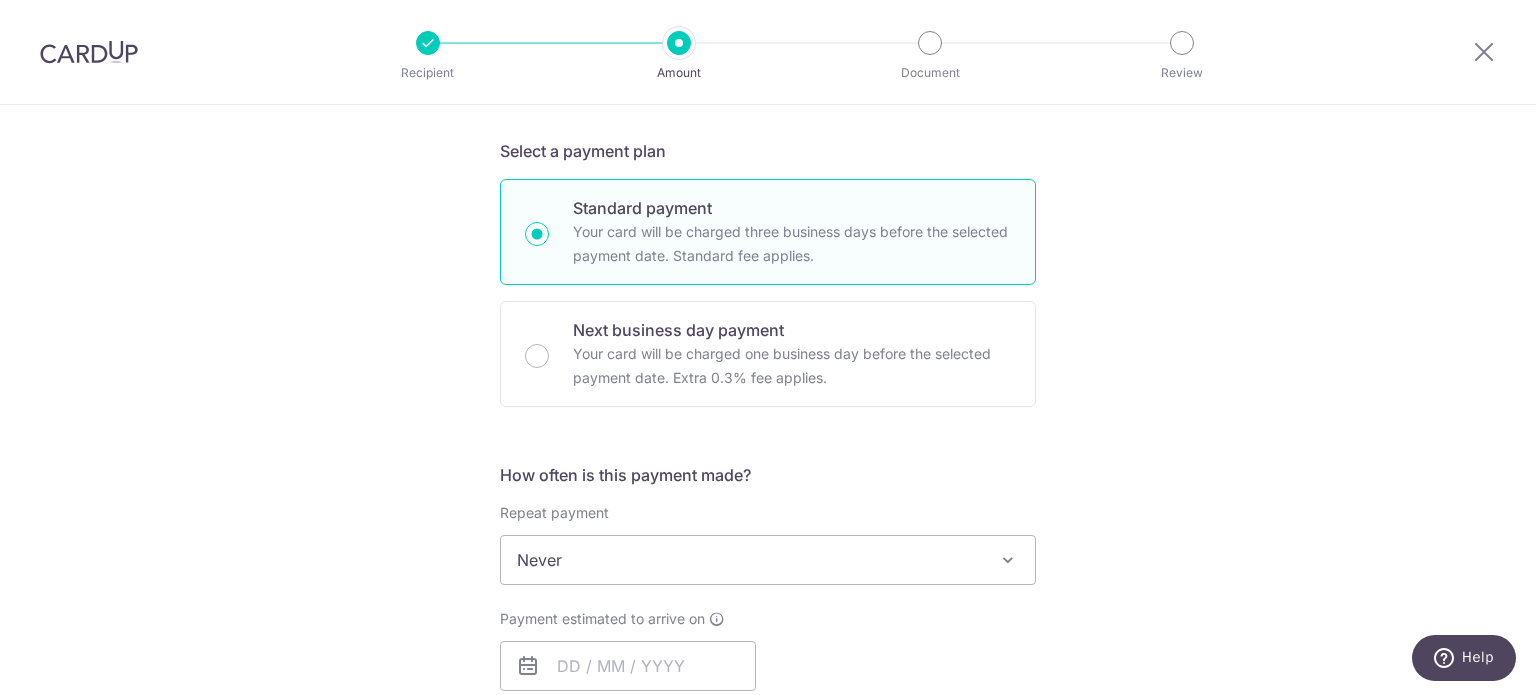 scroll, scrollTop: 500, scrollLeft: 0, axis: vertical 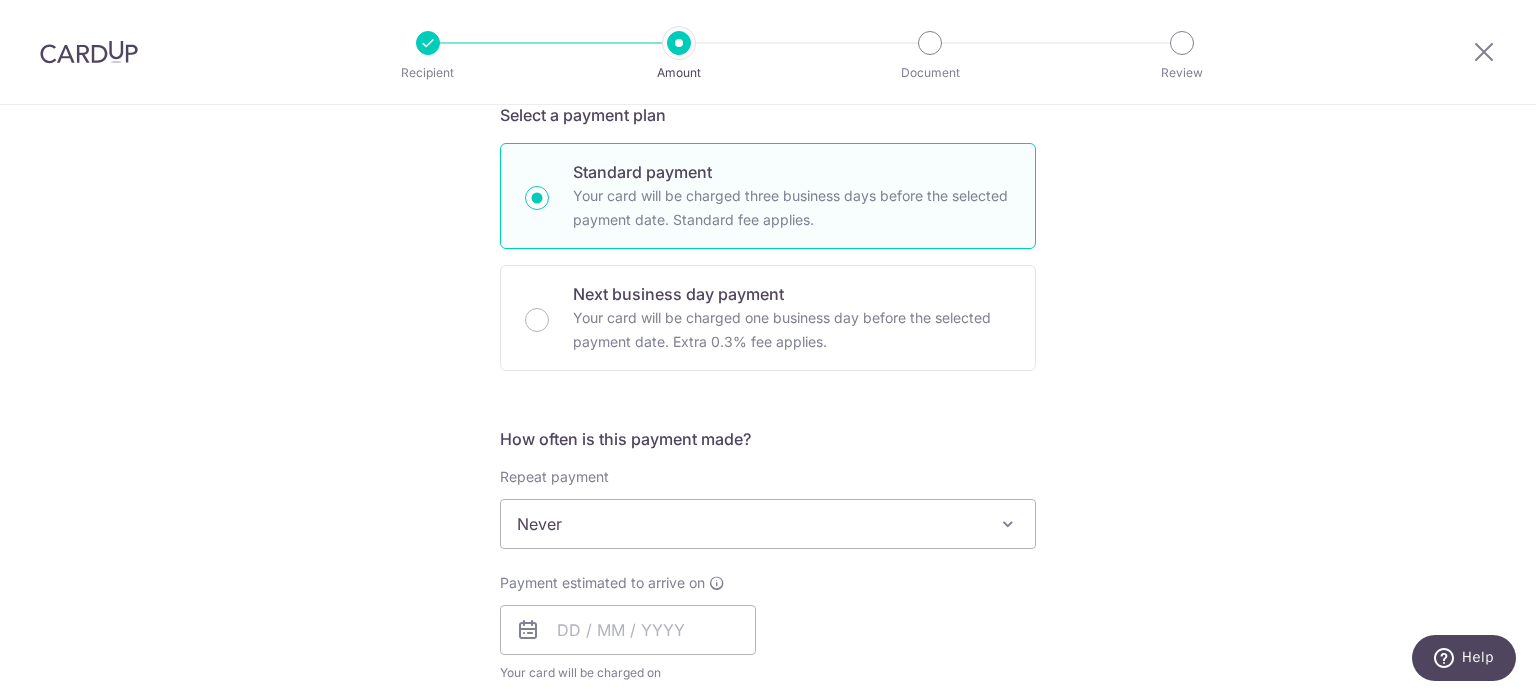 click on "Never" at bounding box center [768, 524] 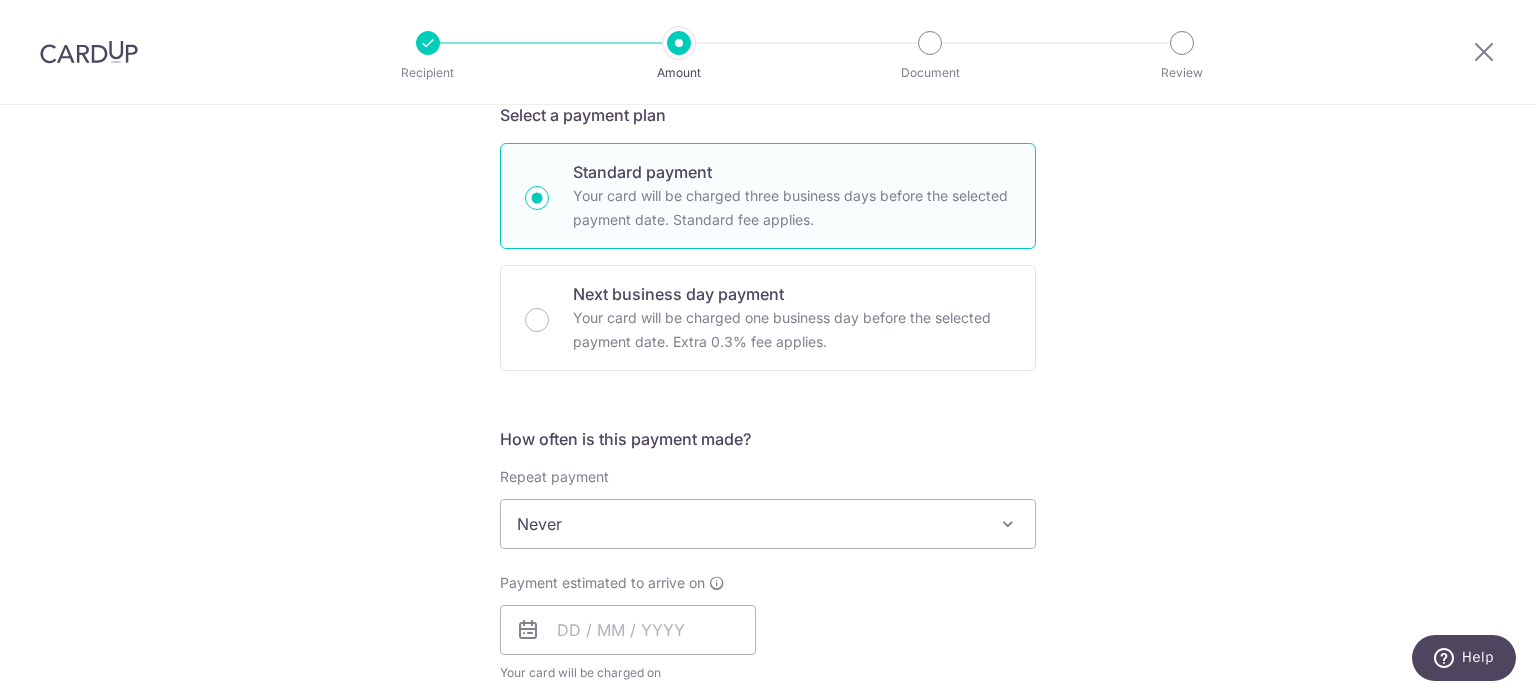 click on "Never" at bounding box center [768, 524] 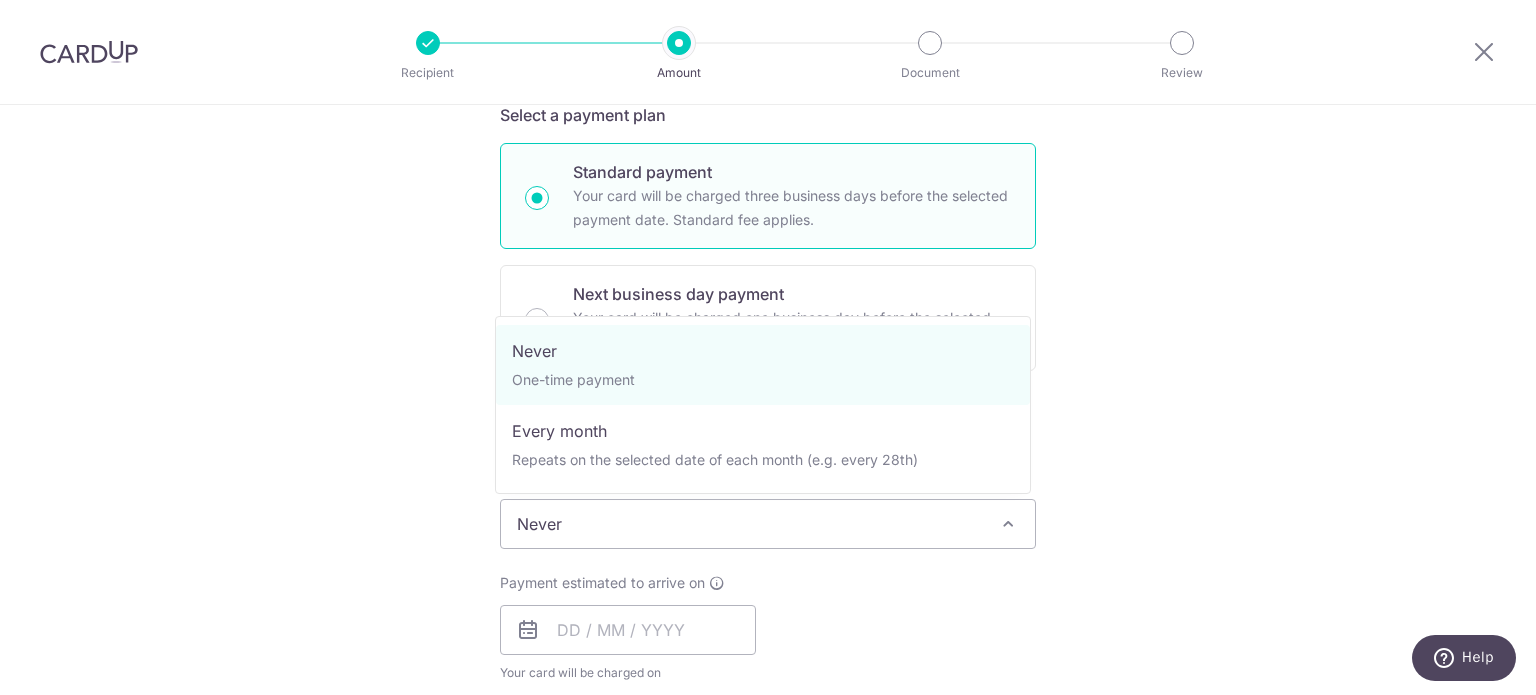 click on "Never" at bounding box center [768, 524] 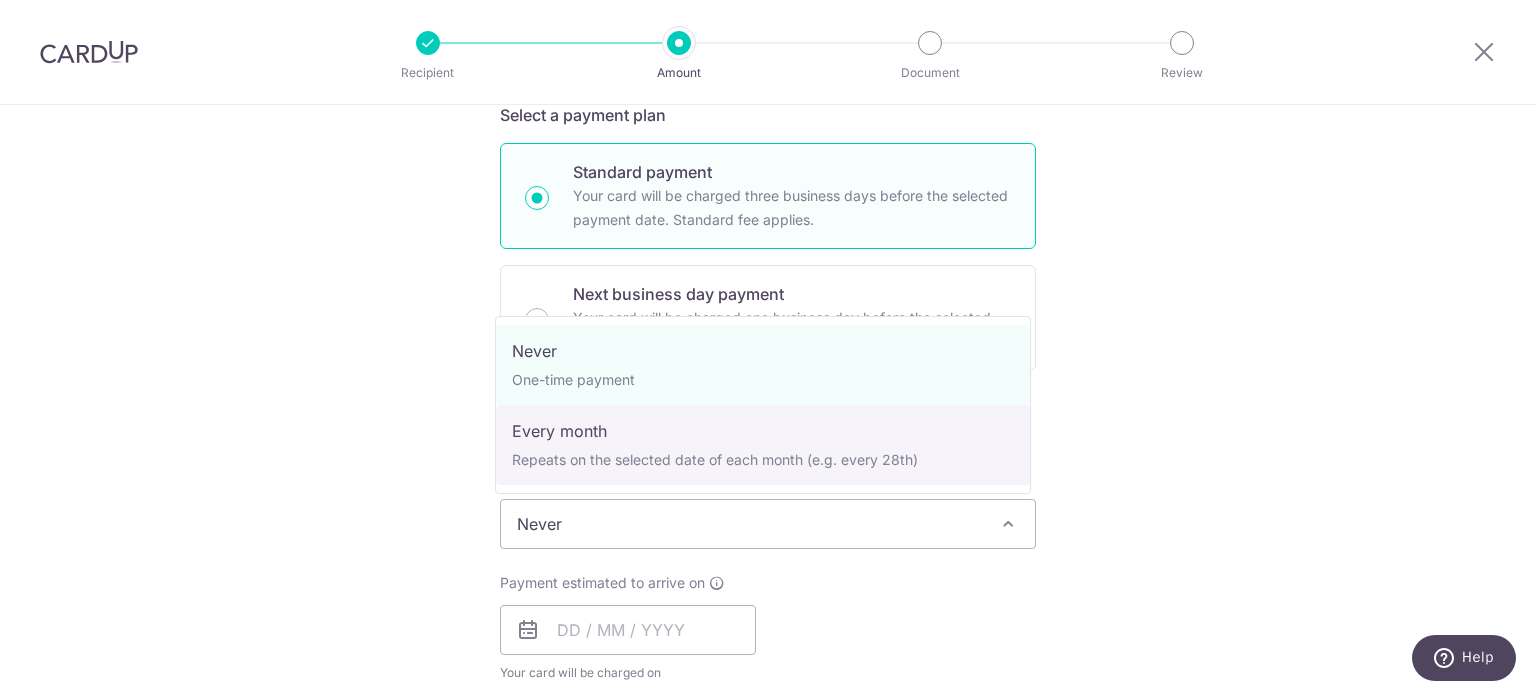 select on "3" 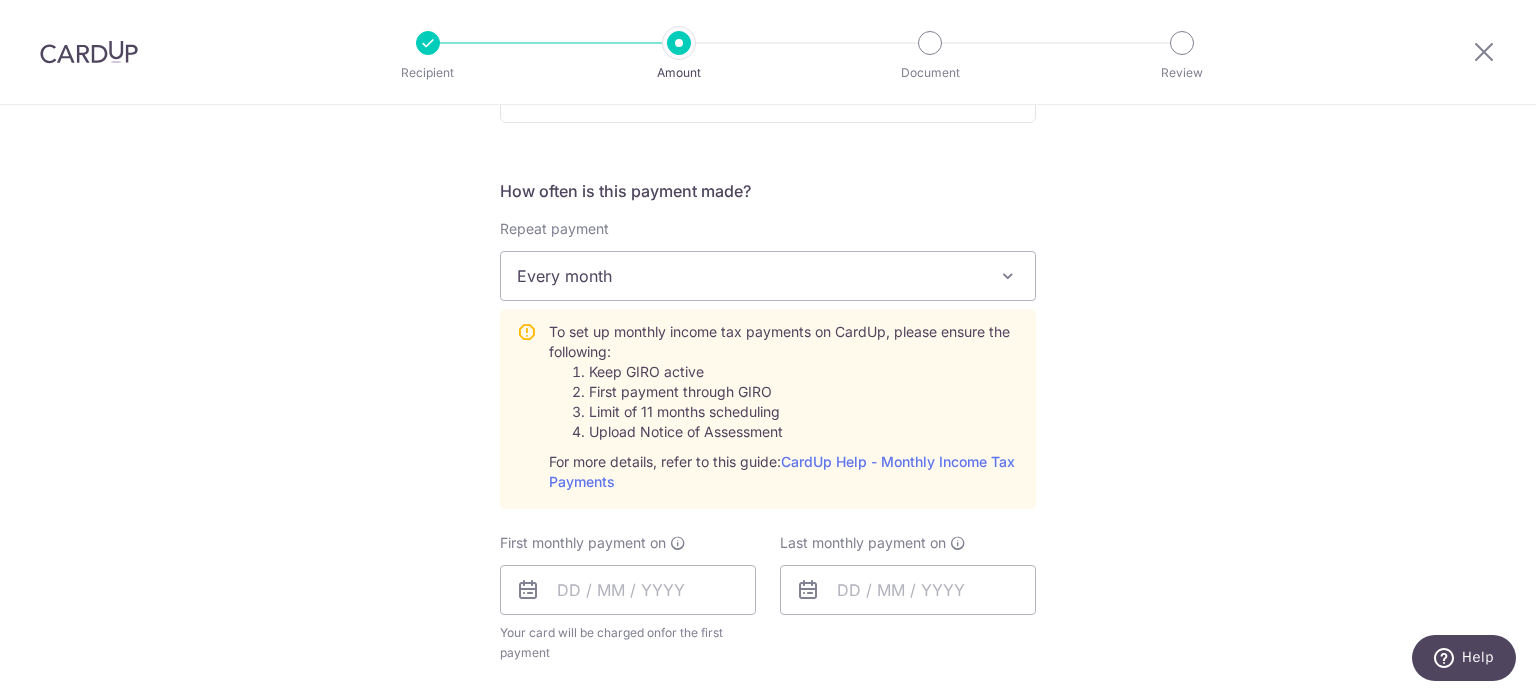scroll, scrollTop: 800, scrollLeft: 0, axis: vertical 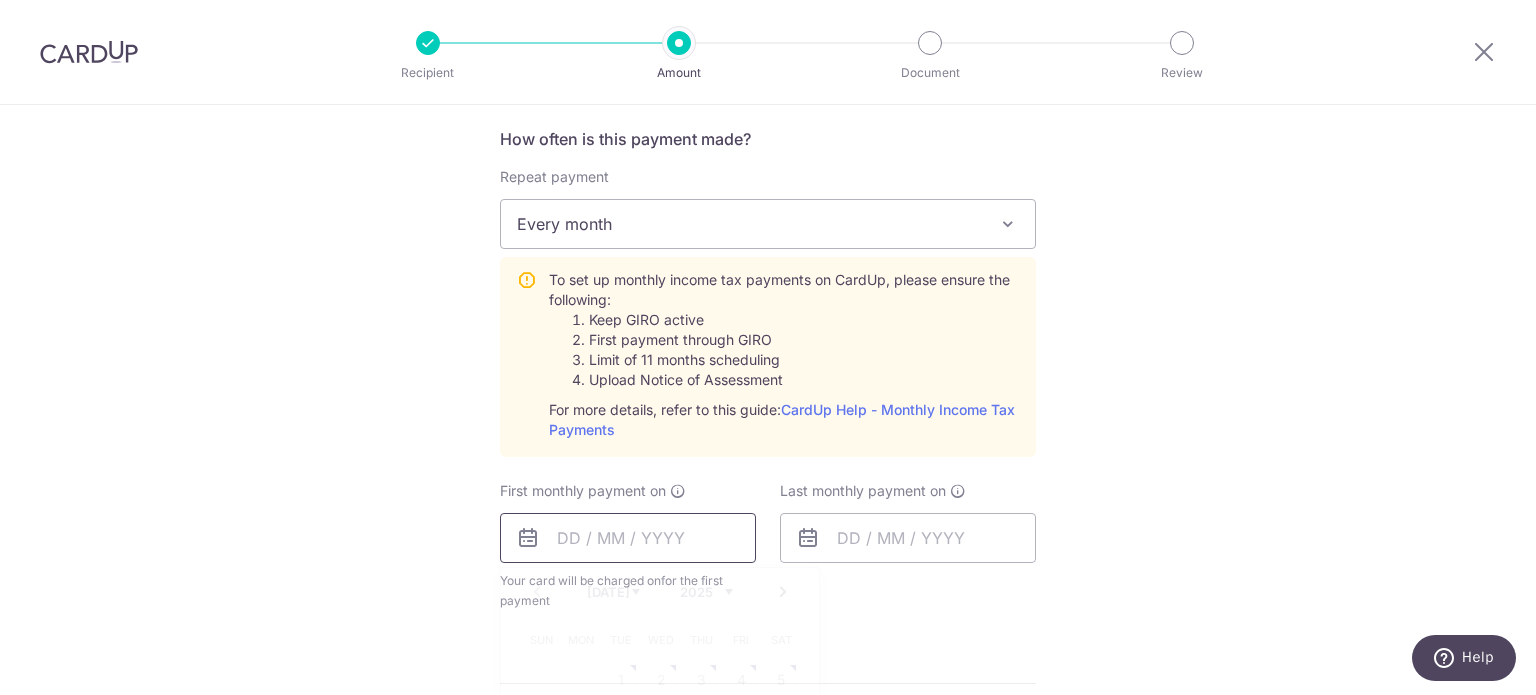 click at bounding box center [628, 538] 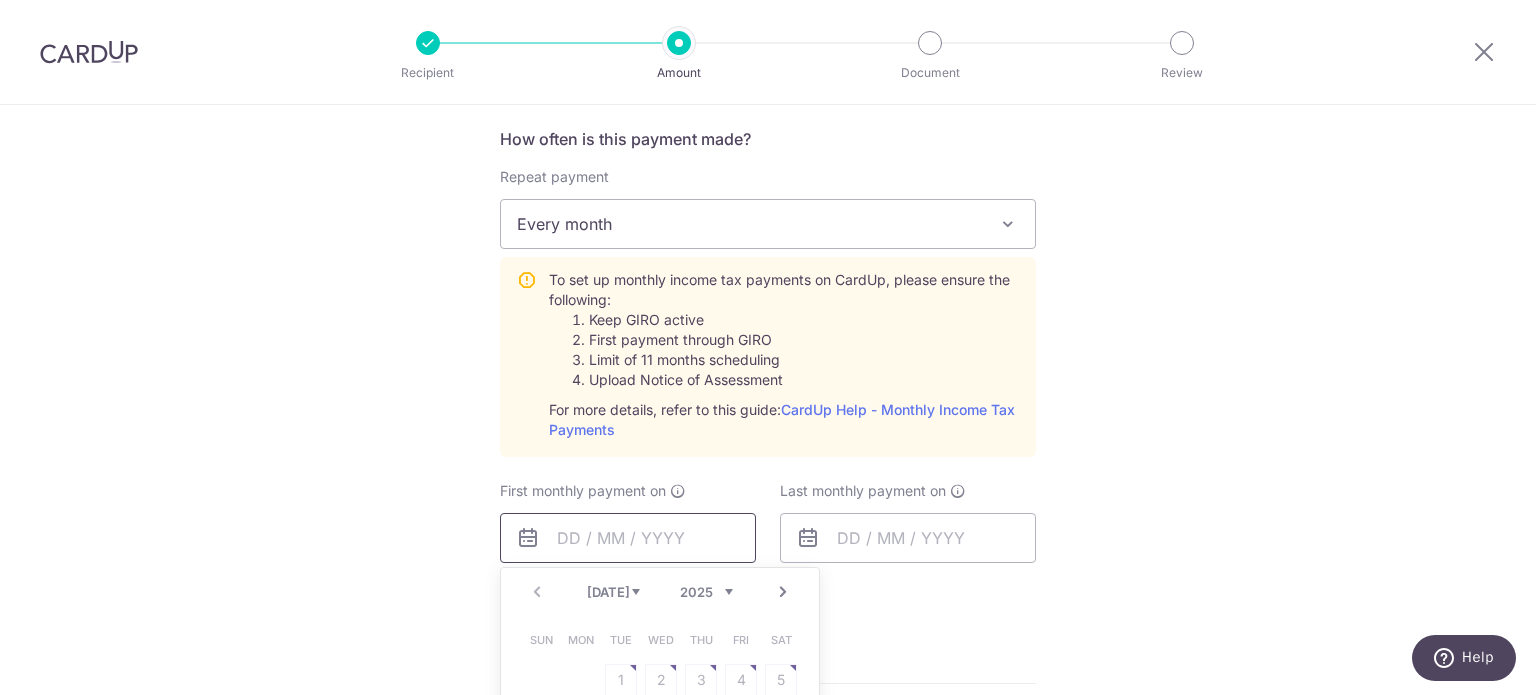 click at bounding box center [628, 538] 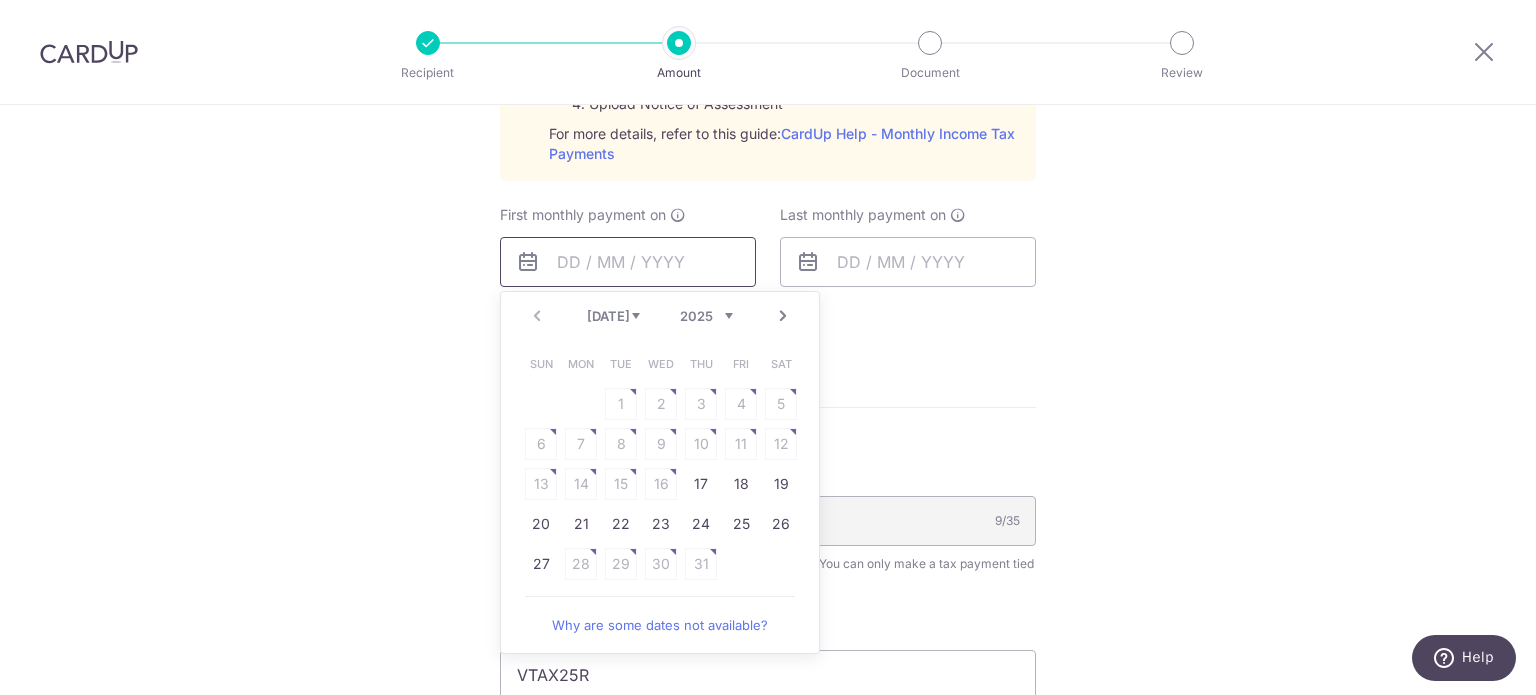 scroll, scrollTop: 1200, scrollLeft: 0, axis: vertical 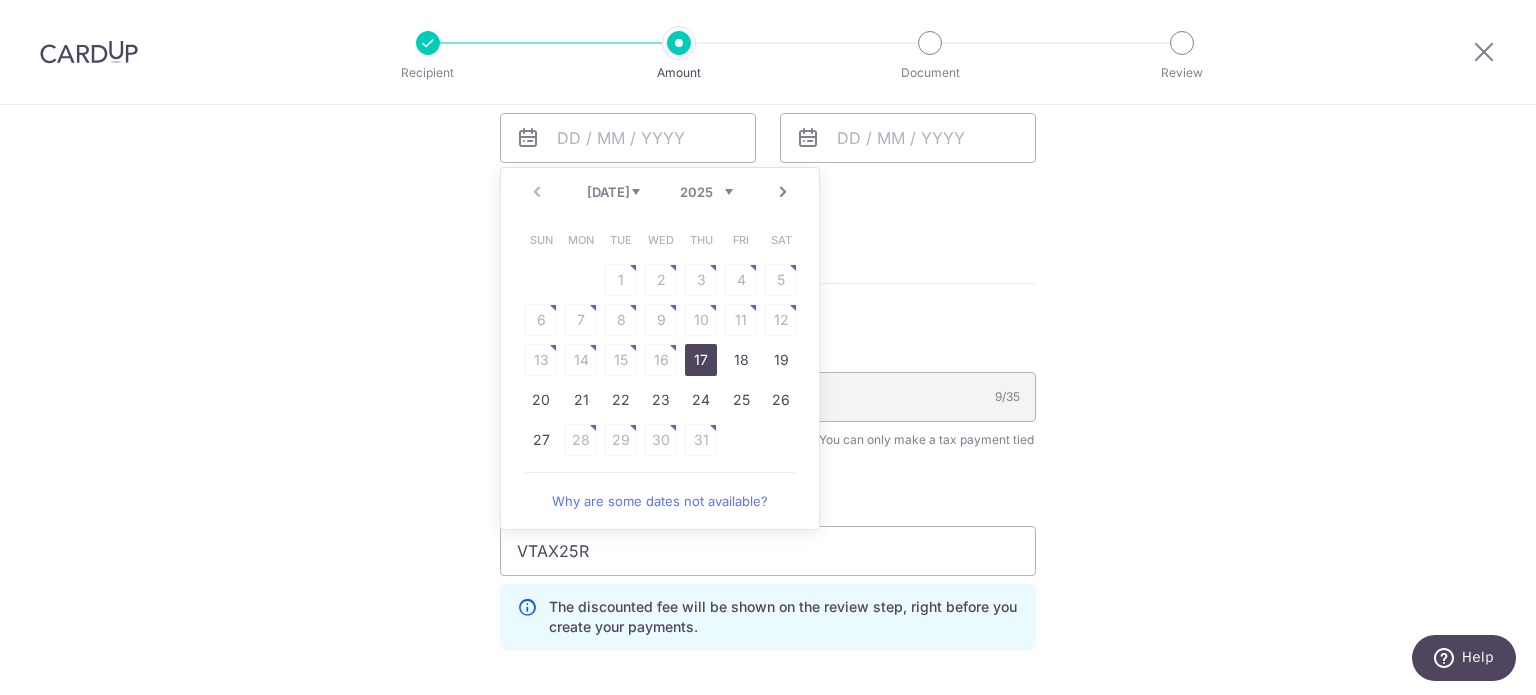 click on "17" at bounding box center (701, 360) 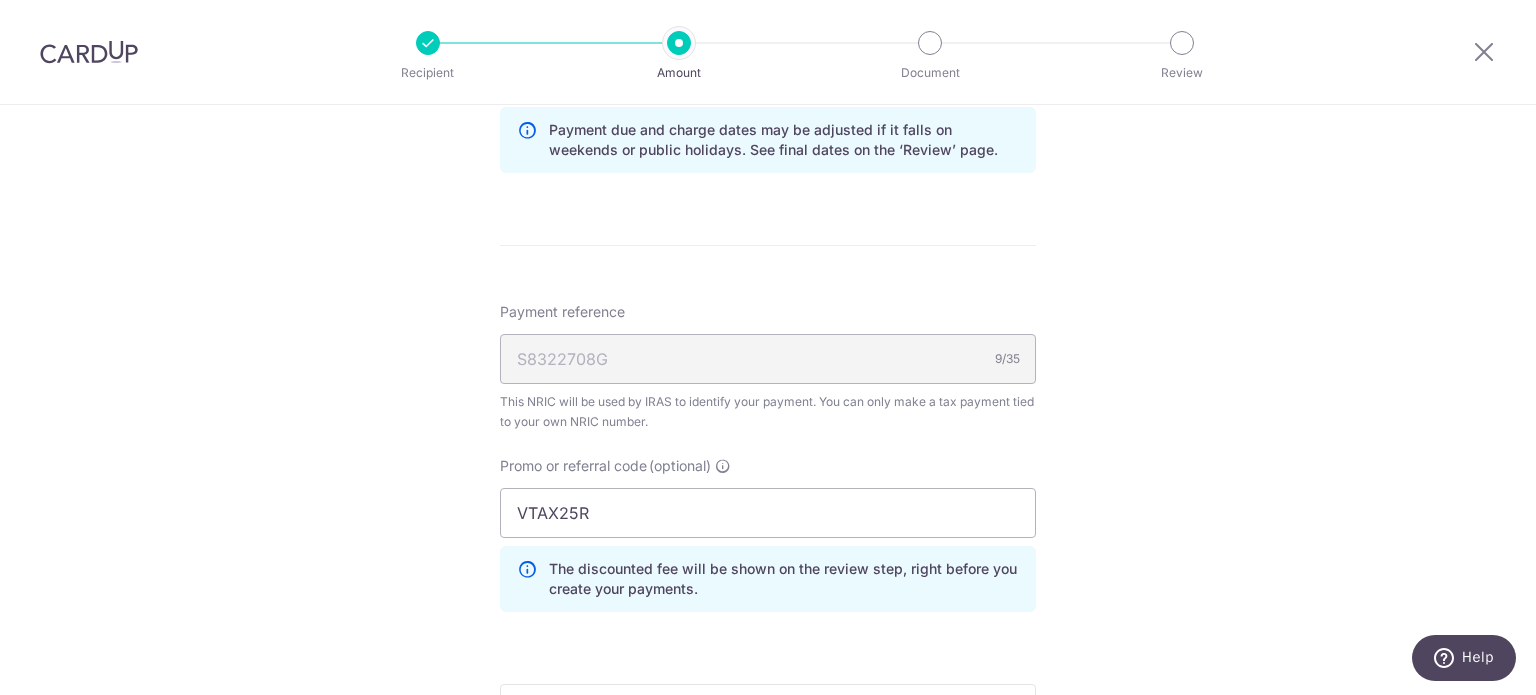 scroll, scrollTop: 1200, scrollLeft: 0, axis: vertical 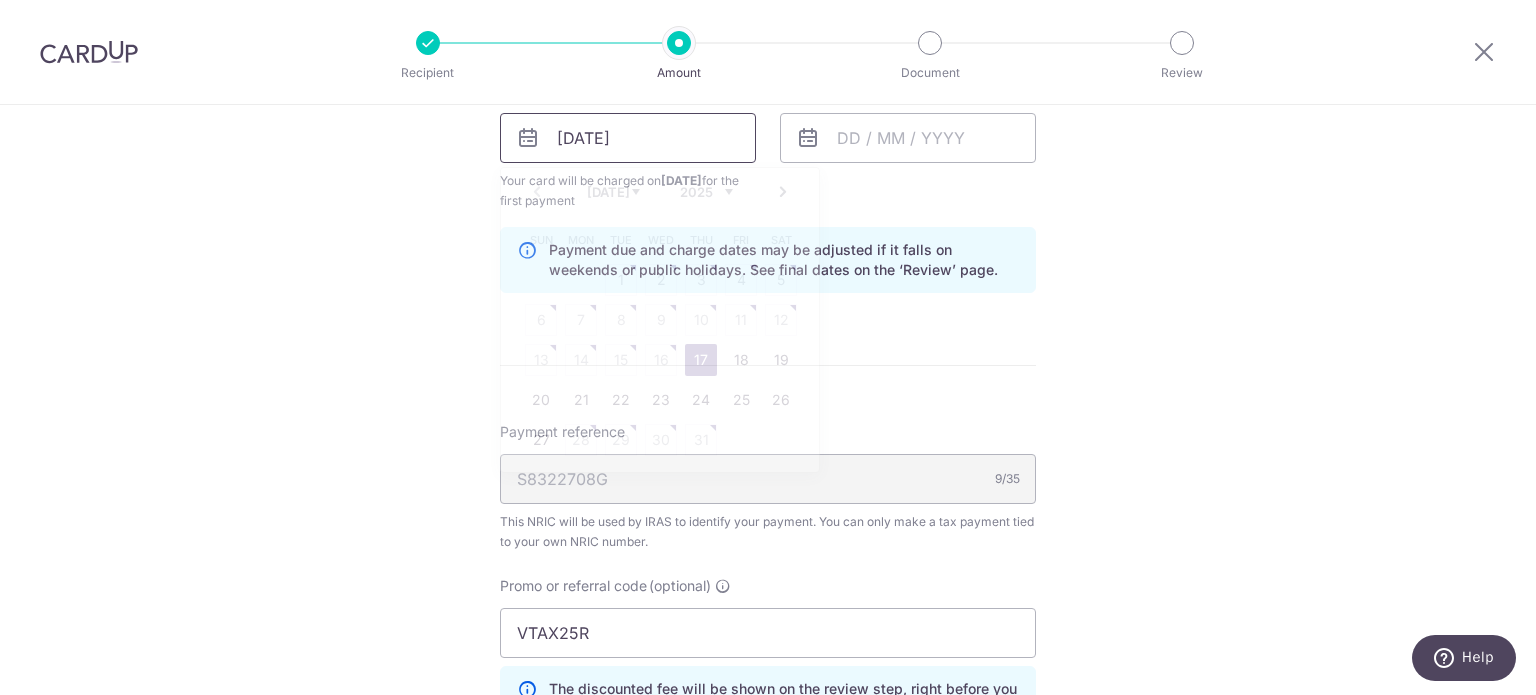 click on "17/07/2025" at bounding box center [628, 138] 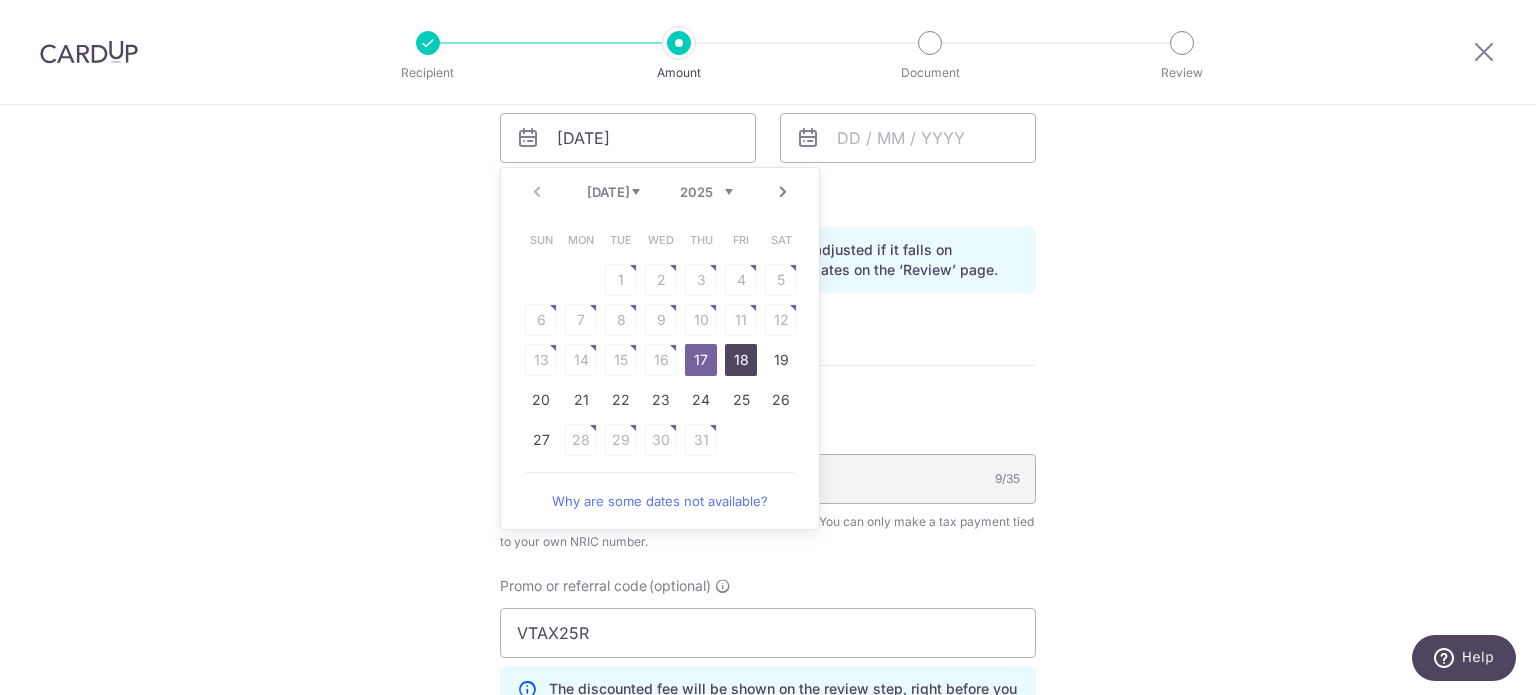 click on "18" at bounding box center [741, 360] 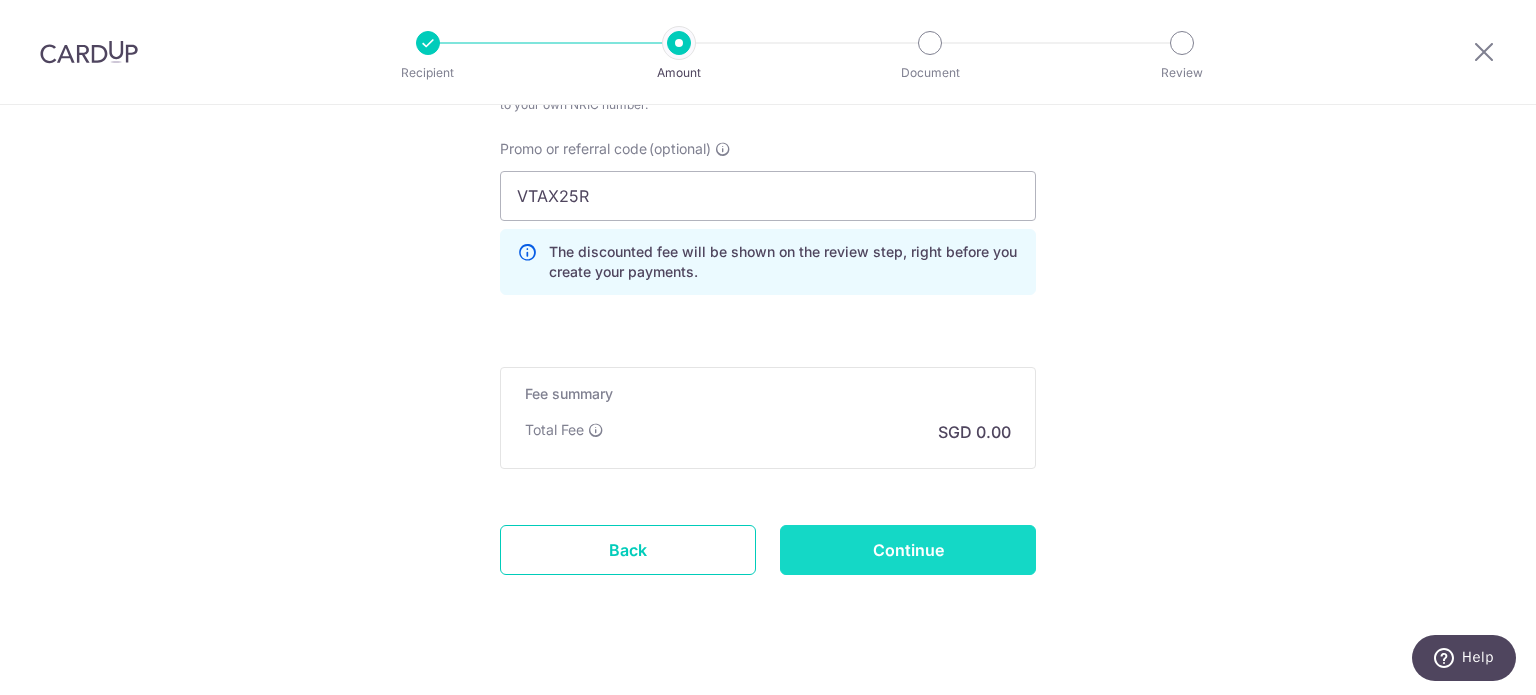 scroll, scrollTop: 1663, scrollLeft: 0, axis: vertical 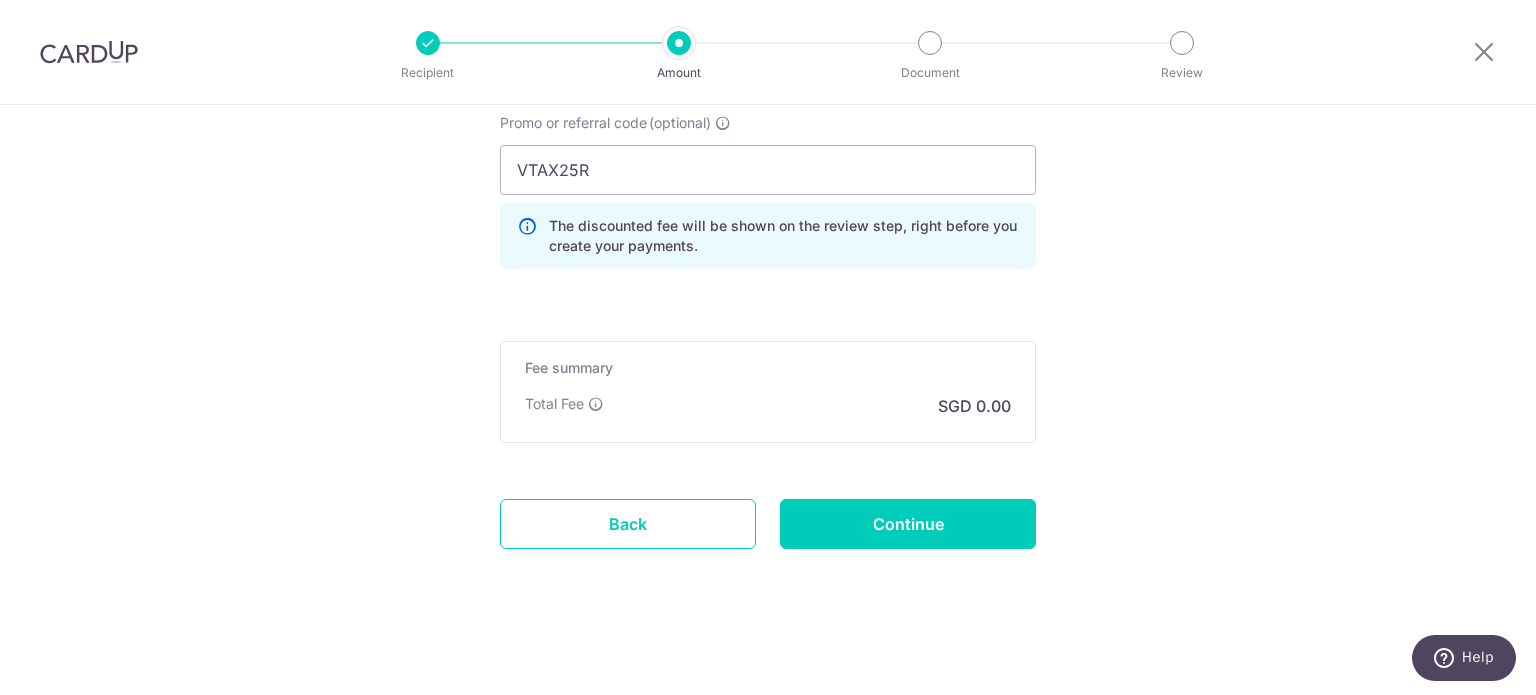 click on "Total Fee
SGD 0.00" at bounding box center [768, 406] 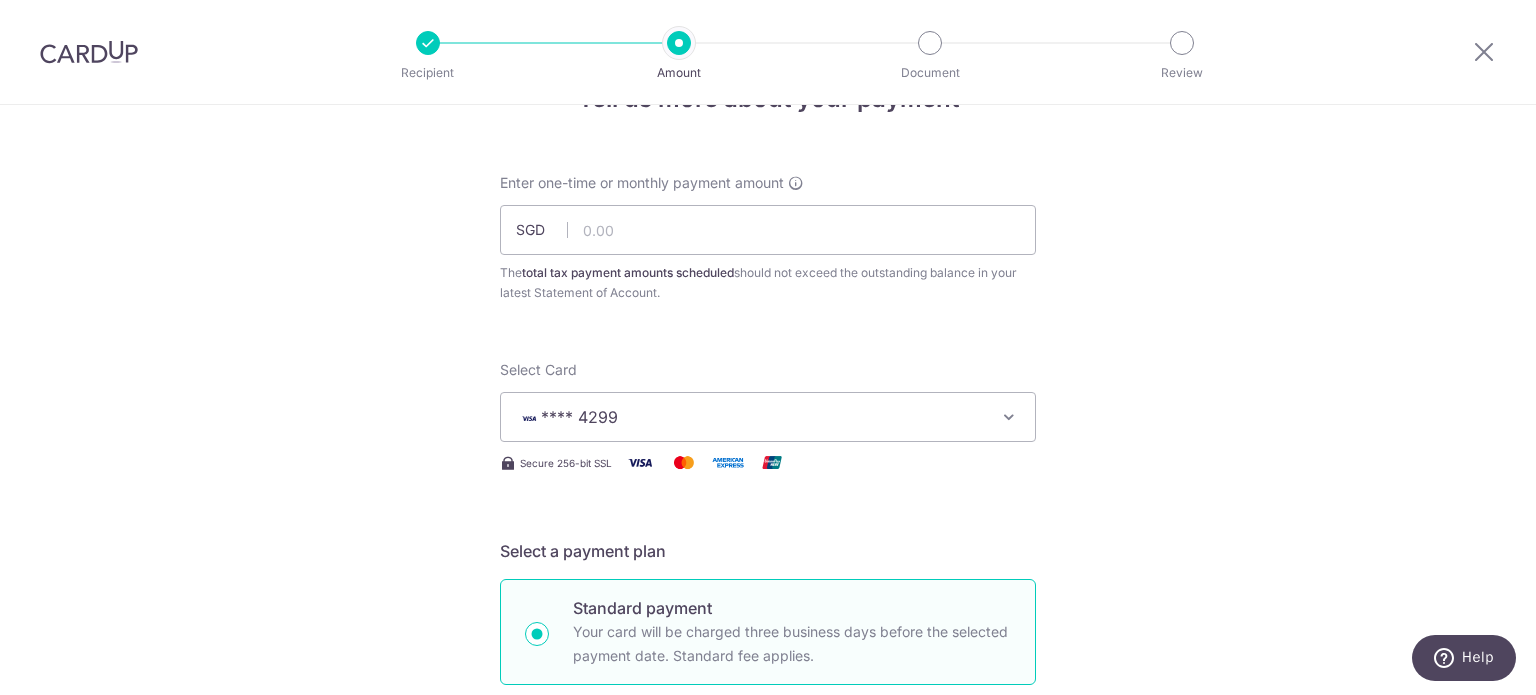 scroll, scrollTop: 63, scrollLeft: 0, axis: vertical 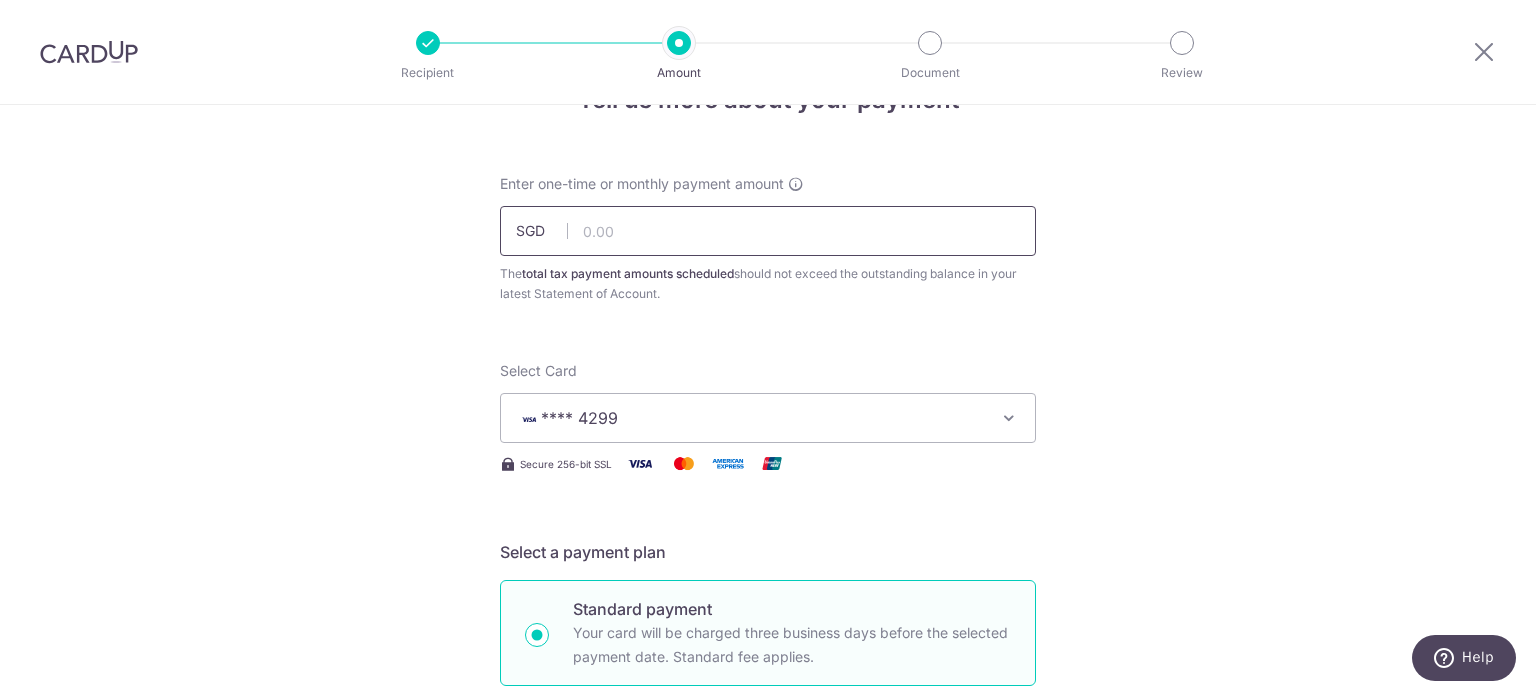 click at bounding box center [768, 231] 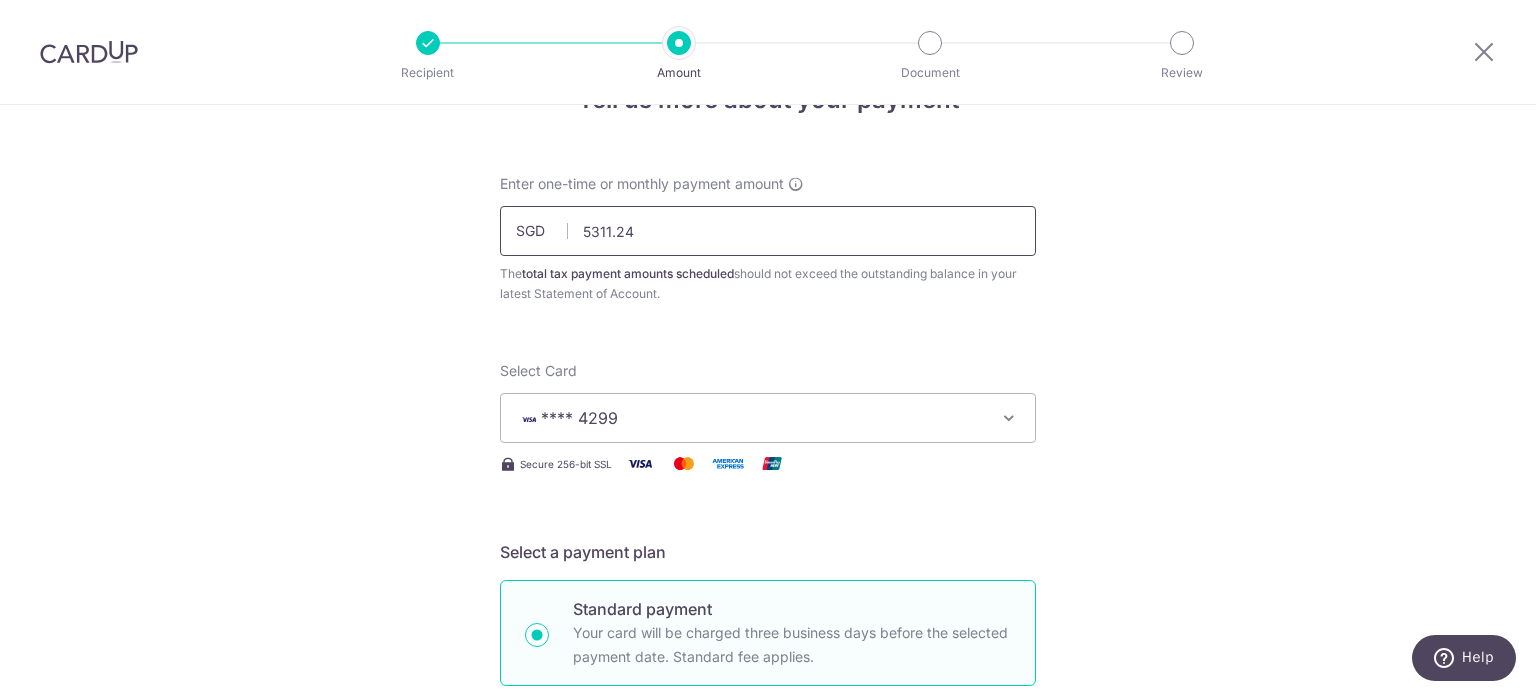 click on "5311.24" at bounding box center [768, 231] 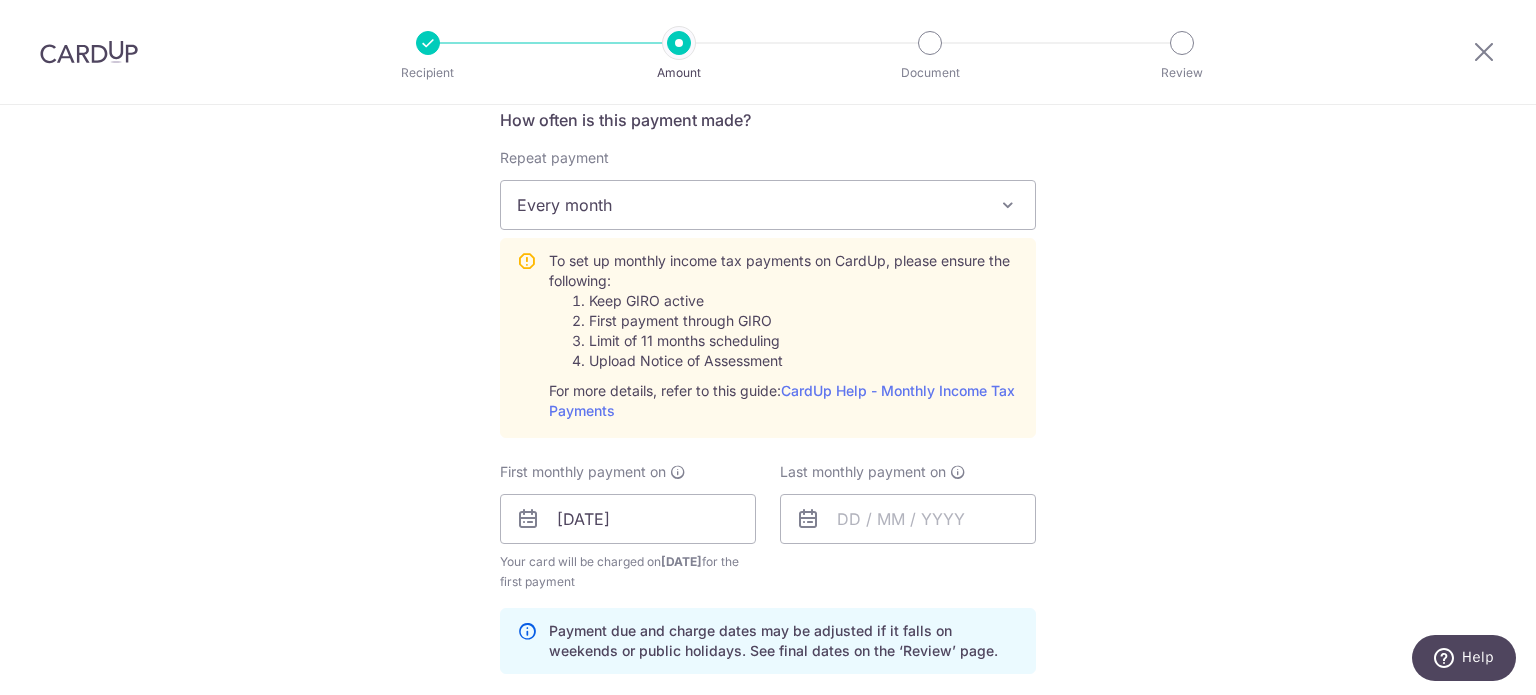 scroll, scrollTop: 963, scrollLeft: 0, axis: vertical 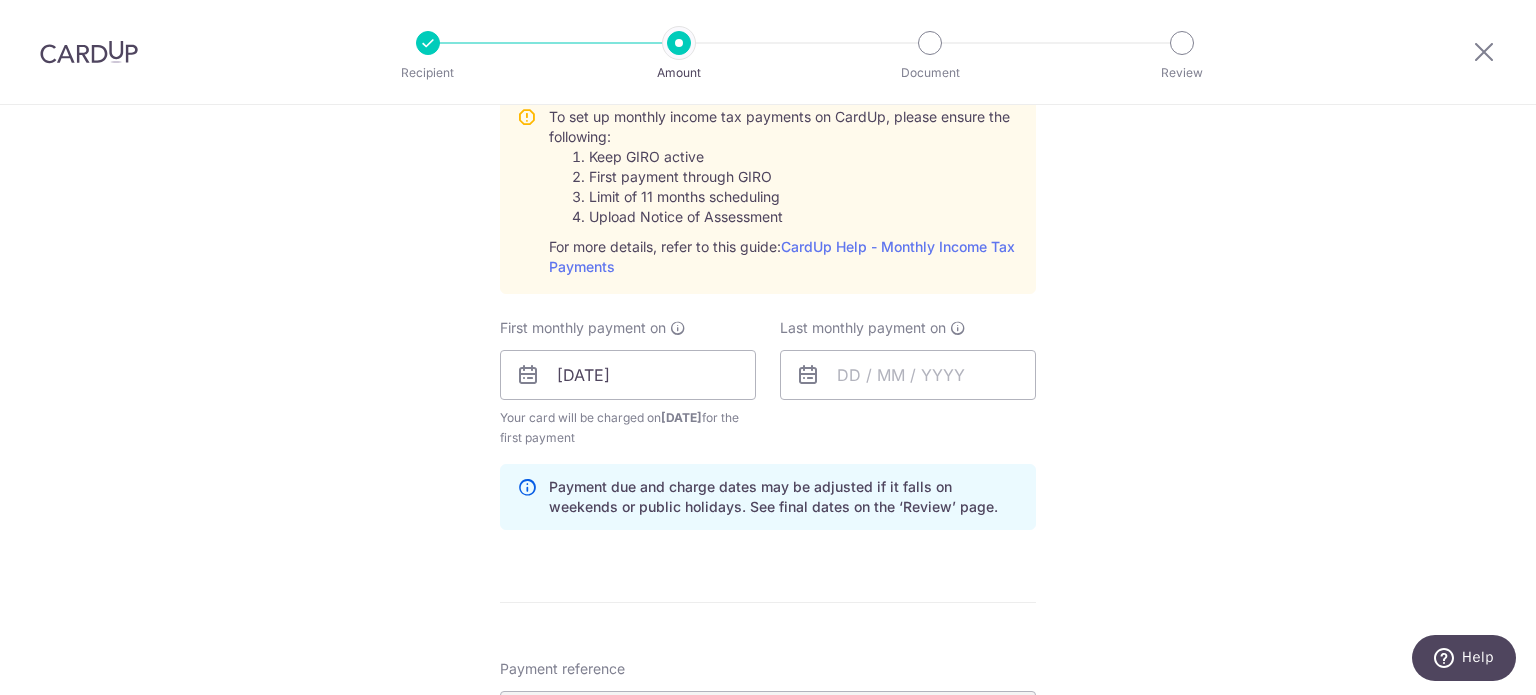 click on "Tell us more about your payment
Enter one-time or monthly payment amount
SGD
5311.24
The  total tax payment amounts scheduled  should not exceed the outstanding balance in your latest Statement of Account.
Select Card
**** 4299
Add credit card
Your Cards
**** 0740
**** 6439
**** 4299
Secure 256-bit SSL" at bounding box center (768, 270) 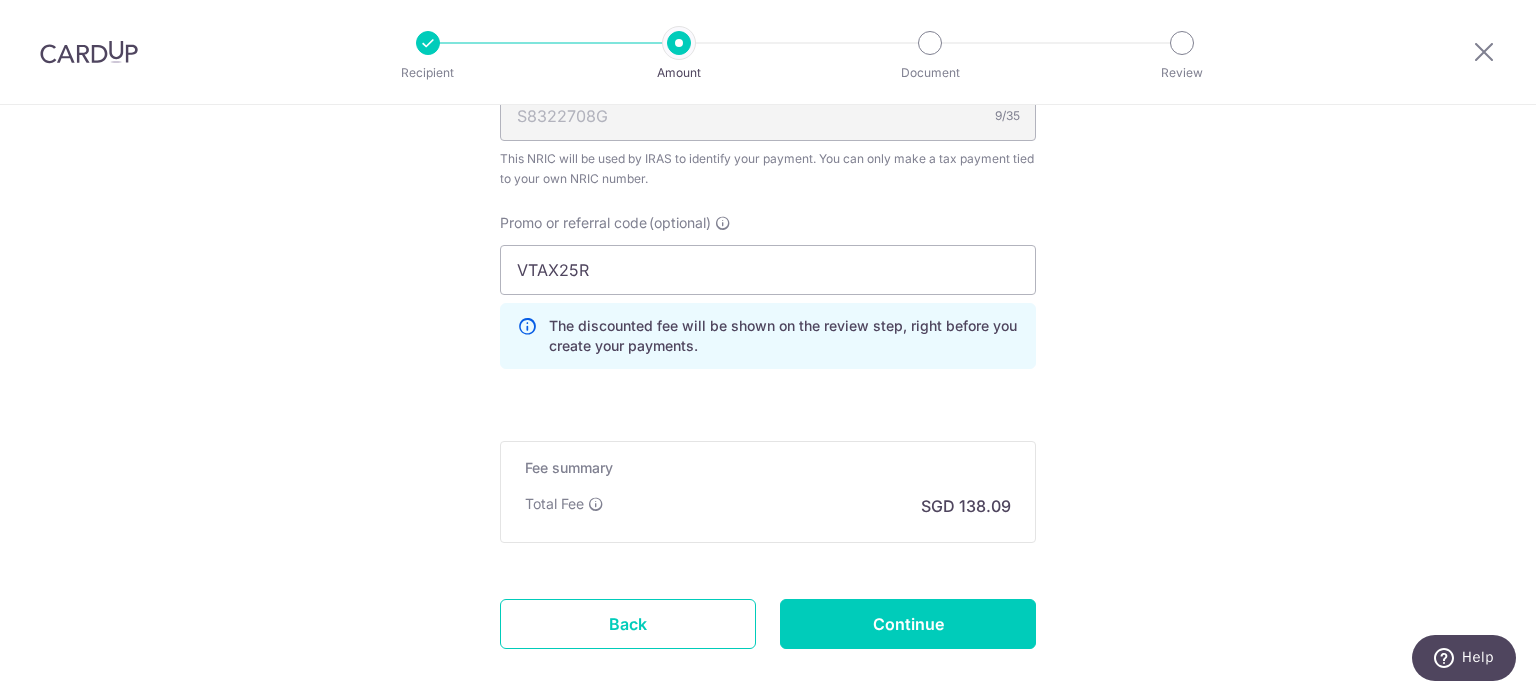 scroll, scrollTop: 1663, scrollLeft: 0, axis: vertical 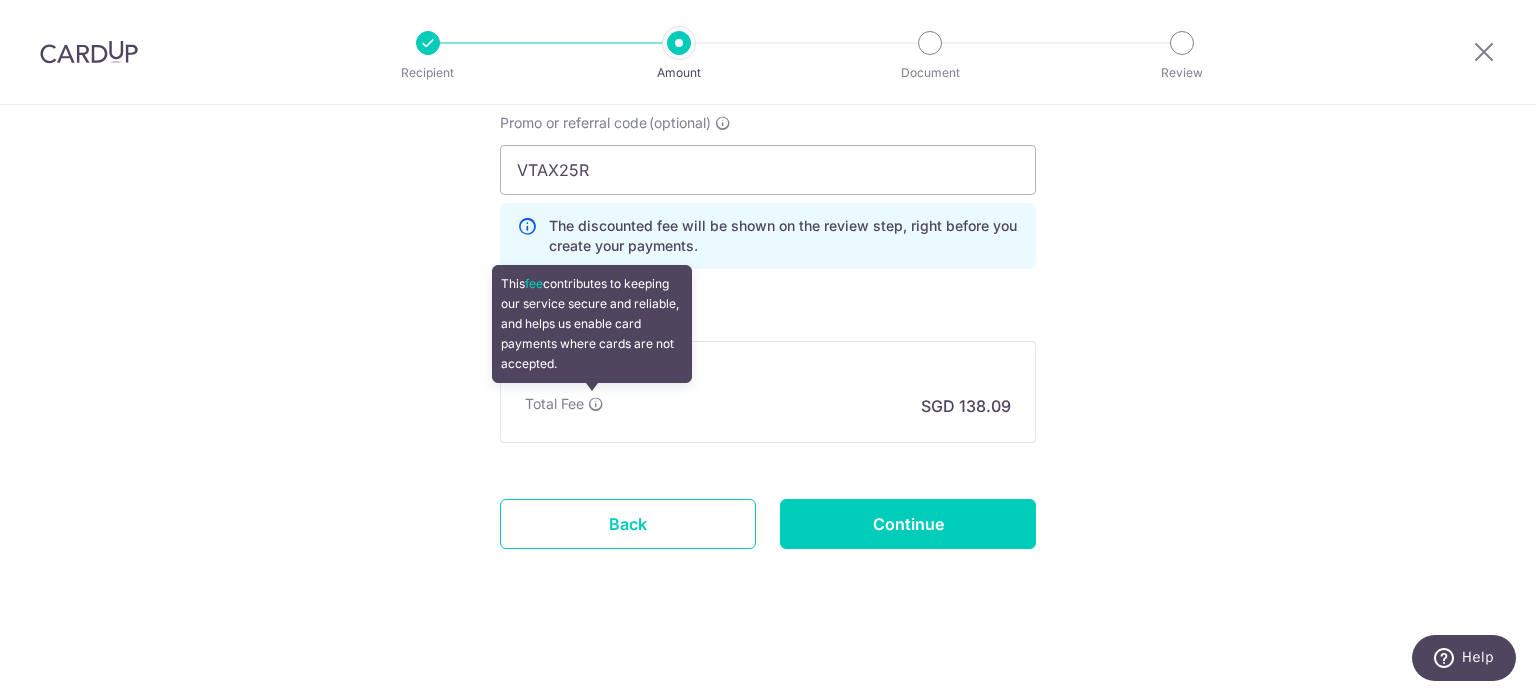 click at bounding box center [596, 404] 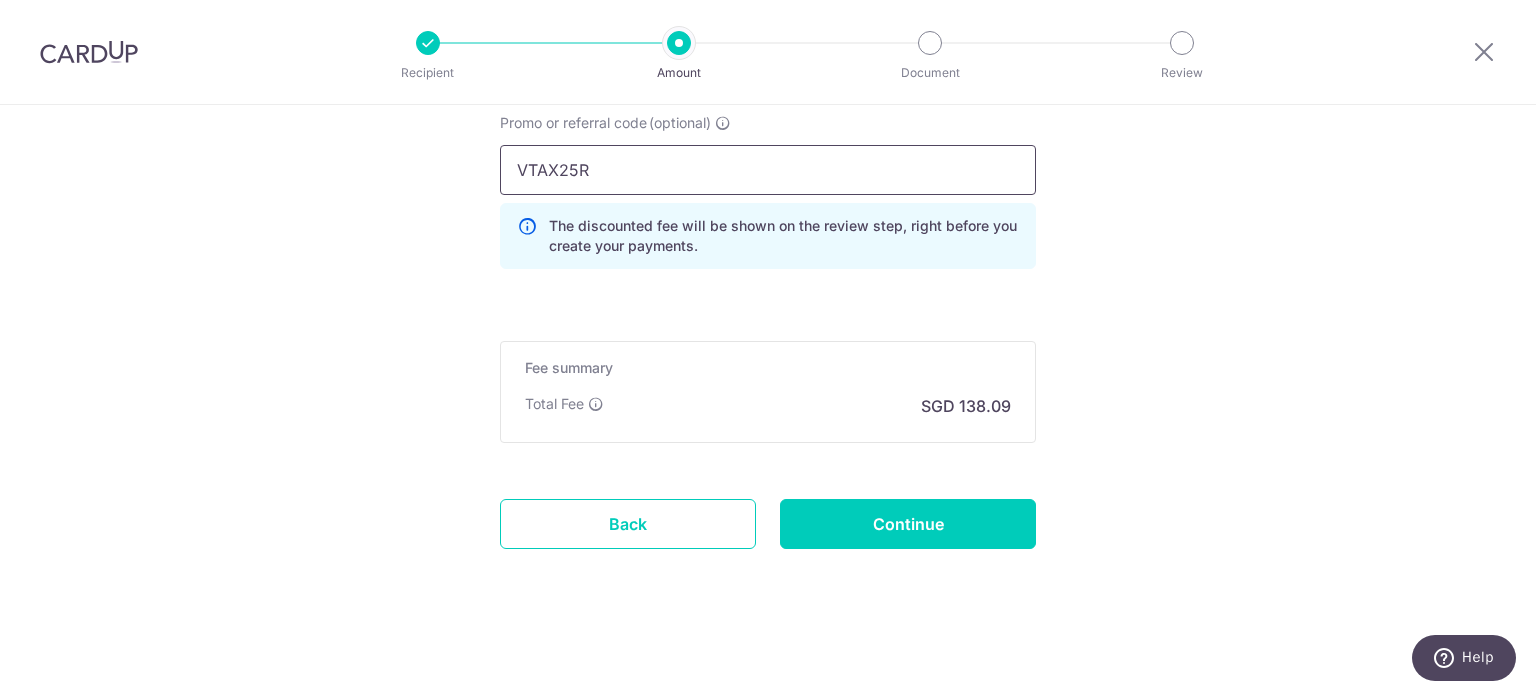 click on "VTAX25R" at bounding box center (768, 170) 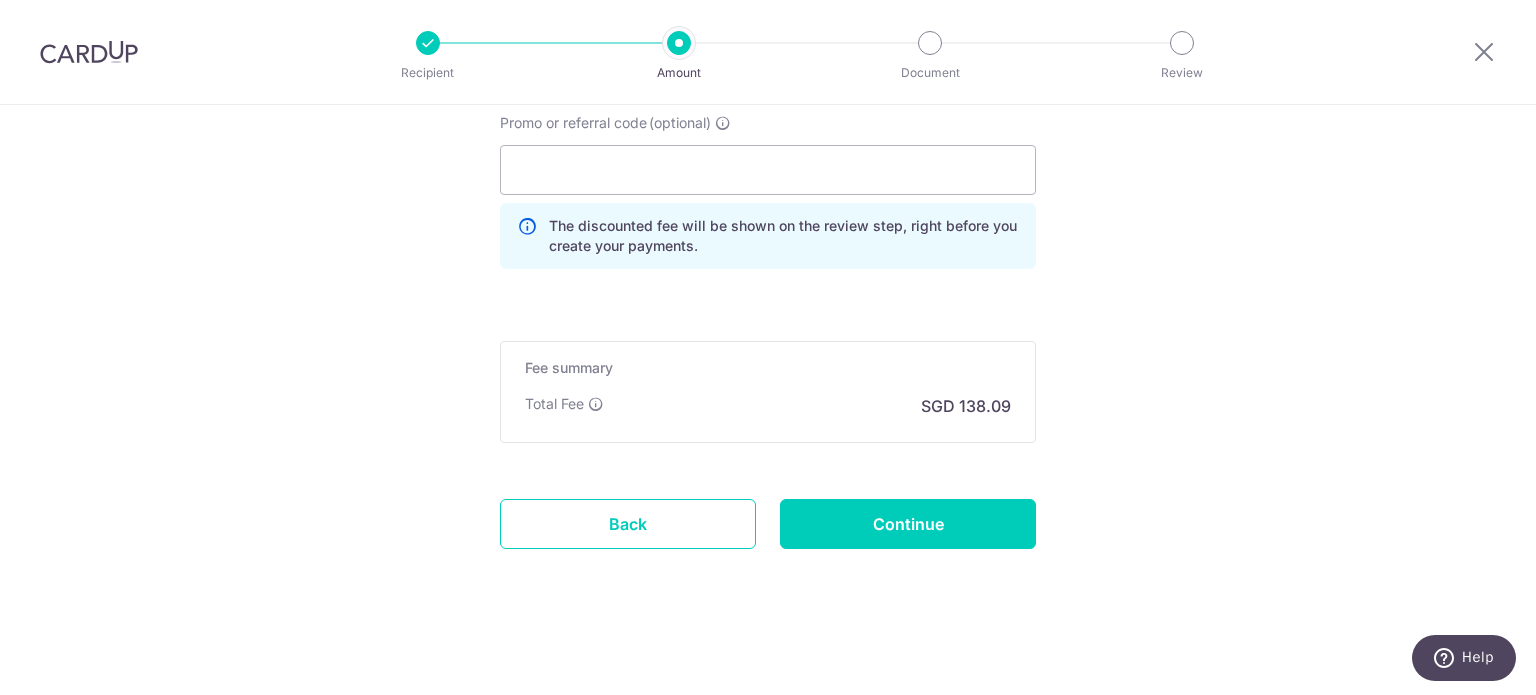 click on "Enter one-time or monthly payment amount
SGD
5,311.24
5311.24
The  total tax payment amounts scheduled  should not exceed the outstanding balance in your latest Statement of Account.
Select Card
**** 4299
Add credit card
Your Cards
**** 0740
**** 6439
**** 4299
Secure 256-bit SSL
Text" at bounding box center (768, -411) 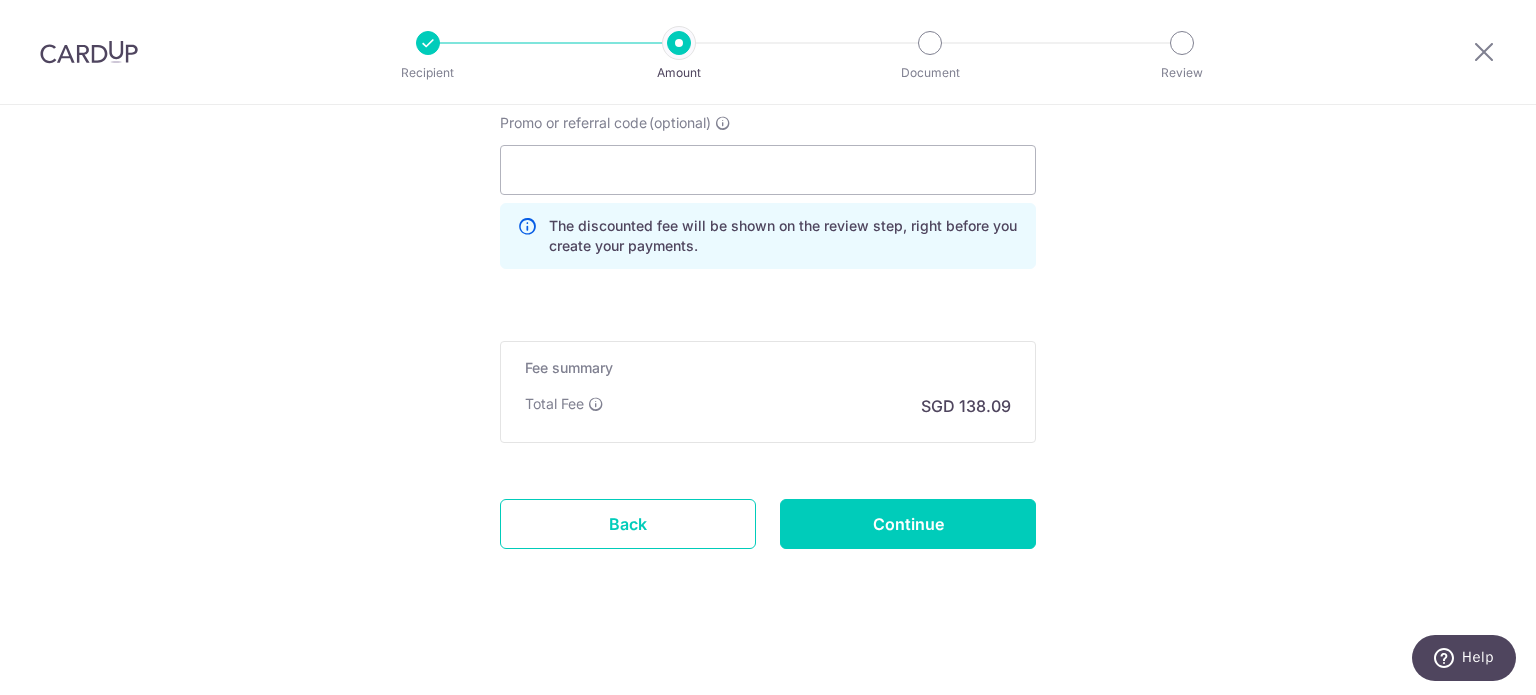 click on "Promo or referral code
(optional)
The discounted fee will be shown on the review step, right before you create your payments.
Add" at bounding box center (768, 199) 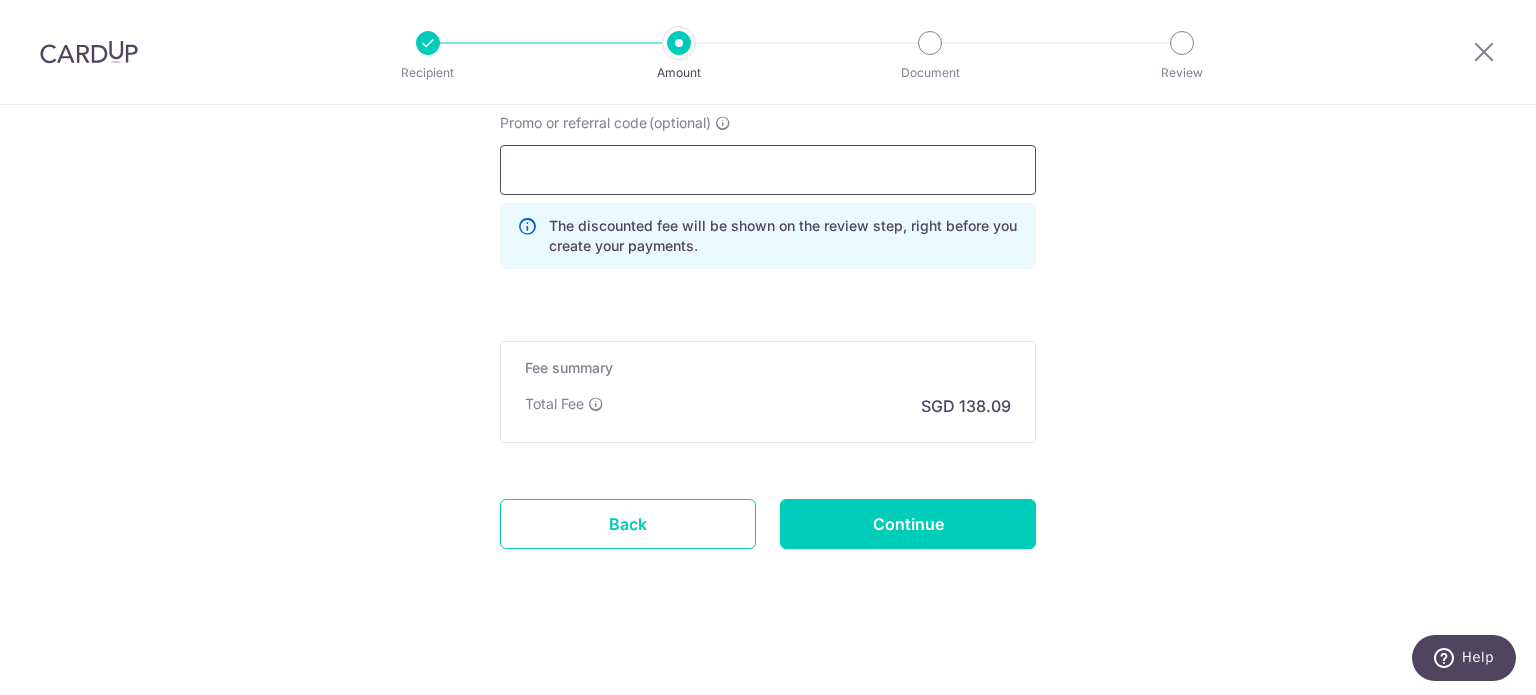 click on "Promo or referral code
(optional)" at bounding box center [768, 170] 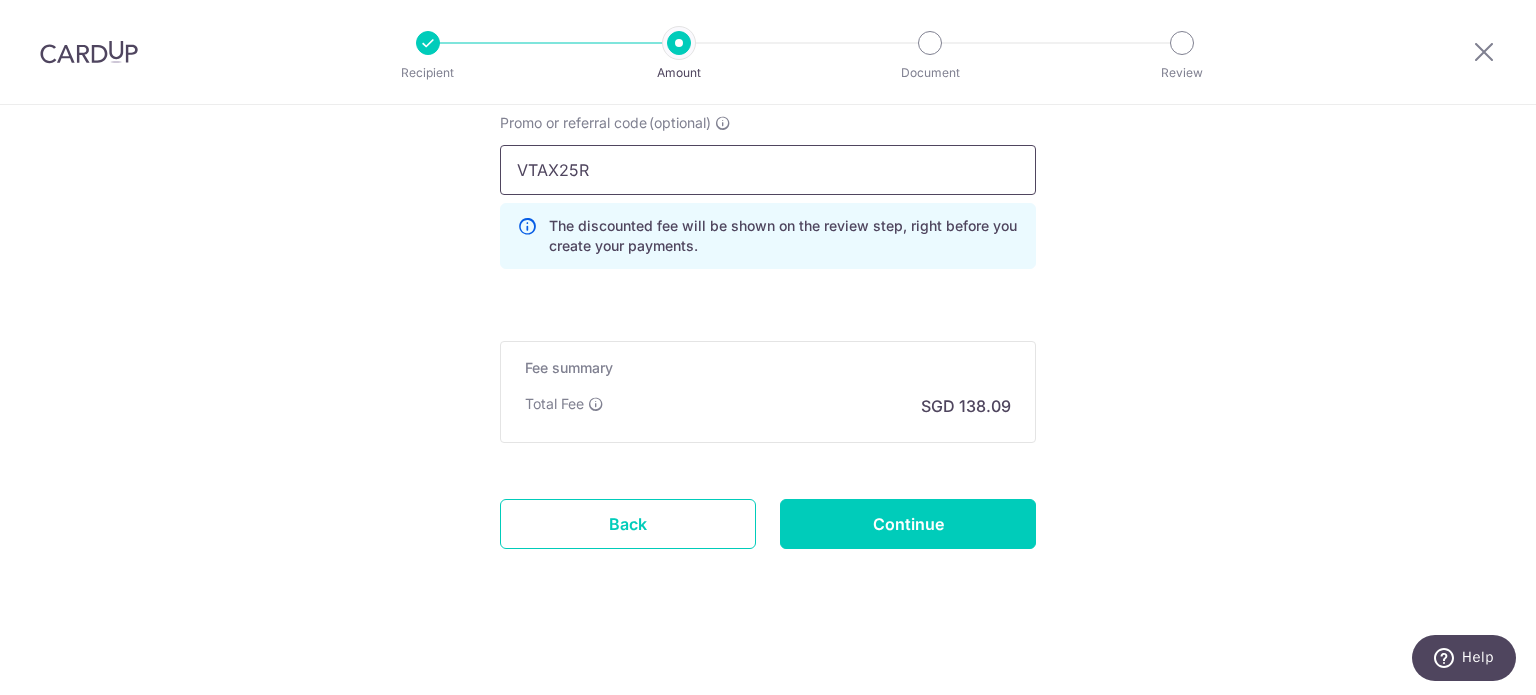 type on "VTAX25R" 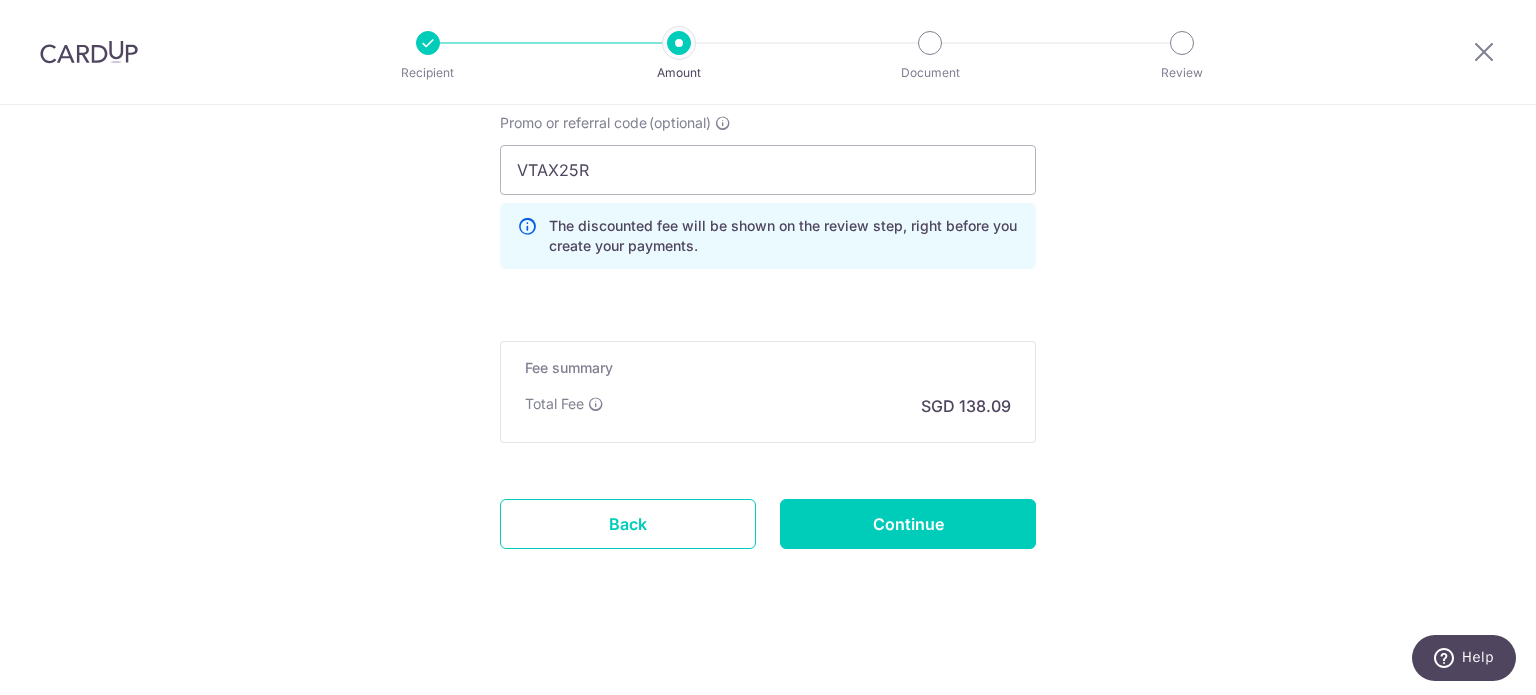 click on "Promo or referral code
(optional)
VTAX25R
The discounted fee will be shown on the review step, right before you create your payments.
Add" at bounding box center [768, 199] 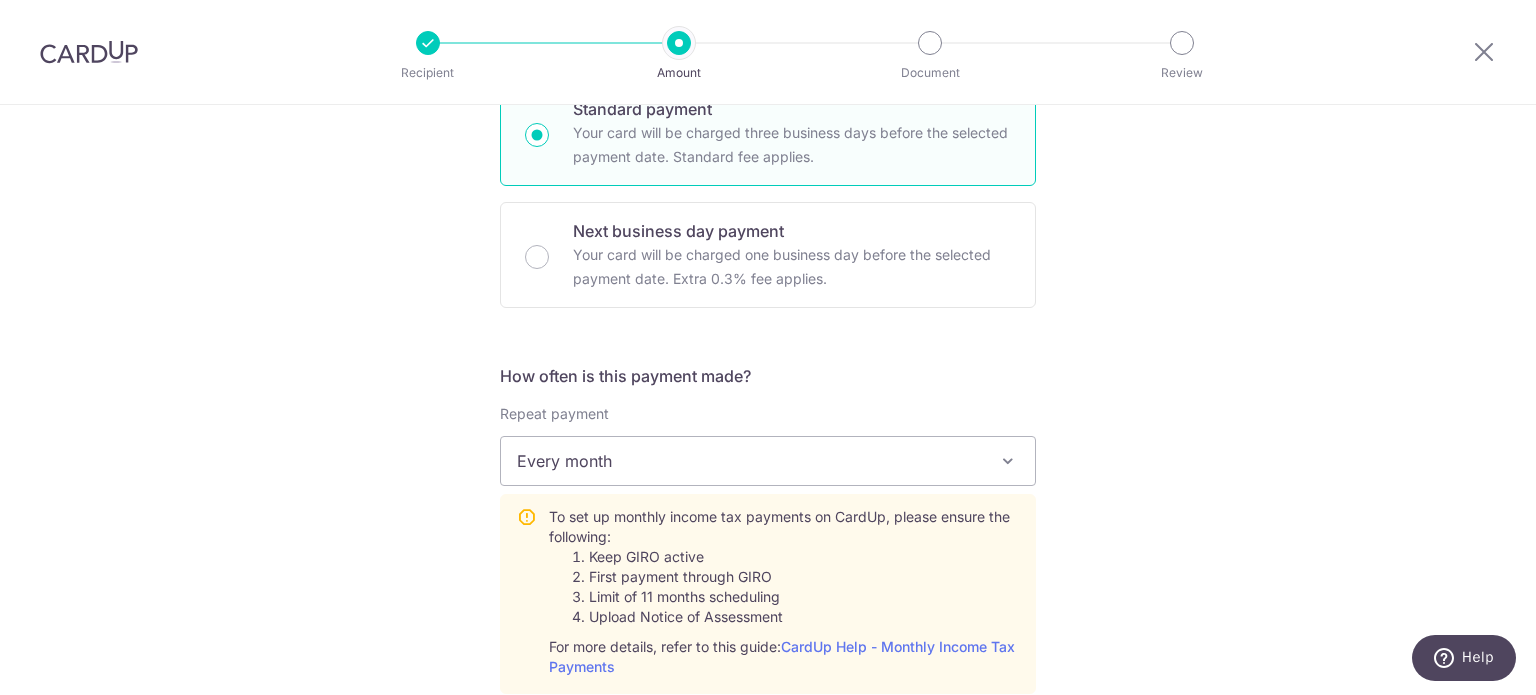 scroll, scrollTop: 63, scrollLeft: 0, axis: vertical 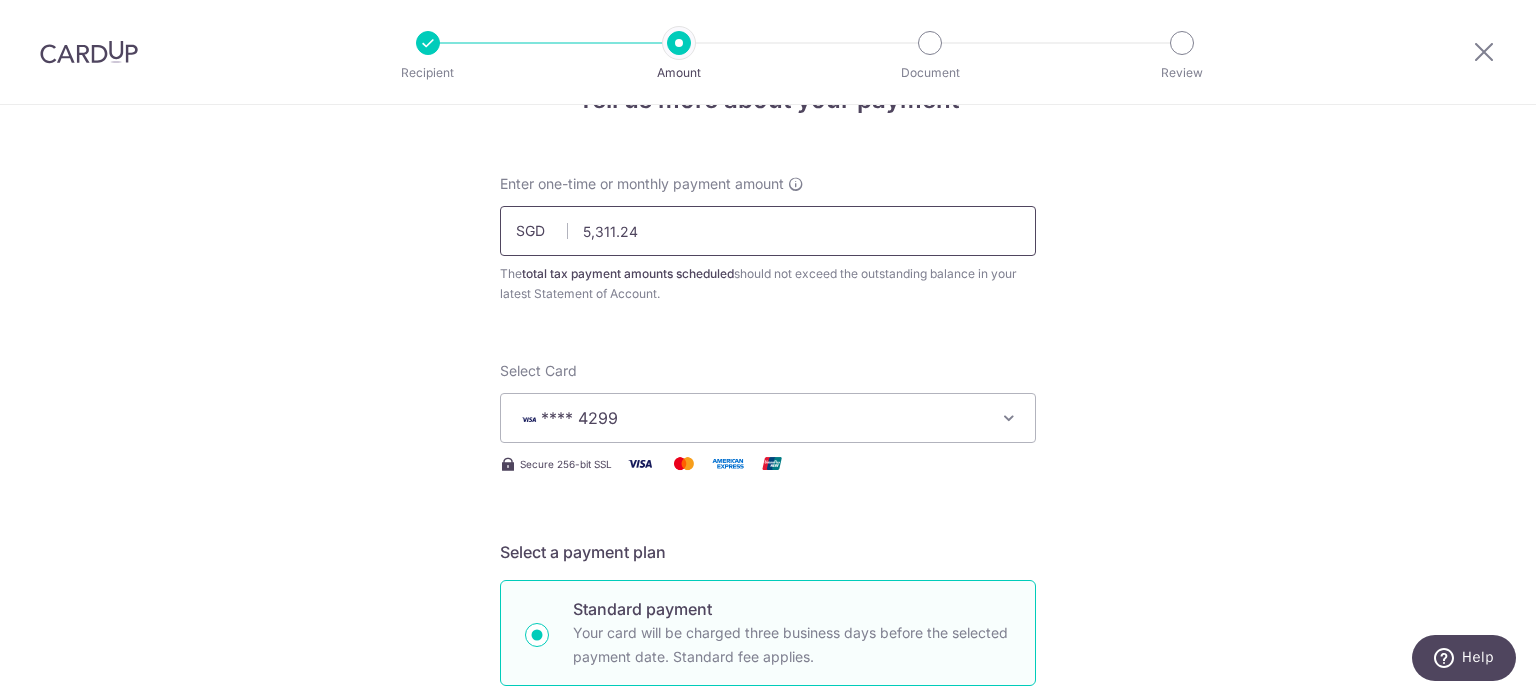 click on "5,311.24" at bounding box center (768, 231) 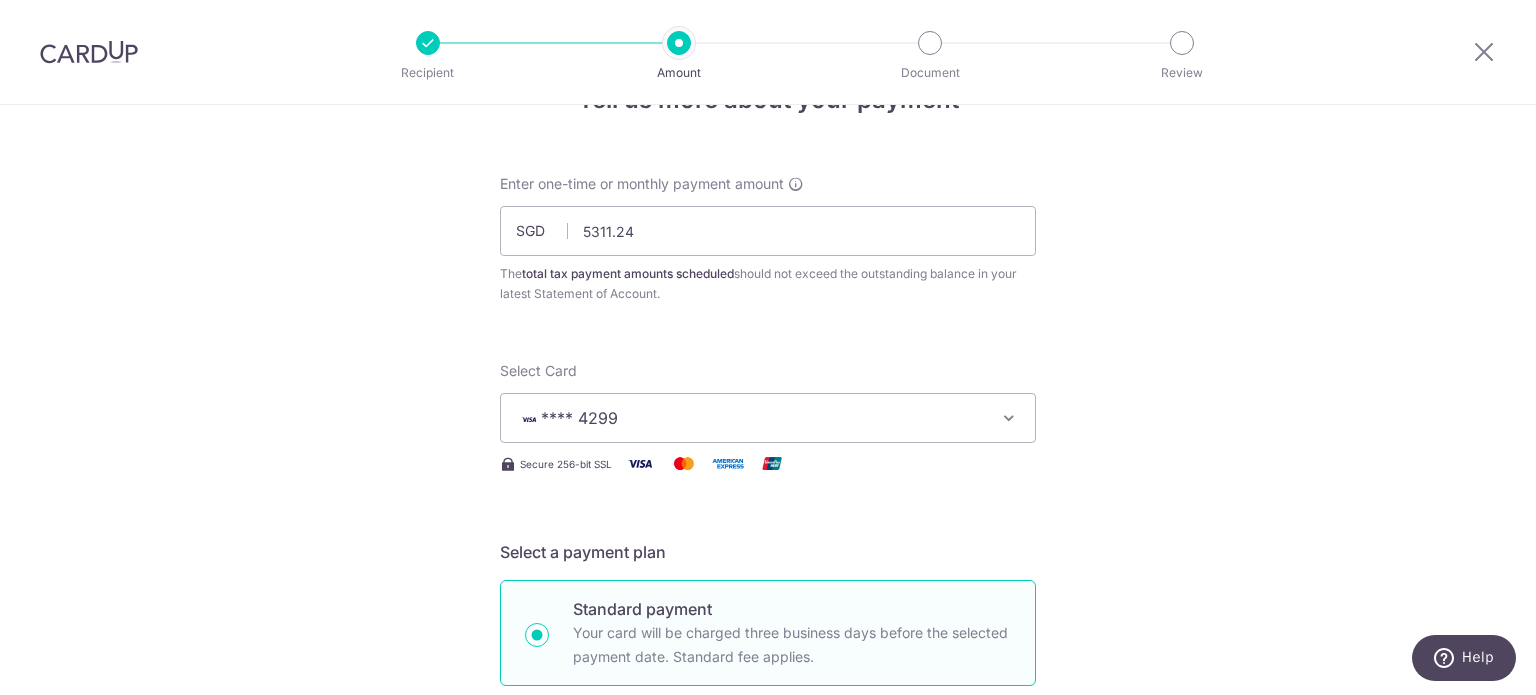 click on "Tell us more about your payment
Enter one-time or monthly payment amount
SGD
5311.24
5311.24
The  total tax payment amounts scheduled  should not exceed the outstanding balance in your latest Statement of Account.
Select Card
**** 4299
Add credit card
Your Cards
**** 0740
**** 6439
**** 4299
Secure 256-bit SSL" at bounding box center (768, 1170) 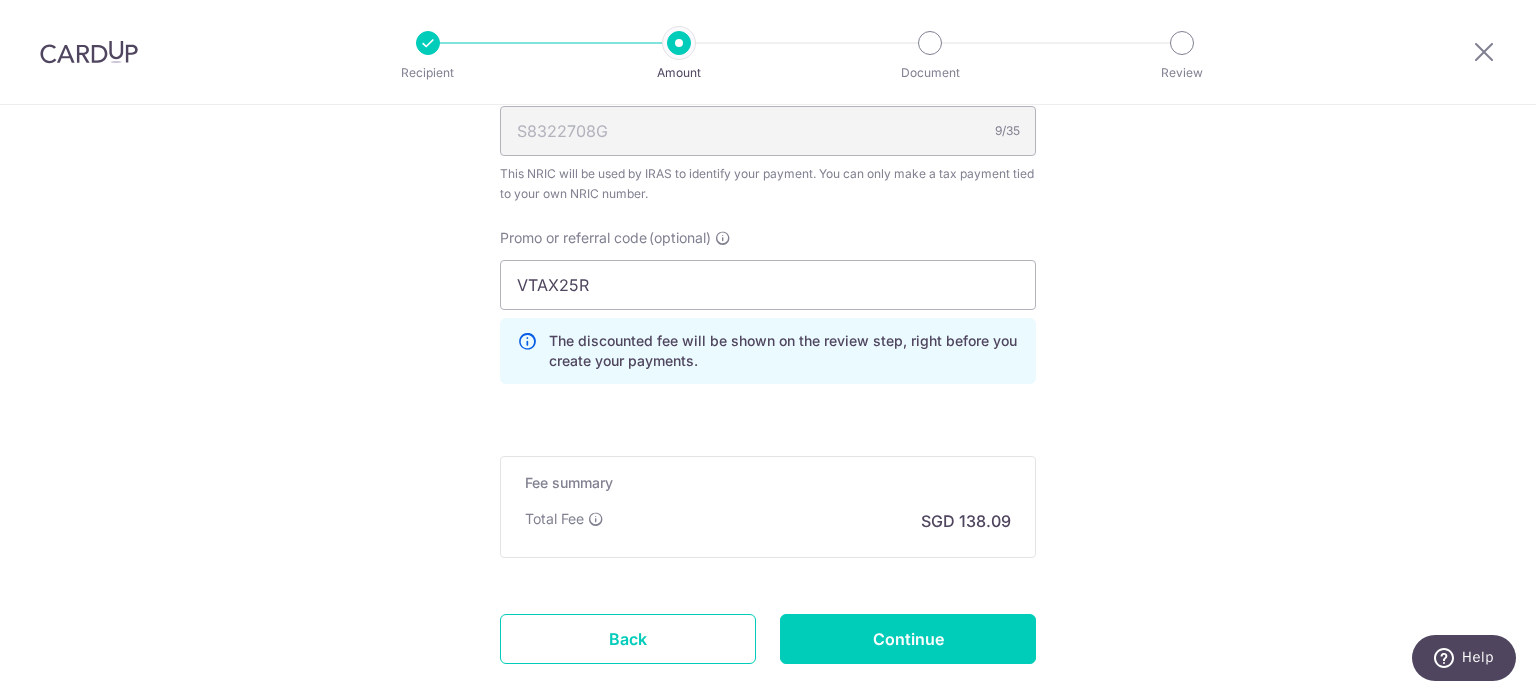 scroll, scrollTop: 1663, scrollLeft: 0, axis: vertical 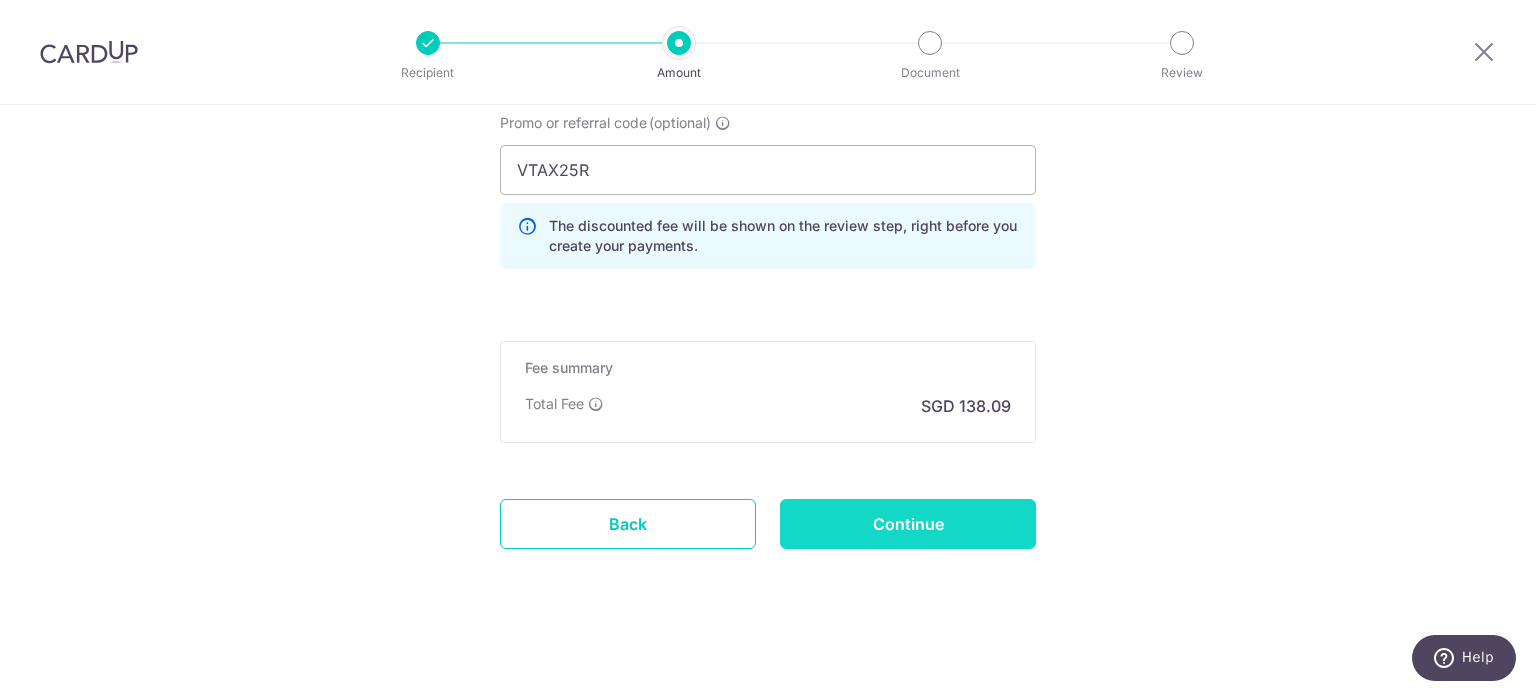 click on "Continue" at bounding box center (908, 524) 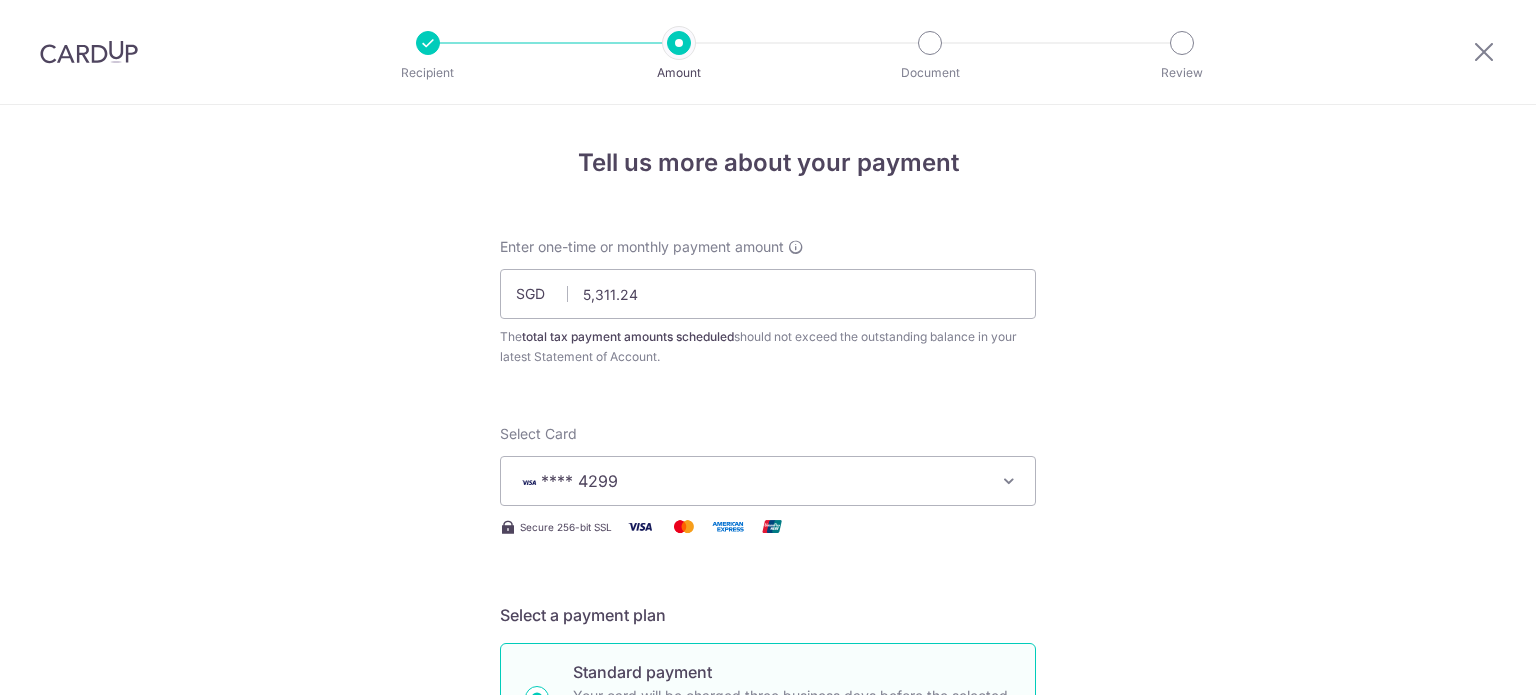 scroll, scrollTop: 0, scrollLeft: 0, axis: both 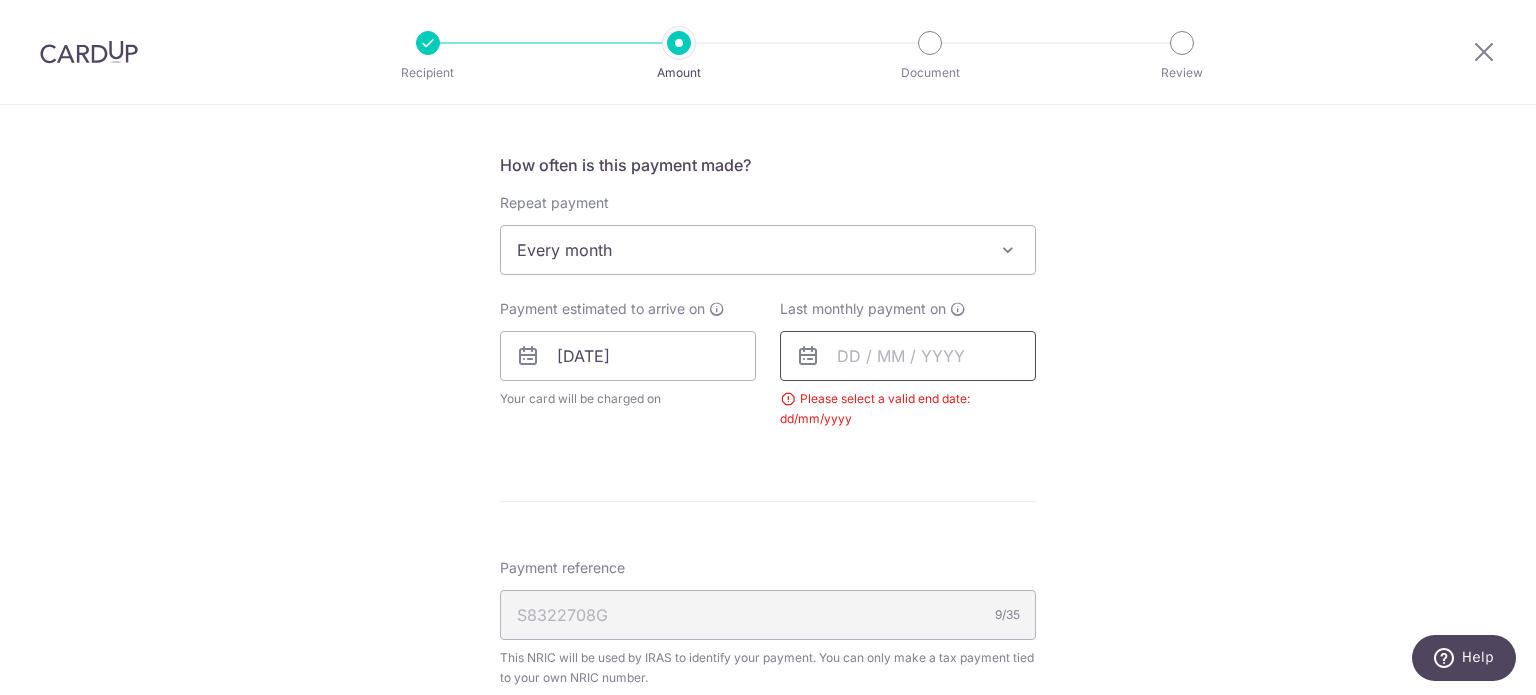 click at bounding box center [908, 356] 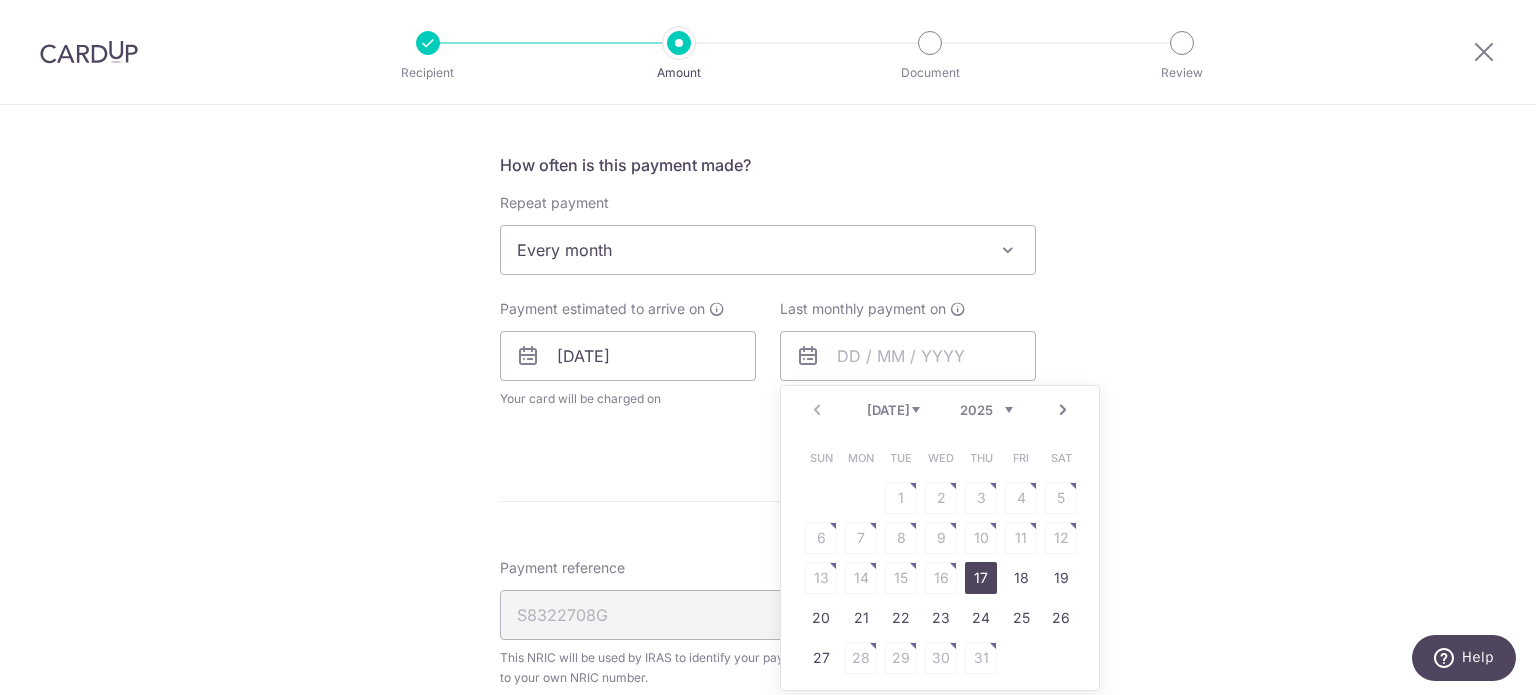 click on "2025 2026" at bounding box center (986, 410) 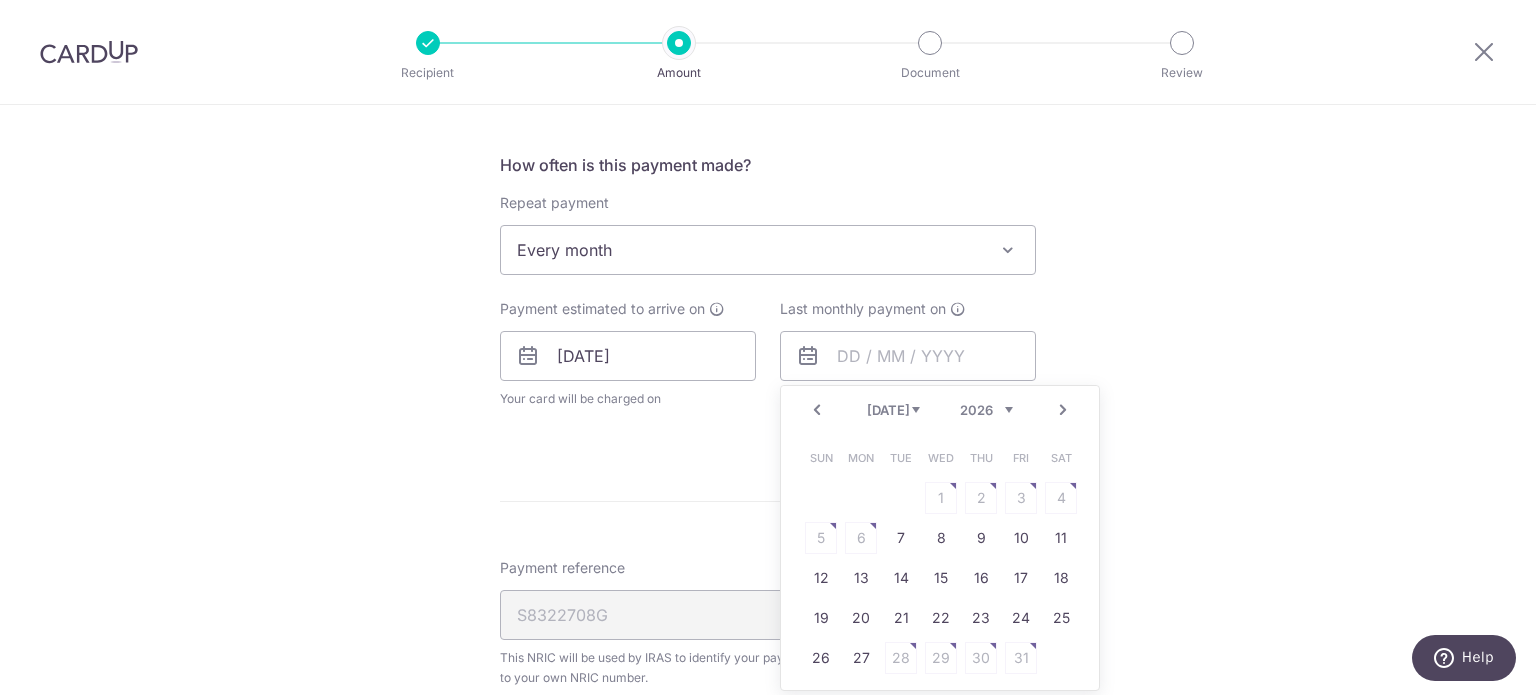 click on "Jan Feb Mar Apr May Jun [DATE] Aug" at bounding box center (893, 410) 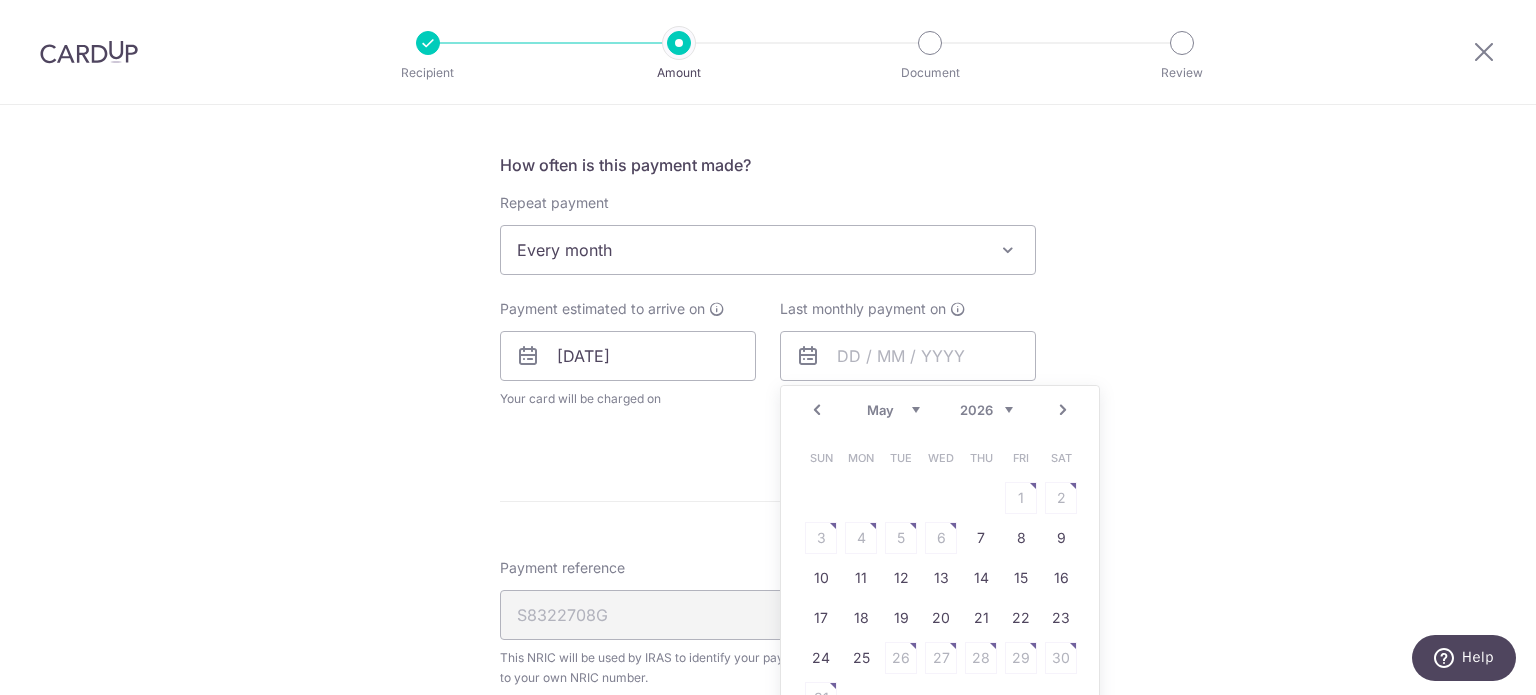 click on "Jan Feb Mar Apr May Jun [DATE] Aug" at bounding box center (893, 410) 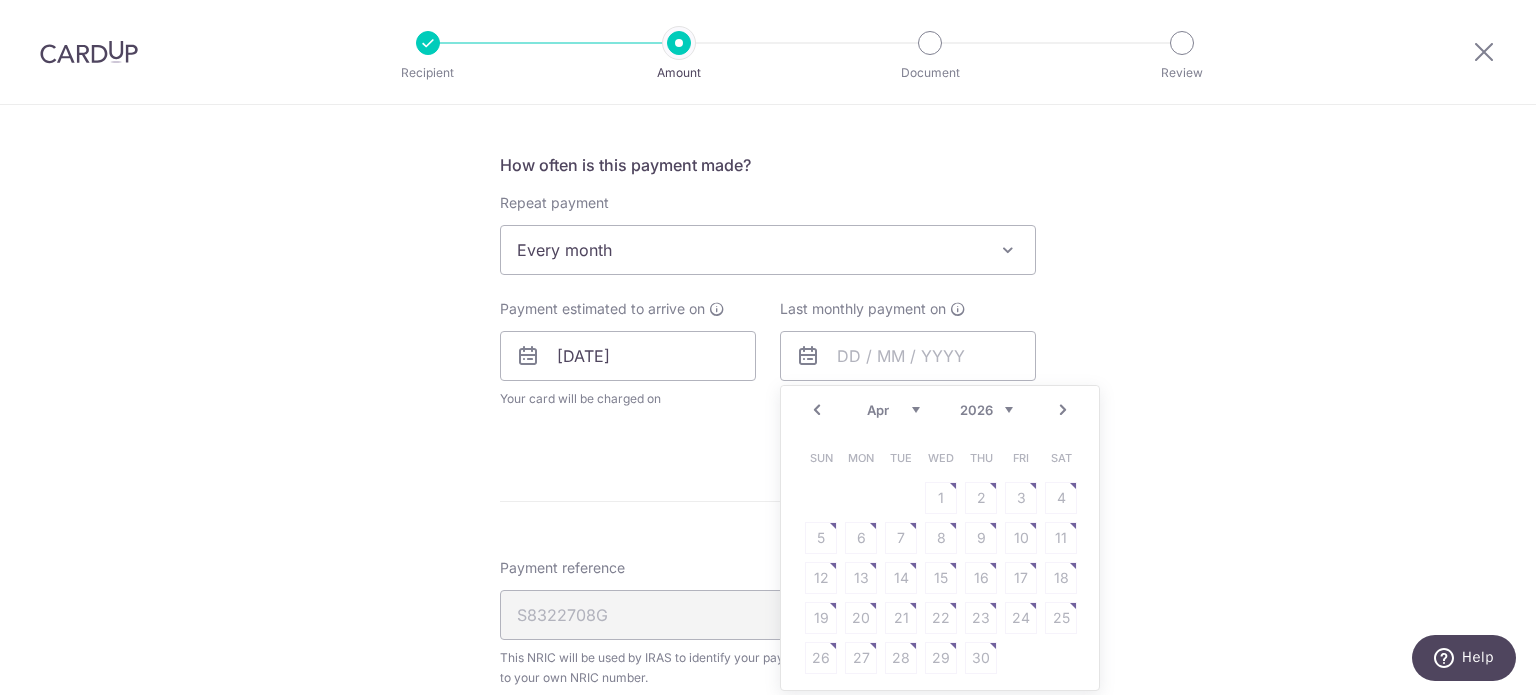 click on "Sun Mon Tue Wed Thu Fri Sat       1 2 3 4 5 6 7 8 9 10 11 12 13 14 15 16 17 18 19 20 21 22 23 24 25 26 27 28 29 30" at bounding box center [941, 558] 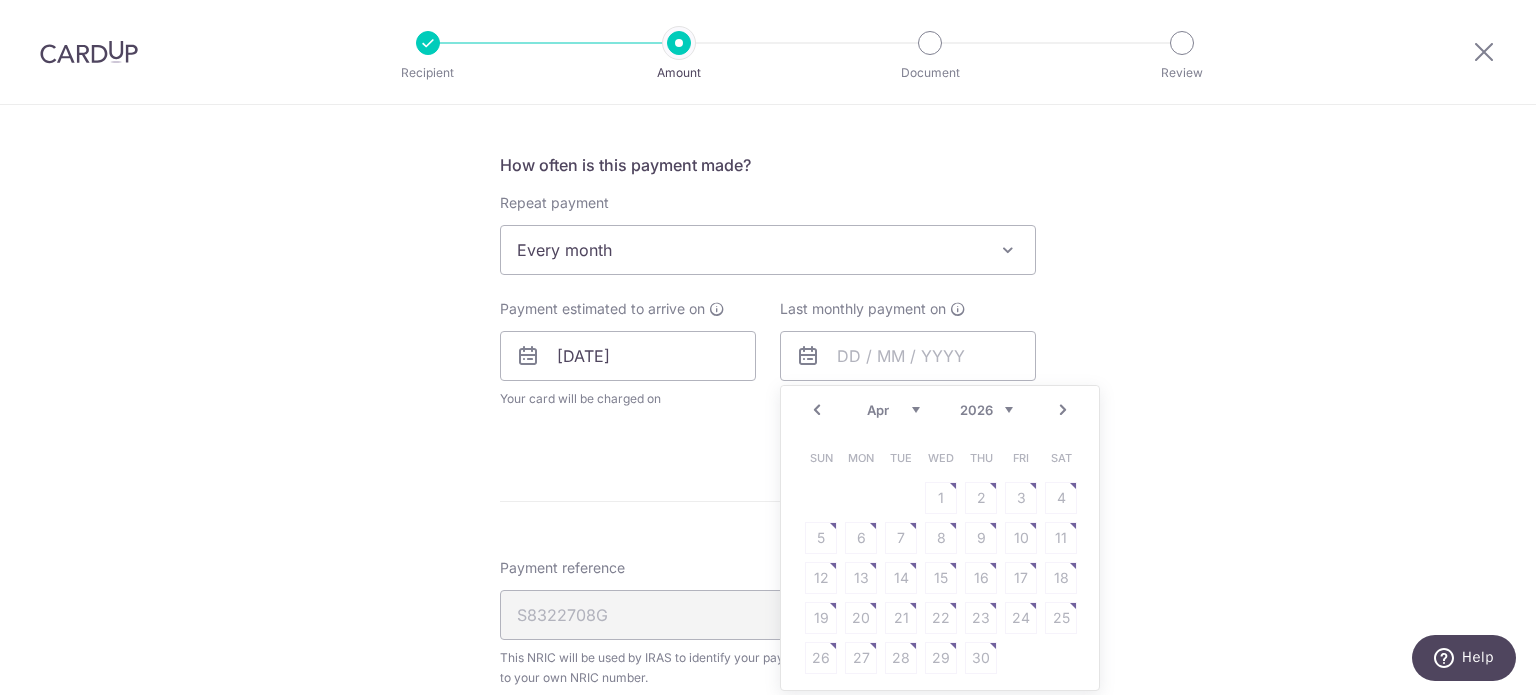 drag, startPoint x: 958, startPoint y: 592, endPoint x: 928, endPoint y: 593, distance: 30.016663 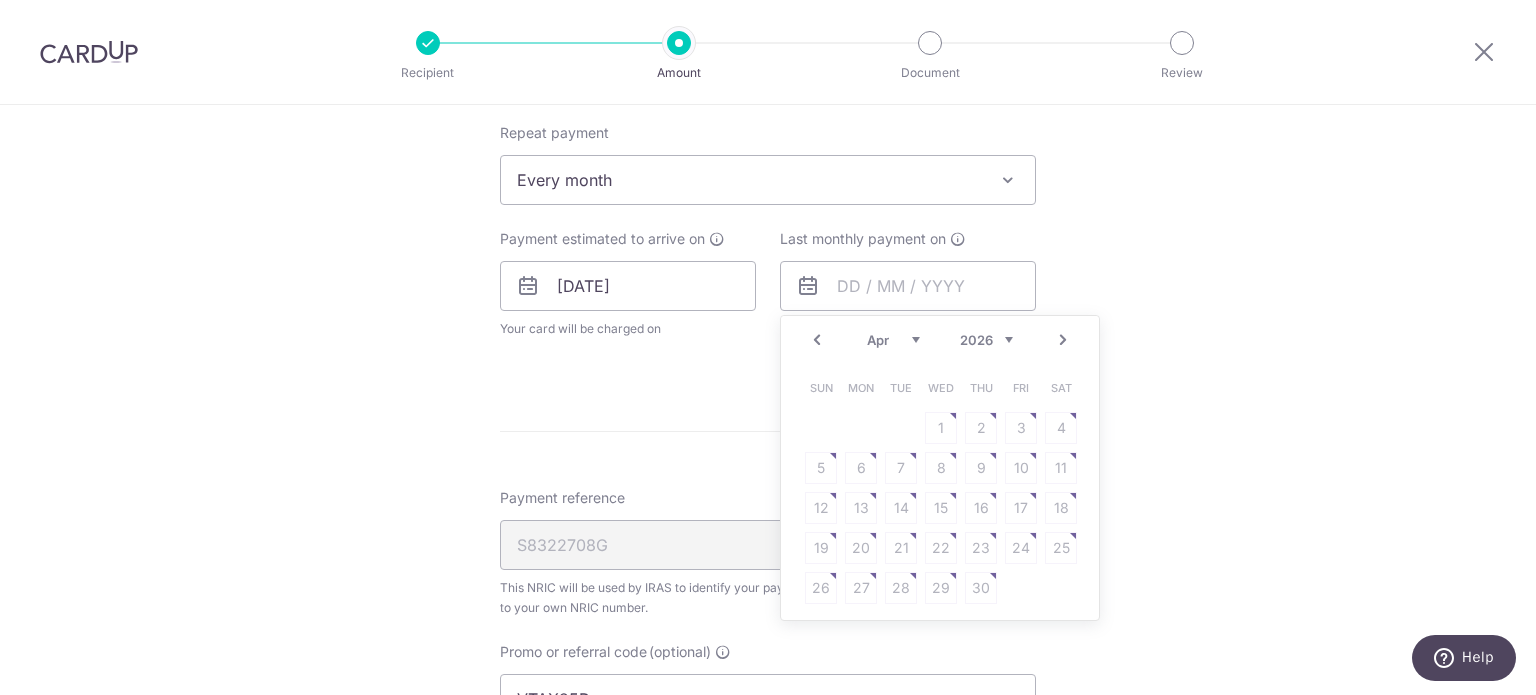 scroll, scrollTop: 974, scrollLeft: 0, axis: vertical 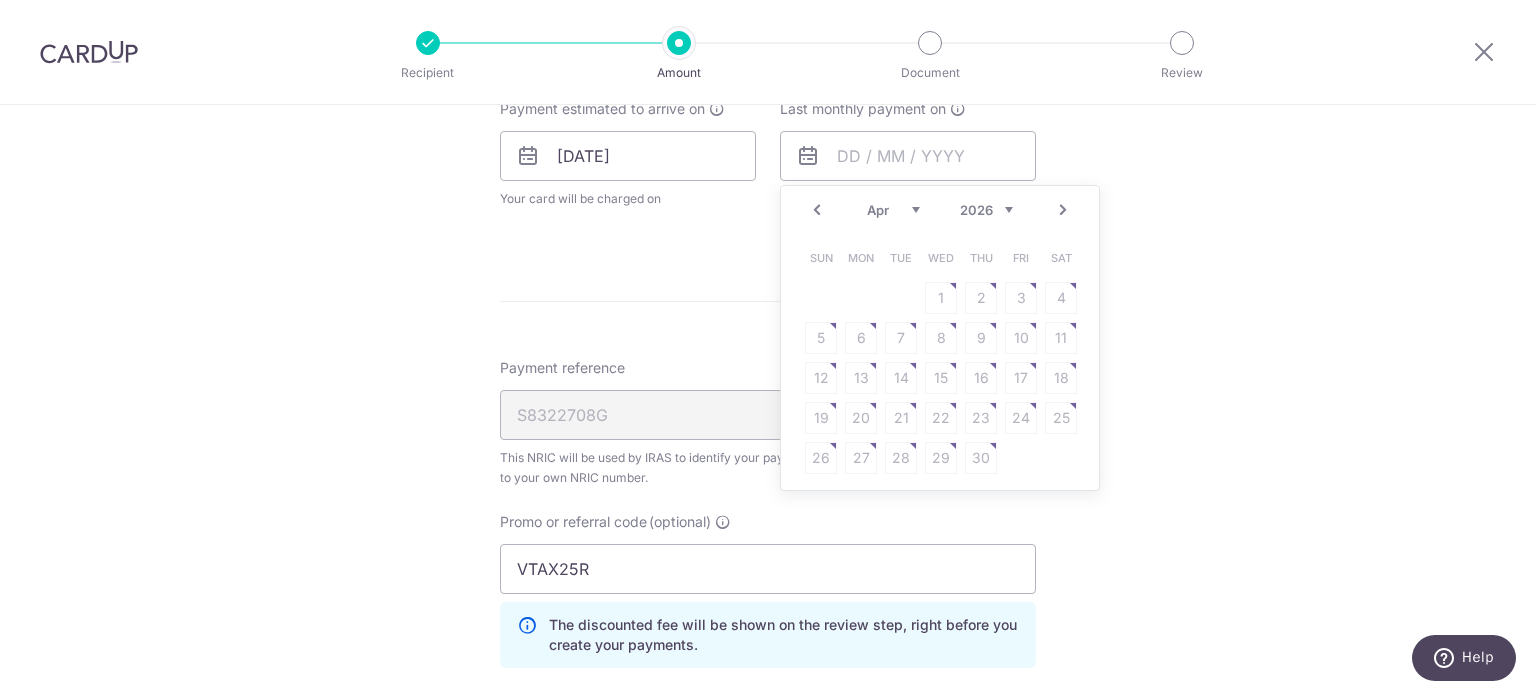 click on "Sun Mon Tue Wed Thu Fri Sat       1 2 3 4 5 6 7 8 9 10 11 12 13 14 15 16 17 18 19 20 21 22 23 24 25 26 27 28 29 30" at bounding box center (941, 358) 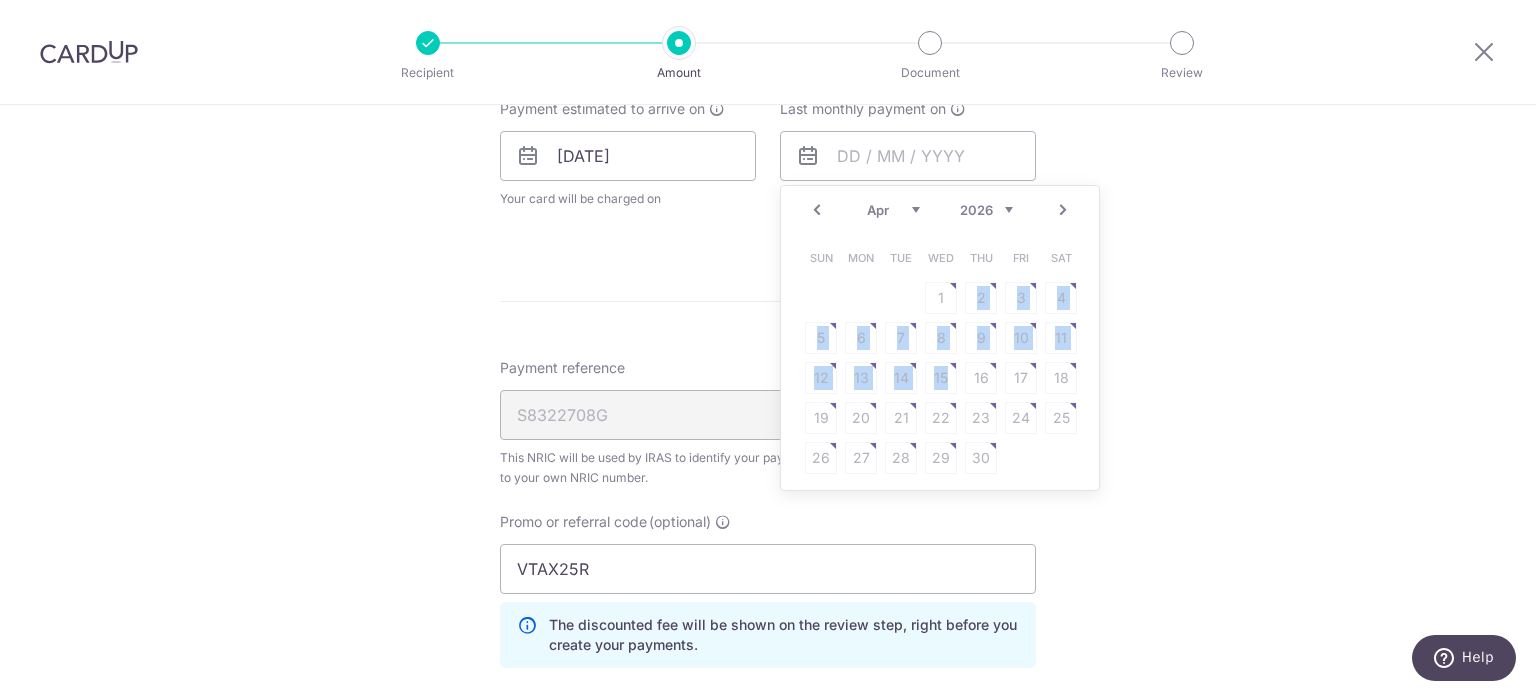 drag, startPoint x: 951, startPoint y: 312, endPoint x: 954, endPoint y: 395, distance: 83.0542 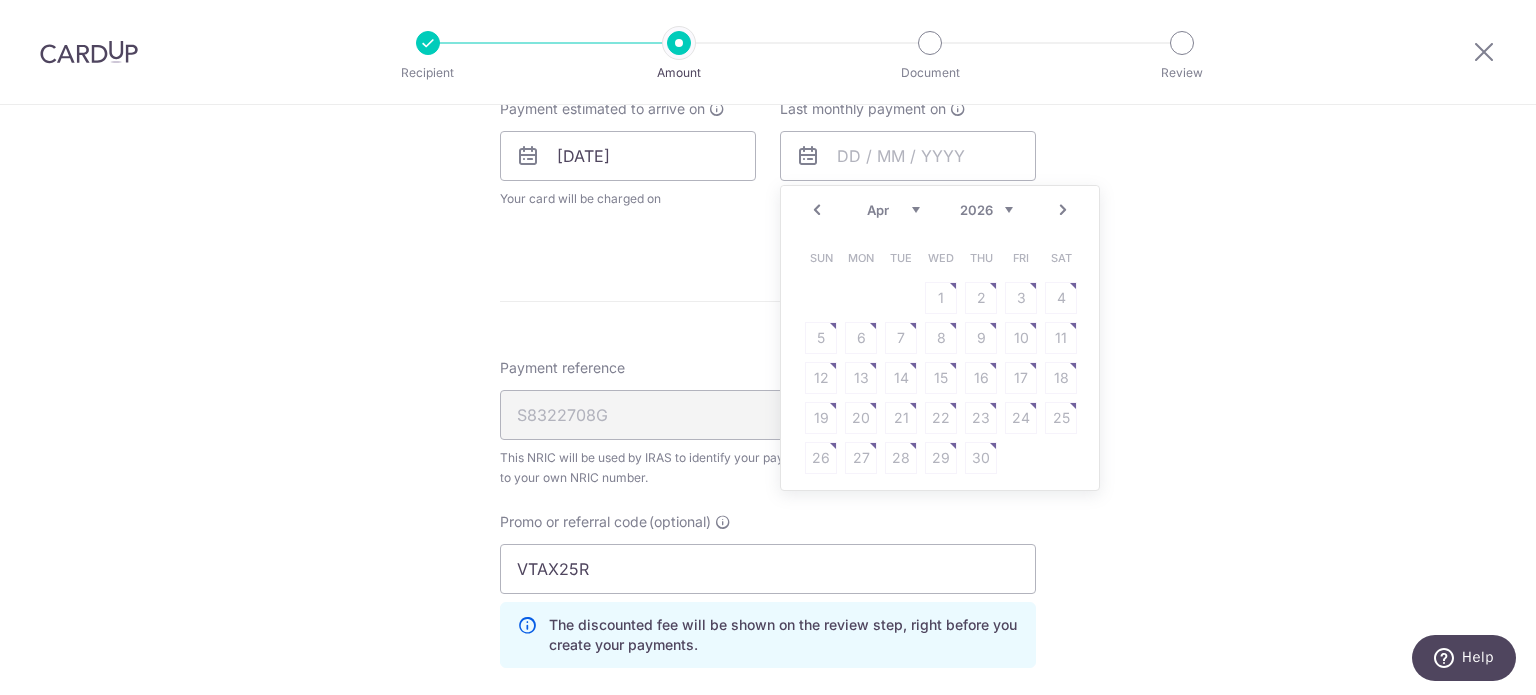 click on "Sun Mon Tue Wed Thu Fri Sat       1 2 3 4 5 6 7 8 9 10 11 12 13 14 15 16 17 18 19 20 21 22 23 24 25 26 27 28 29 30" at bounding box center (941, 358) 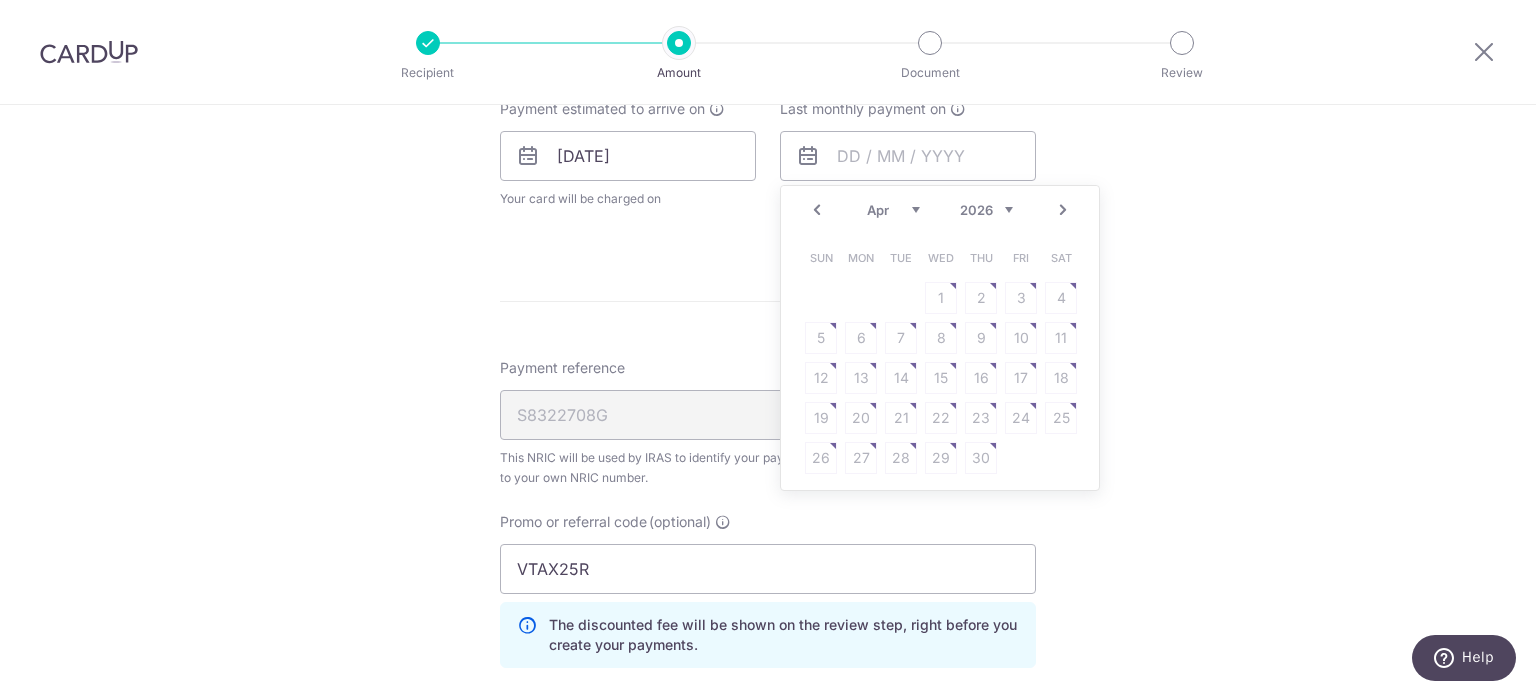click on "Prev Next Jan Feb Mar Apr May Jun Jul Aug 2025 2026" at bounding box center [940, 210] 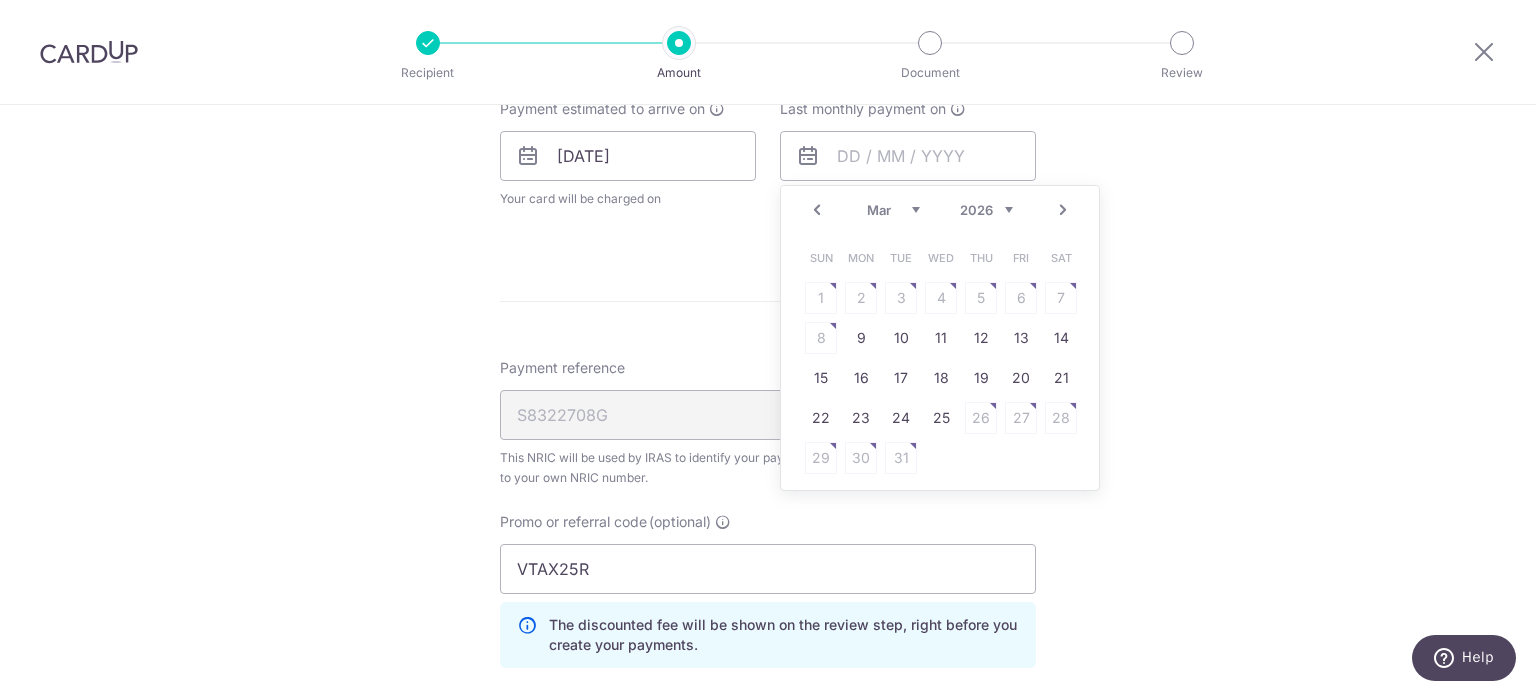 click on "Jan Feb Mar Apr May Jun Jul Aug" at bounding box center [893, 210] 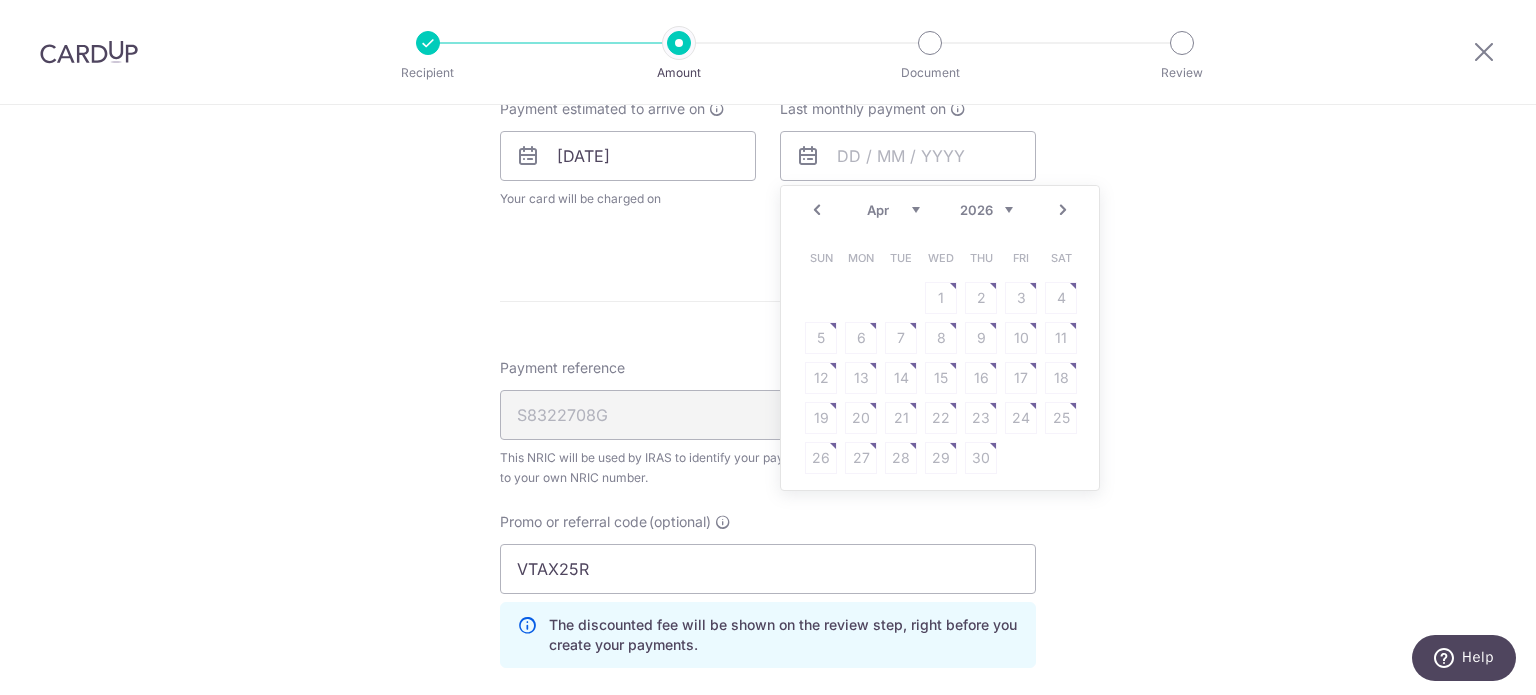 click on "Jan Feb Mar Apr May Jun Jul Aug" at bounding box center [893, 210] 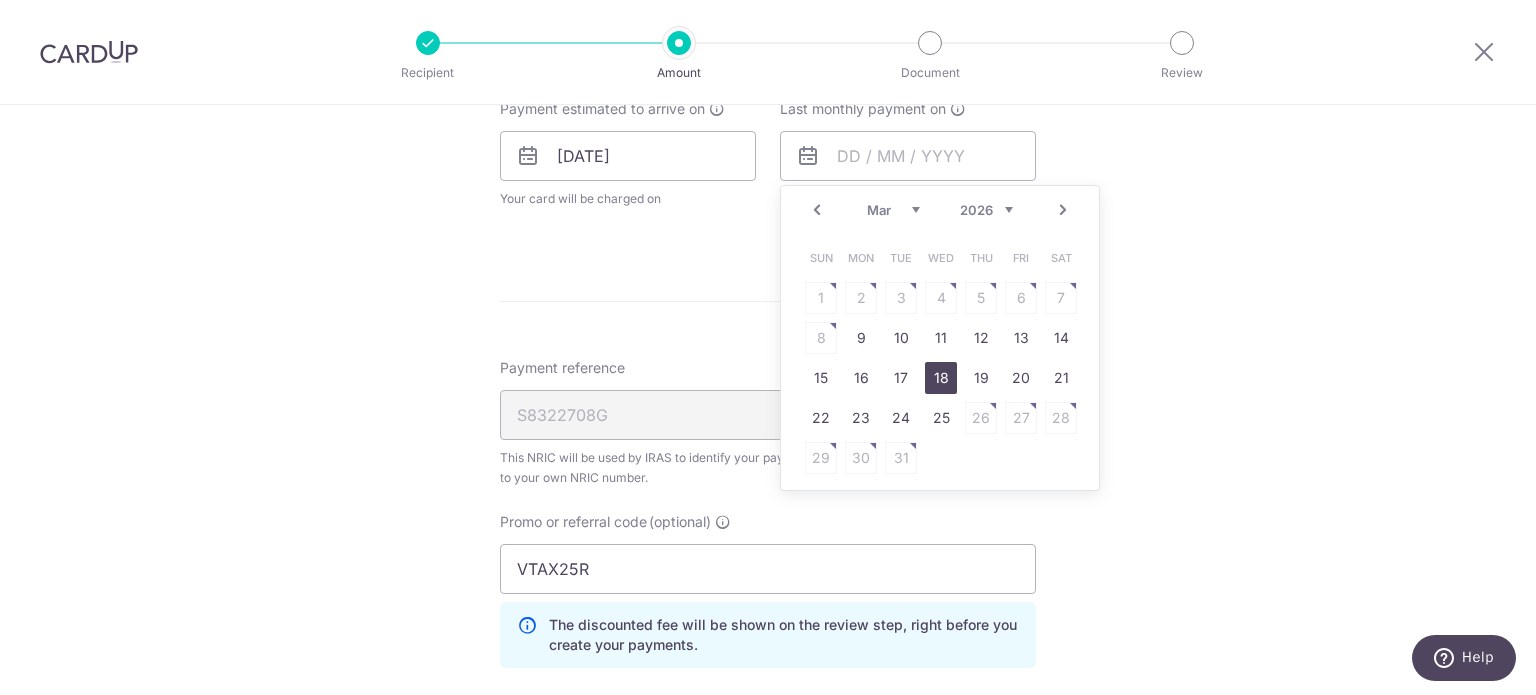 click on "18" at bounding box center (941, 378) 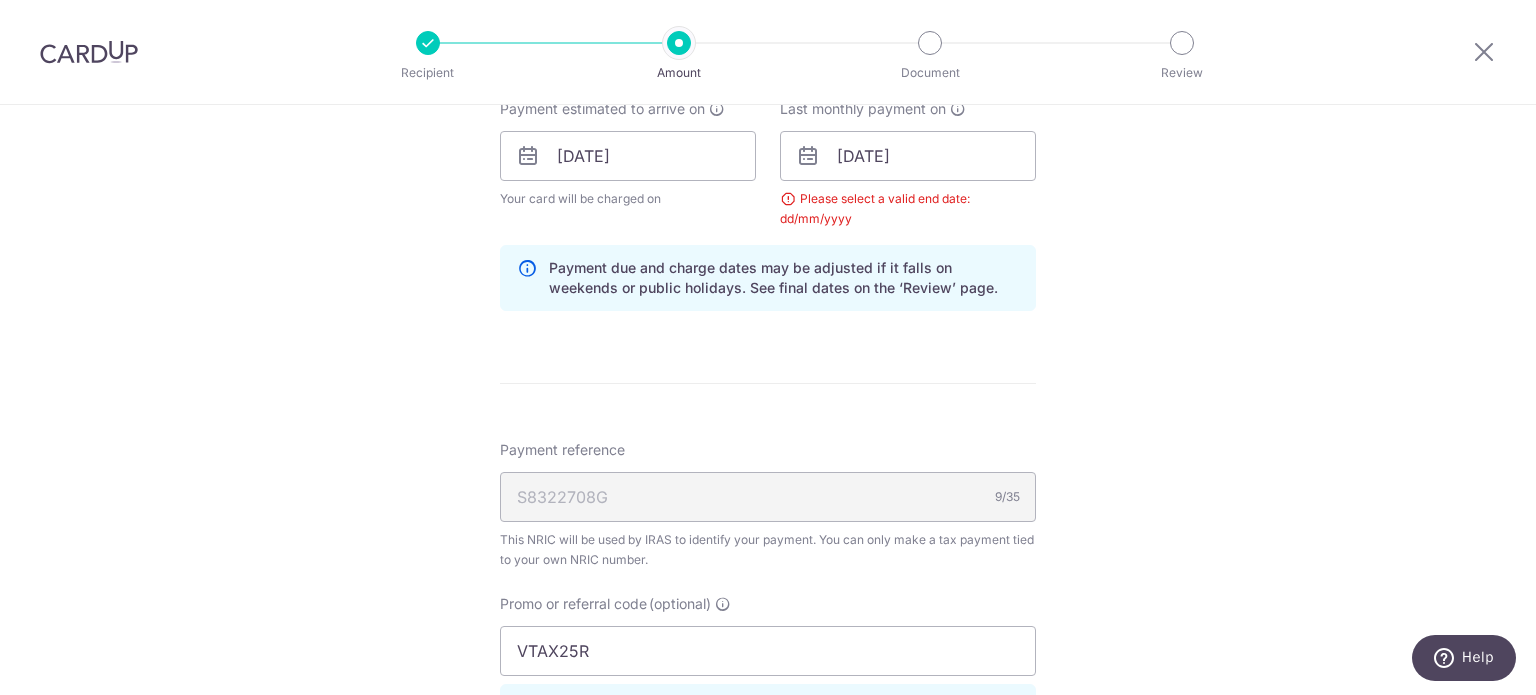 click on "Tell us more about your payment
Enter one-time or monthly payment amount
SGD
5,311.24
5311.24
The  total tax payment amounts scheduled  should not exceed the outstanding balance in your latest Statement of Account.
Select Card
**** 4299
Add credit card
Your Cards
**** 0740
**** 6439
**** 4299
Secure 256-bit SSL" at bounding box center (768, 155) 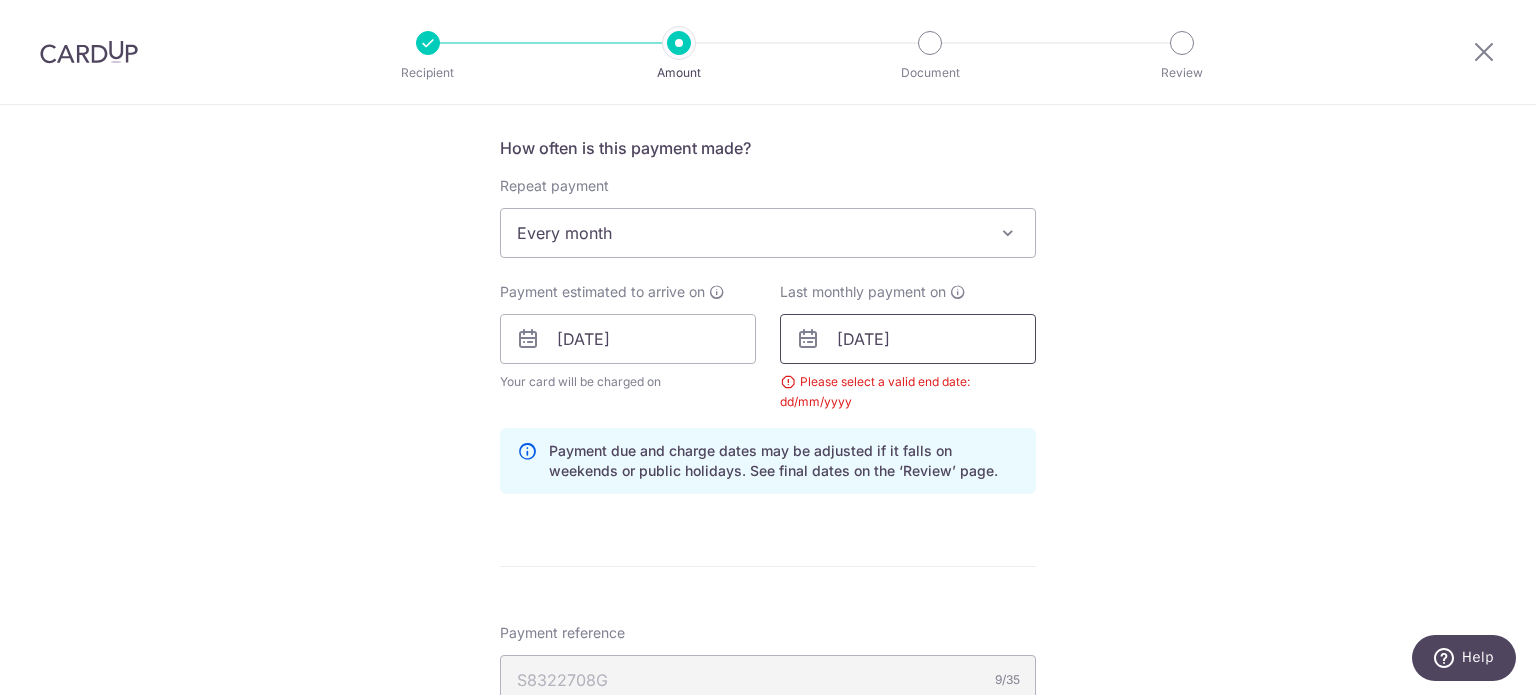 scroll, scrollTop: 774, scrollLeft: 0, axis: vertical 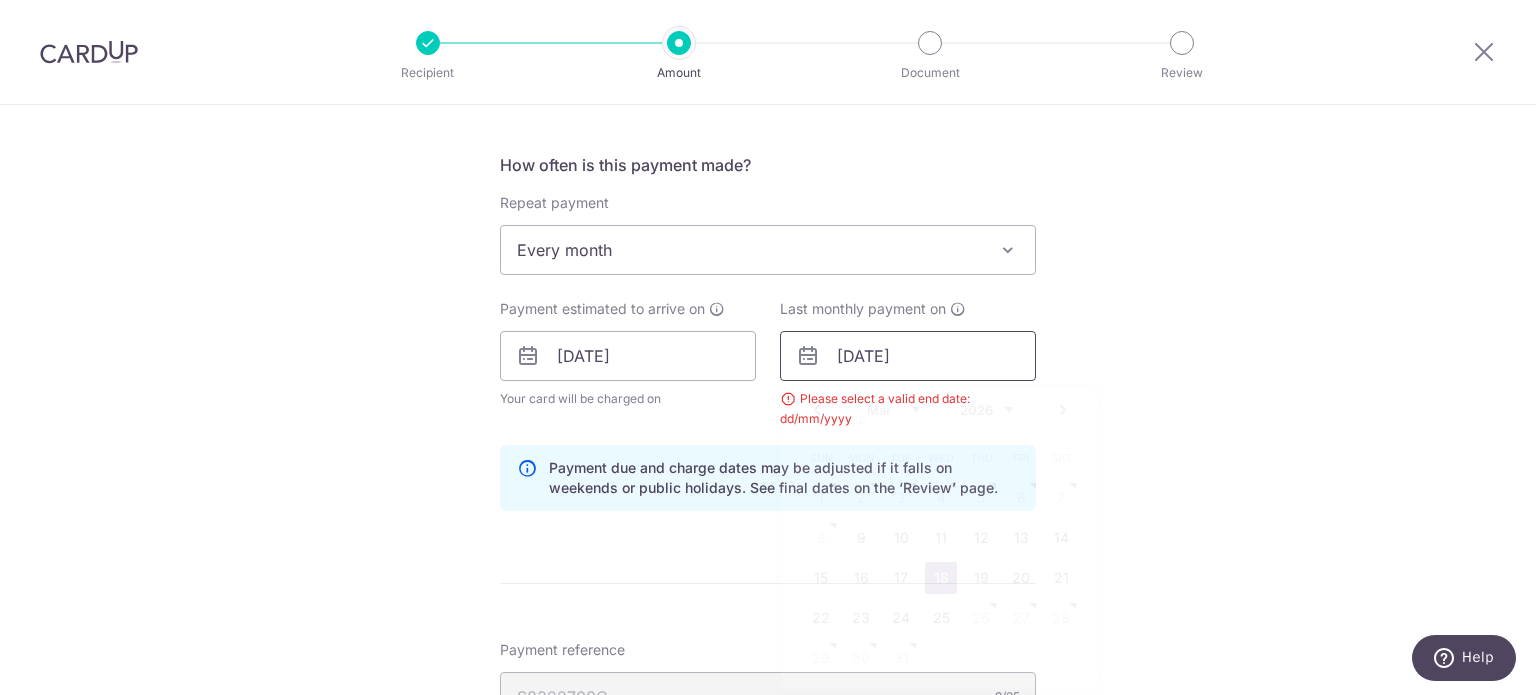 click on "[DATE]" at bounding box center (908, 356) 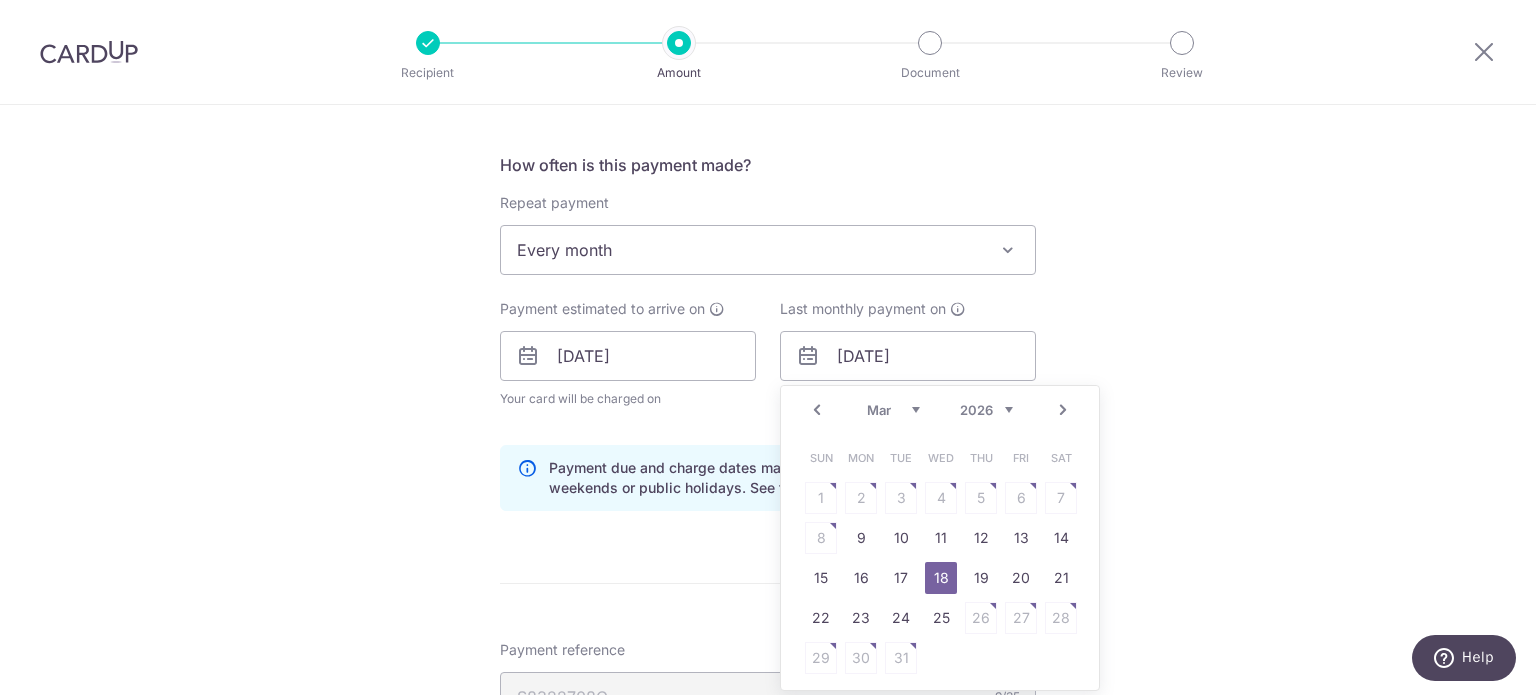click on "Jan Feb Mar Apr May Jun Jul Aug" at bounding box center (893, 410) 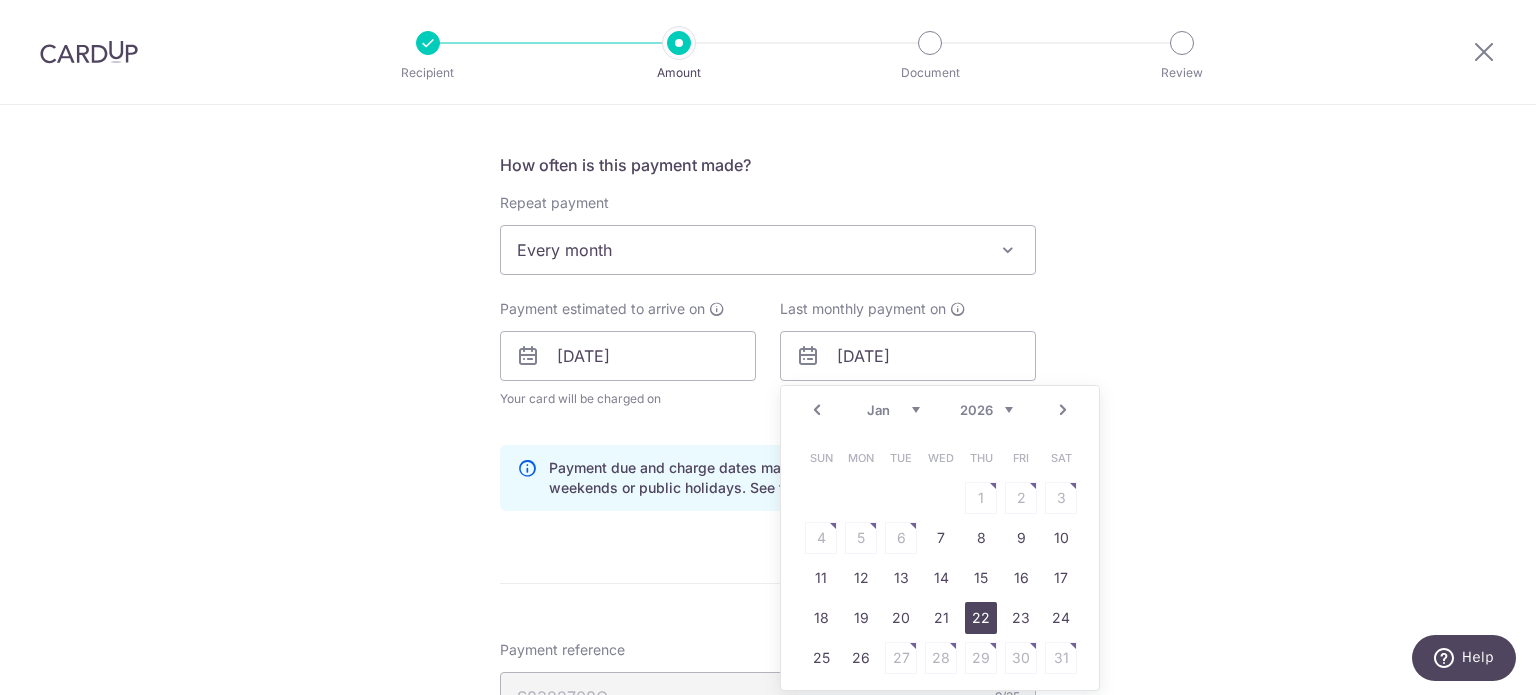 click on "22" at bounding box center [981, 618] 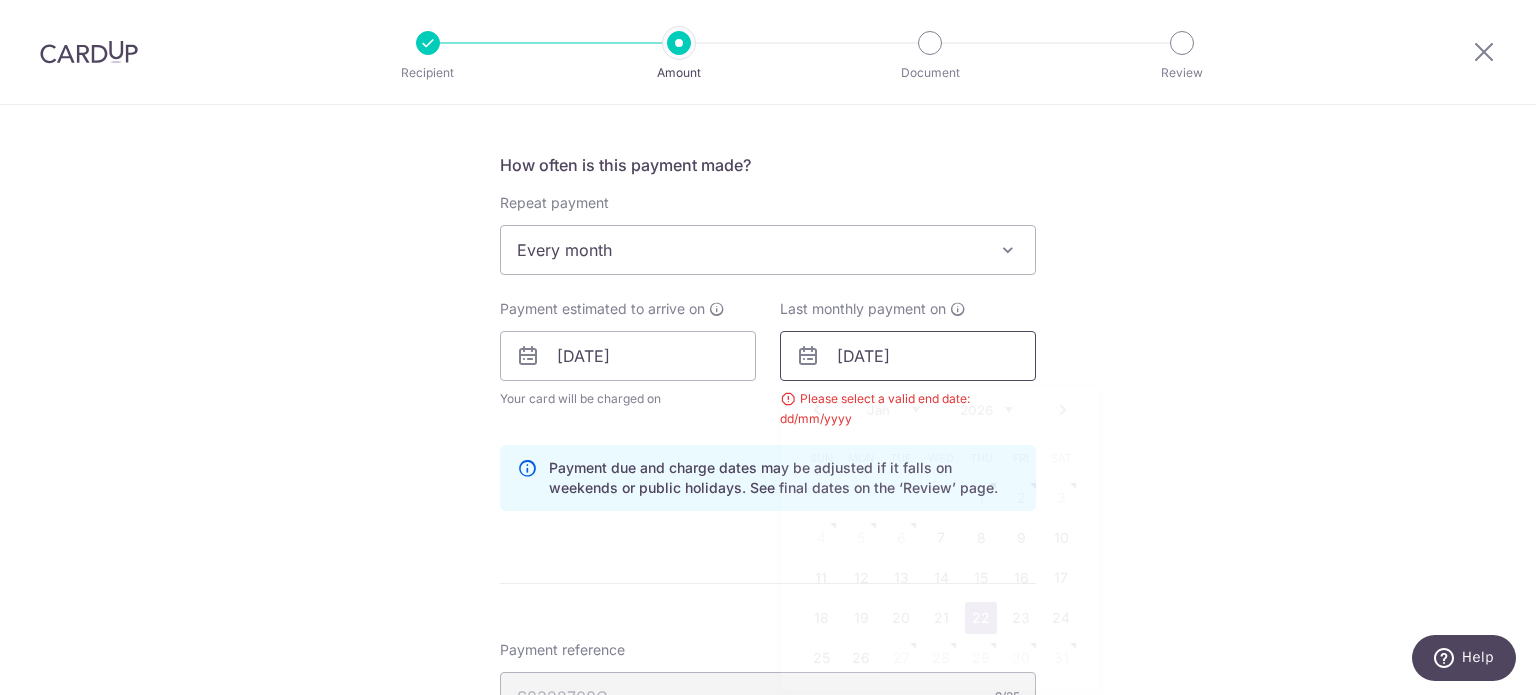 click on "22/01/2026" at bounding box center (908, 356) 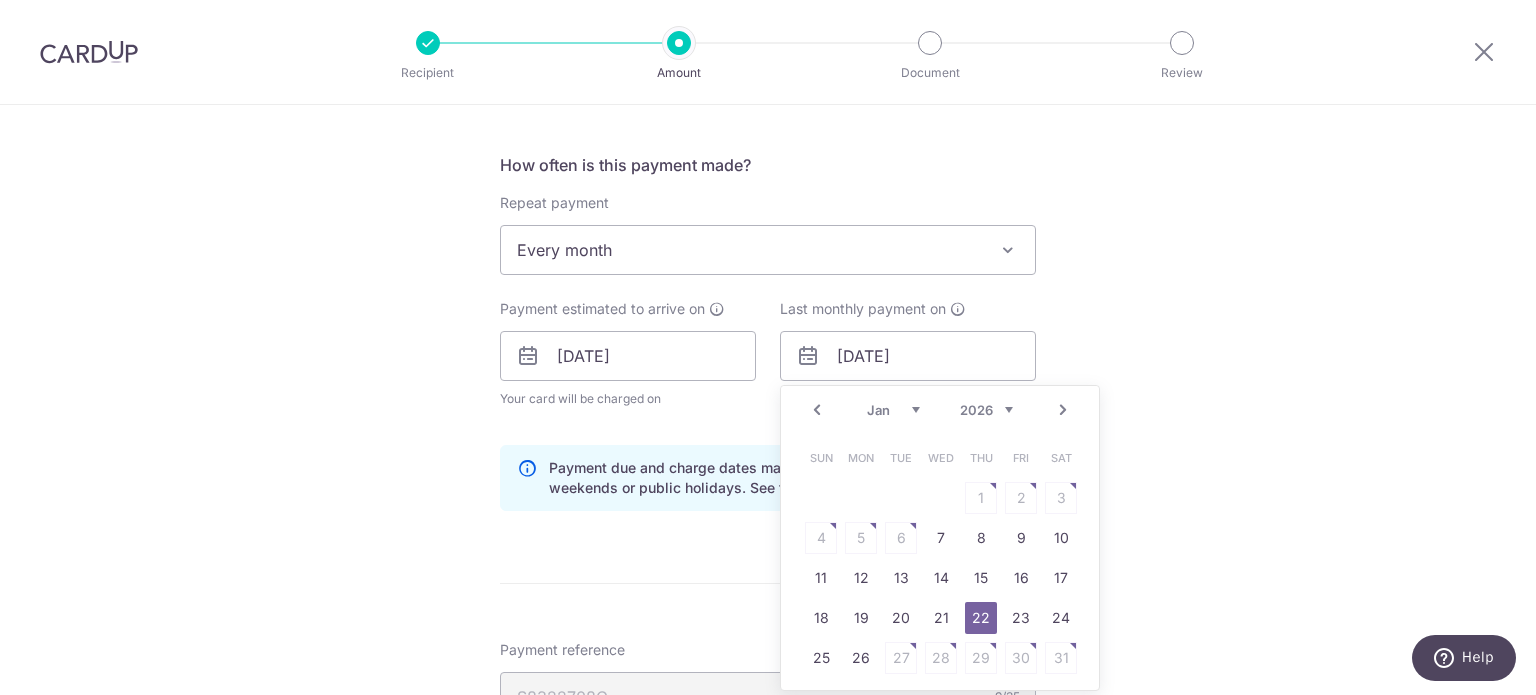 click on "Prev Next Jan Feb Mar Apr May Jun Jul Aug 2025 2026" at bounding box center (940, 410) 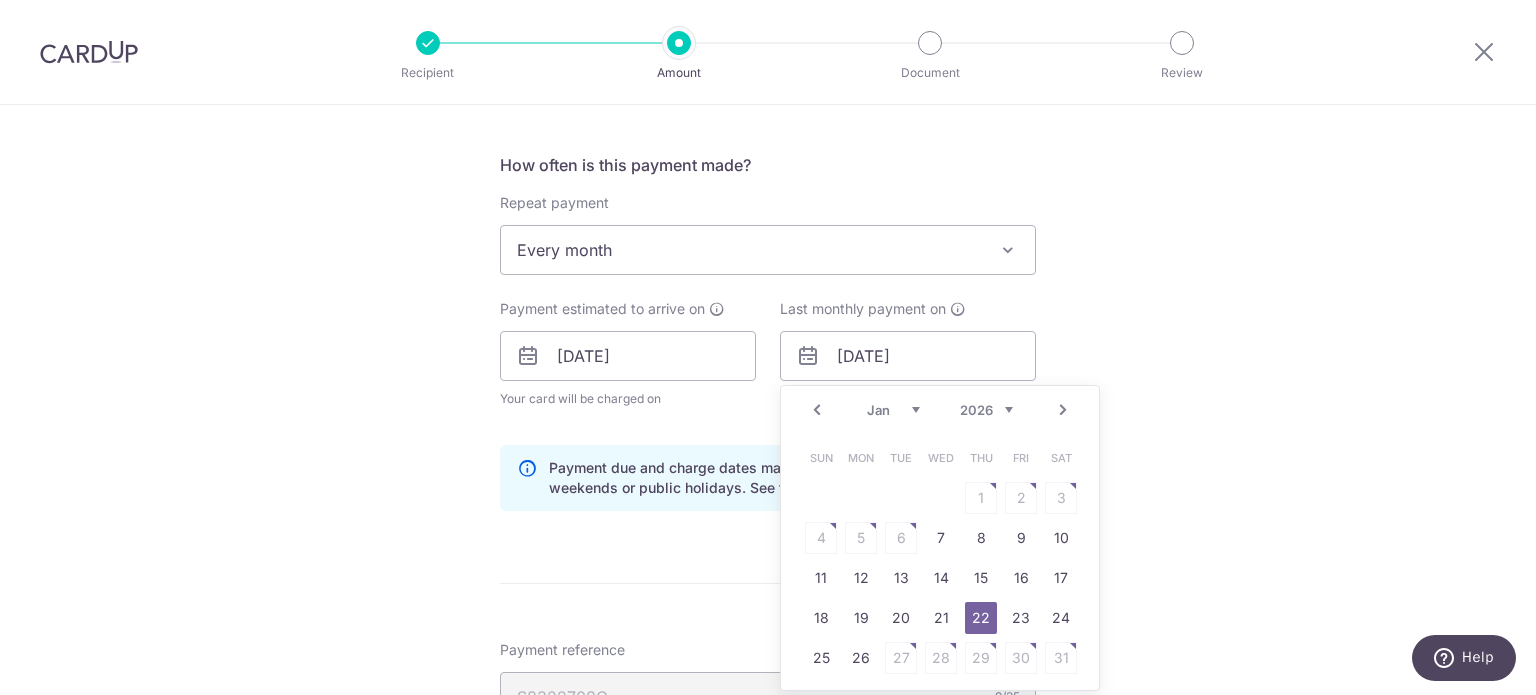 click on "2025 2026" at bounding box center [986, 410] 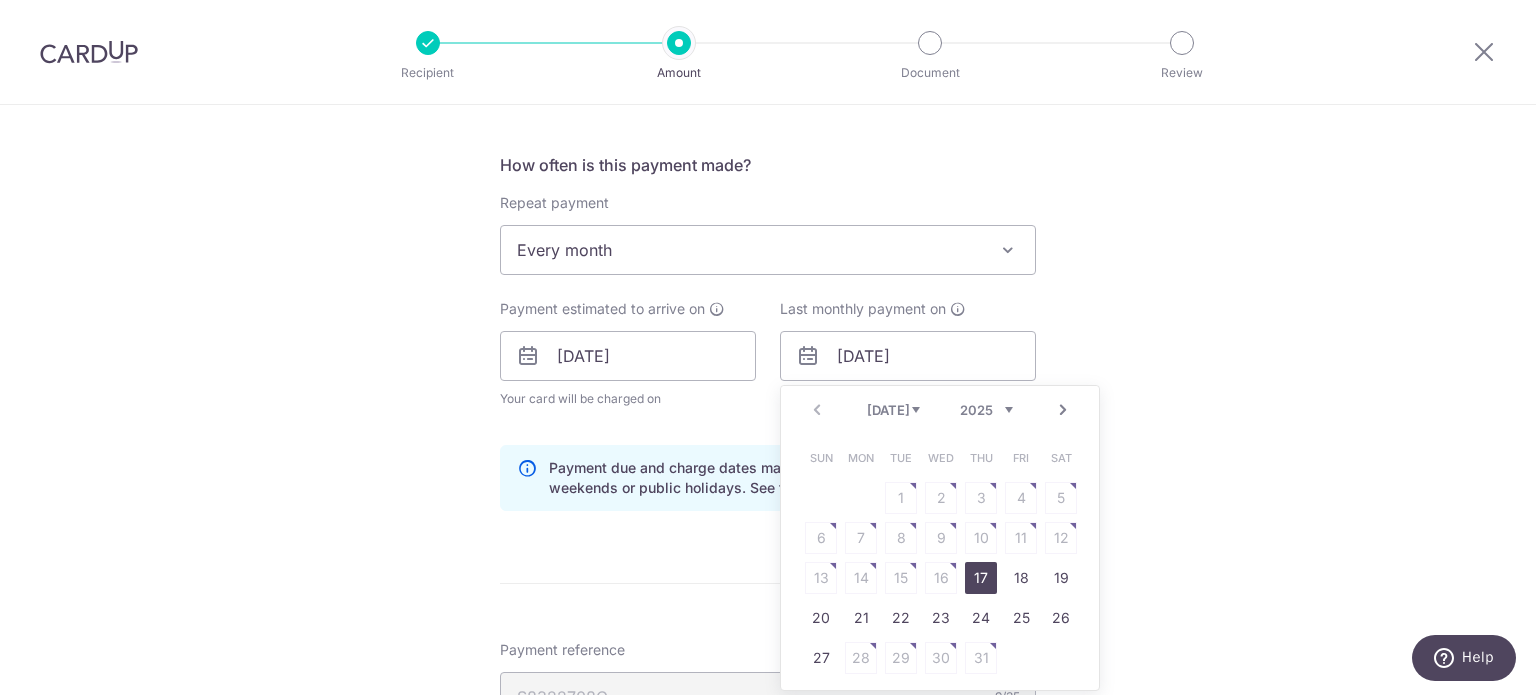 click on "Jul Aug Sep Oct Nov Dec" at bounding box center [893, 410] 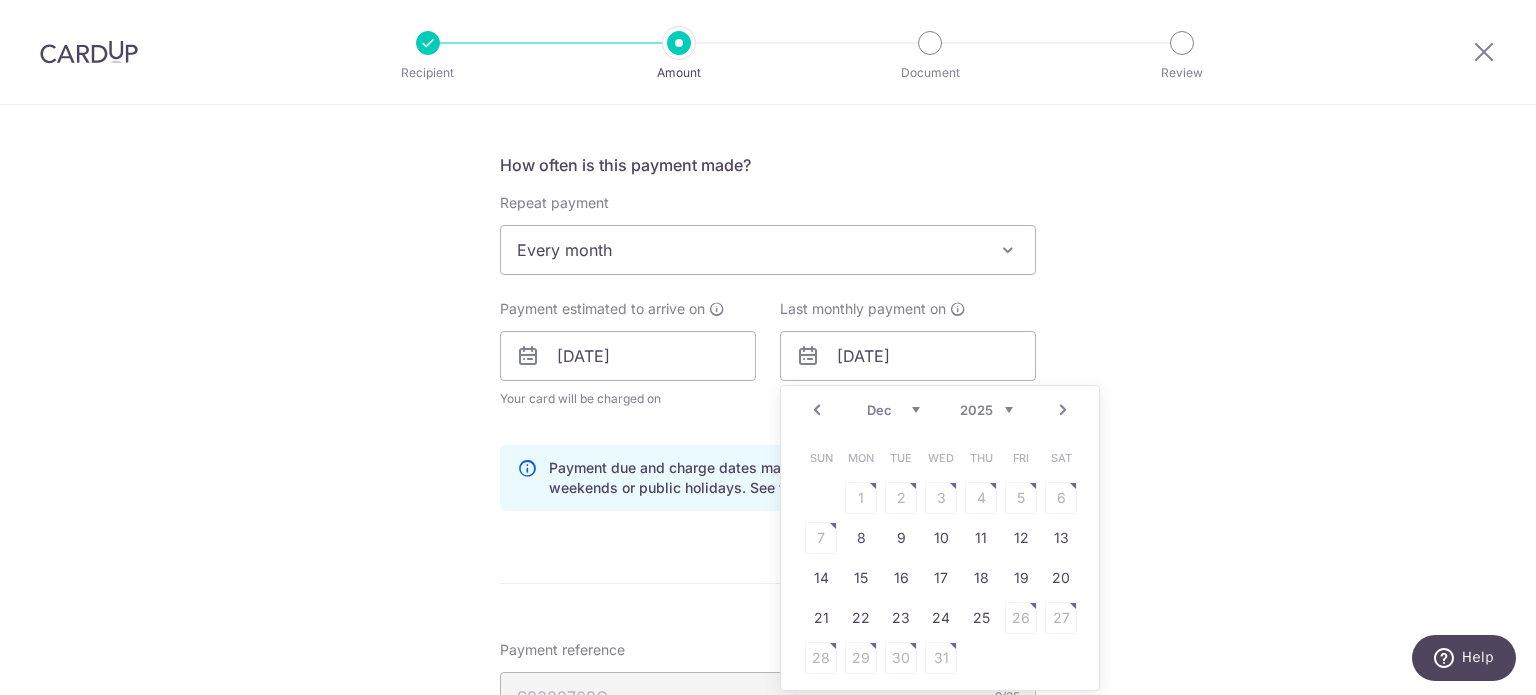 drag, startPoint x: 992, startPoint y: 614, endPoint x: 981, endPoint y: 615, distance: 11.045361 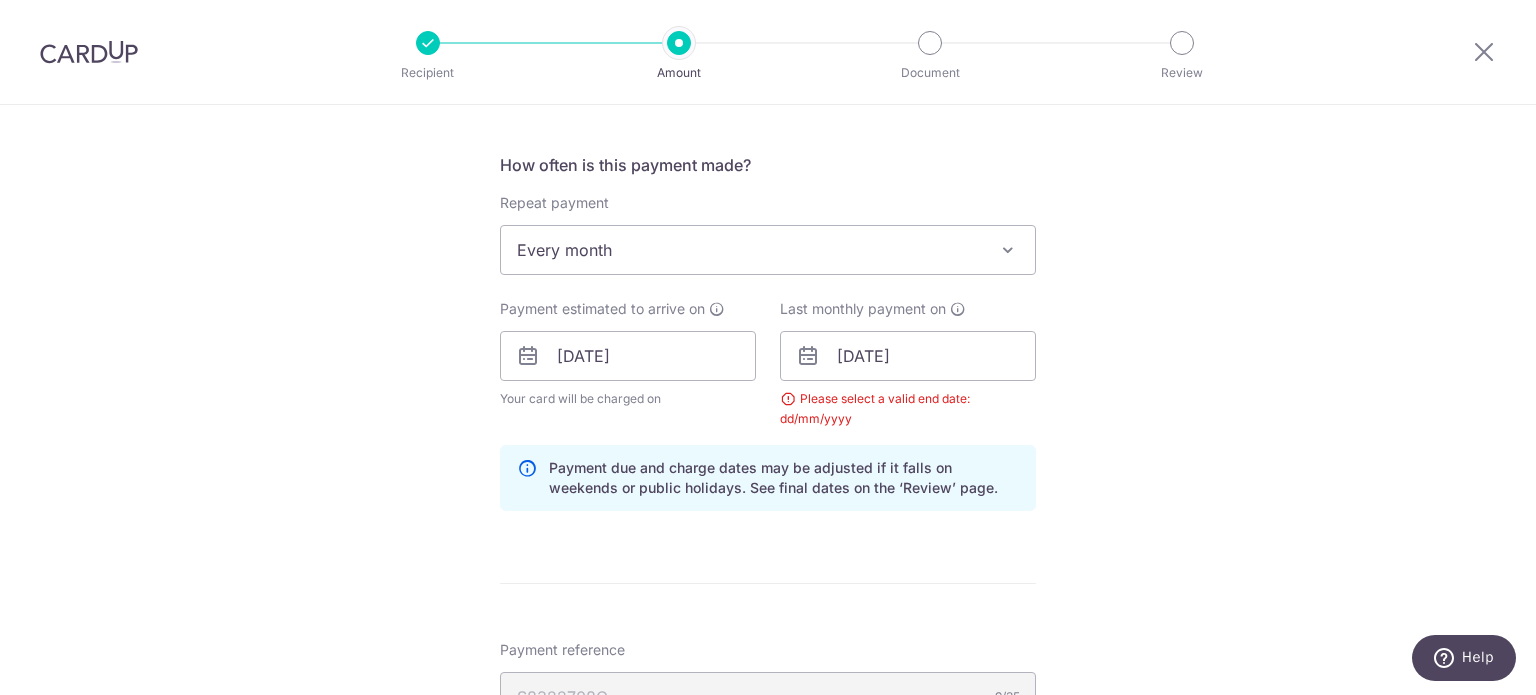 click on "Enter one-time or monthly payment amount
SGD
5,311.24
5311.24
The  total tax payment amounts scheduled  should not exceed the outstanding balance in your latest Statement of Account.
Select Card
**** 4299
Add credit card
Your Cards
**** 0740
**** 6439
**** 4299
Secure 256-bit SSL
Text" at bounding box center (768, 374) 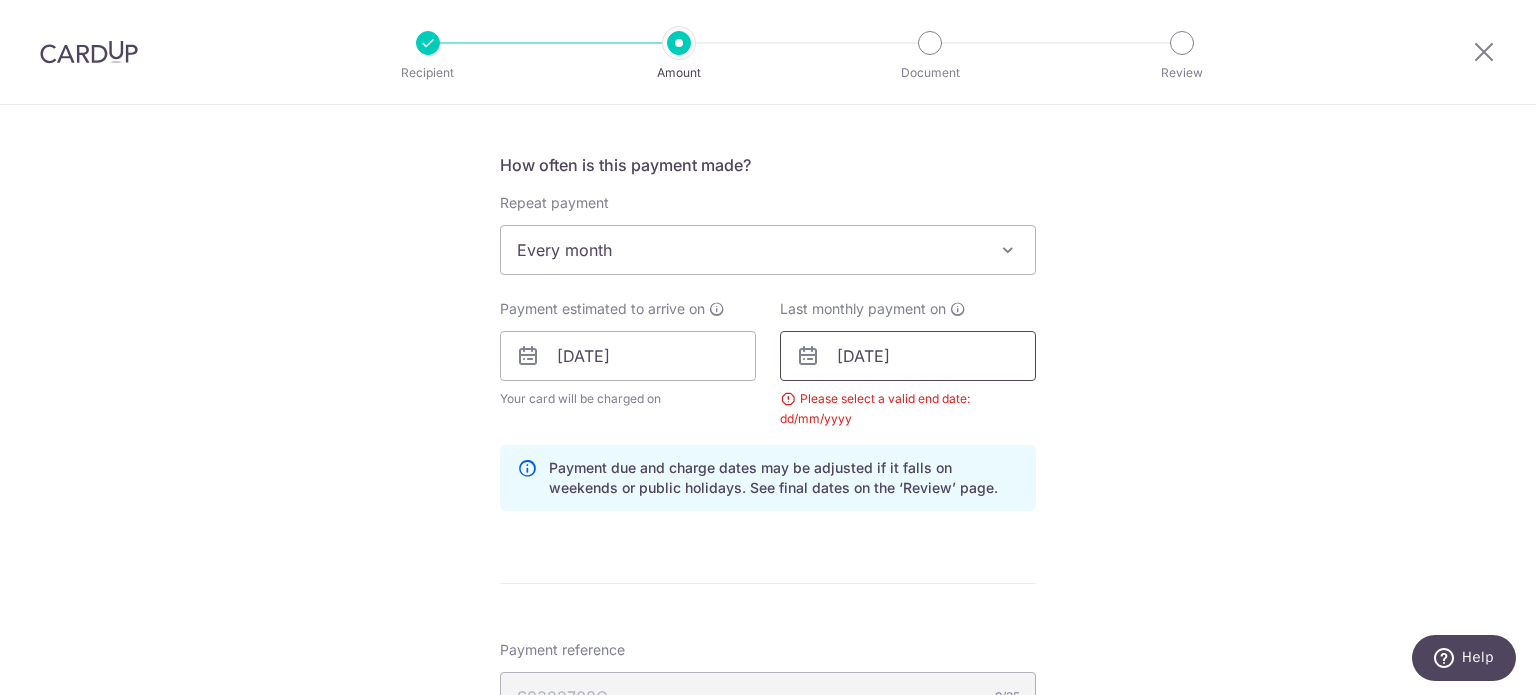 click on "25/12/2025" at bounding box center [908, 356] 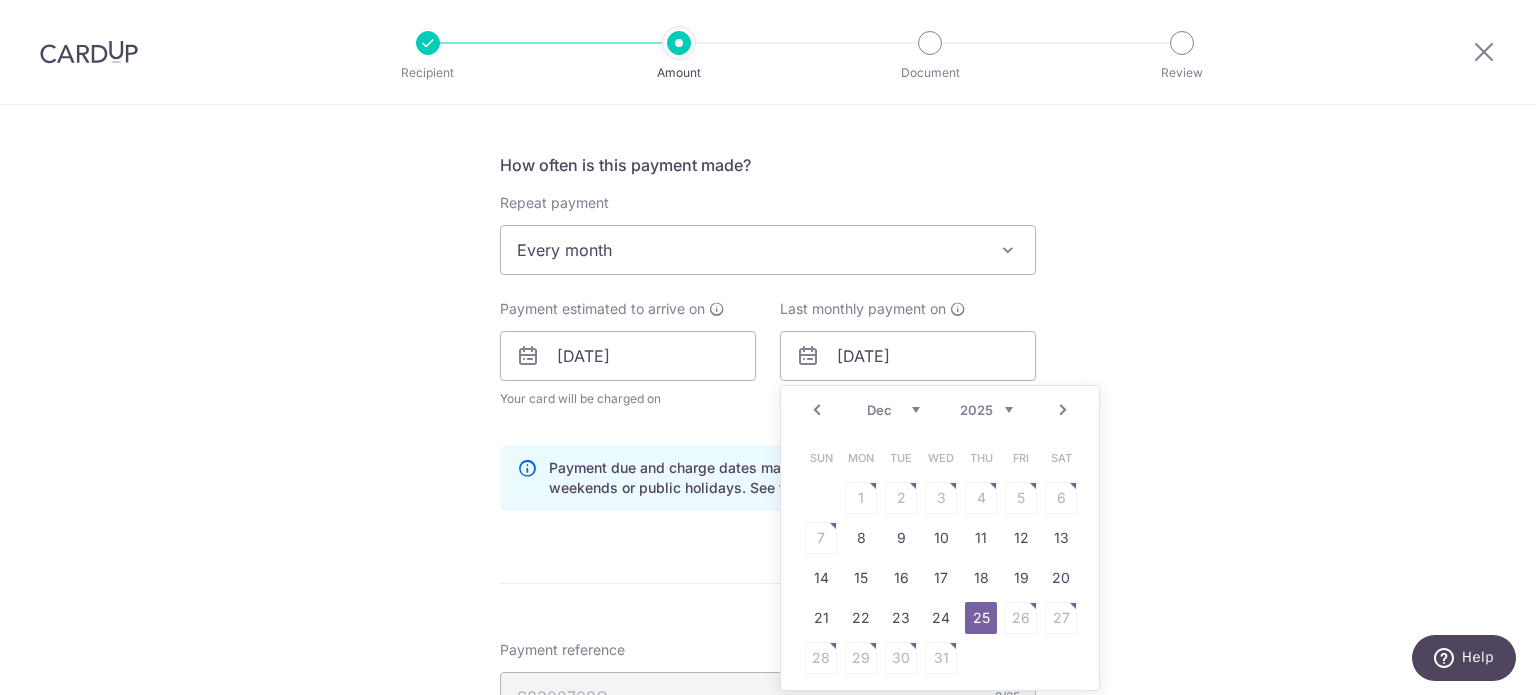 click on "Jul Aug Sep Oct Nov Dec" at bounding box center [893, 410] 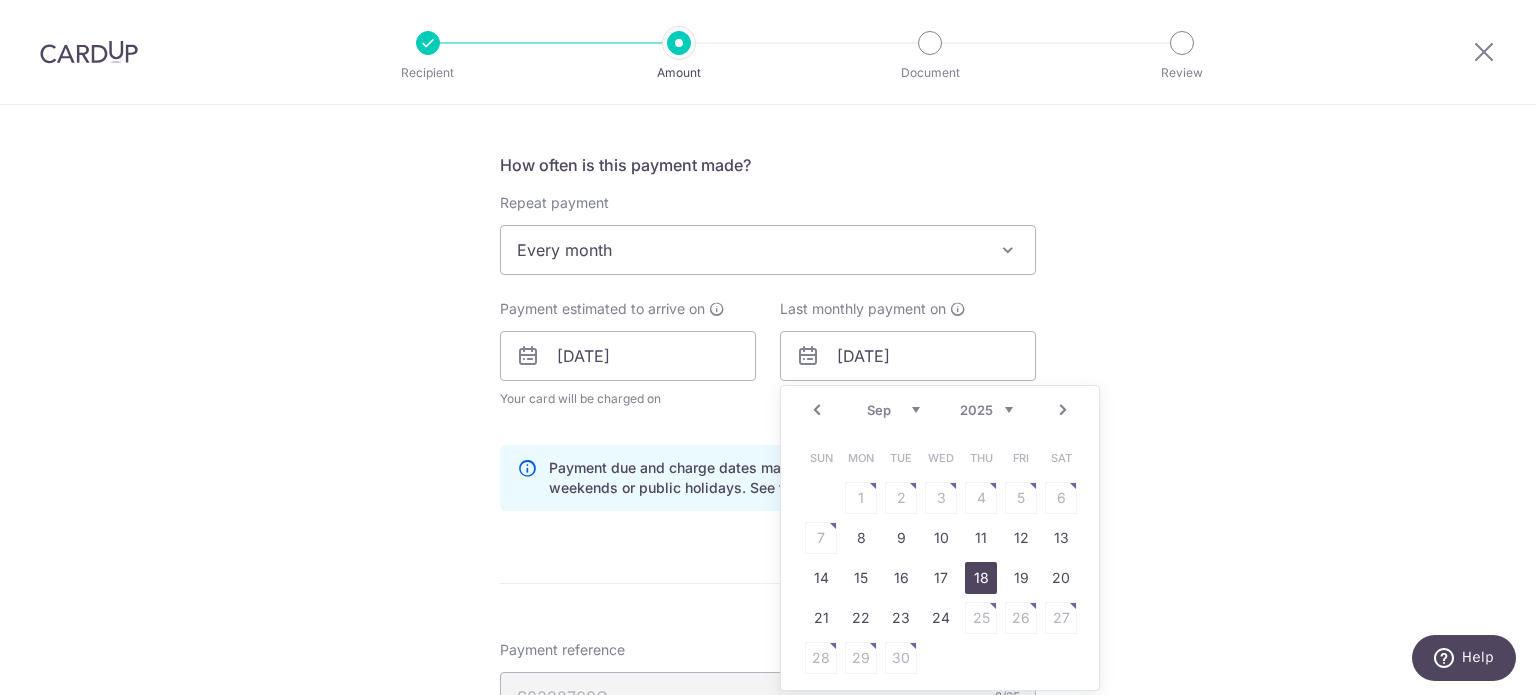 click on "18" at bounding box center (981, 578) 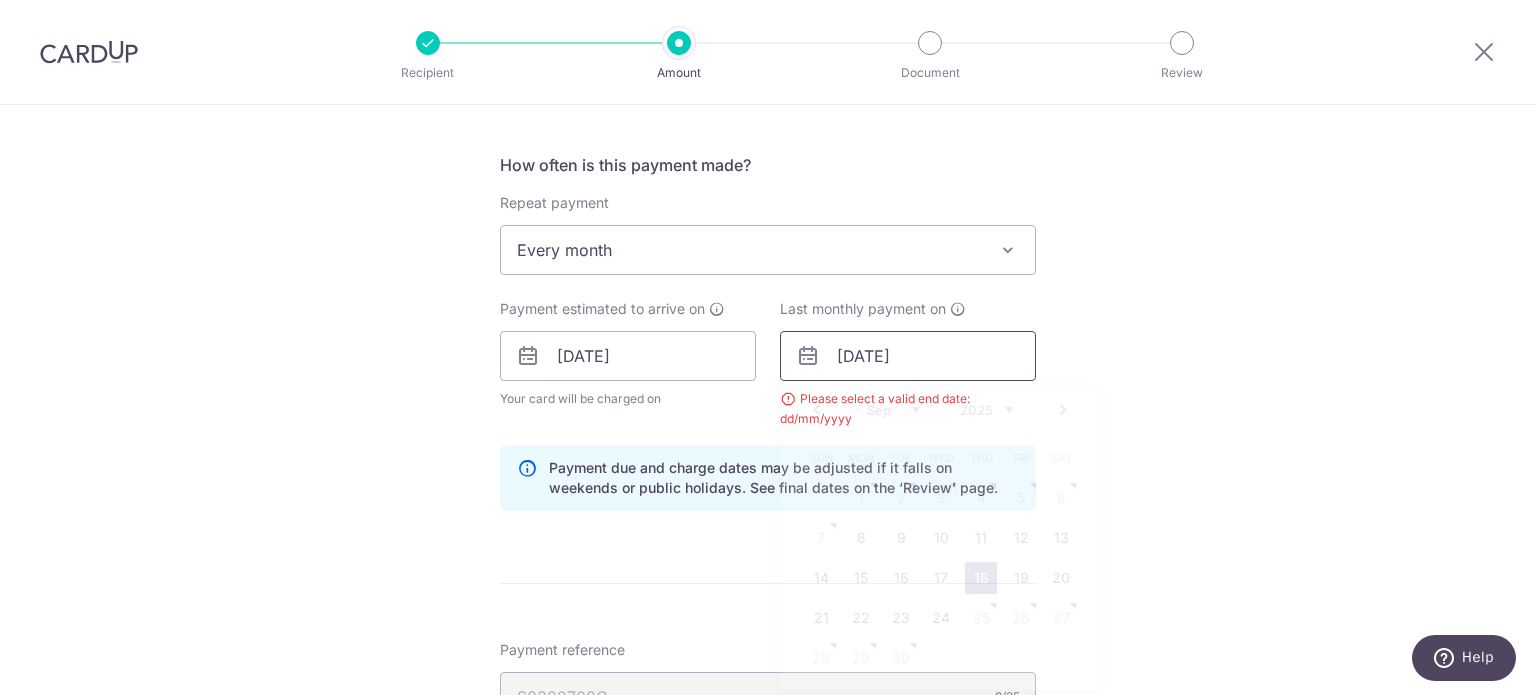 click on "18/09/2025" at bounding box center [908, 356] 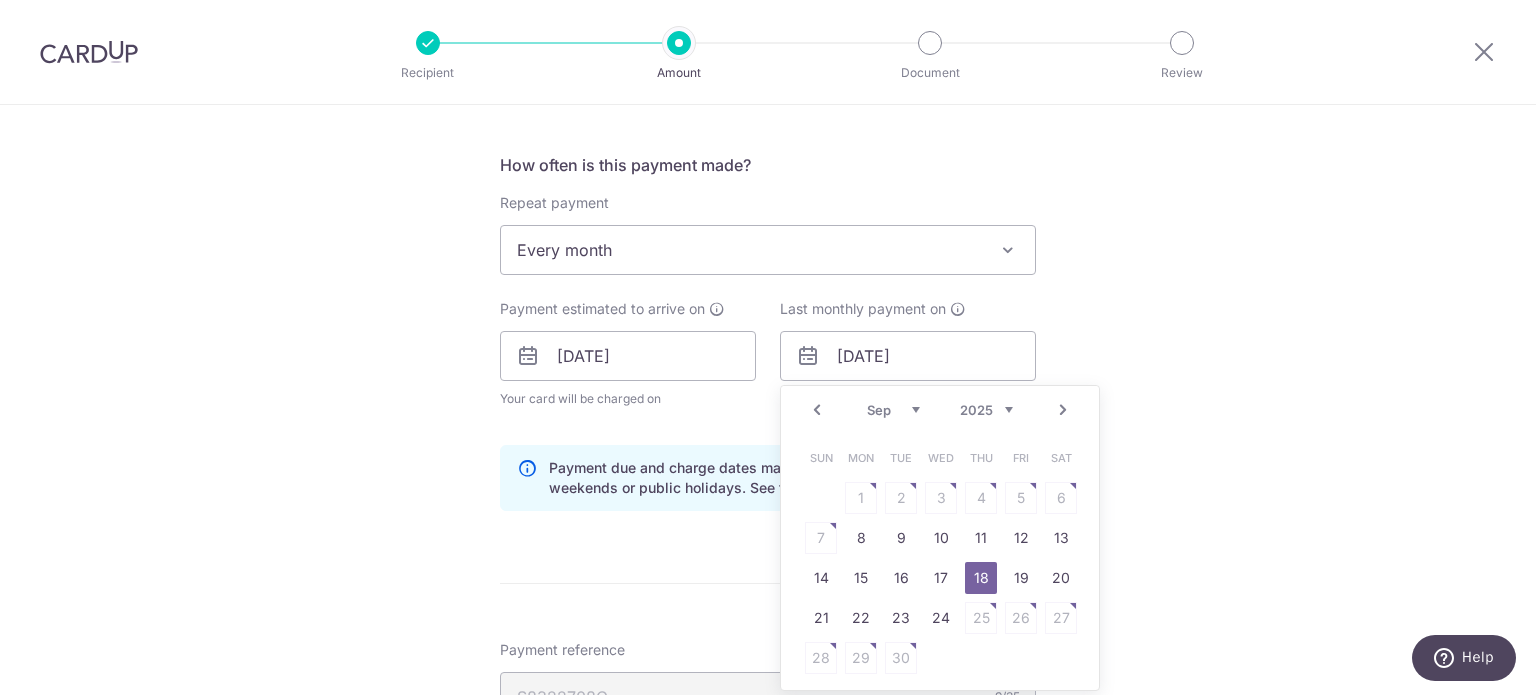 click on "Jul Aug Sep Oct Nov Dec" at bounding box center (893, 410) 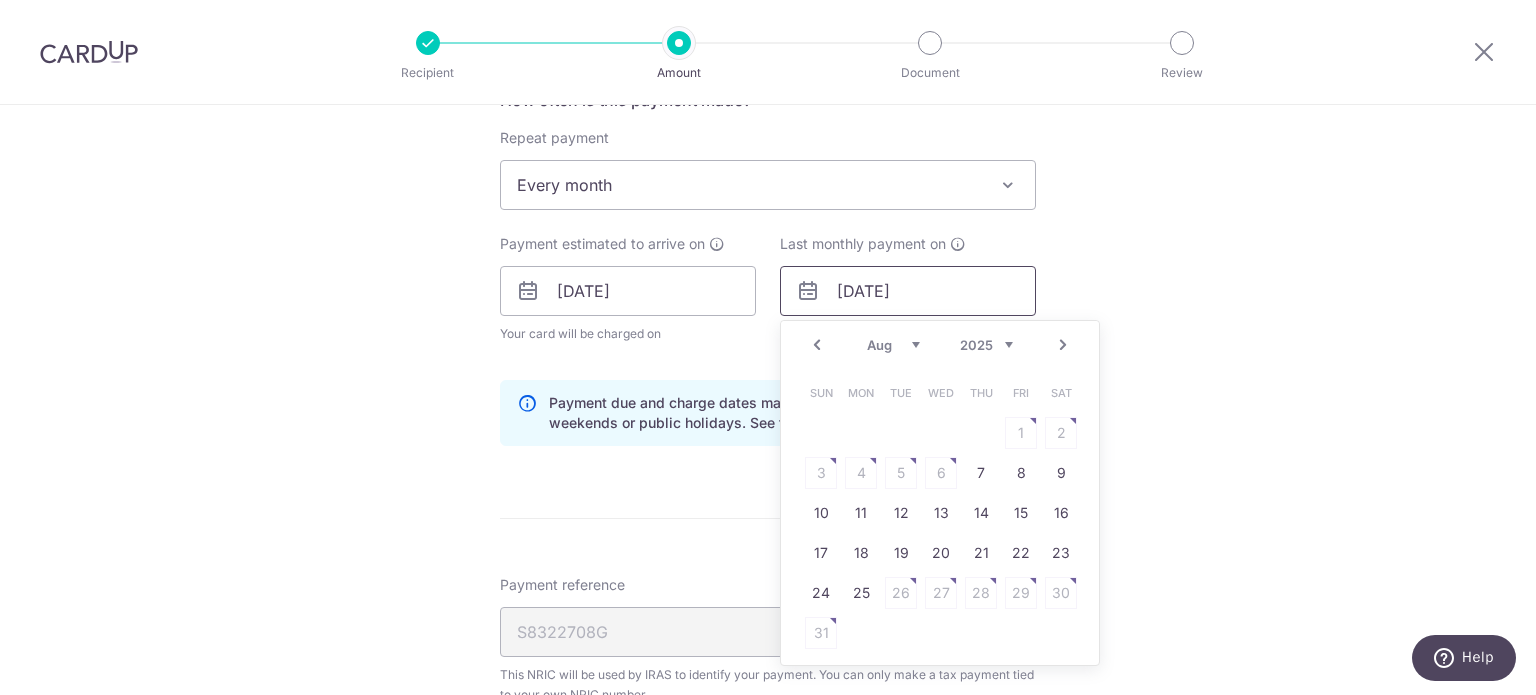 scroll, scrollTop: 874, scrollLeft: 0, axis: vertical 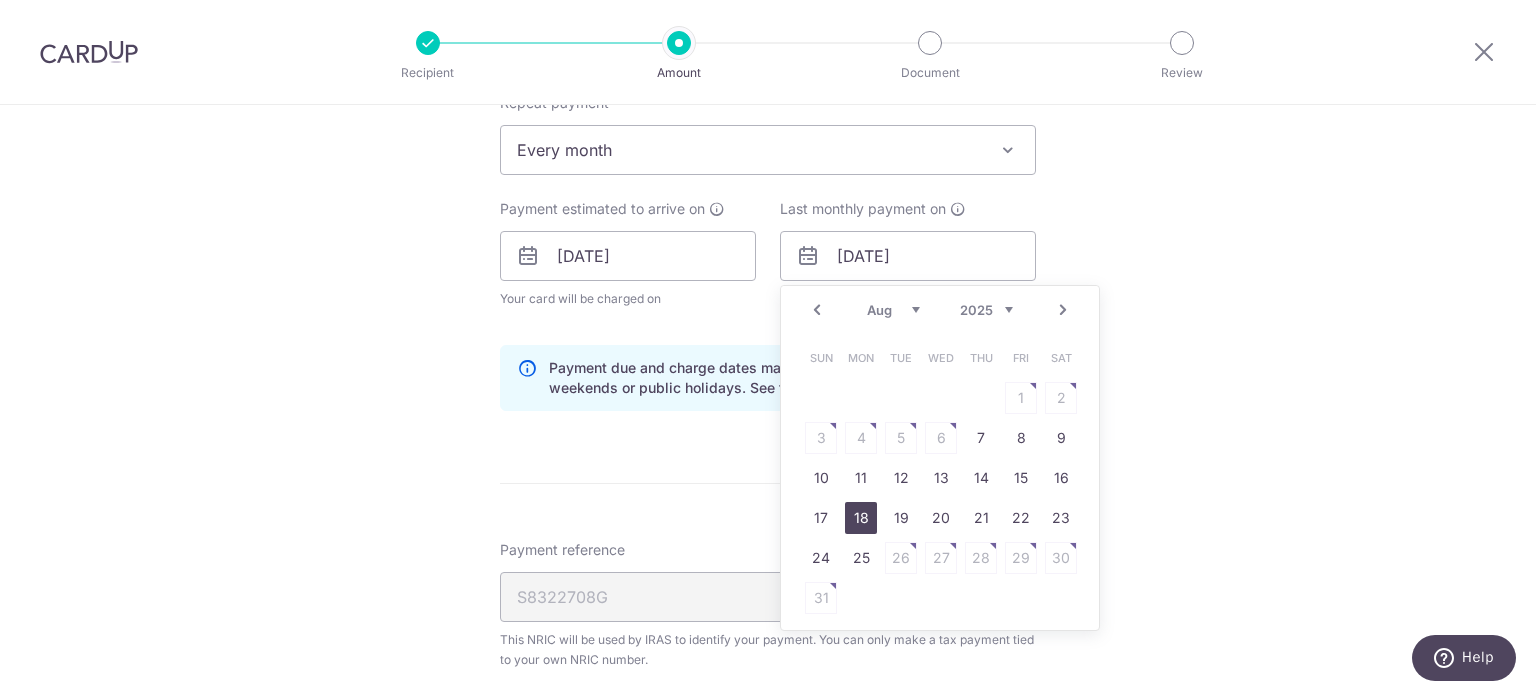 click on "18" at bounding box center [861, 518] 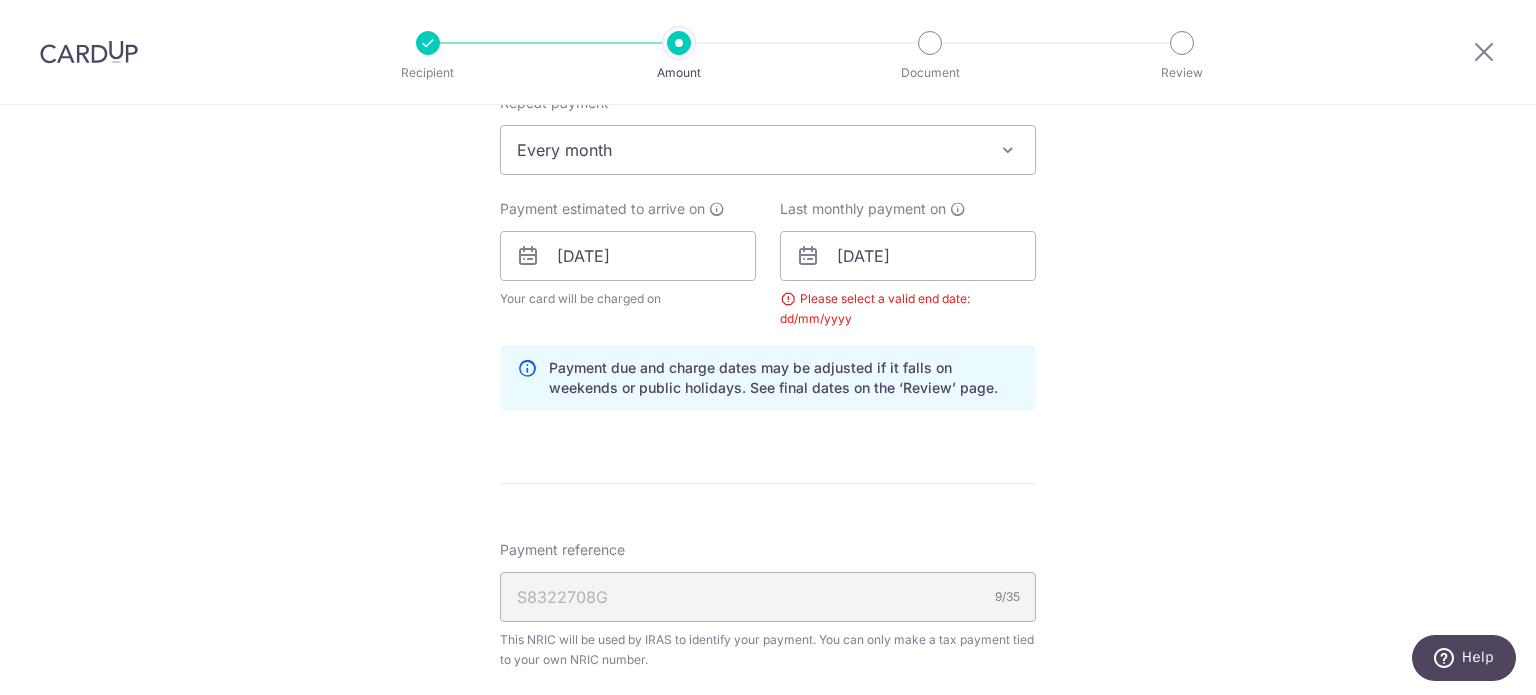 drag, startPoint x: 1122, startPoint y: 379, endPoint x: 1110, endPoint y: 379, distance: 12 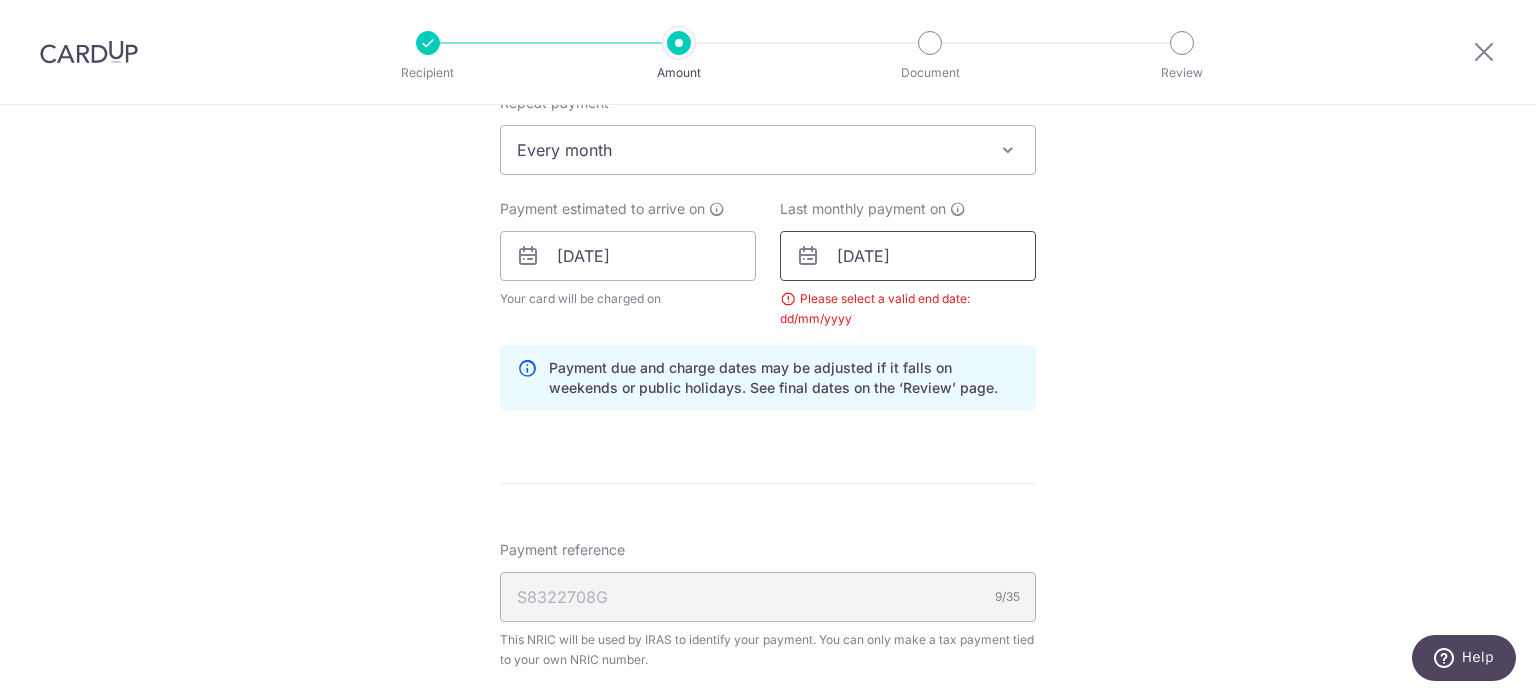click on "[DATE]" at bounding box center [908, 256] 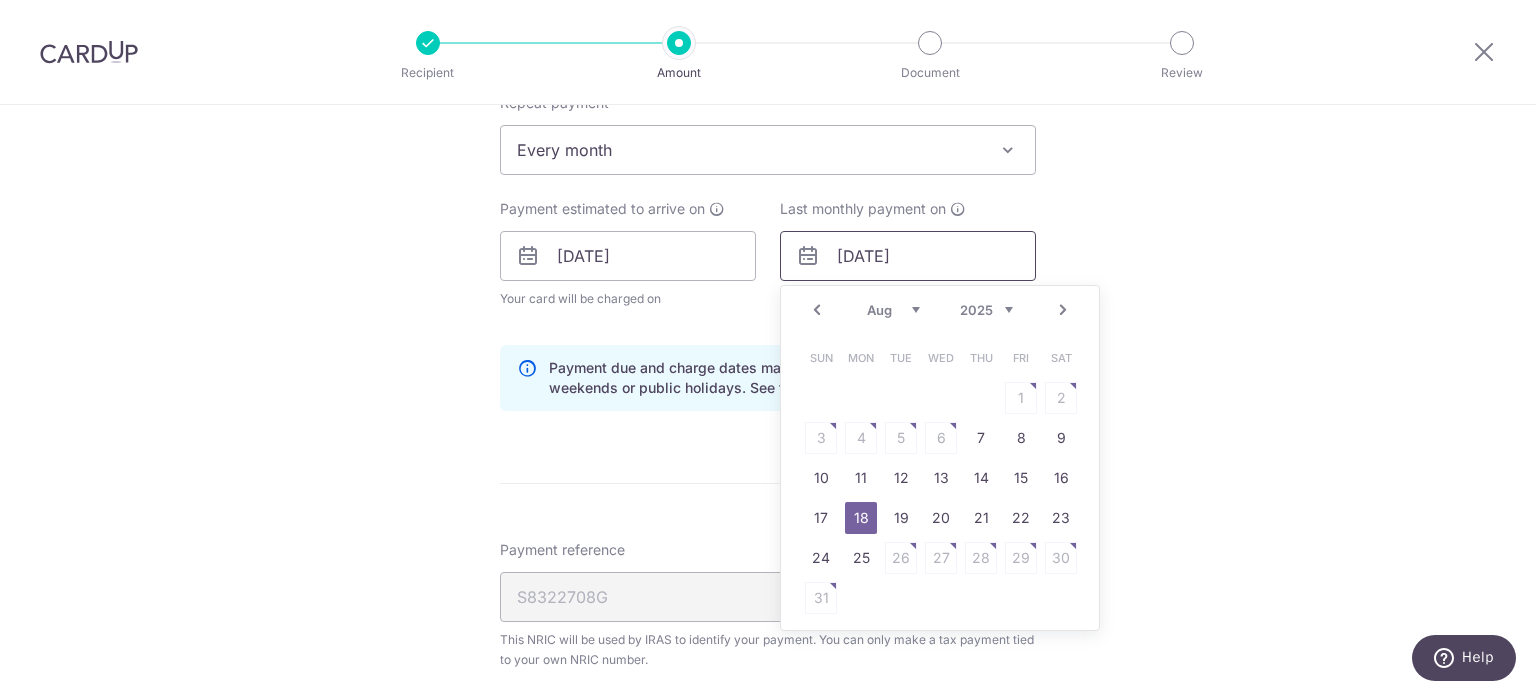 click on "[DATE]" at bounding box center [908, 256] 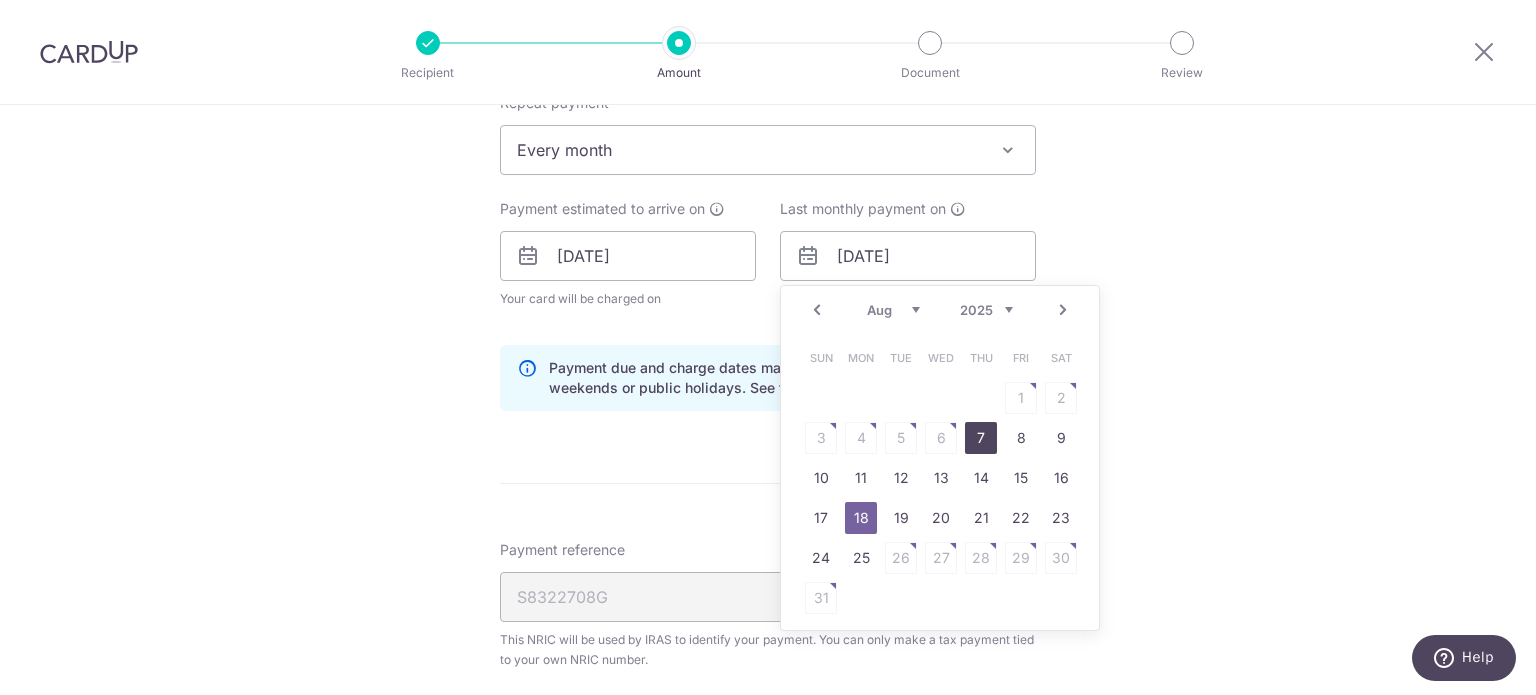 click on "7" at bounding box center (981, 438) 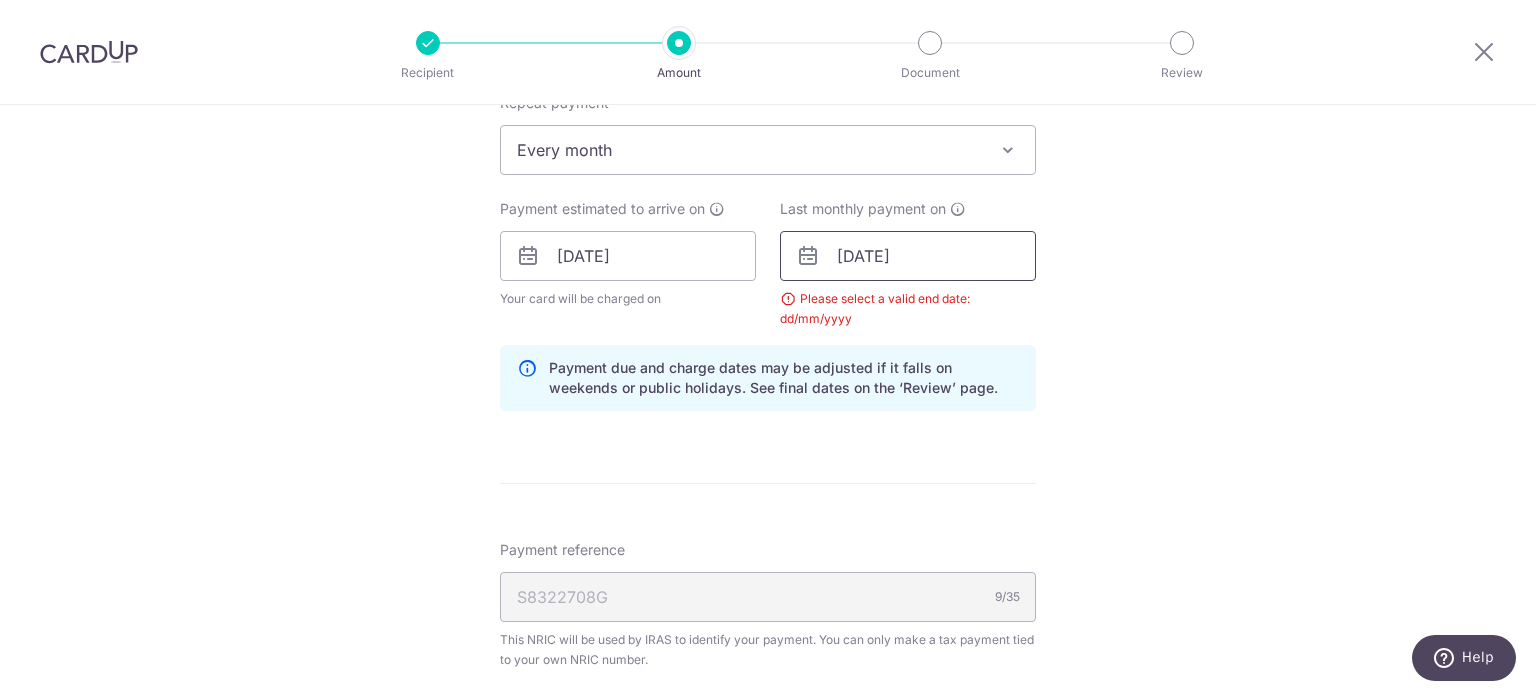 click on "07/08/2025" at bounding box center [908, 256] 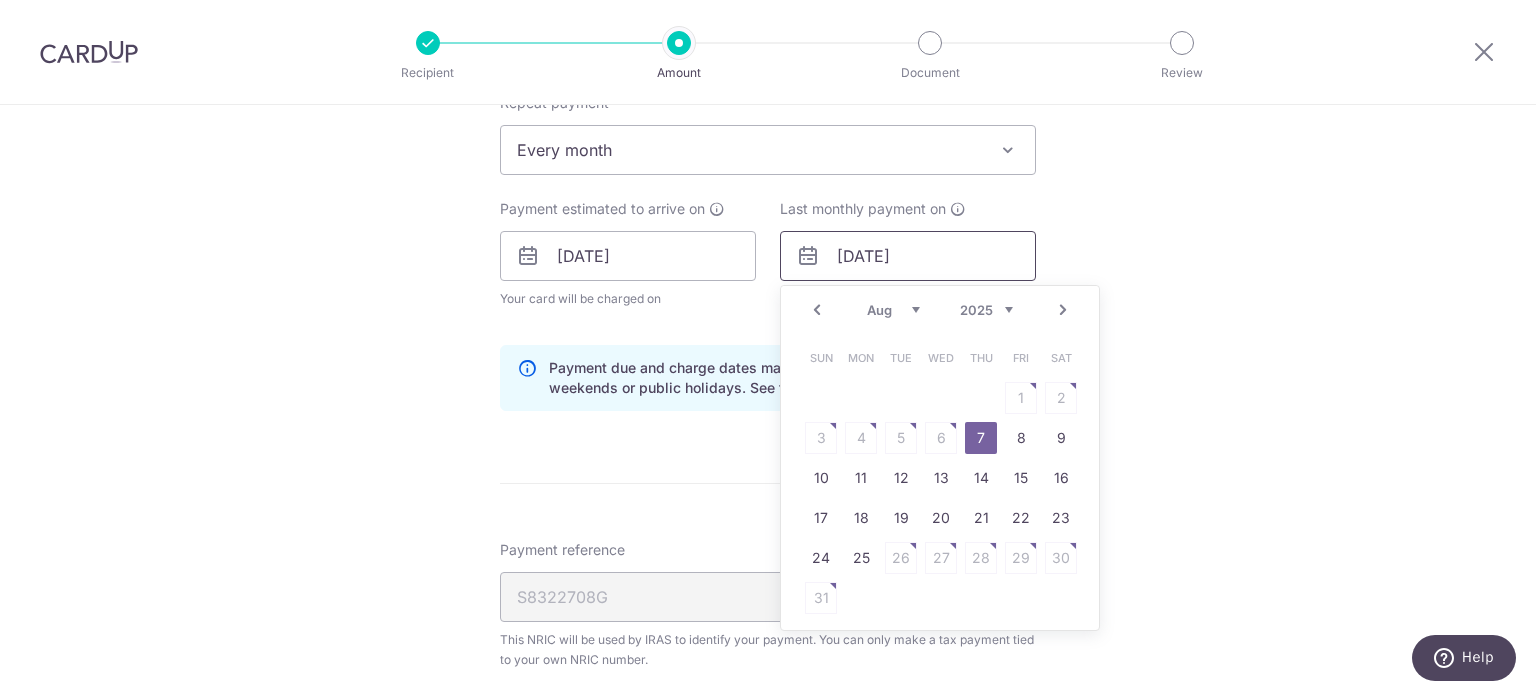 drag, startPoint x: 983, startPoint y: 259, endPoint x: 761, endPoint y: 239, distance: 222.89908 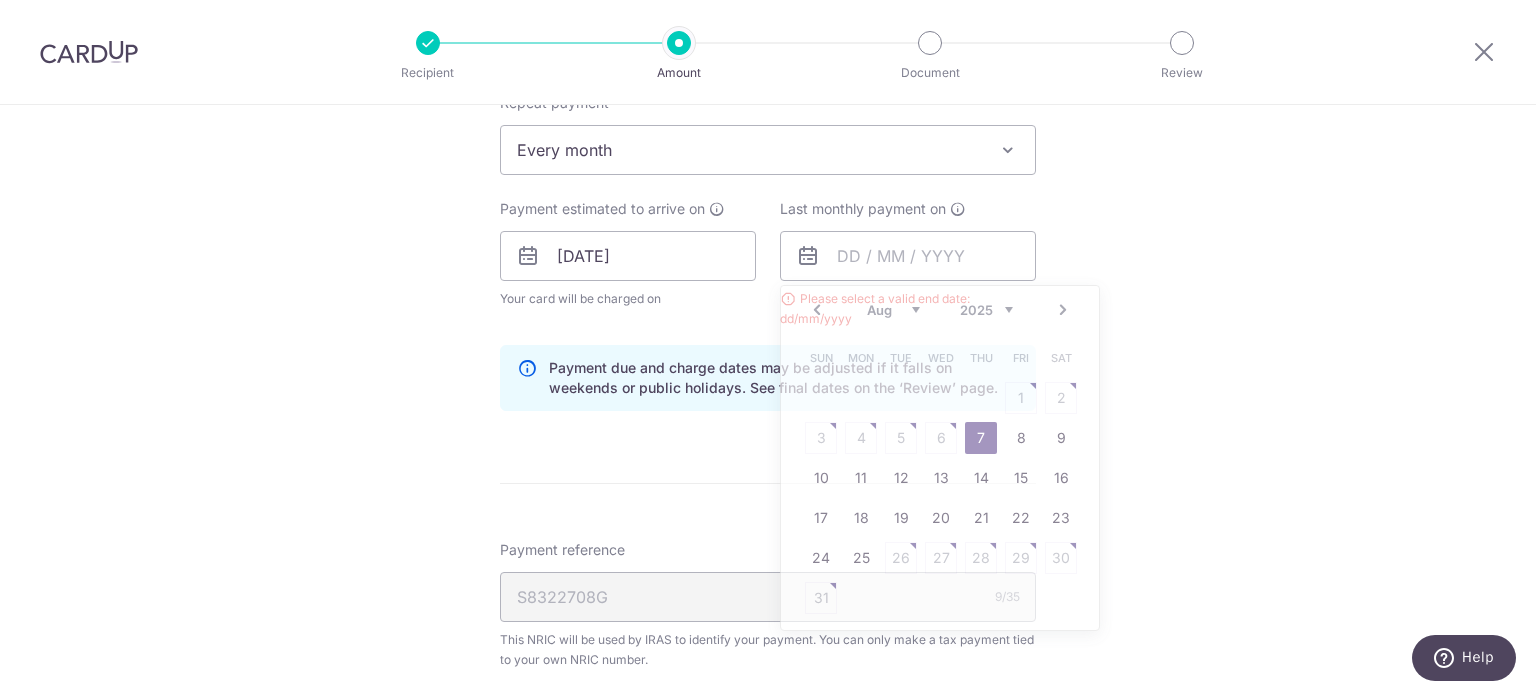 click on "Last monthly payment on
Prev Next Jul Aug Sep Oct Nov Dec 2025 2026 Sun Mon Tue Wed Thu Fri Sat           1 2 3 4 5 6 7 8 9 10 11 12 13 14 15 16 17 18 19 20 21 22 23 24 25 26 27 28 29 30 31
Please select a valid end date: dd/mm/yyyy" at bounding box center (908, 264) 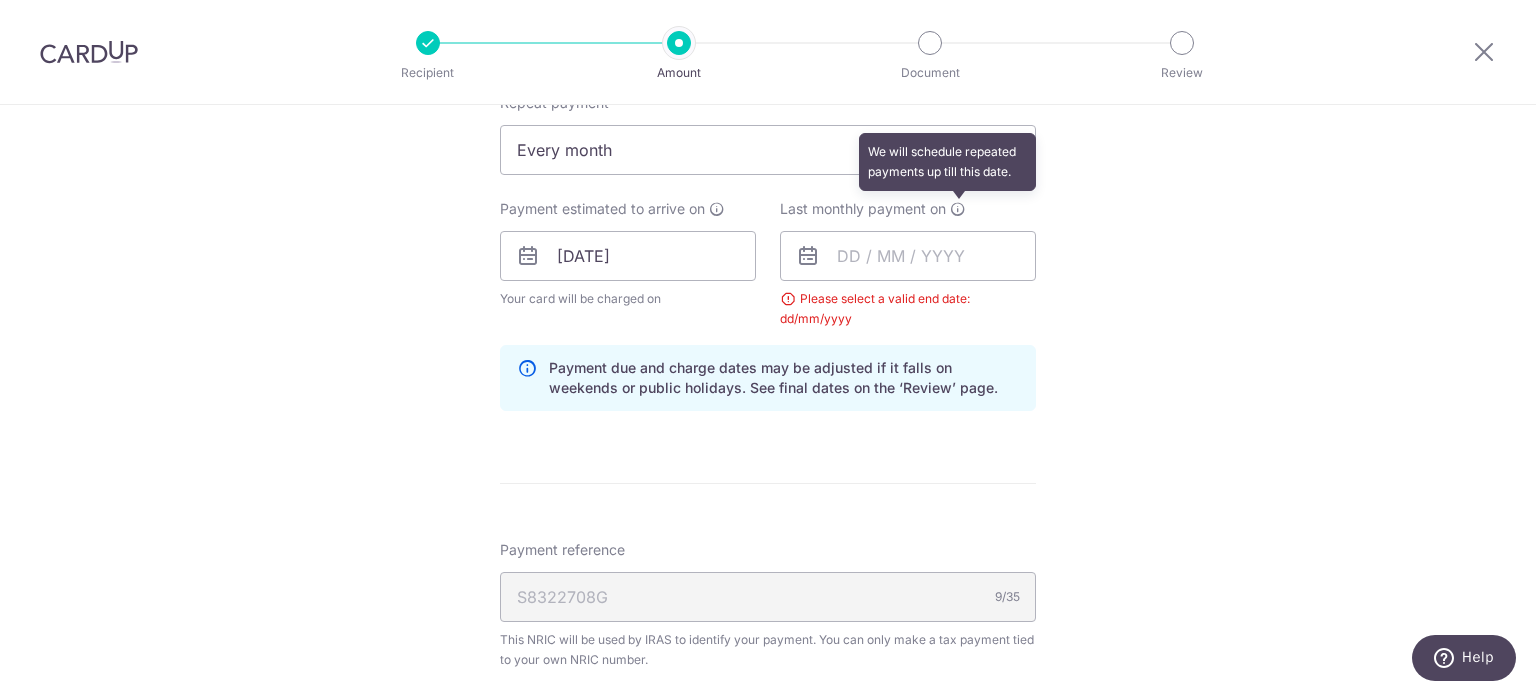 click at bounding box center [958, 209] 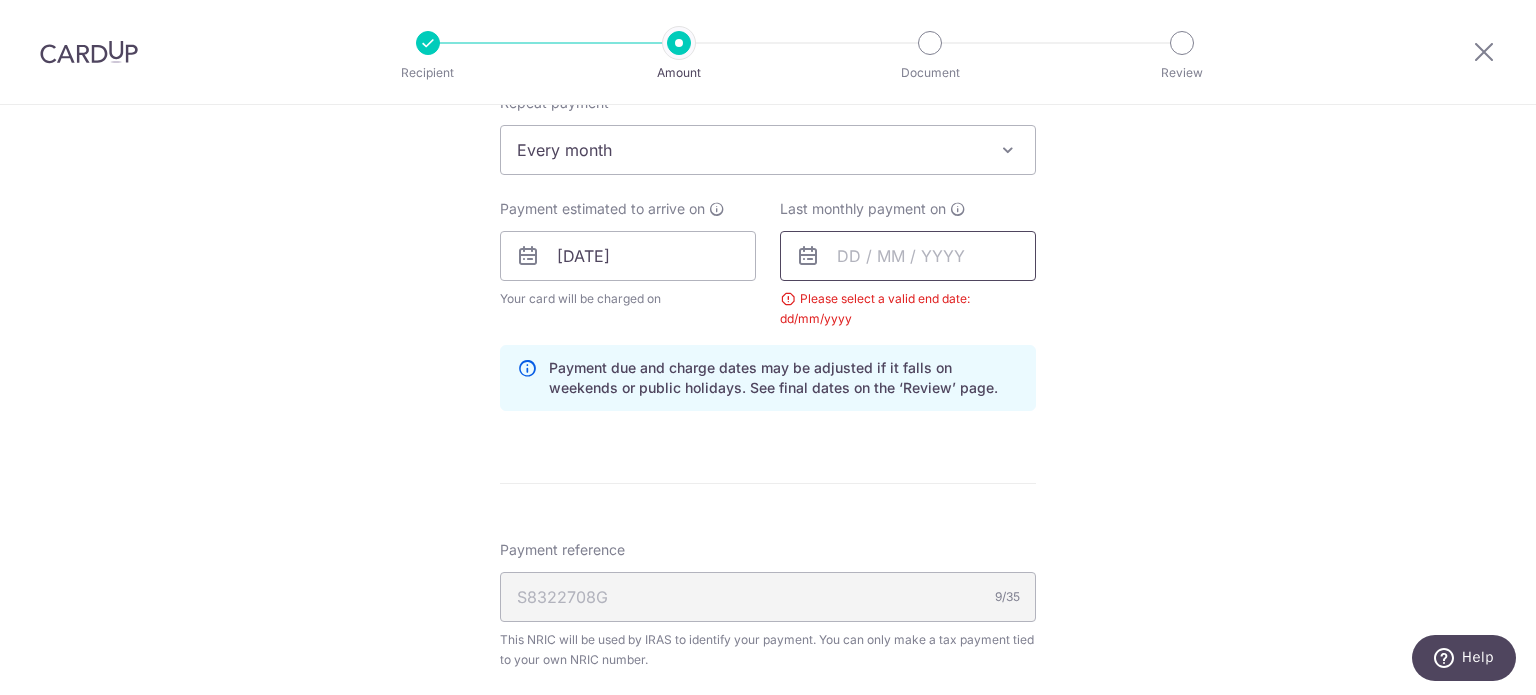 click at bounding box center [908, 256] 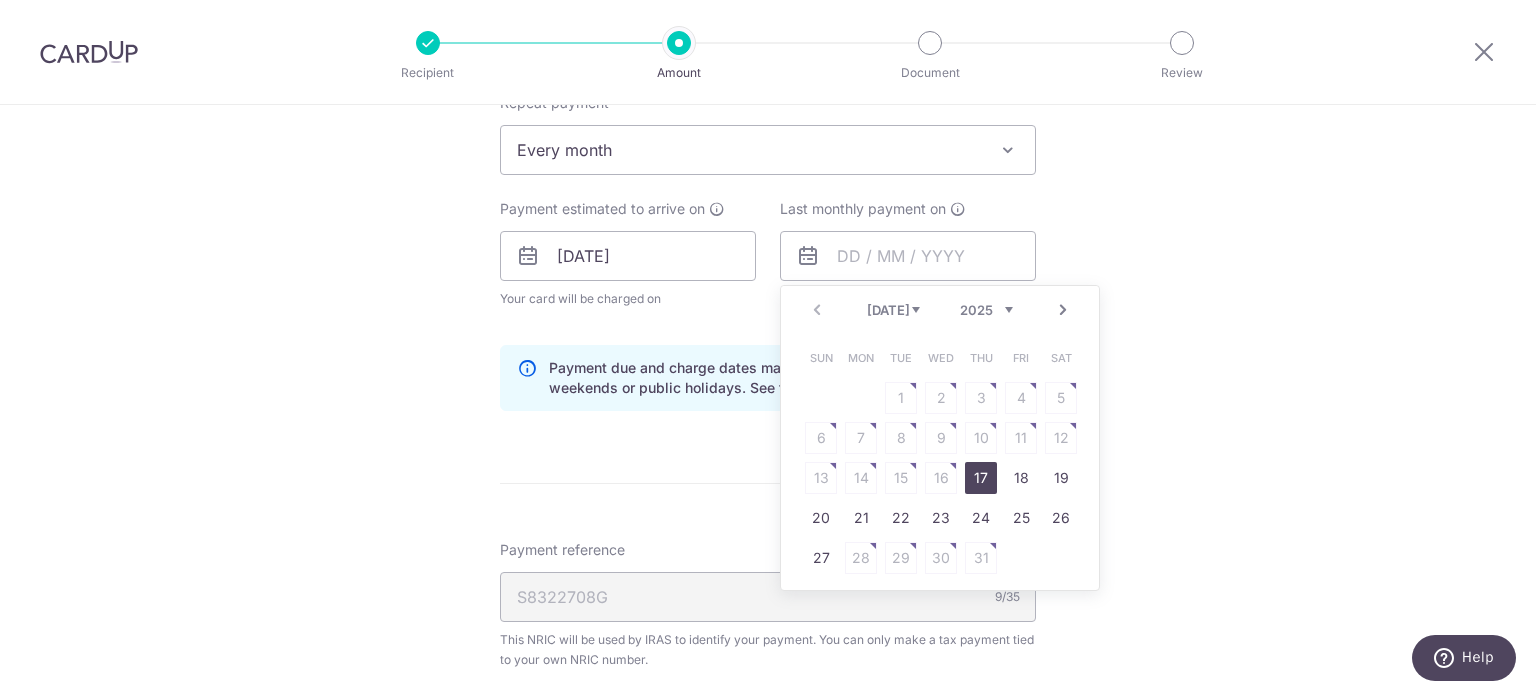 click on "17" at bounding box center [981, 478] 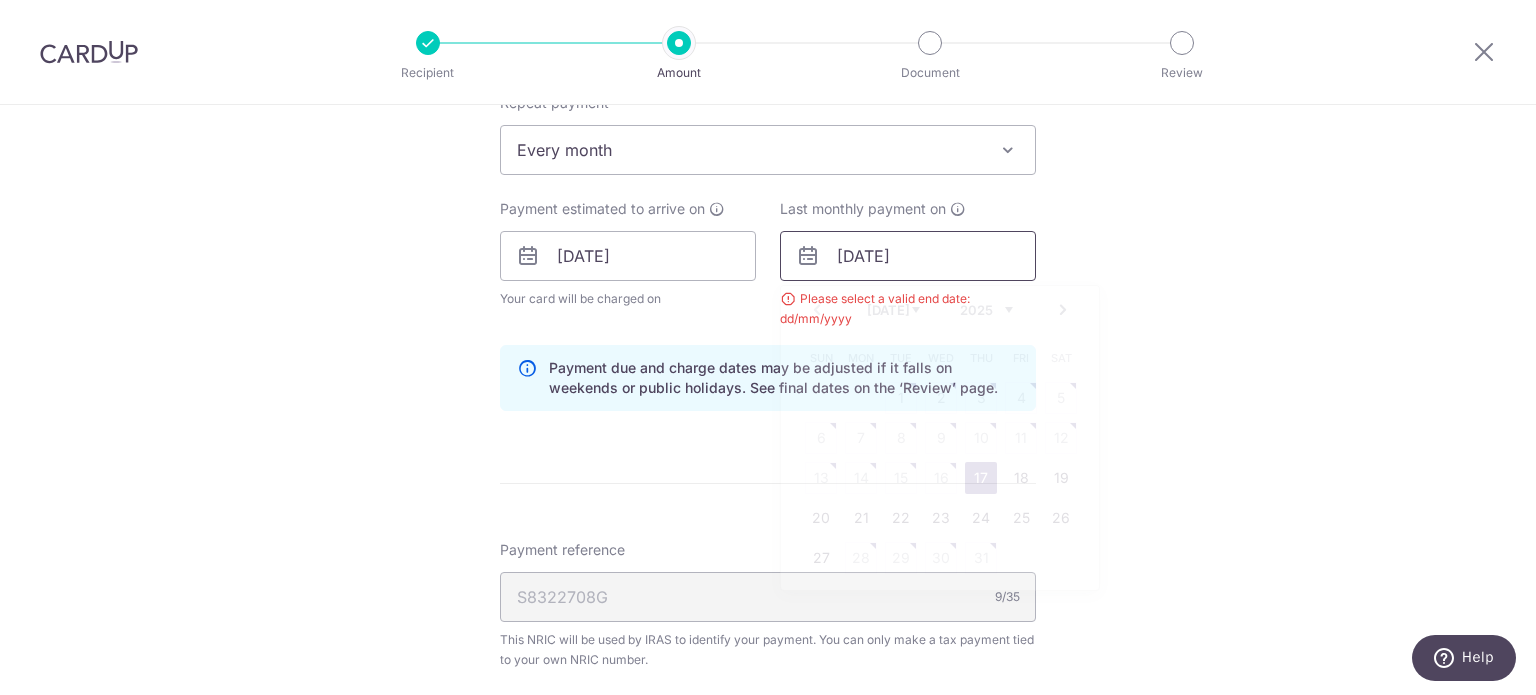 click on "17/07/2025" at bounding box center [908, 256] 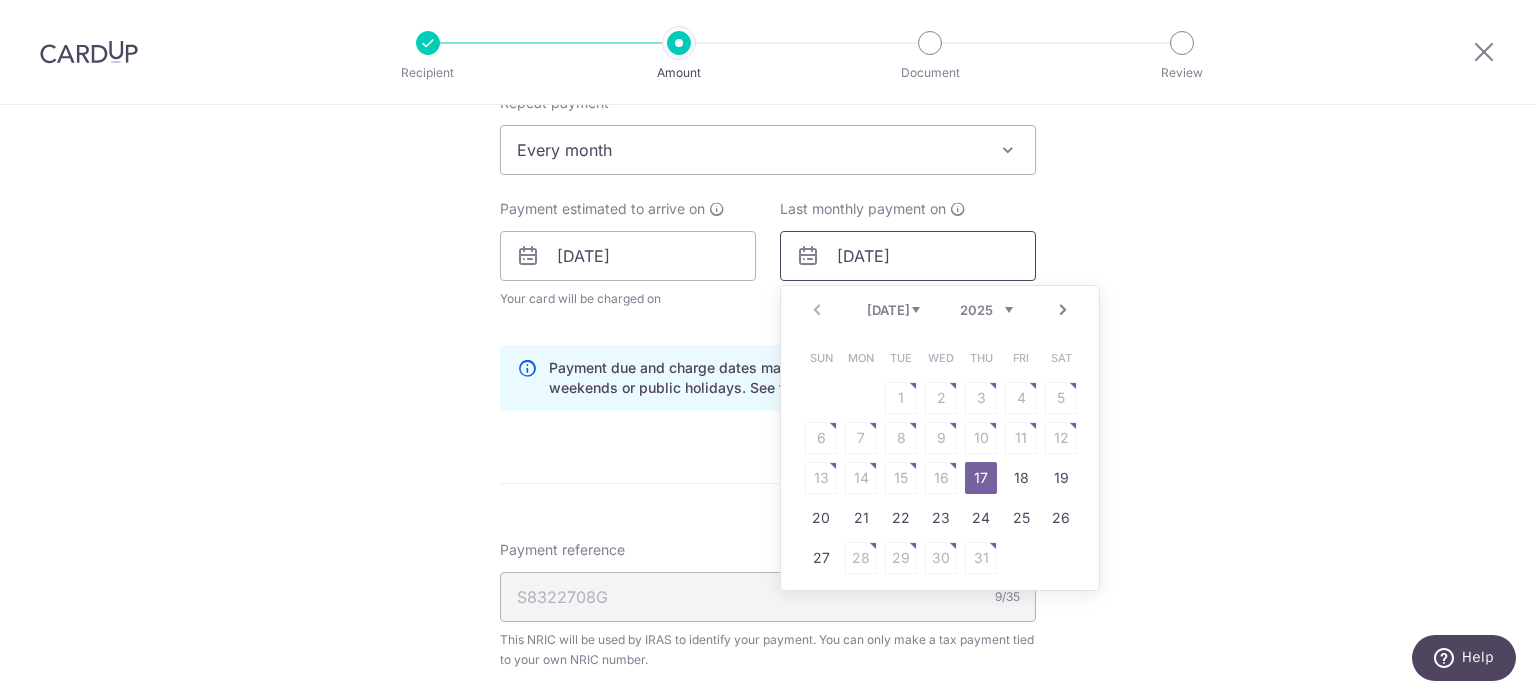 drag, startPoint x: 939, startPoint y: 256, endPoint x: 844, endPoint y: 302, distance: 105.550934 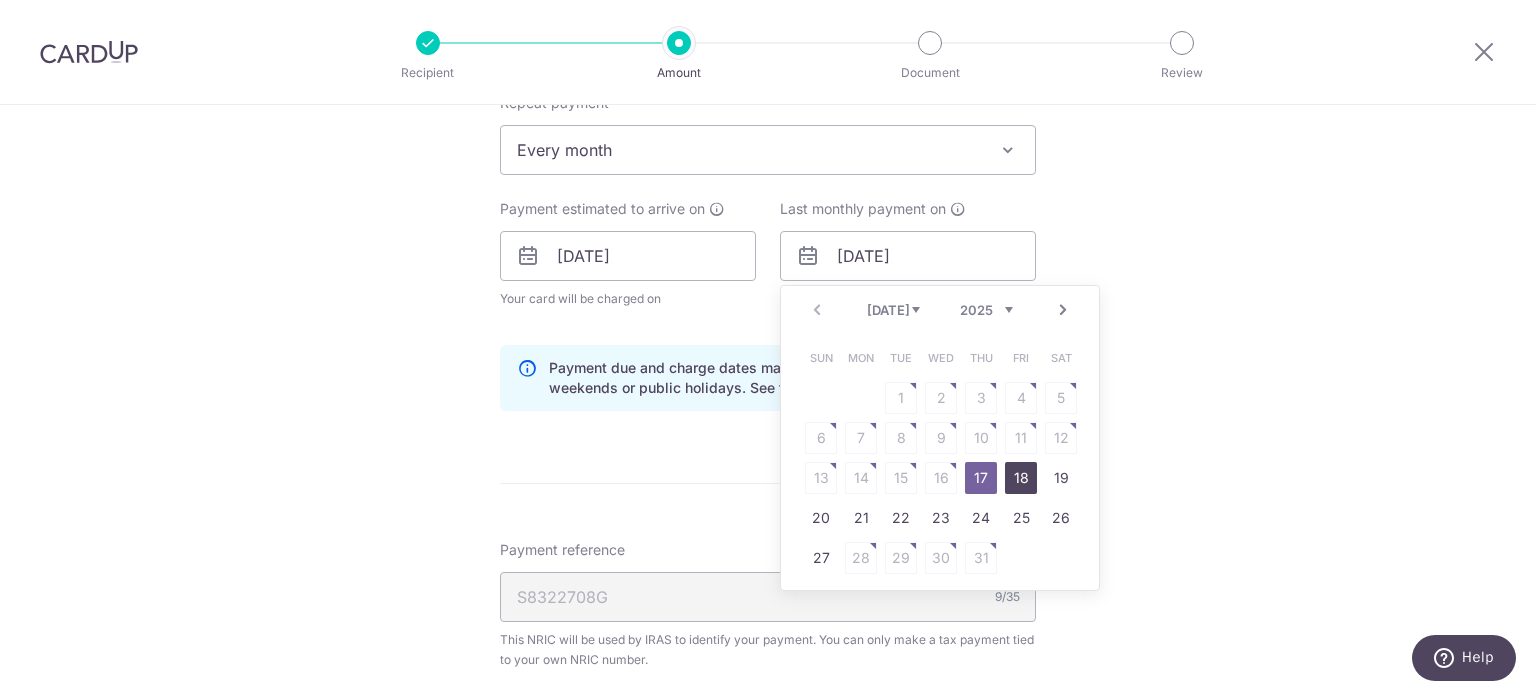 click on "18" at bounding box center [1021, 478] 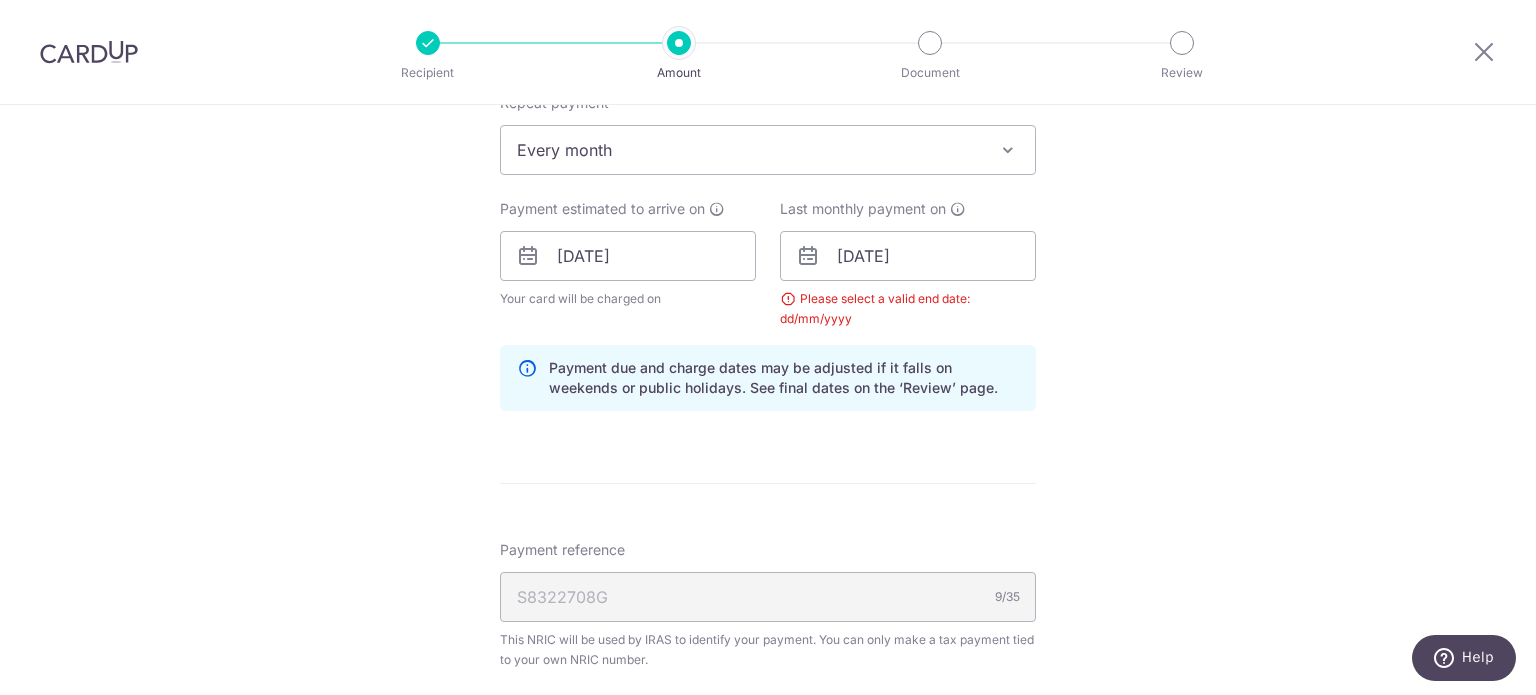 drag, startPoint x: 1089, startPoint y: 307, endPoint x: 1013, endPoint y: 305, distance: 76.02631 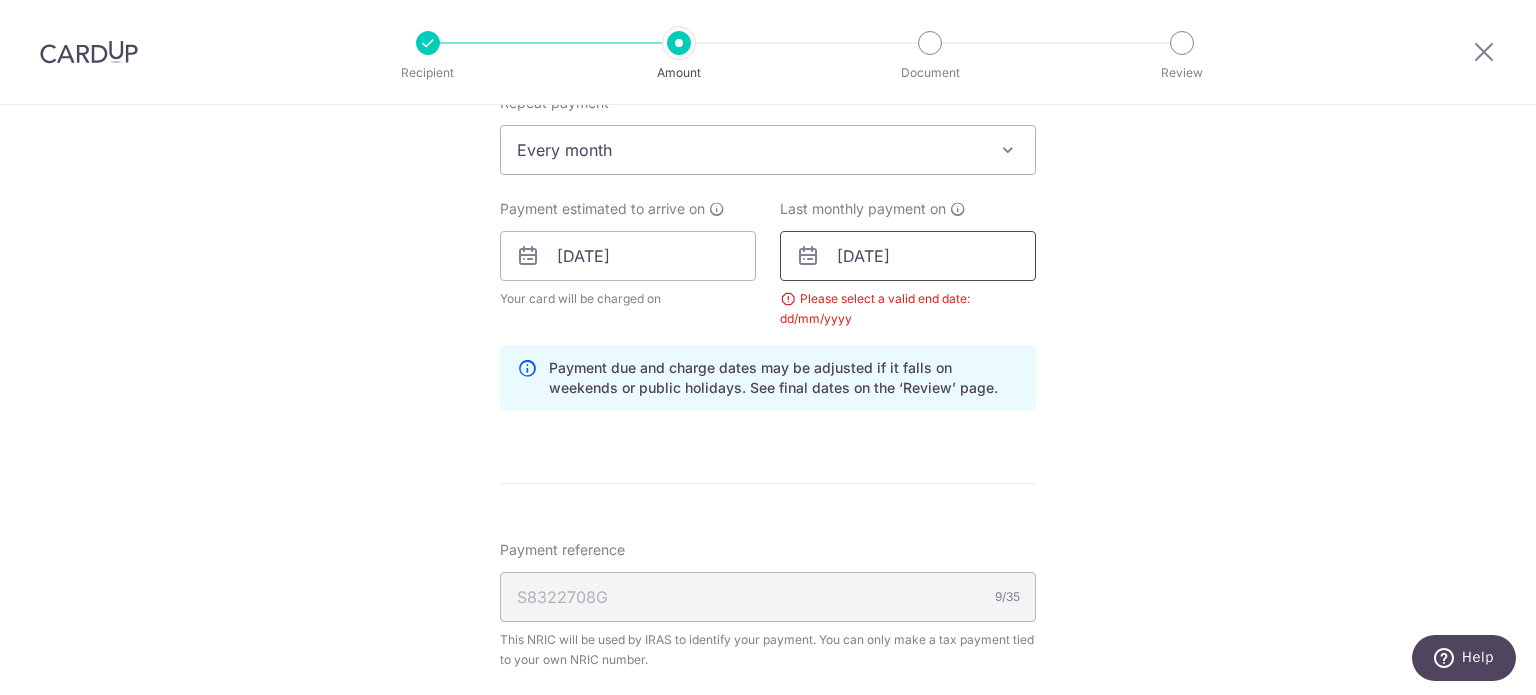 click on "[DATE]" at bounding box center [908, 256] 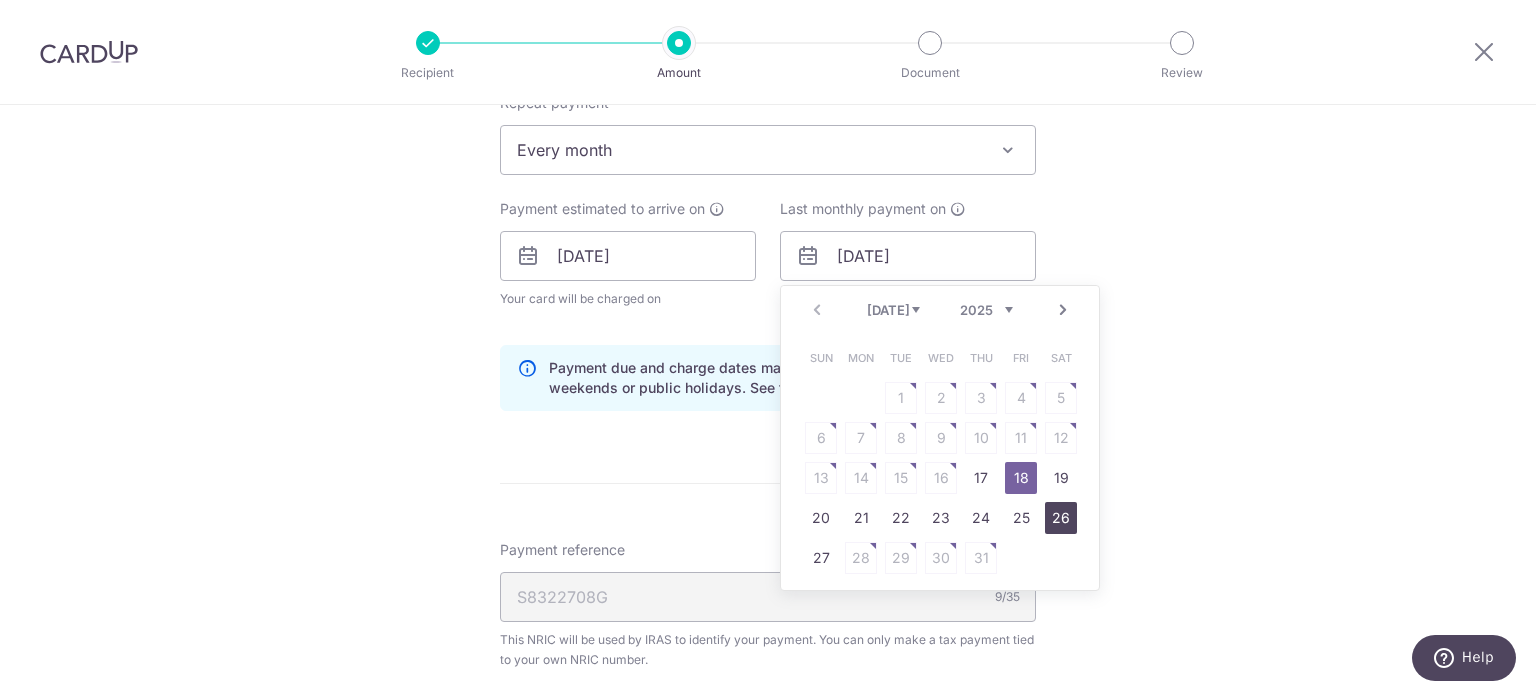 click on "26" at bounding box center (1061, 518) 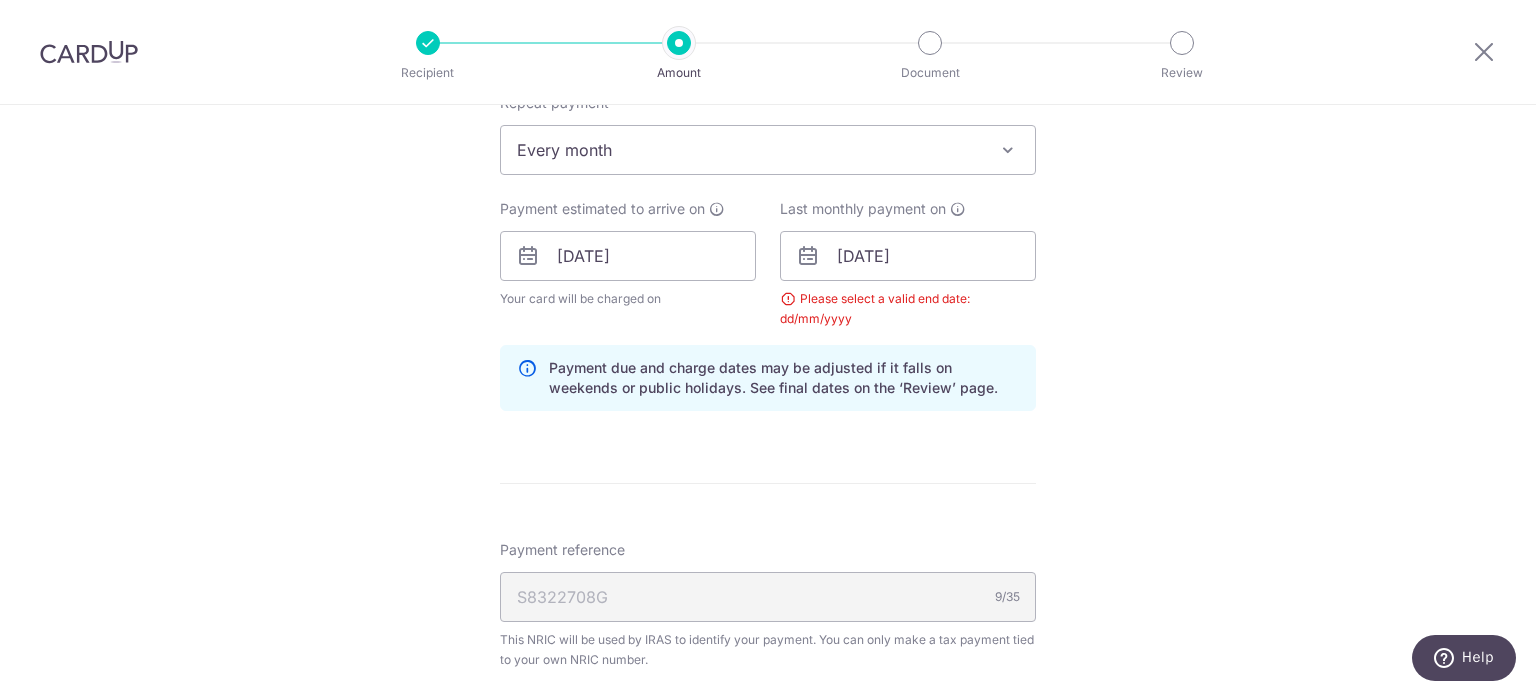 click on "Tell us more about your payment
Enter one-time or monthly payment amount
SGD
5,311.24
5311.24
The  total tax payment amounts scheduled  should not exceed the outstanding balance in your latest Statement of Account.
Select Card
**** 4299
Add credit card
Your Cards
**** 0740
**** 6439
**** 4299
Secure 256-bit SSL" at bounding box center (768, 255) 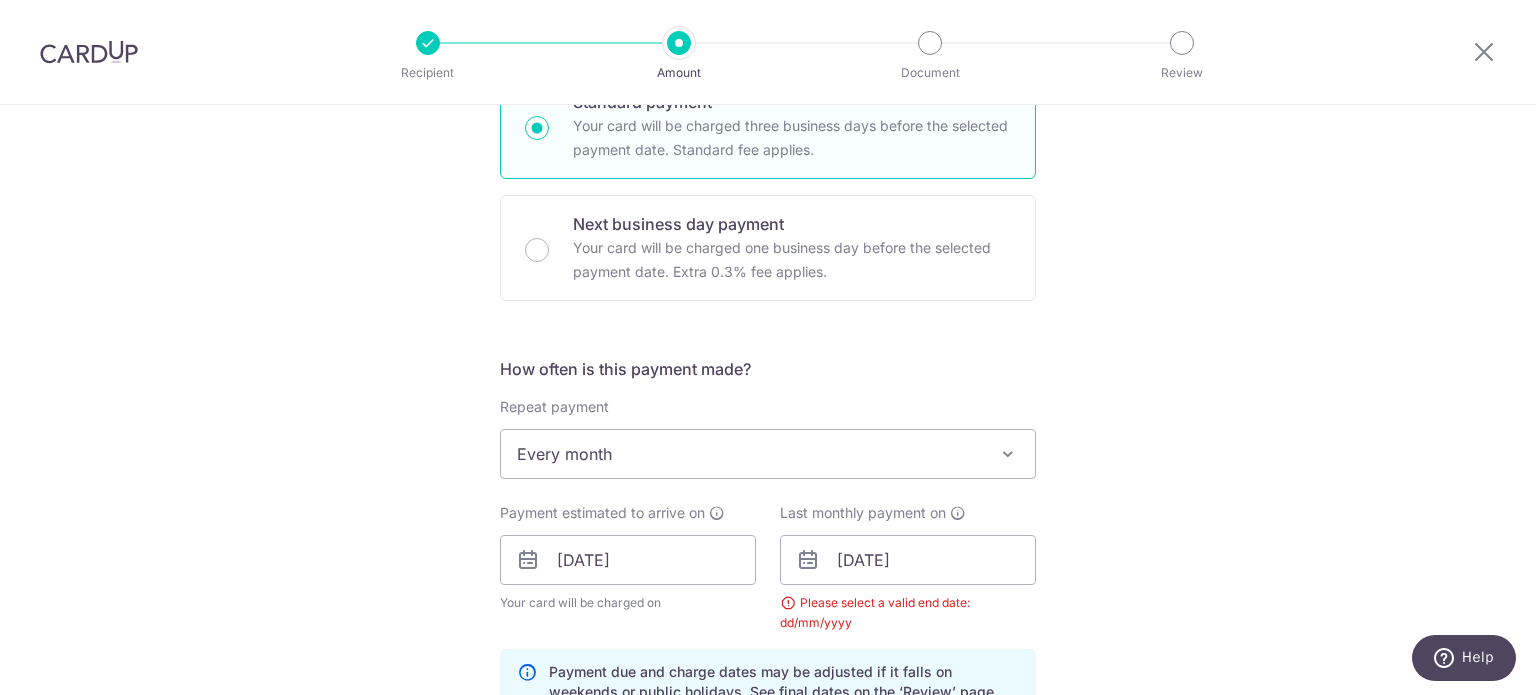 scroll, scrollTop: 574, scrollLeft: 0, axis: vertical 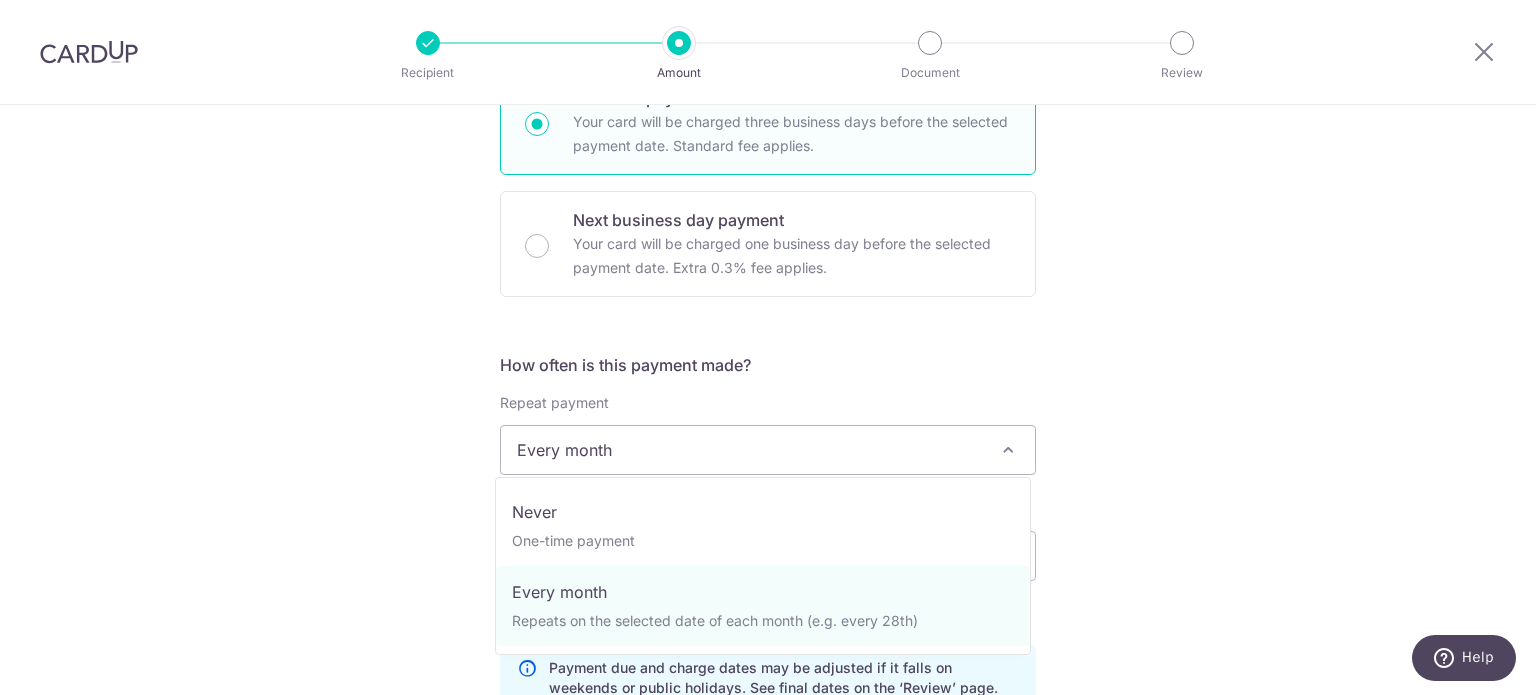 click on "Every month" at bounding box center (768, 450) 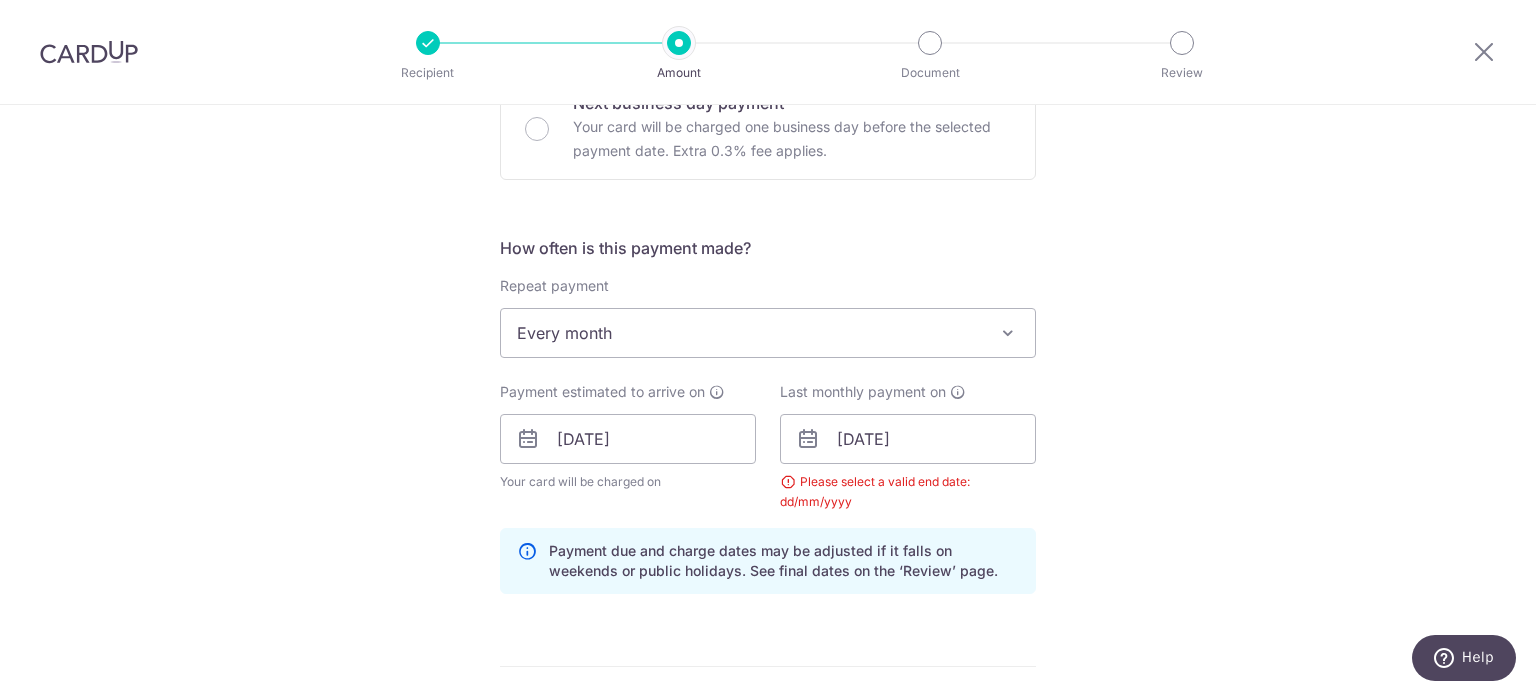 scroll, scrollTop: 700, scrollLeft: 0, axis: vertical 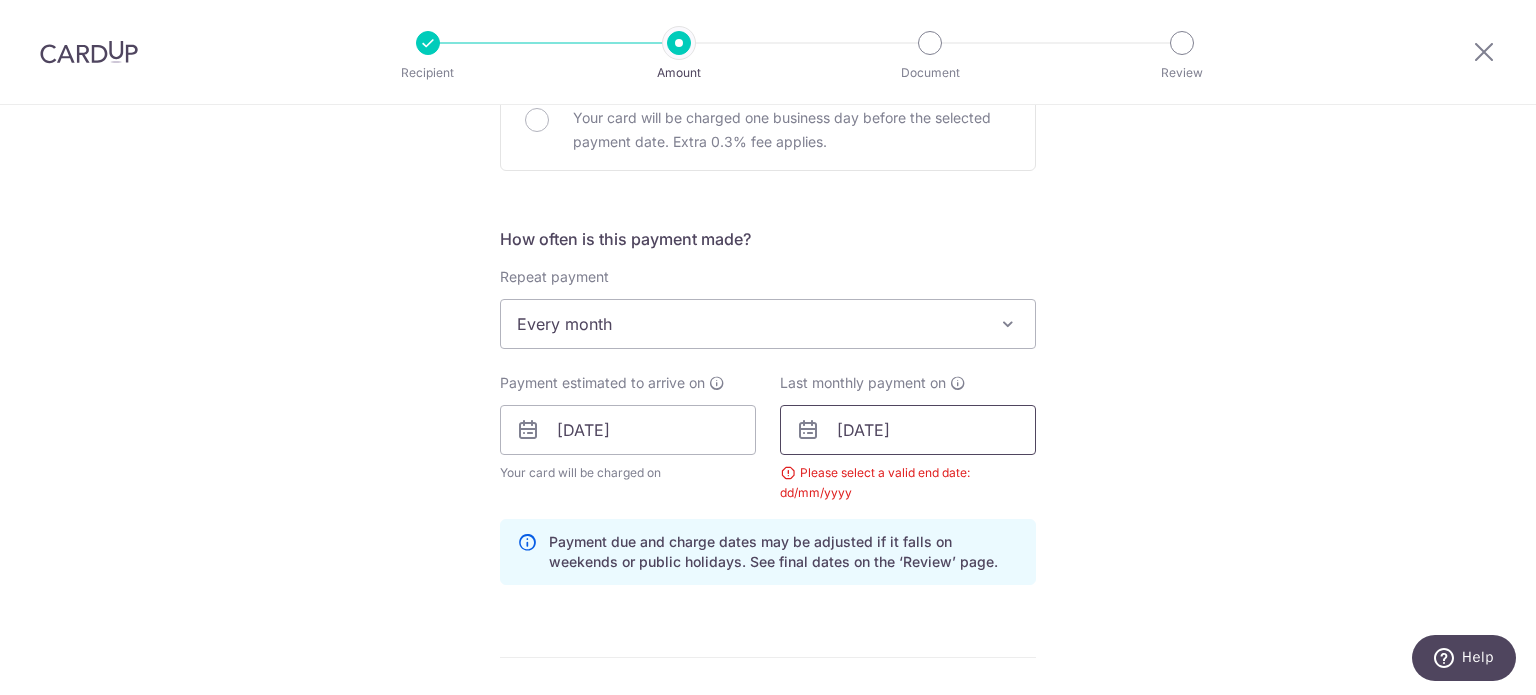 click on "26/07/2025" at bounding box center [908, 430] 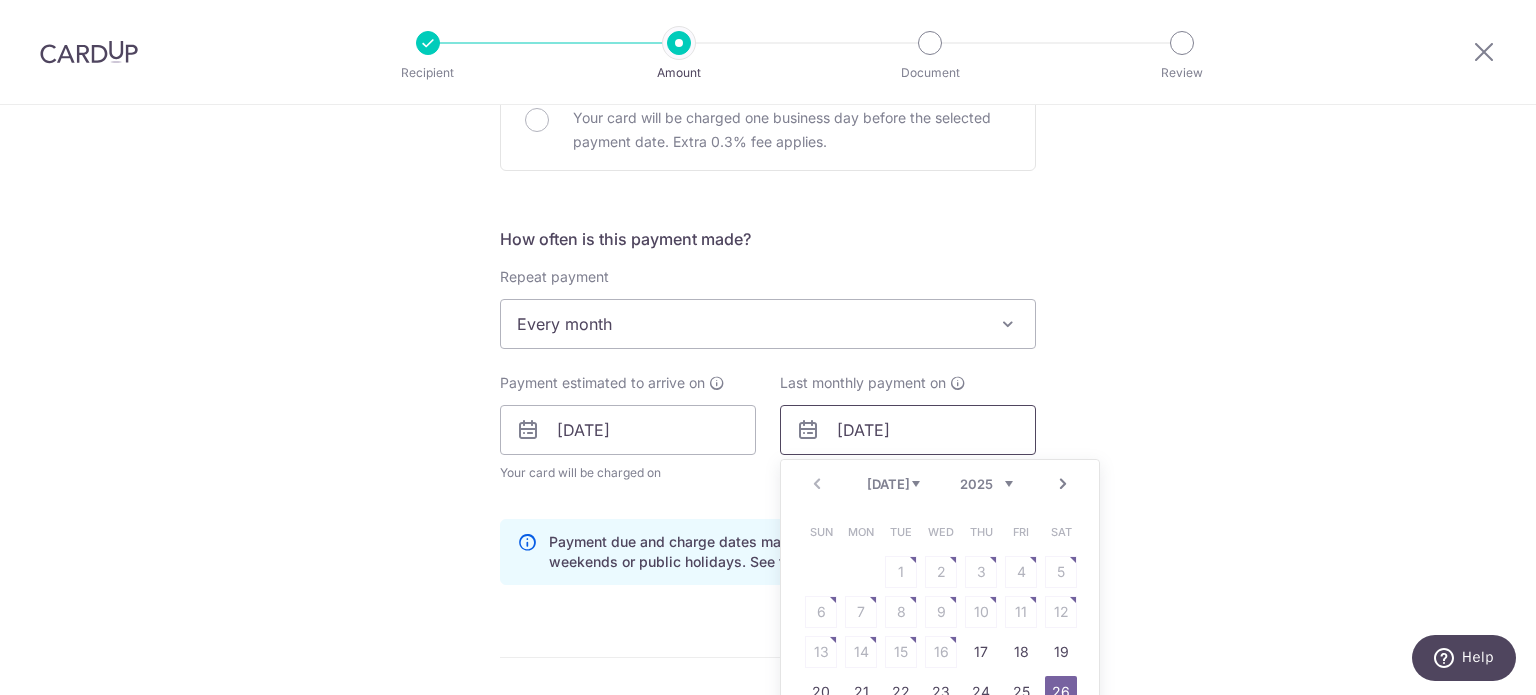 type on "26/07/202" 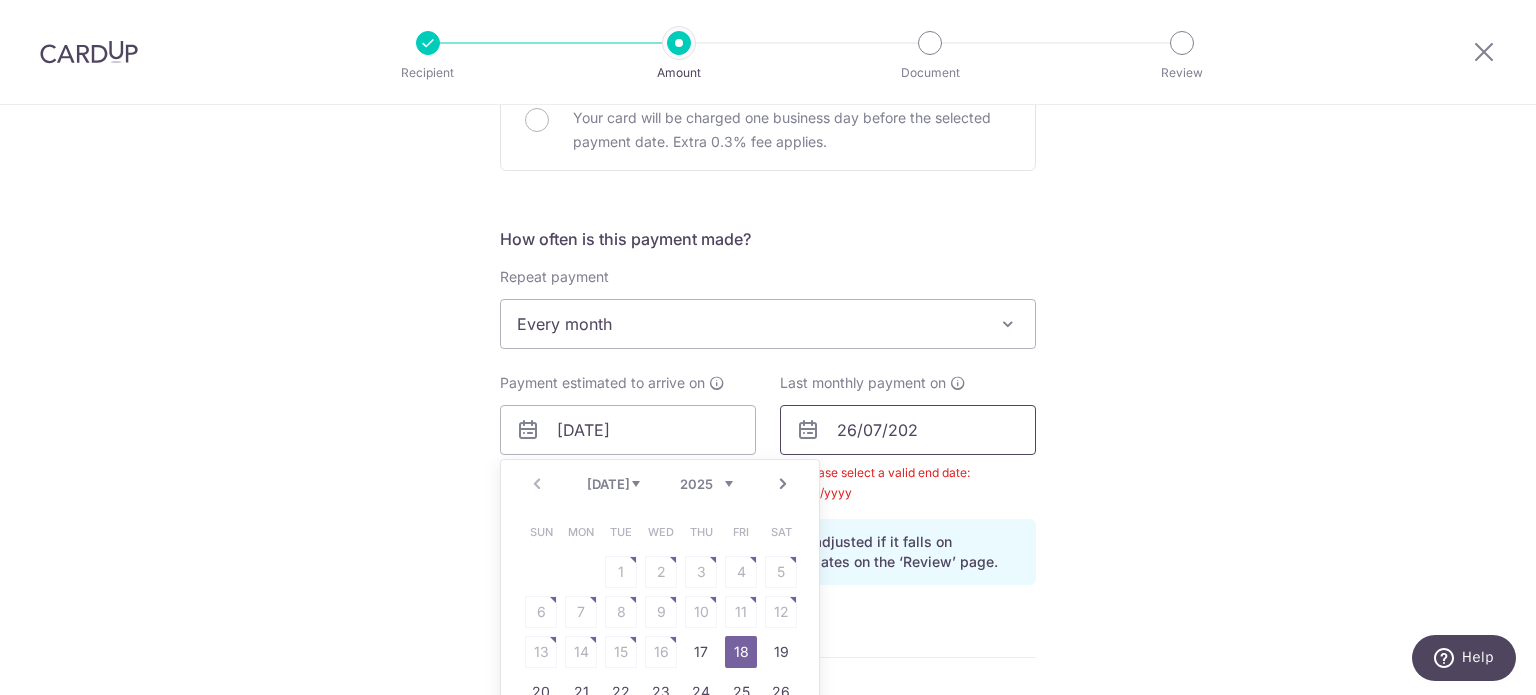 click on "26/07/202" at bounding box center (908, 430) 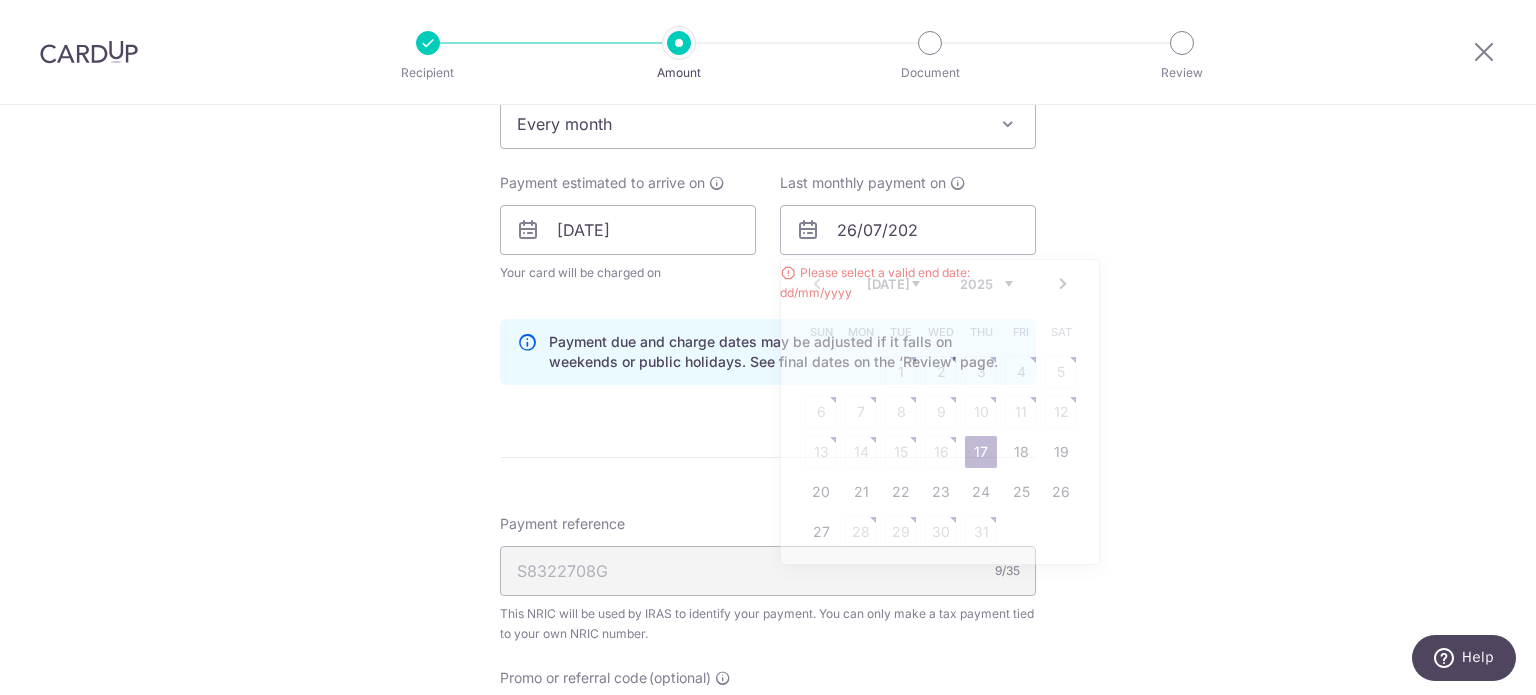 drag, startPoint x: 1400, startPoint y: 338, endPoint x: 1311, endPoint y: 337, distance: 89.005615 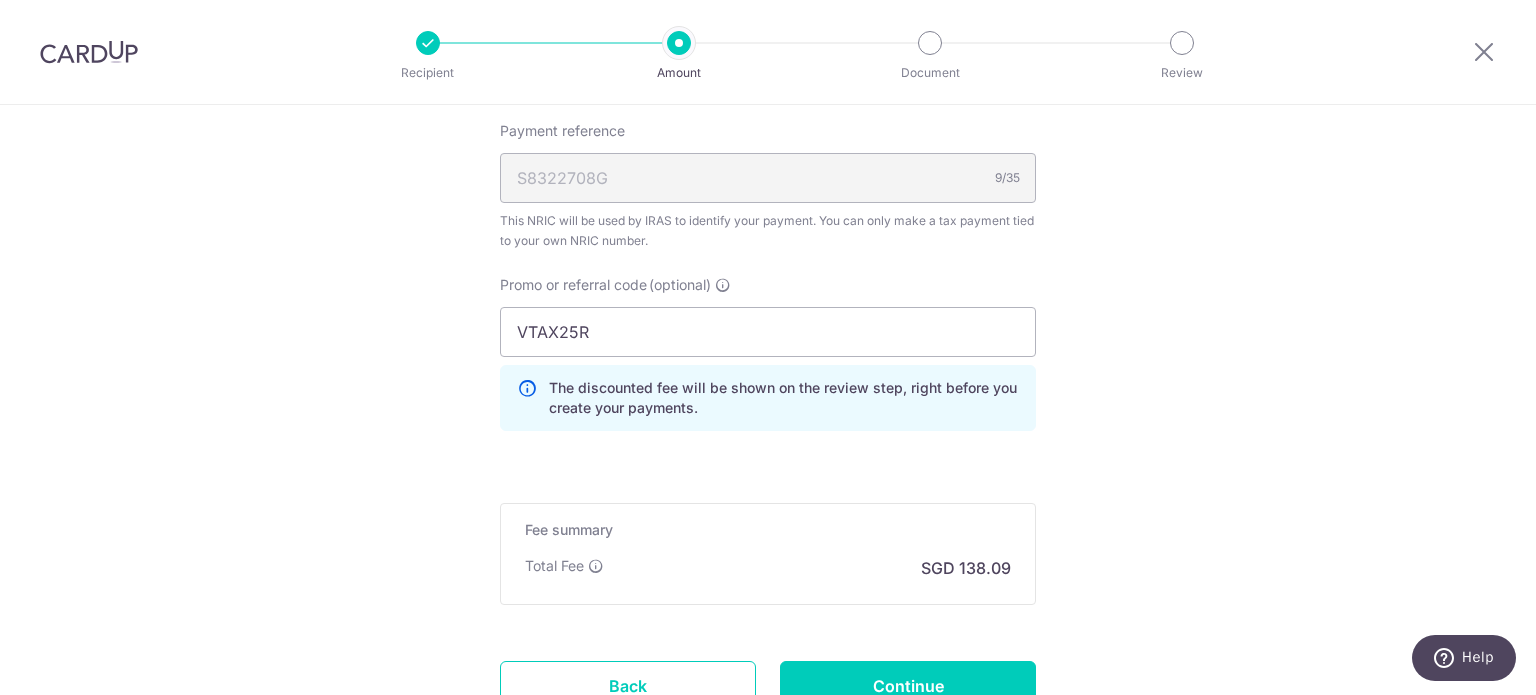 scroll, scrollTop: 1456, scrollLeft: 0, axis: vertical 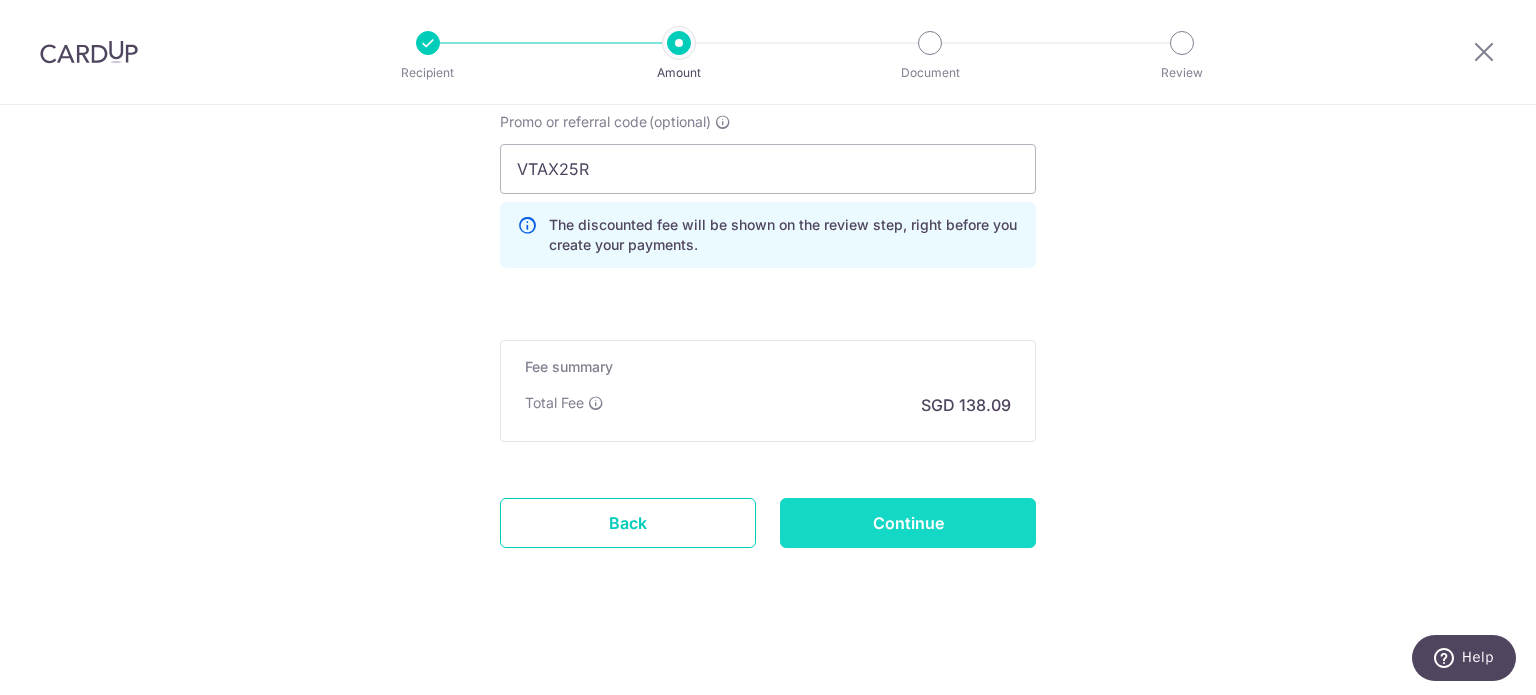 click on "Continue" at bounding box center (908, 523) 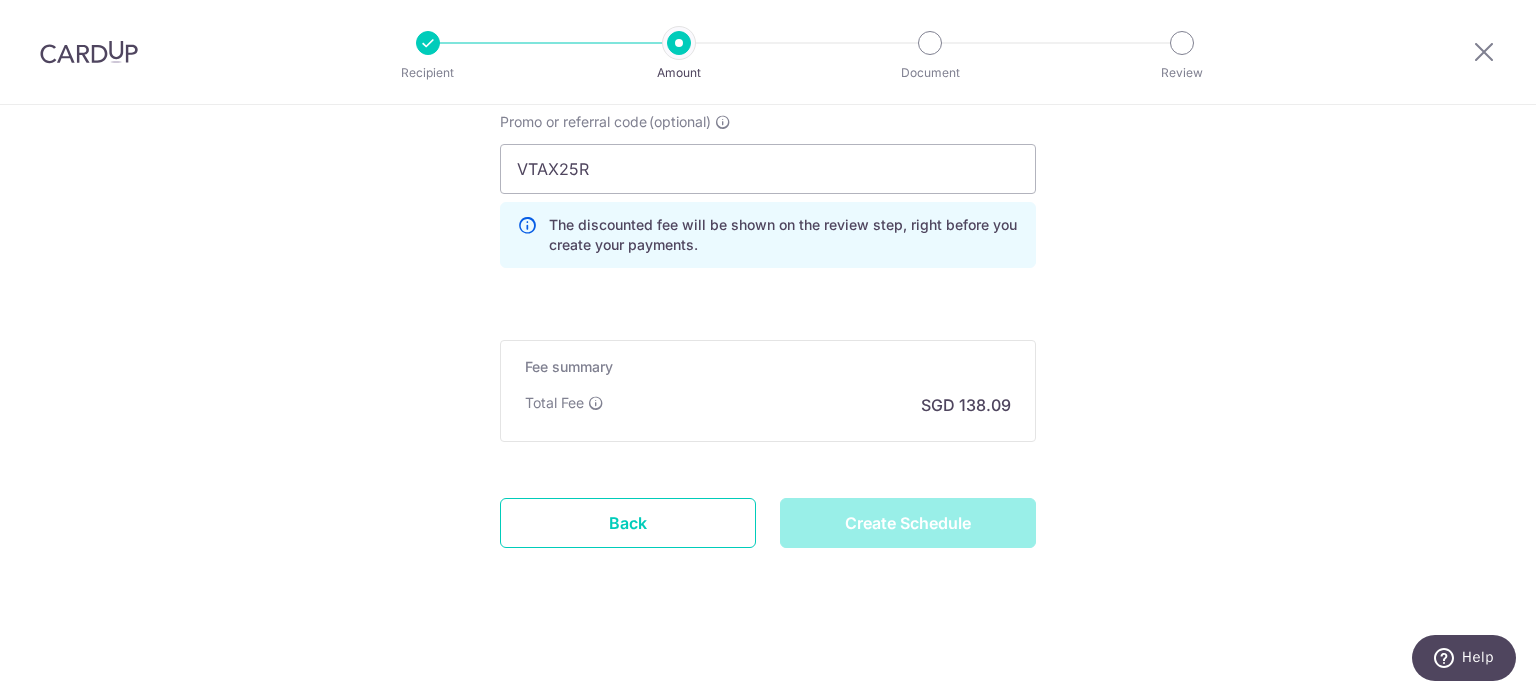 type on "Create Schedule" 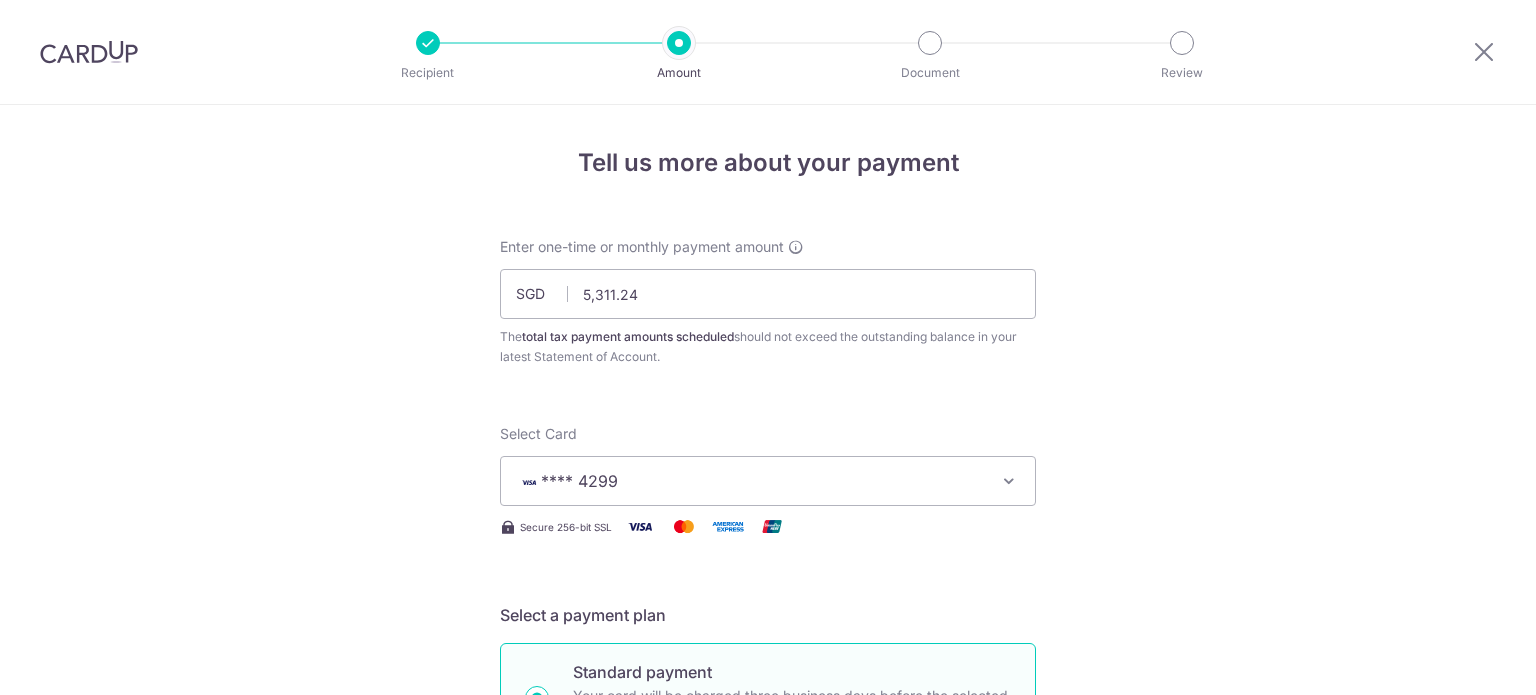 scroll, scrollTop: 0, scrollLeft: 0, axis: both 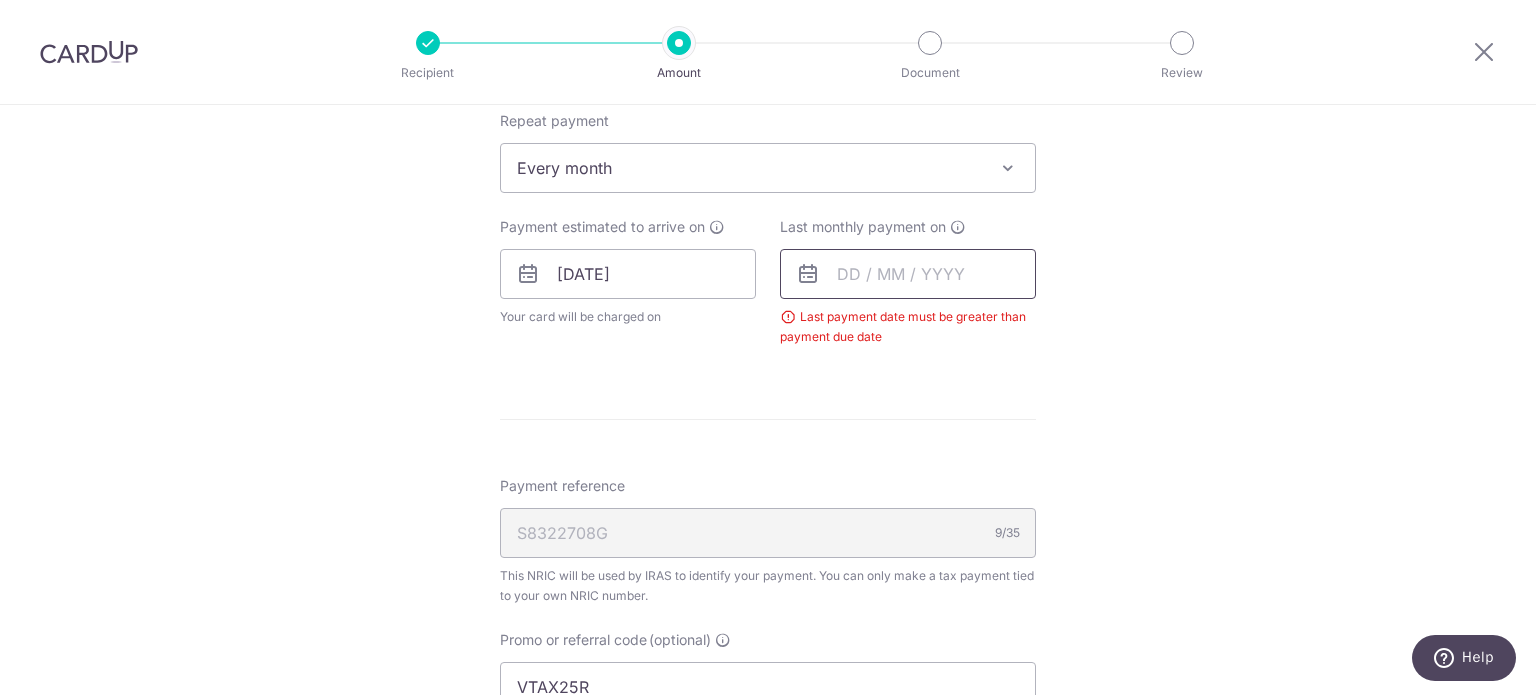 click at bounding box center [908, 274] 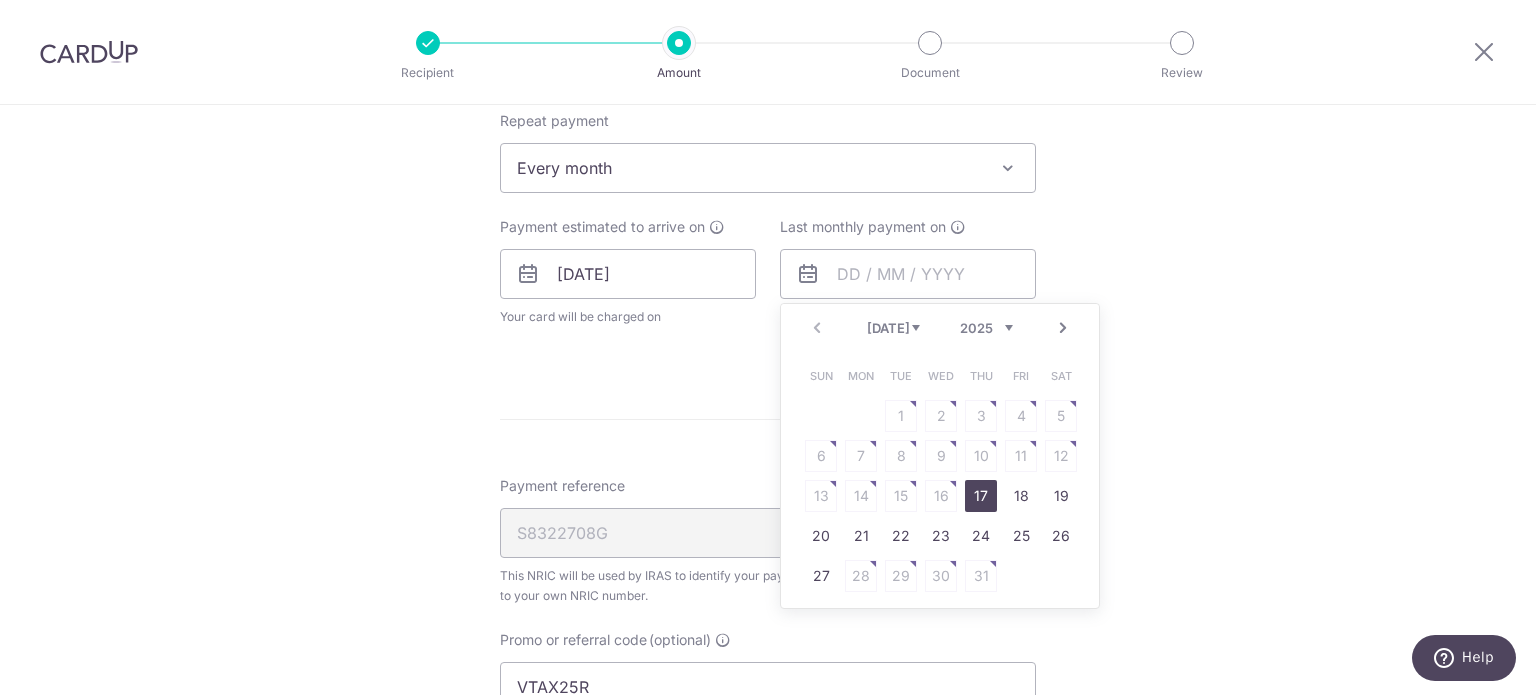 click on "2025 2026" at bounding box center (986, 328) 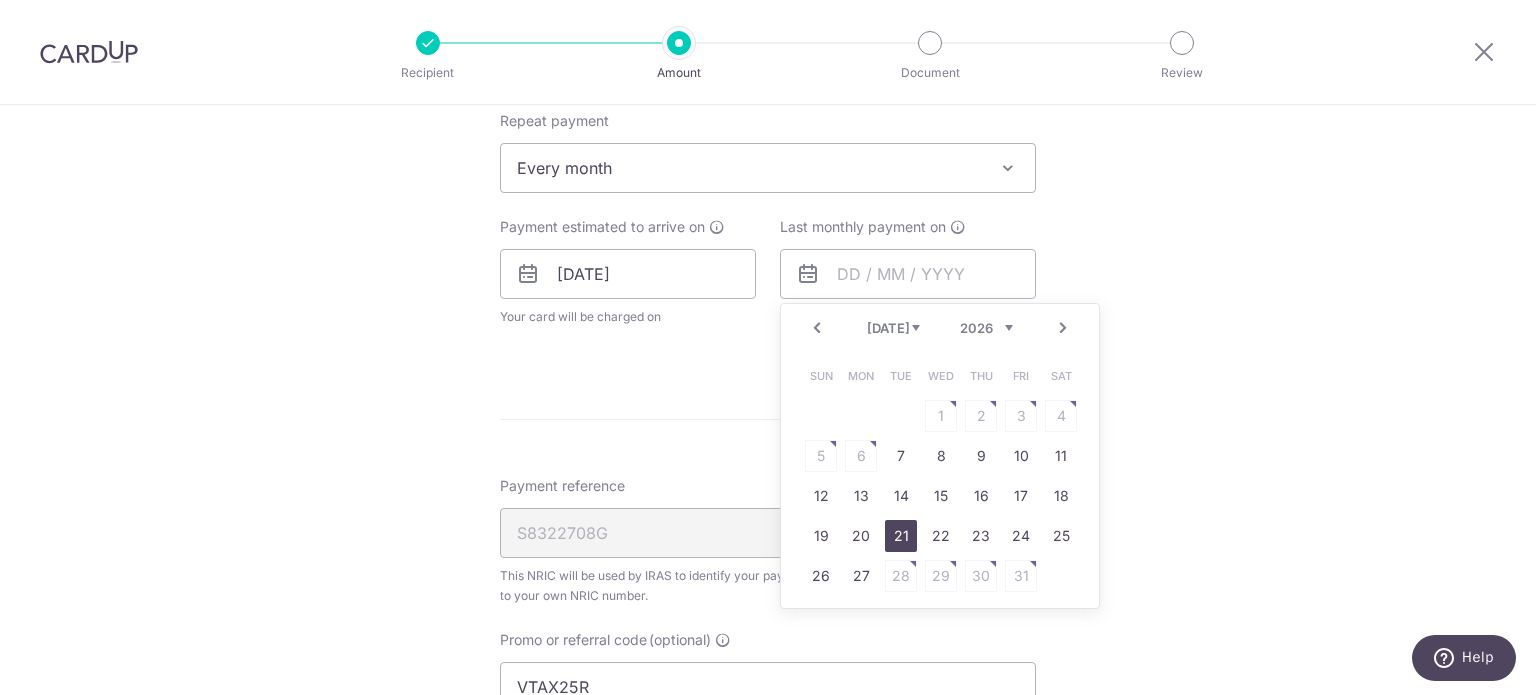 click on "21" at bounding box center [901, 536] 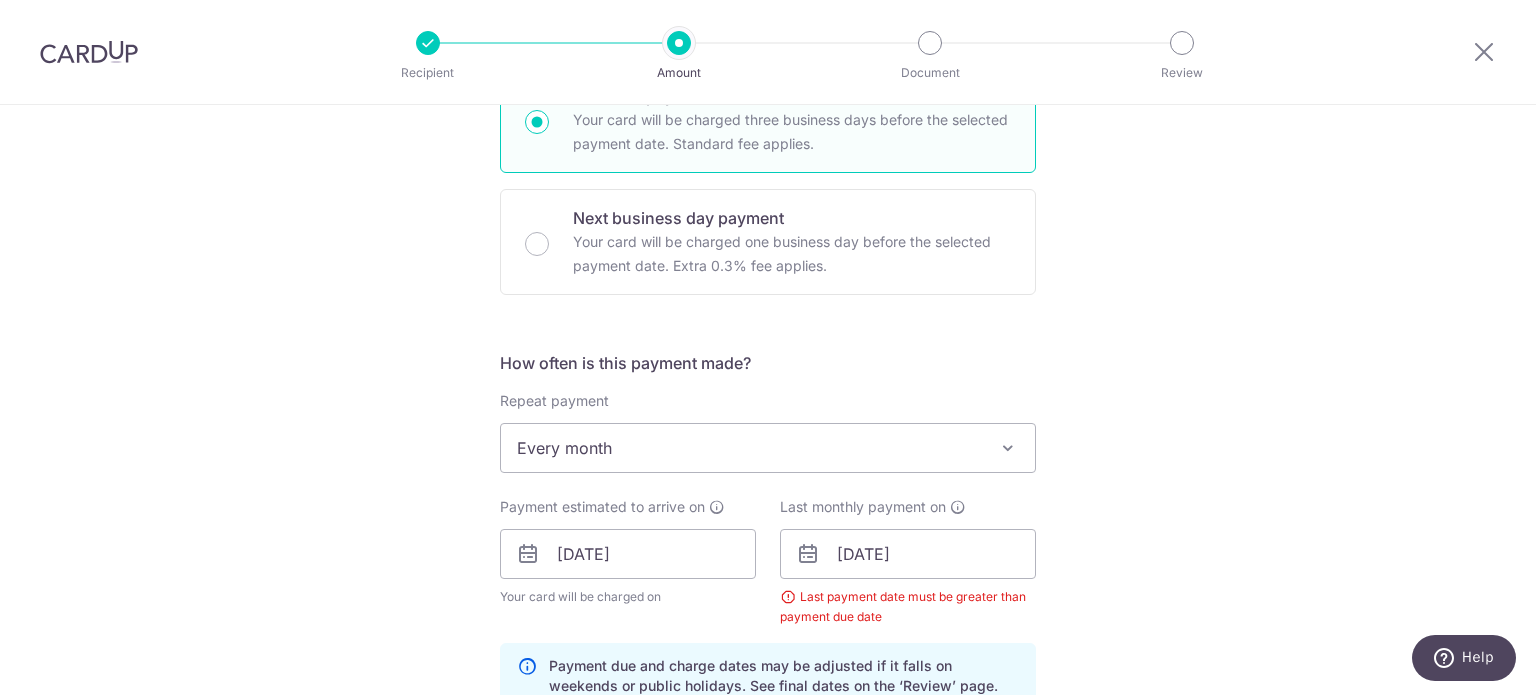 scroll, scrollTop: 556, scrollLeft: 0, axis: vertical 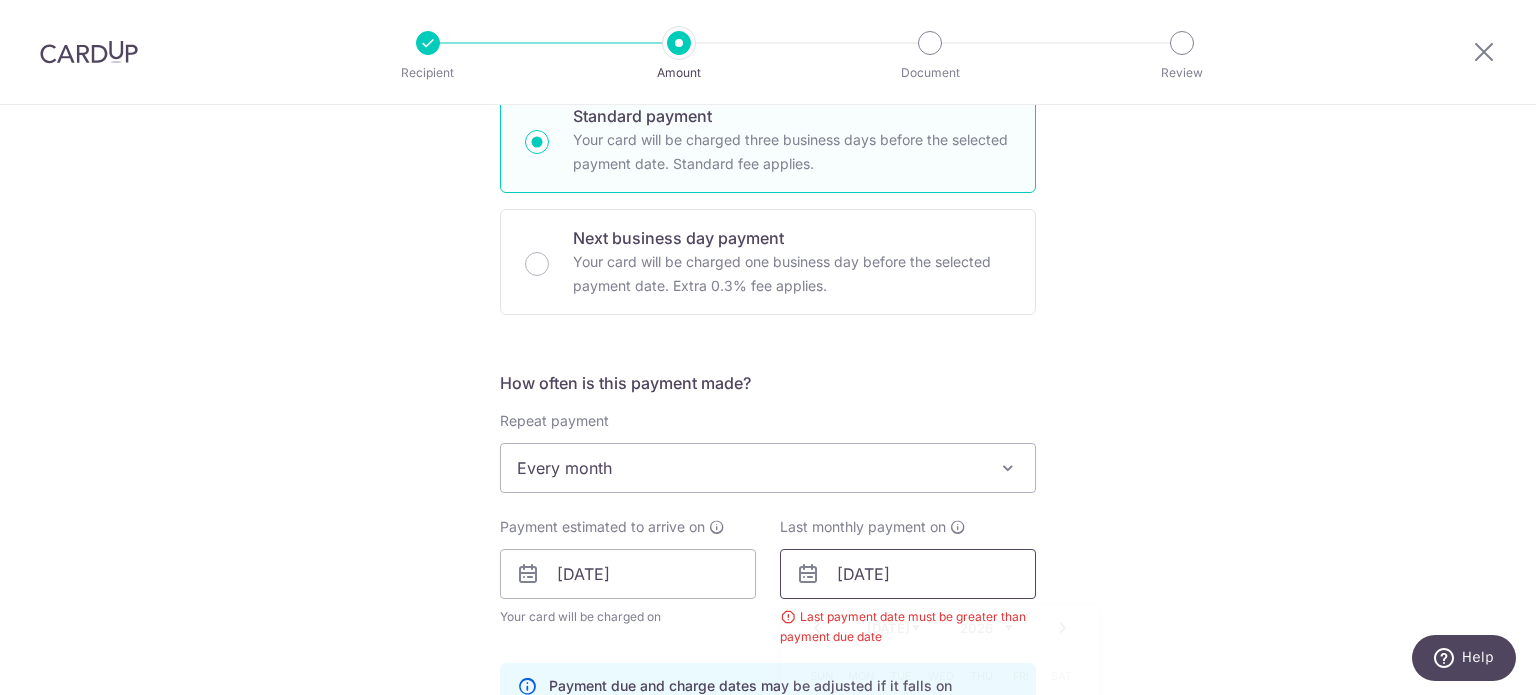 click on "[DATE]" at bounding box center (908, 574) 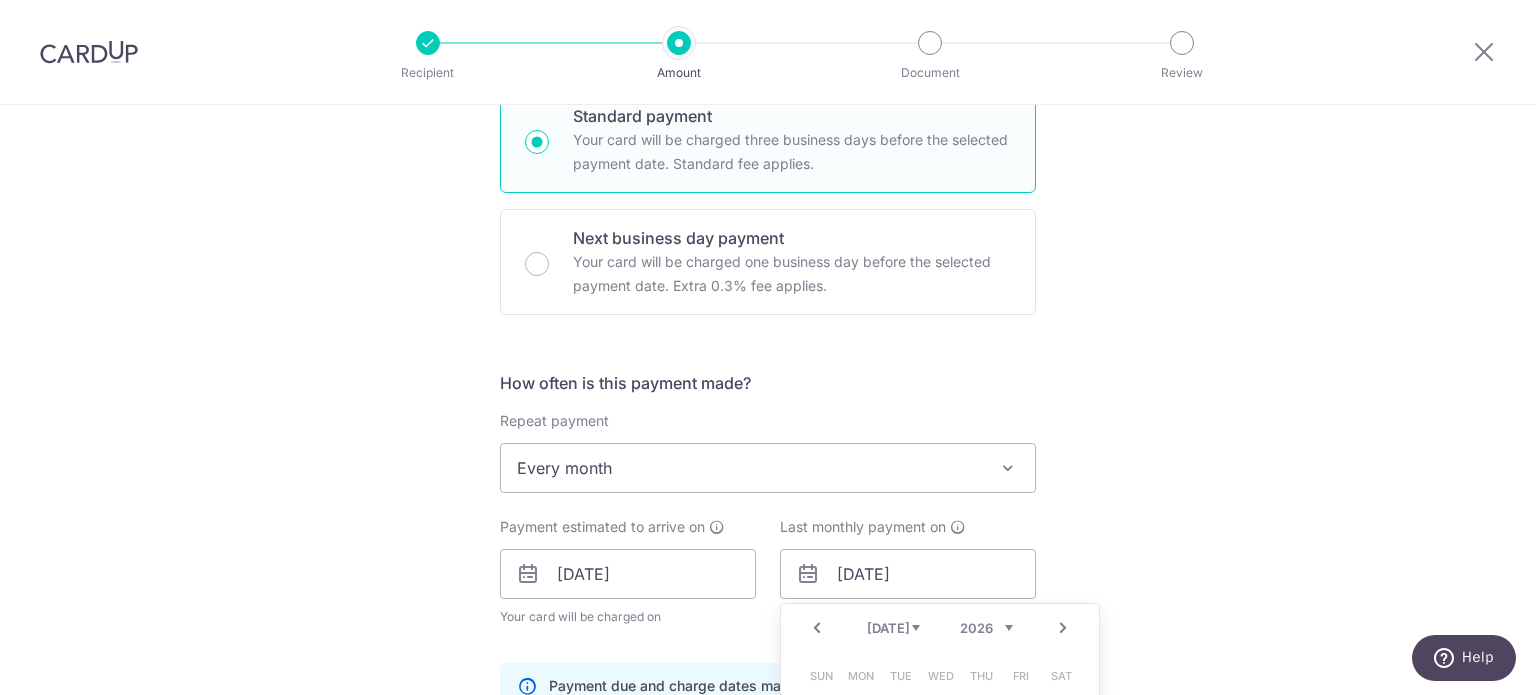 click on "Jan Feb Mar Apr May Jun Jul Aug" at bounding box center (893, 628) 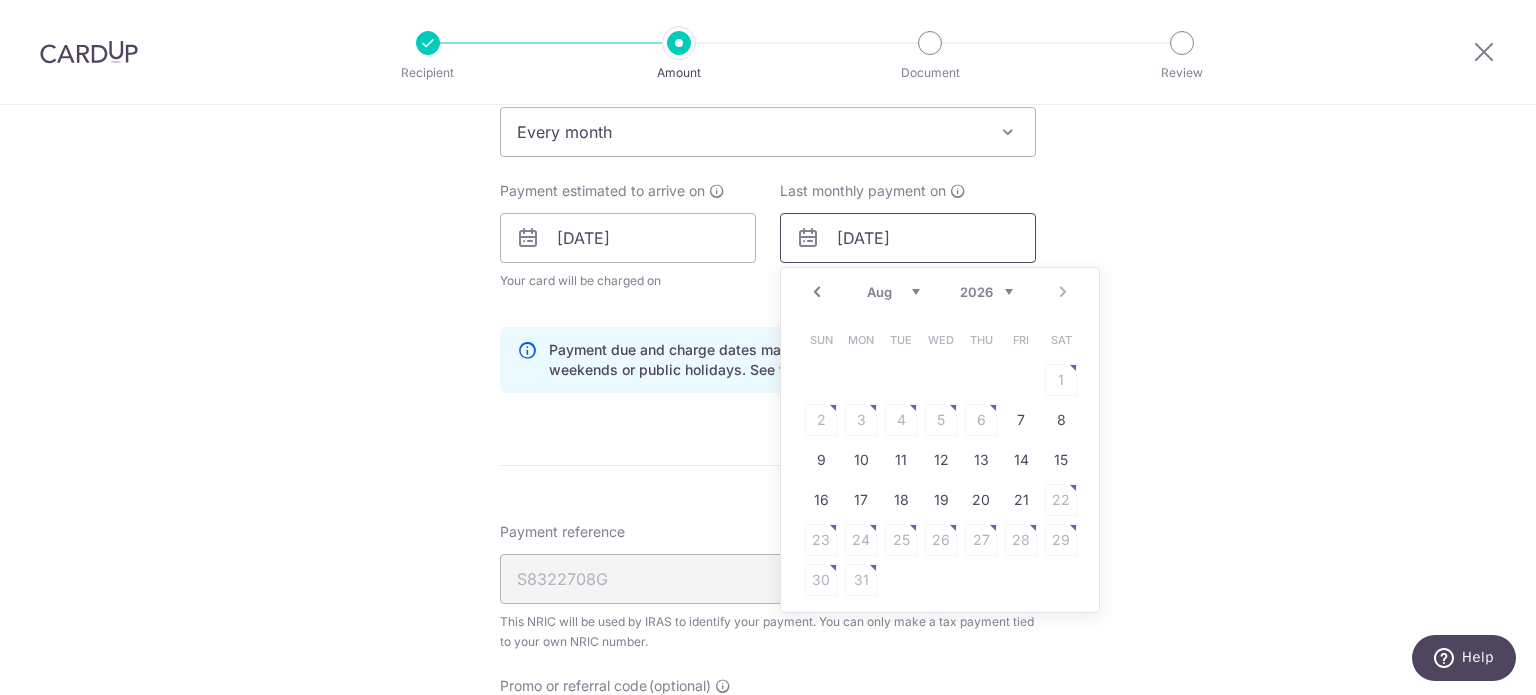 scroll, scrollTop: 956, scrollLeft: 0, axis: vertical 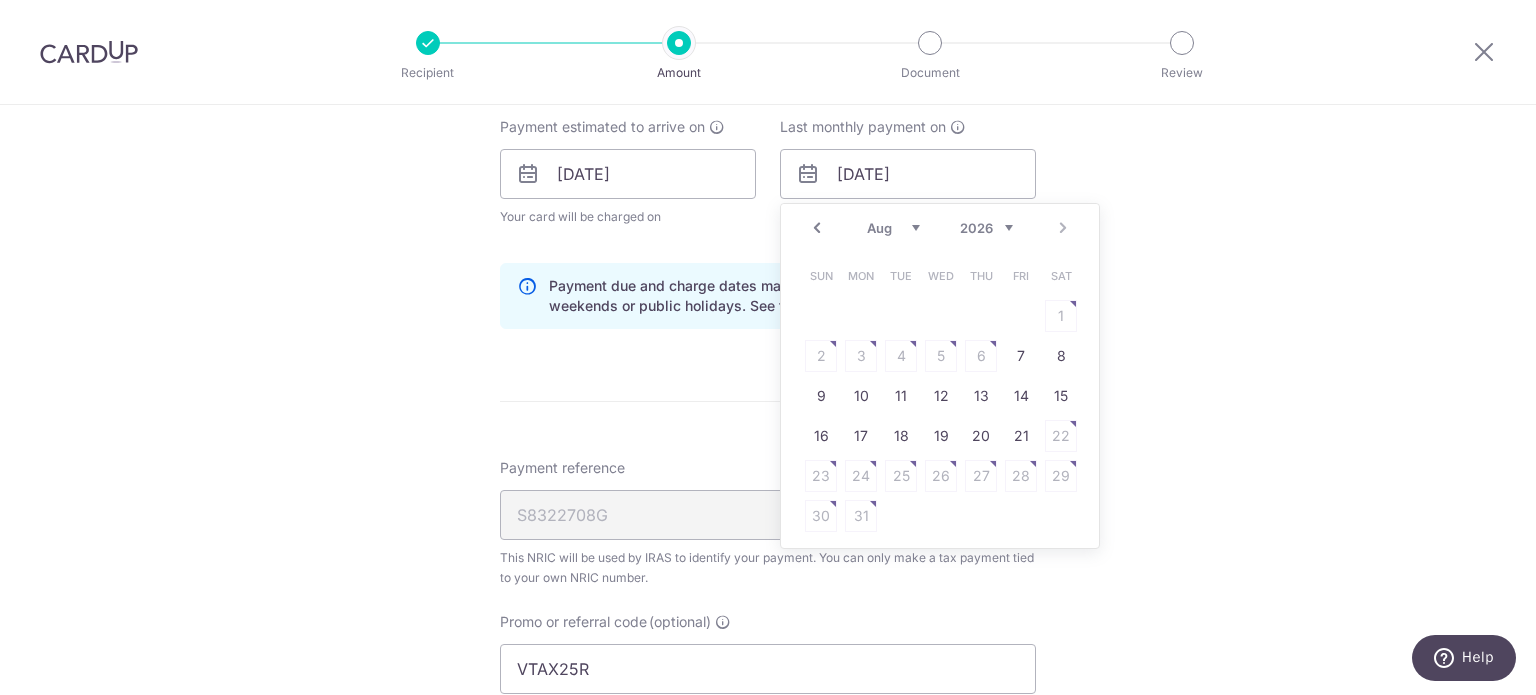 click on "19" at bounding box center [941, 436] 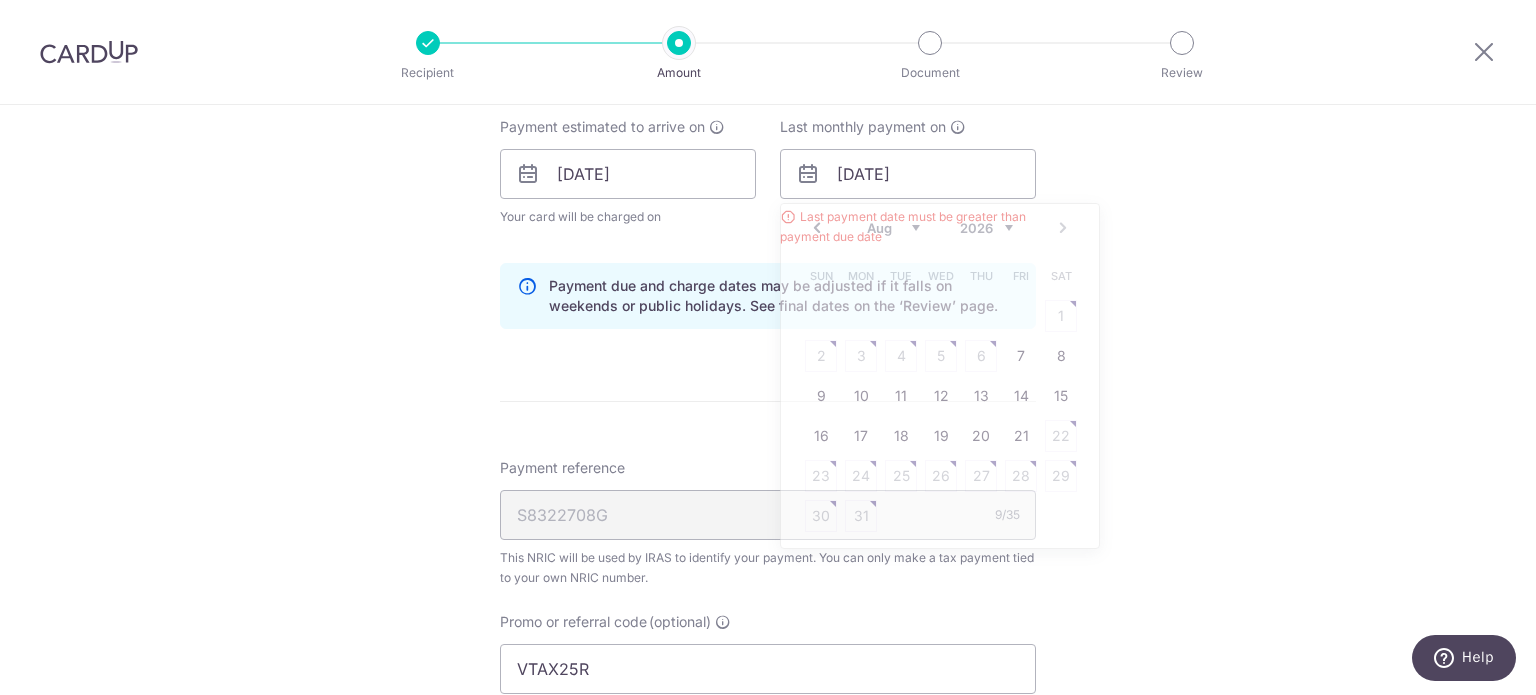 click on "Enter one-time or monthly payment amount
SGD
5,311.24
5311.24
The  total tax payment amounts scheduled  should not exceed the outstanding balance in your latest Statement of Account.
Select Card
**** 4299
Add credit card
Your Cards
**** 0740
**** 6439
**** 4299
Secure 256-bit SSL
Text" at bounding box center [768, 192] 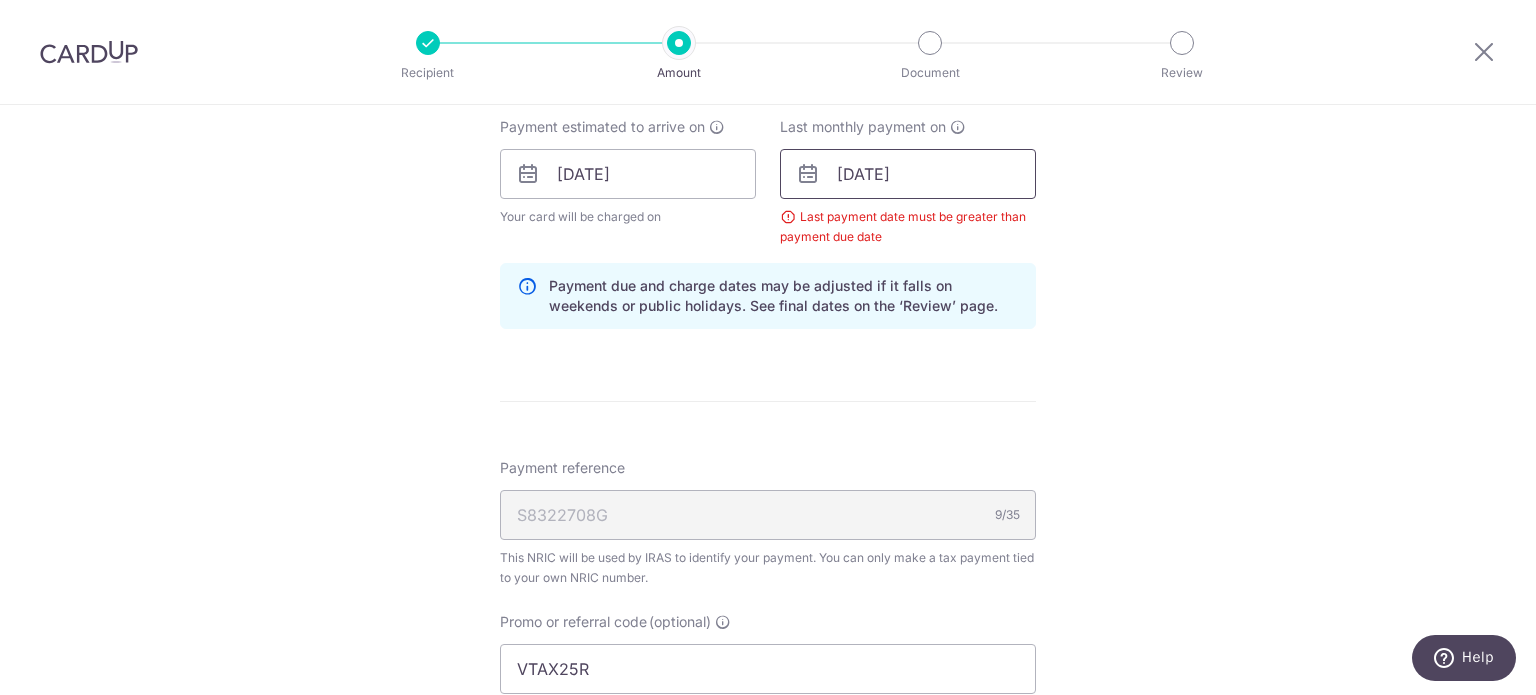 click on "19/08/2026" at bounding box center (908, 174) 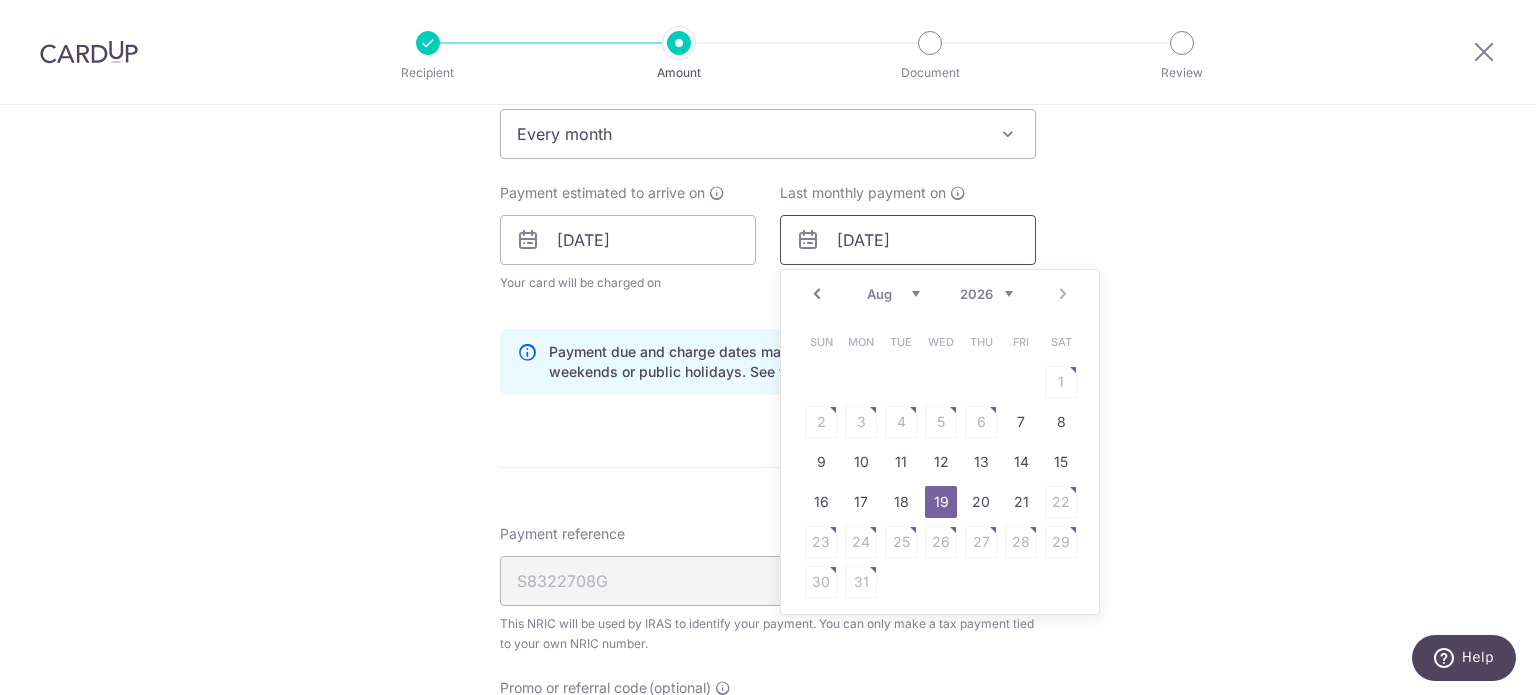 scroll, scrollTop: 856, scrollLeft: 0, axis: vertical 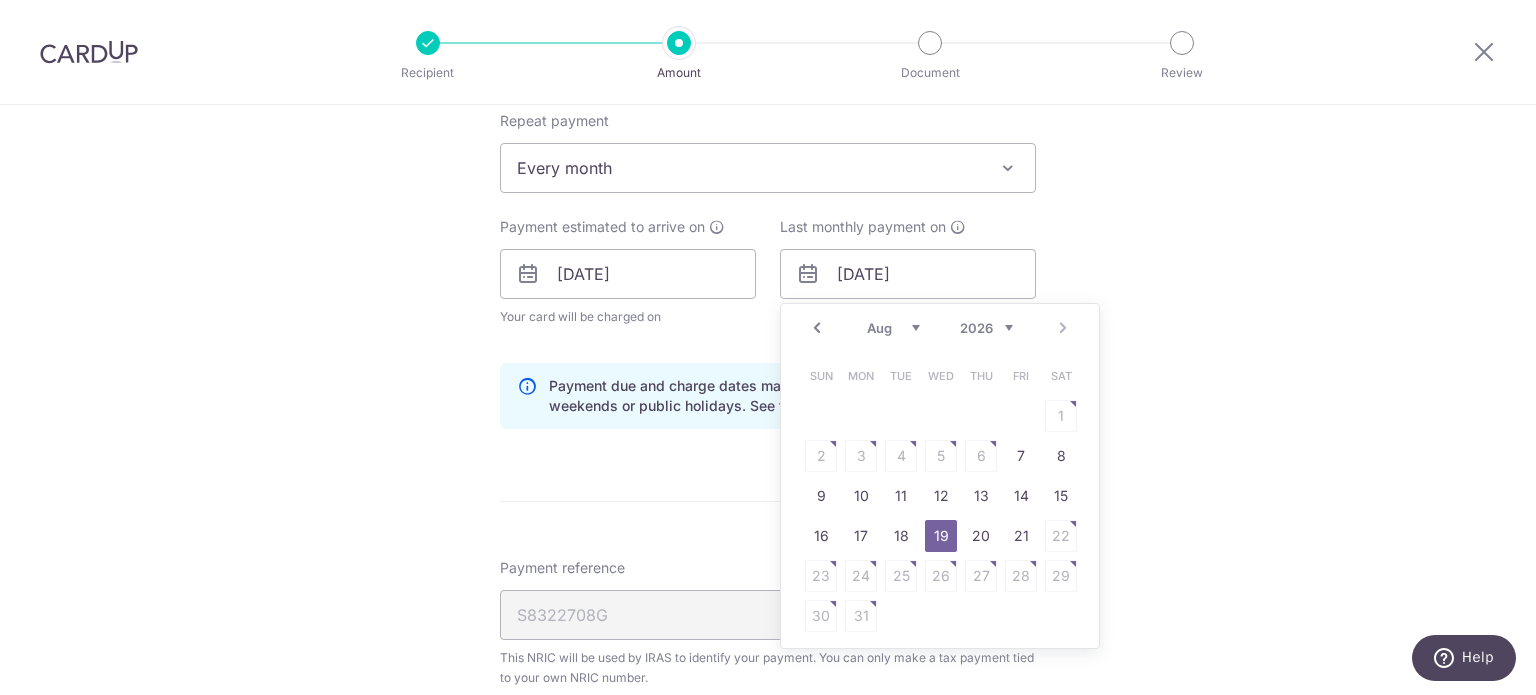 drag, startPoint x: 1318, startPoint y: 244, endPoint x: 1309, endPoint y: 251, distance: 11.401754 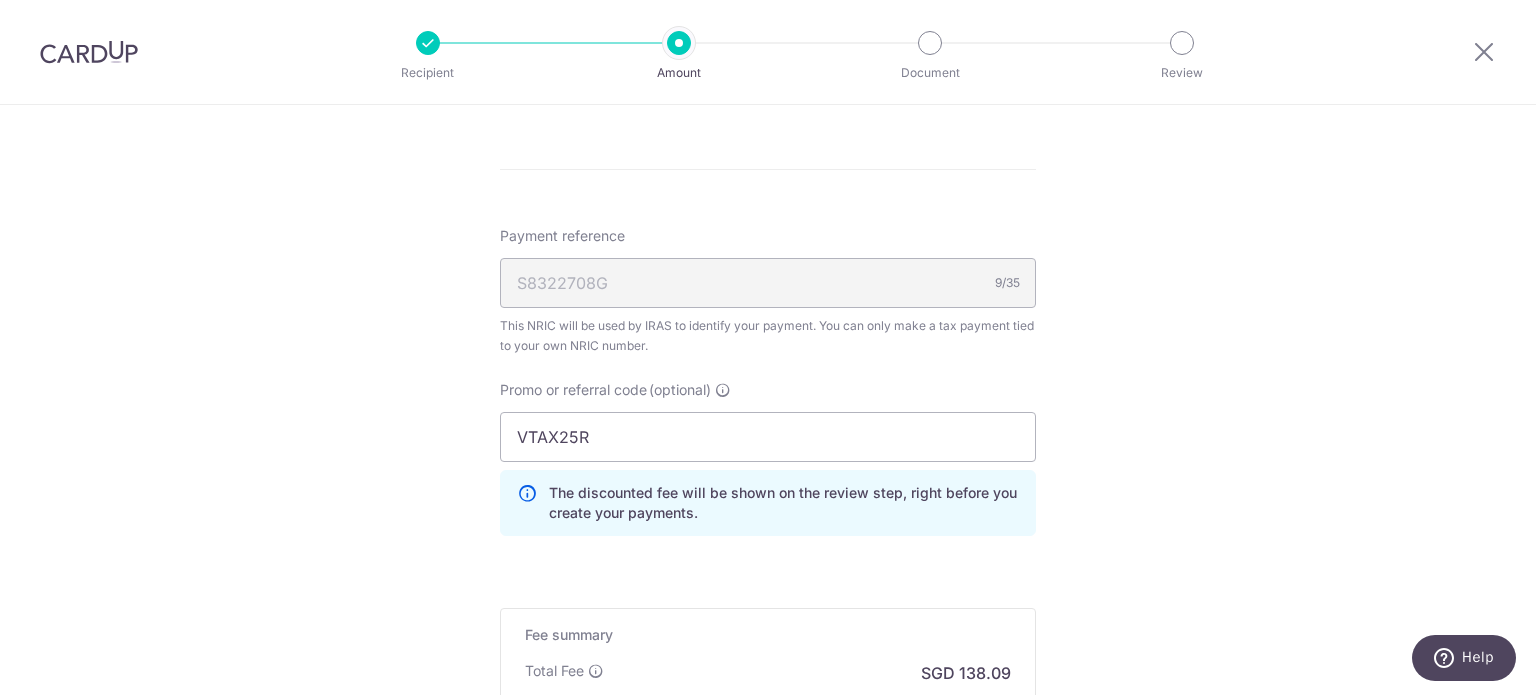 scroll, scrollTop: 1356, scrollLeft: 0, axis: vertical 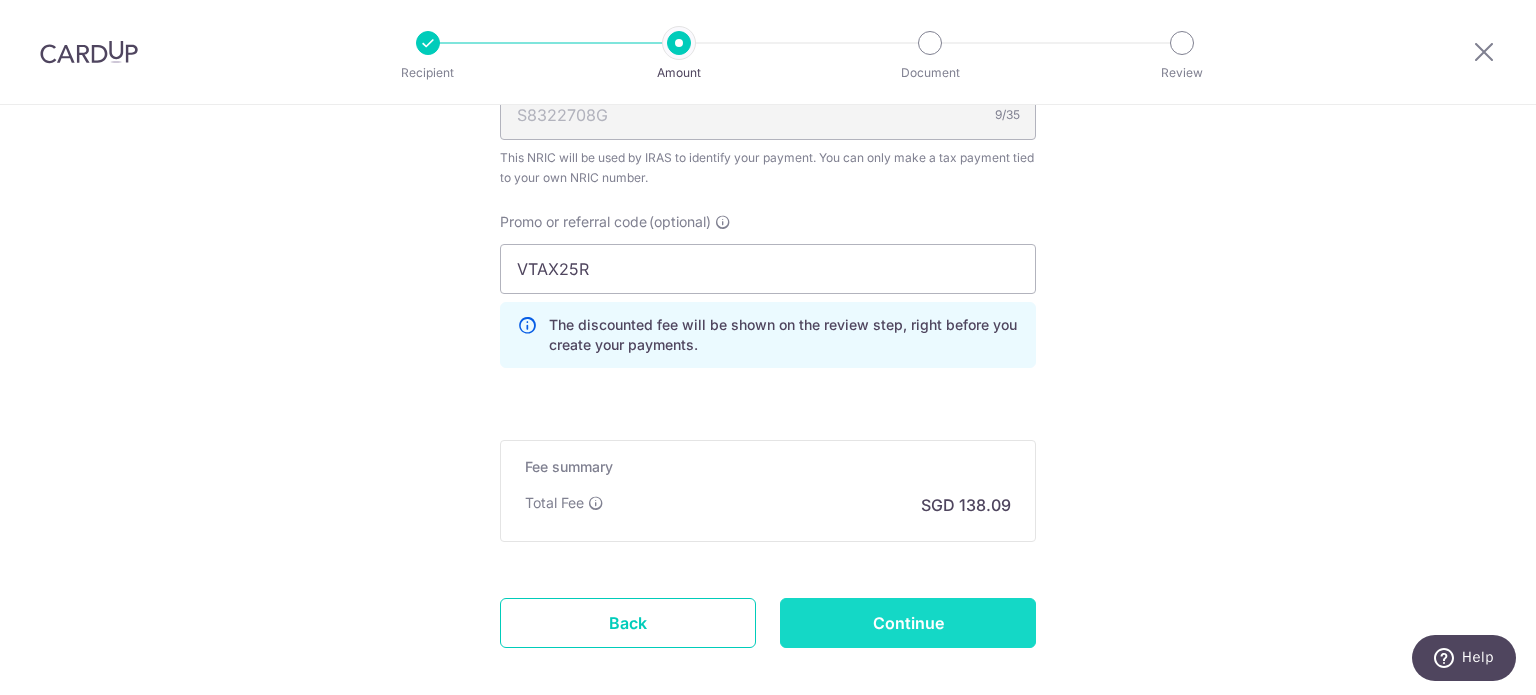click on "Continue" at bounding box center [908, 623] 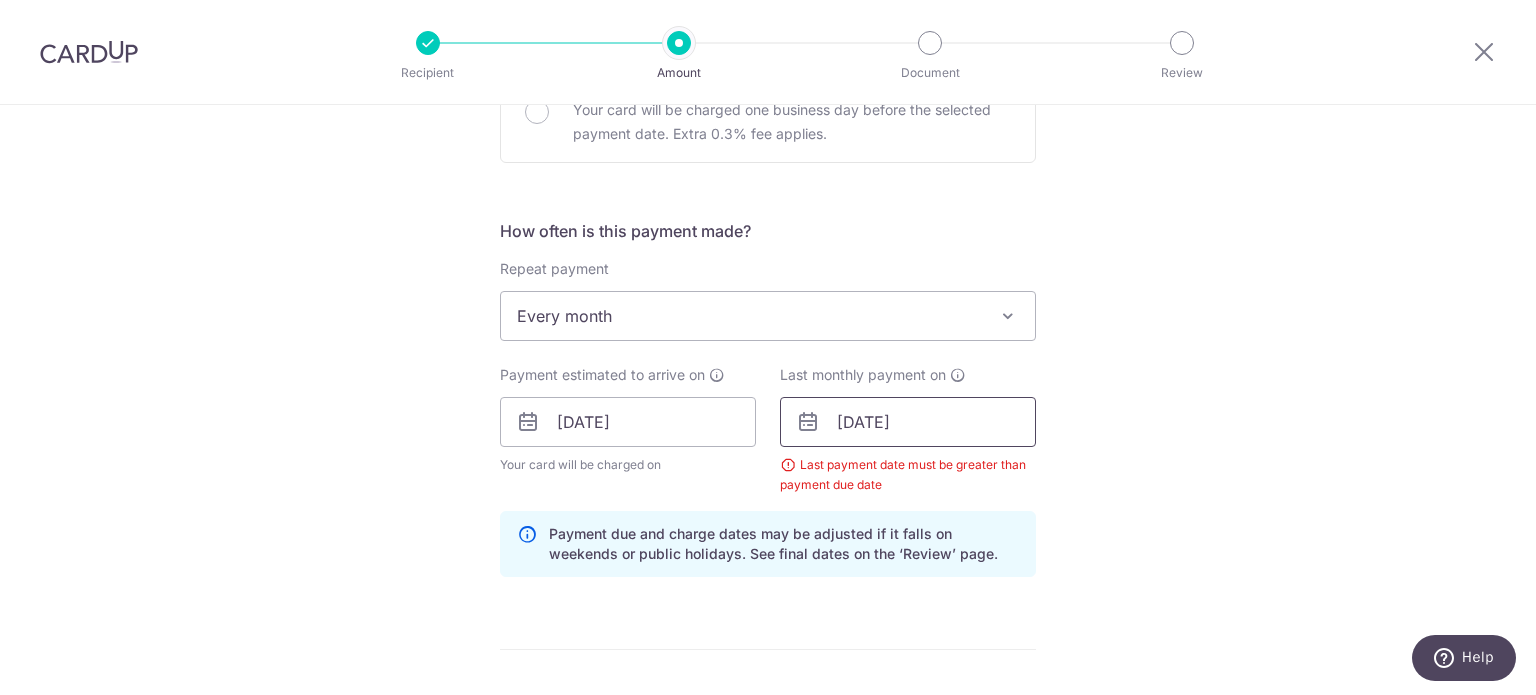 scroll, scrollTop: 656, scrollLeft: 0, axis: vertical 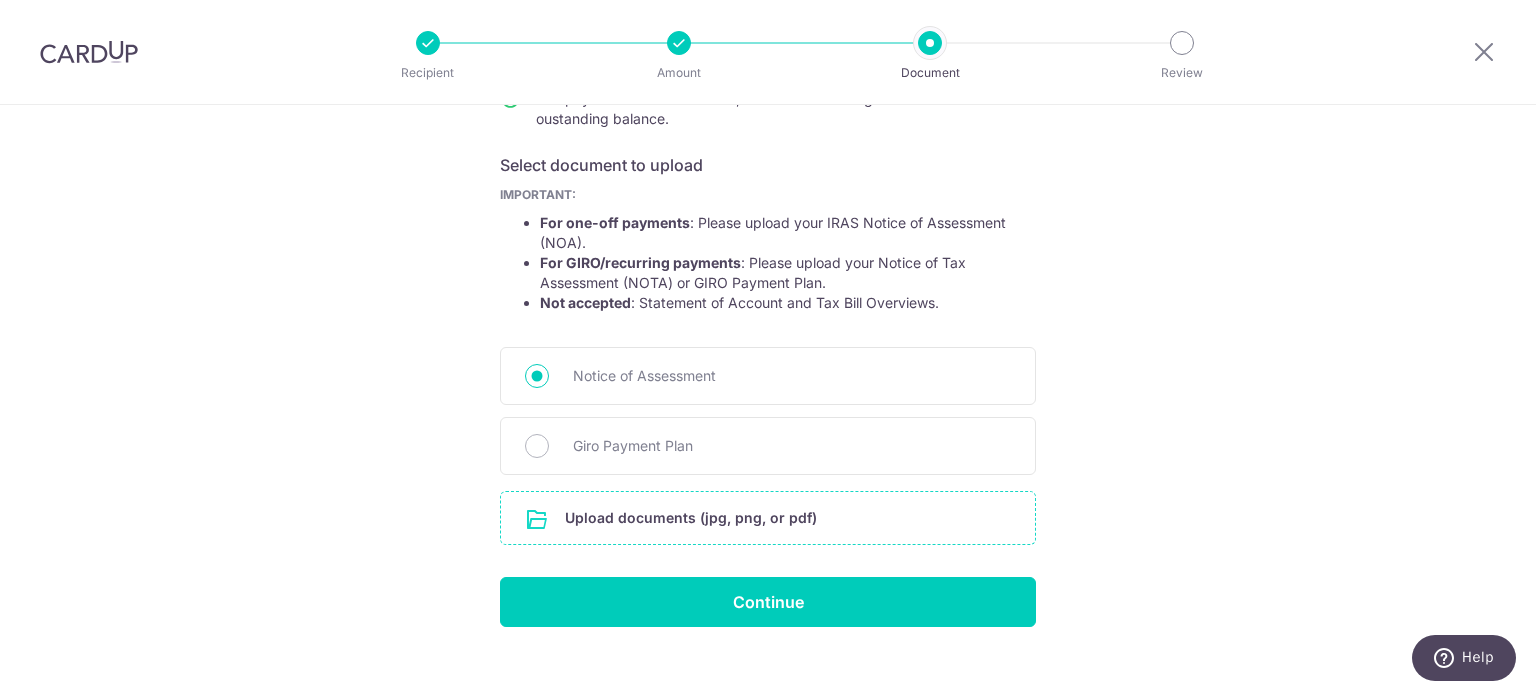 click at bounding box center (768, 518) 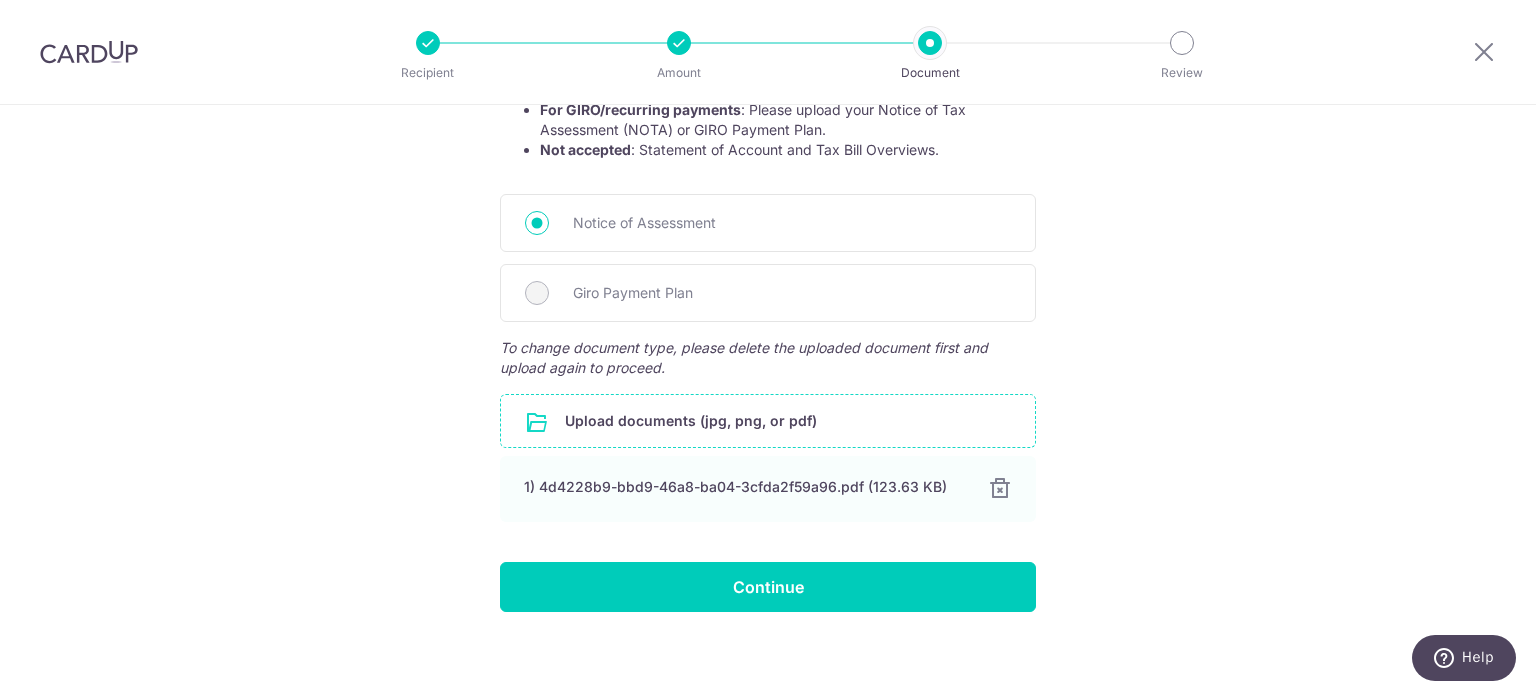scroll, scrollTop: 462, scrollLeft: 0, axis: vertical 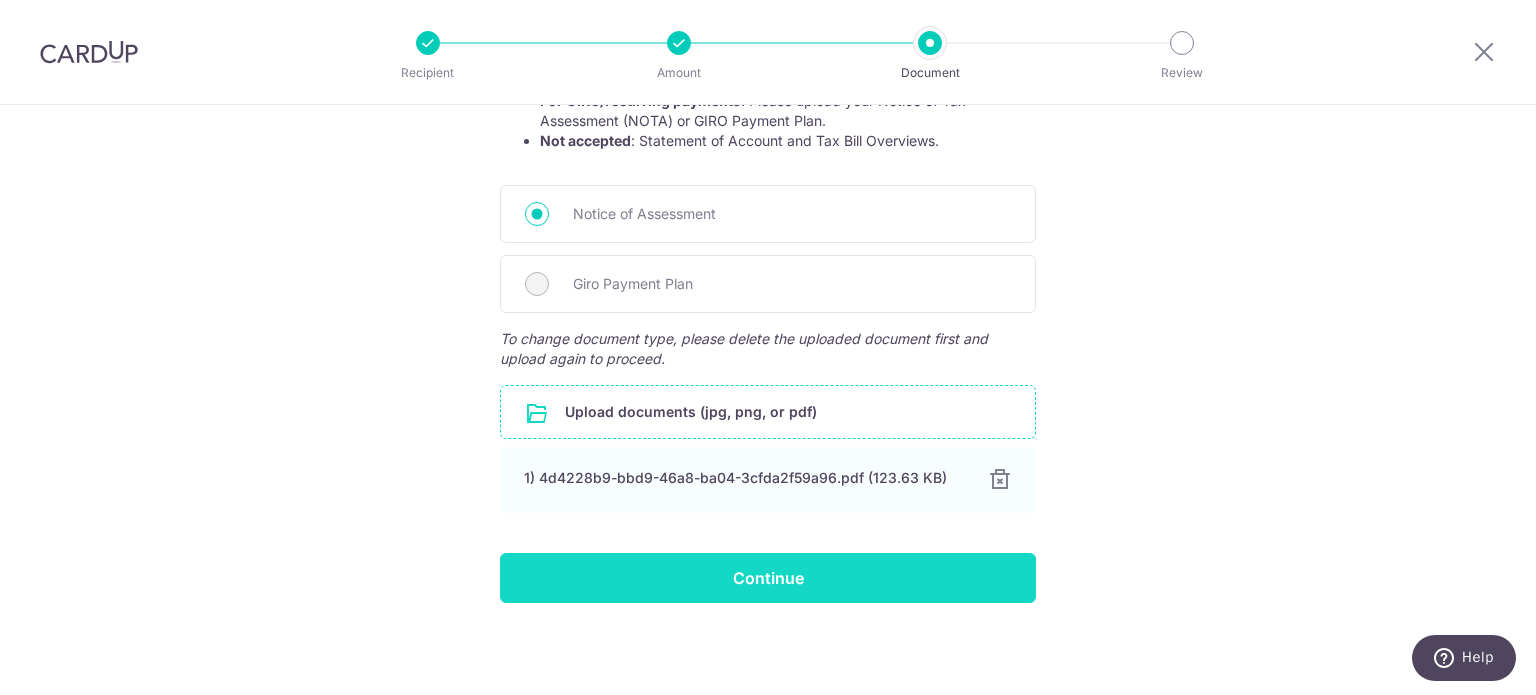 click on "Continue" at bounding box center (768, 578) 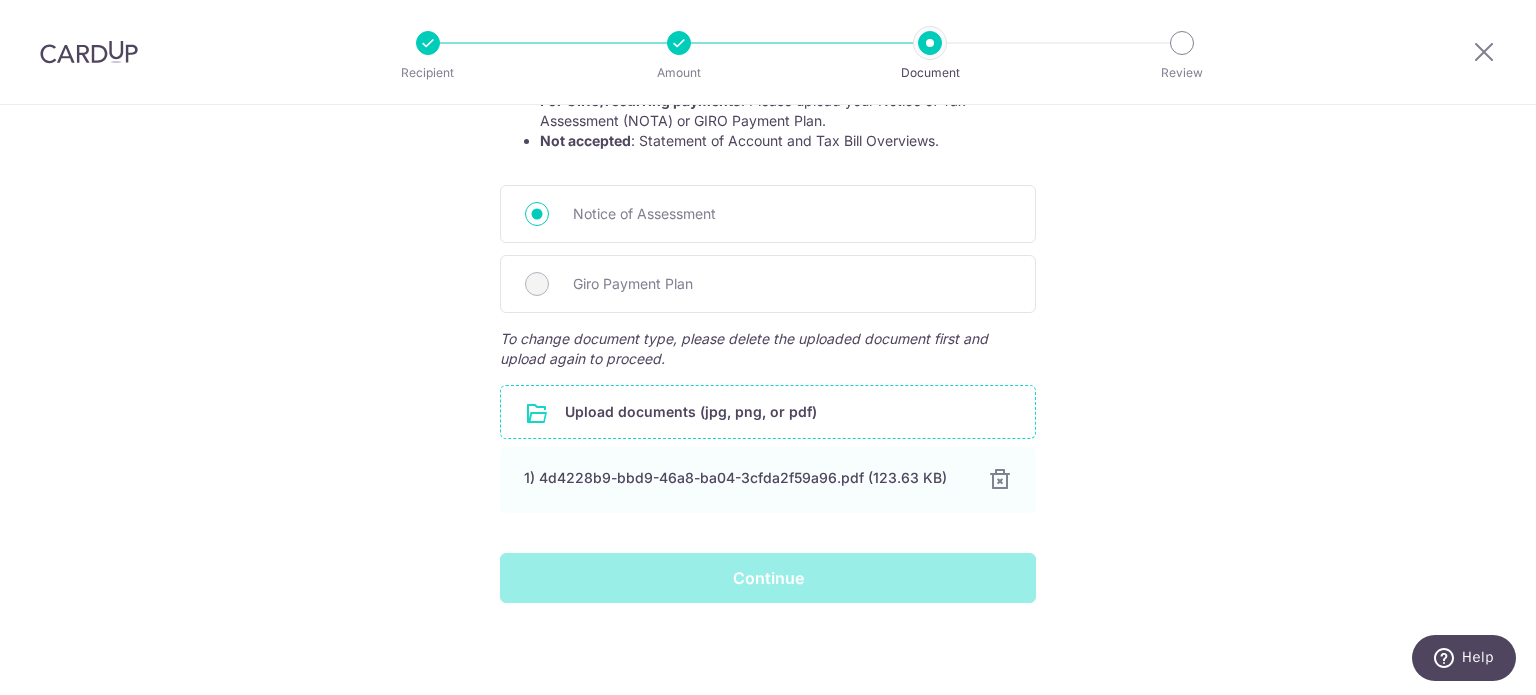 scroll, scrollTop: 262, scrollLeft: 0, axis: vertical 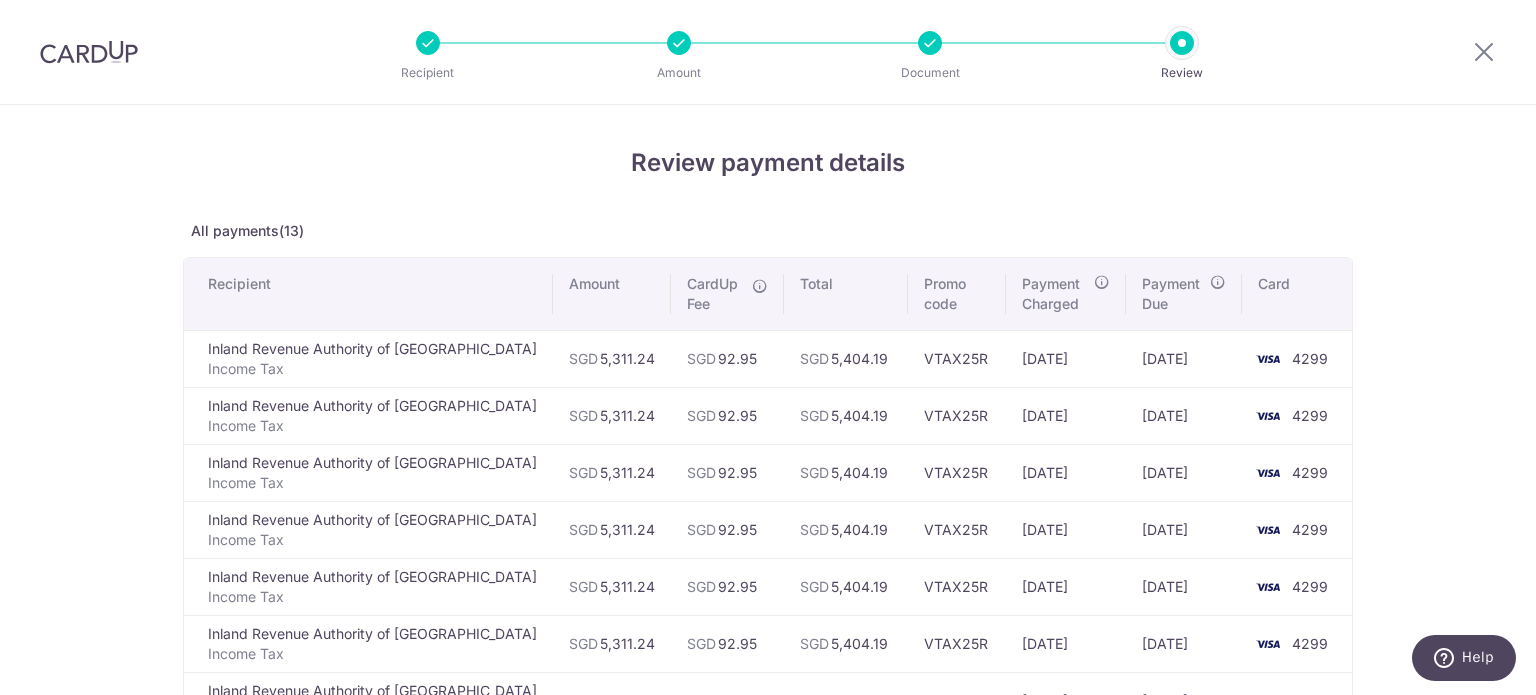 click at bounding box center (930, 43) 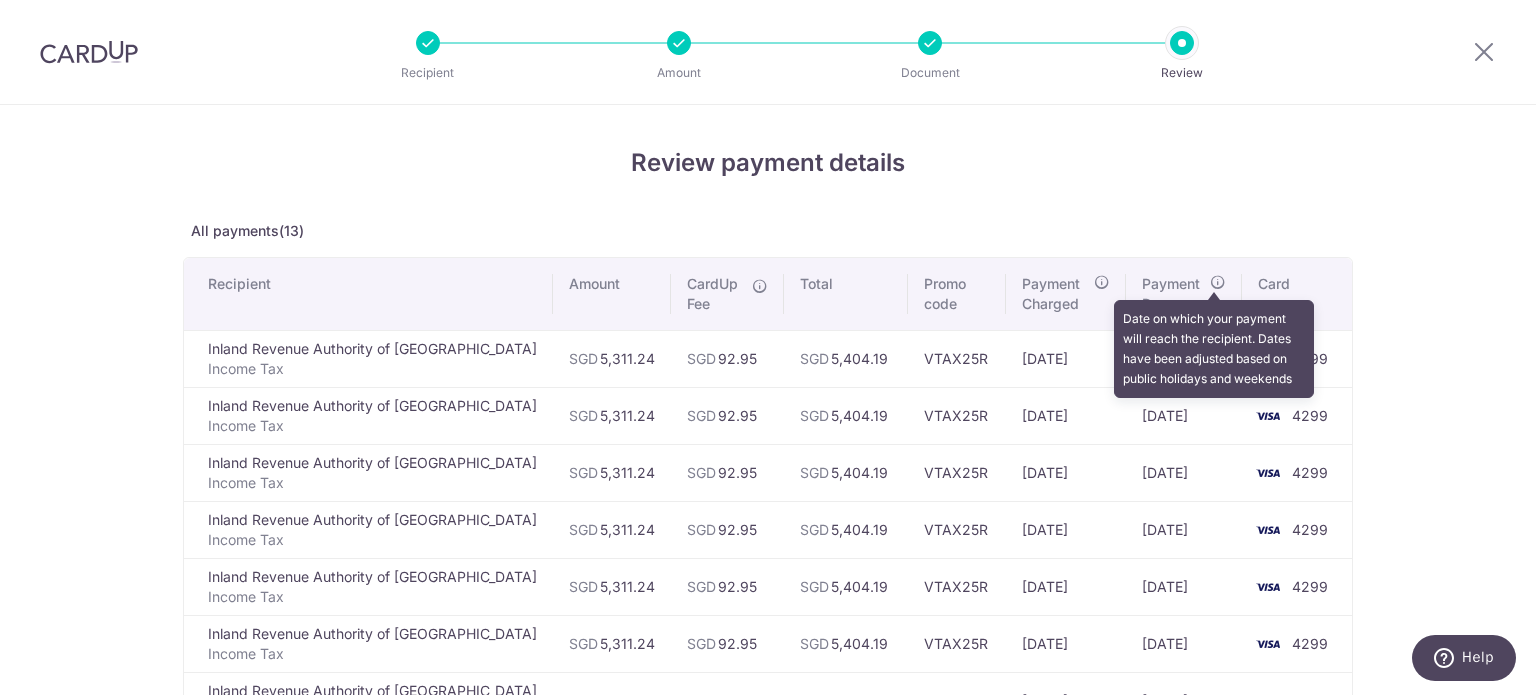 click at bounding box center [1218, 282] 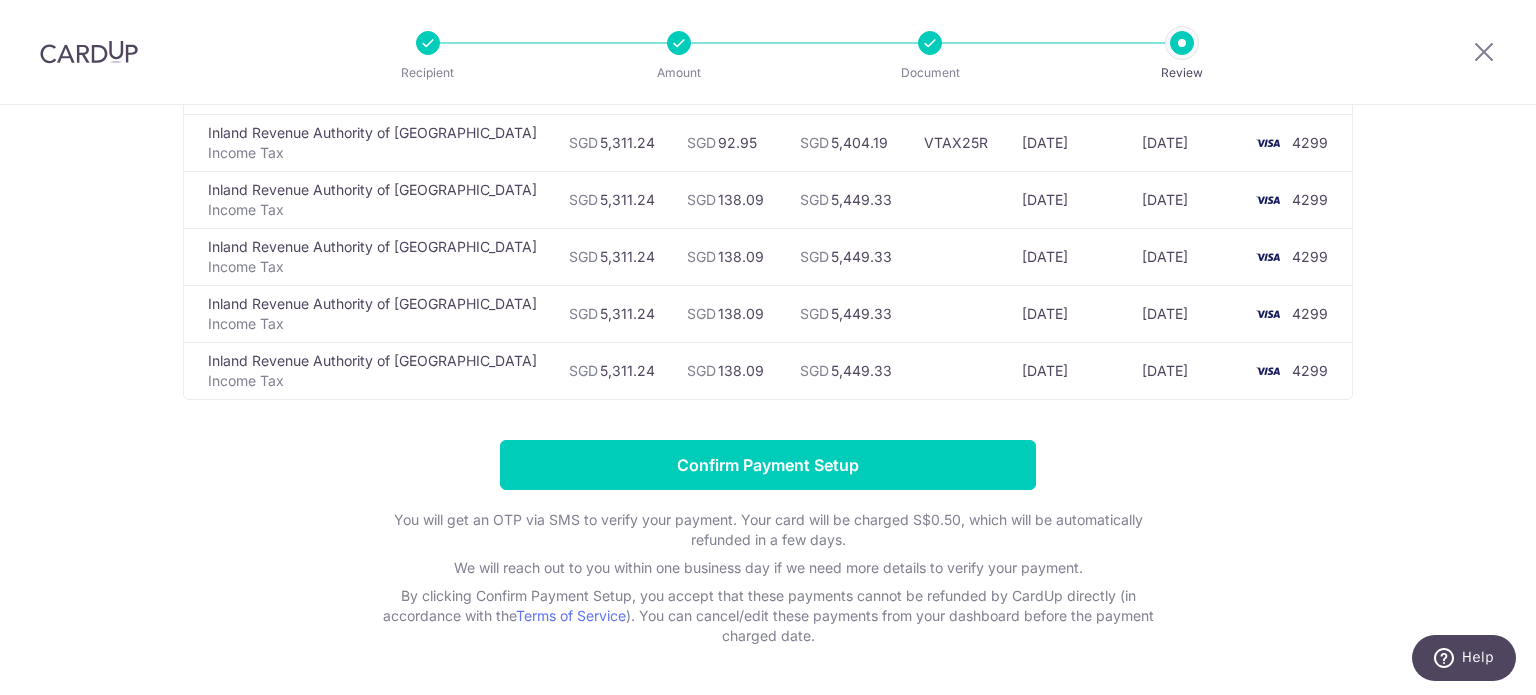 scroll, scrollTop: 737, scrollLeft: 0, axis: vertical 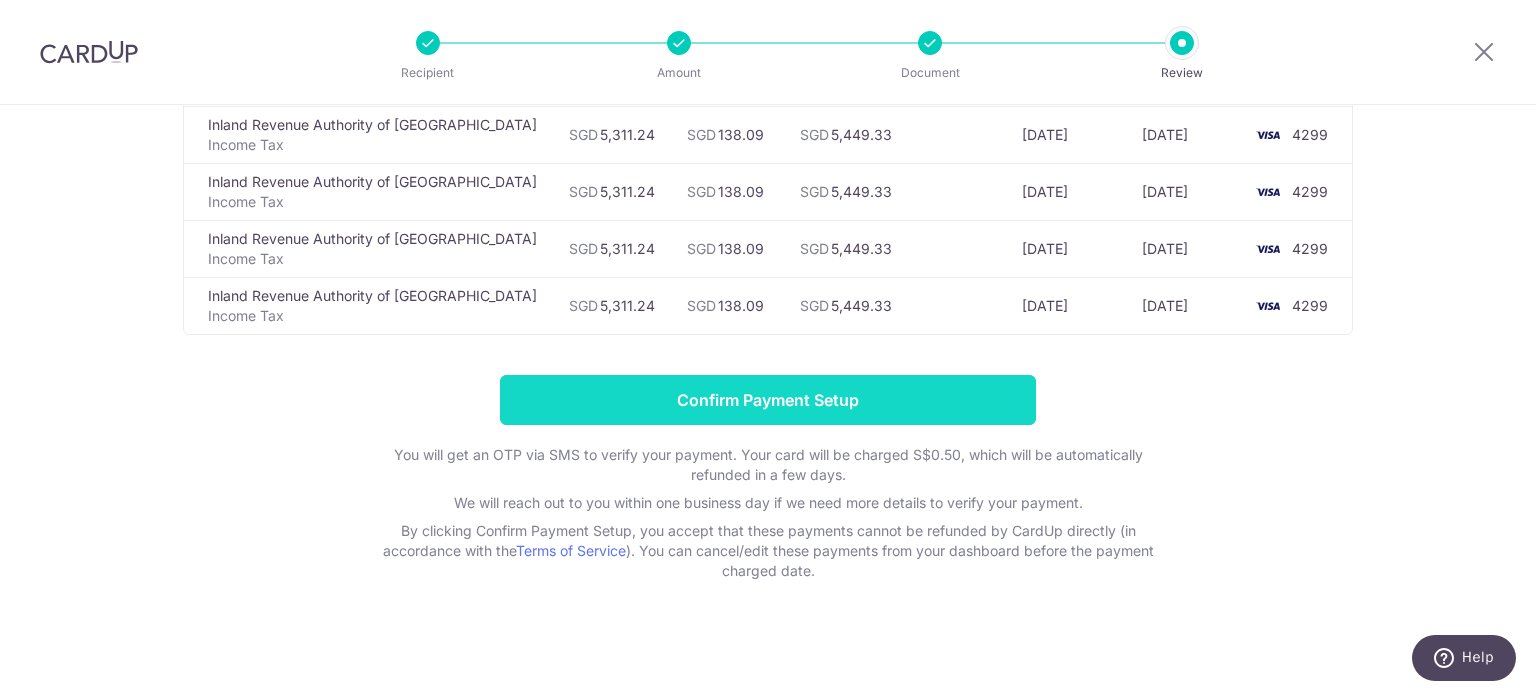 click on "Confirm Payment Setup" at bounding box center [768, 400] 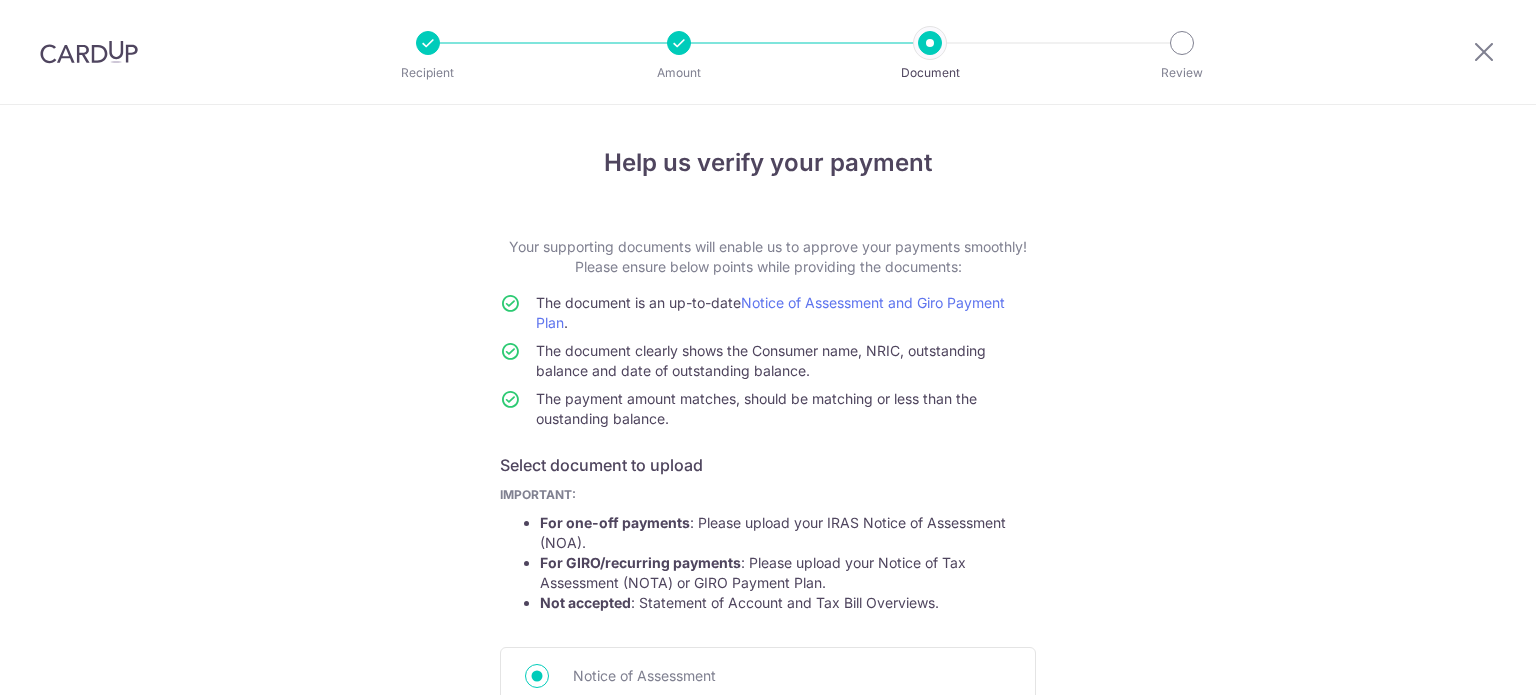 scroll, scrollTop: 0, scrollLeft: 0, axis: both 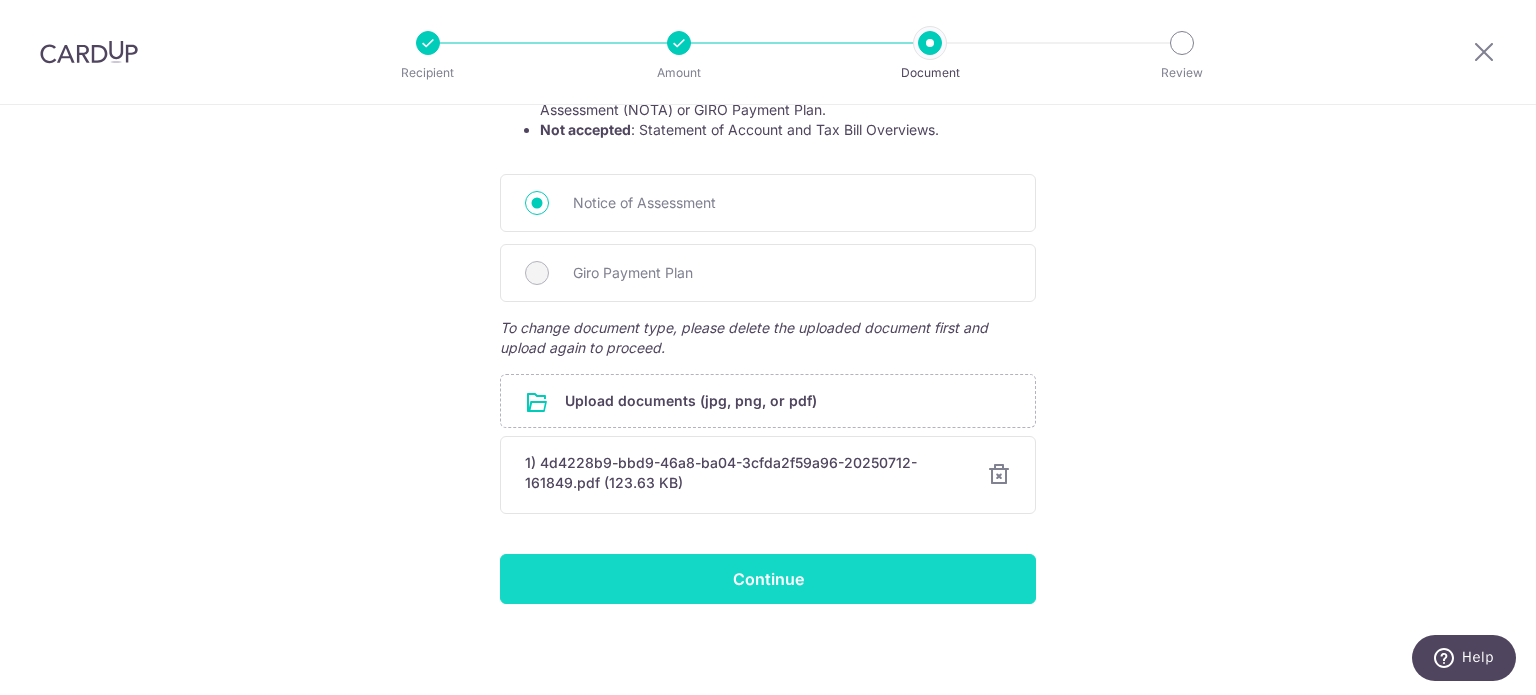 click on "Continue" at bounding box center [768, 579] 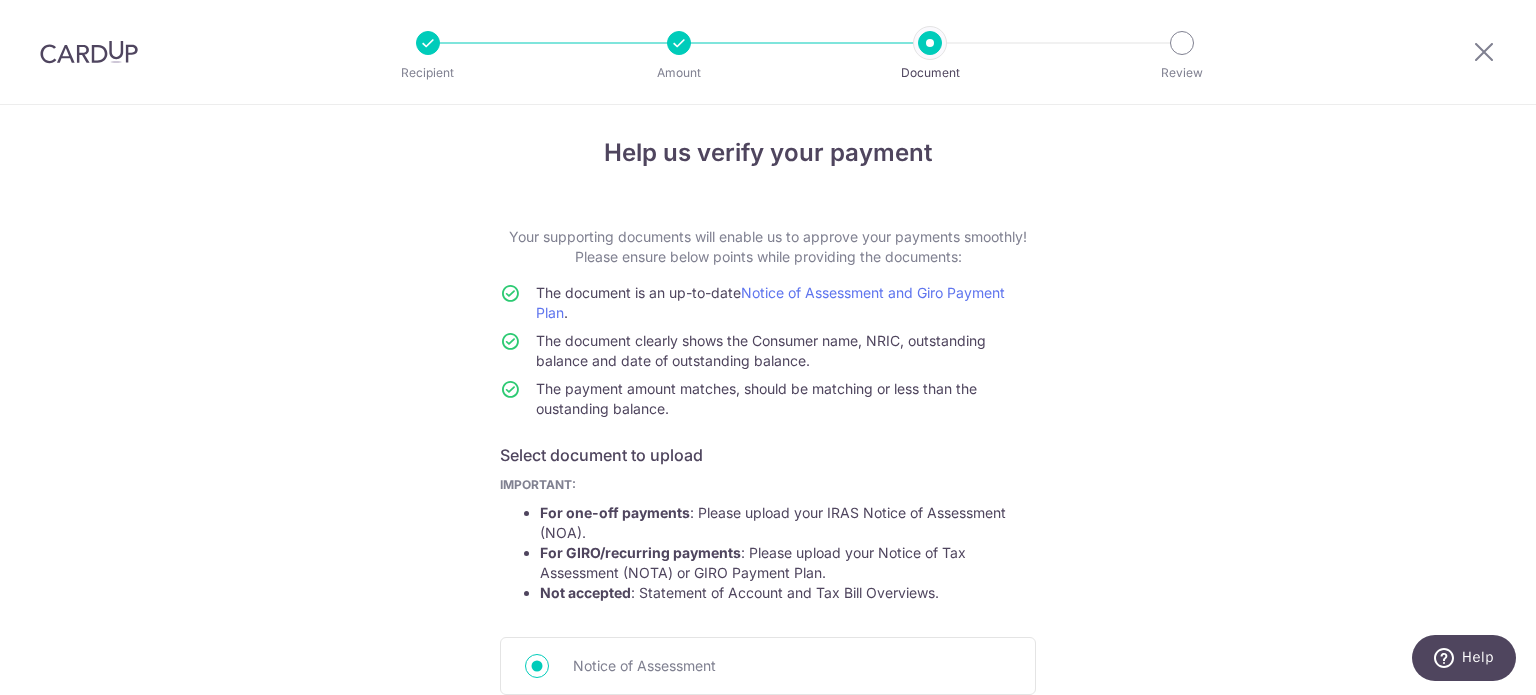 scroll, scrollTop: 0, scrollLeft: 0, axis: both 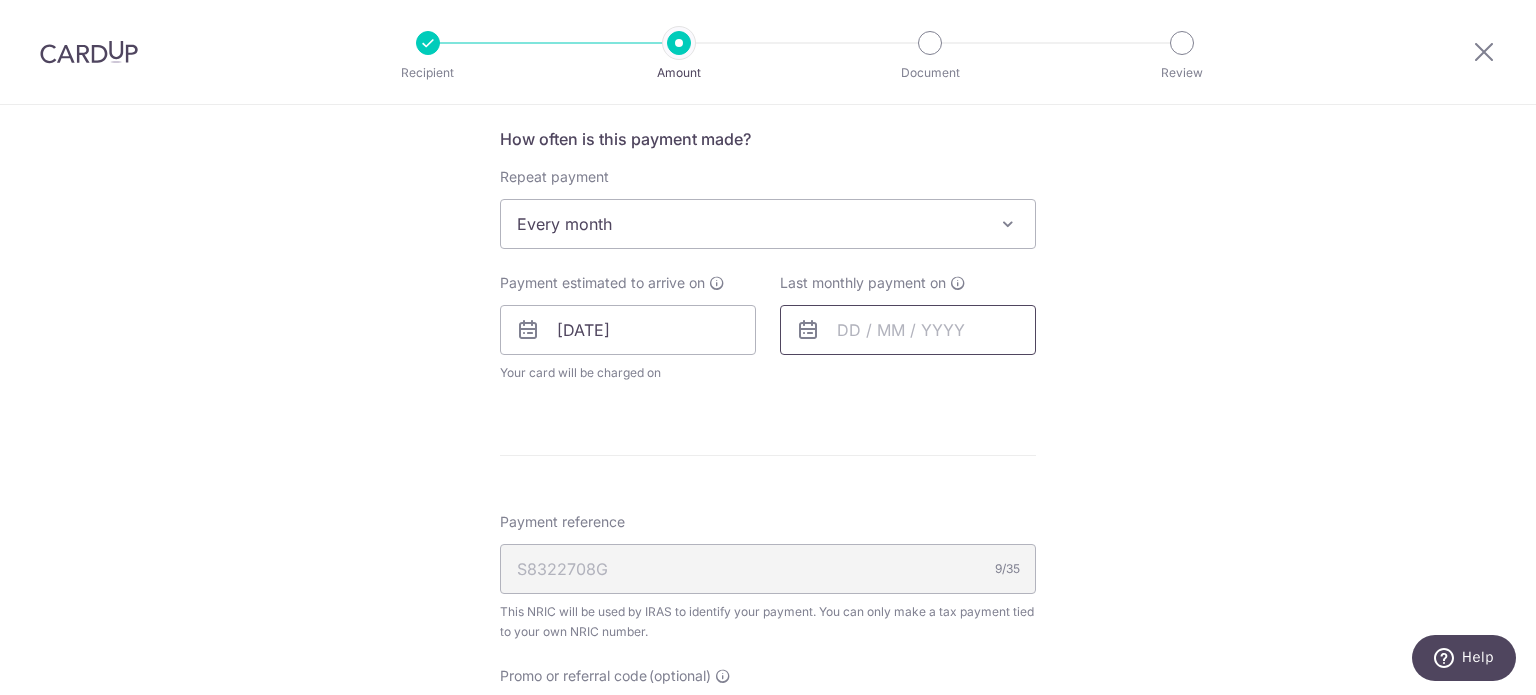 click at bounding box center [908, 330] 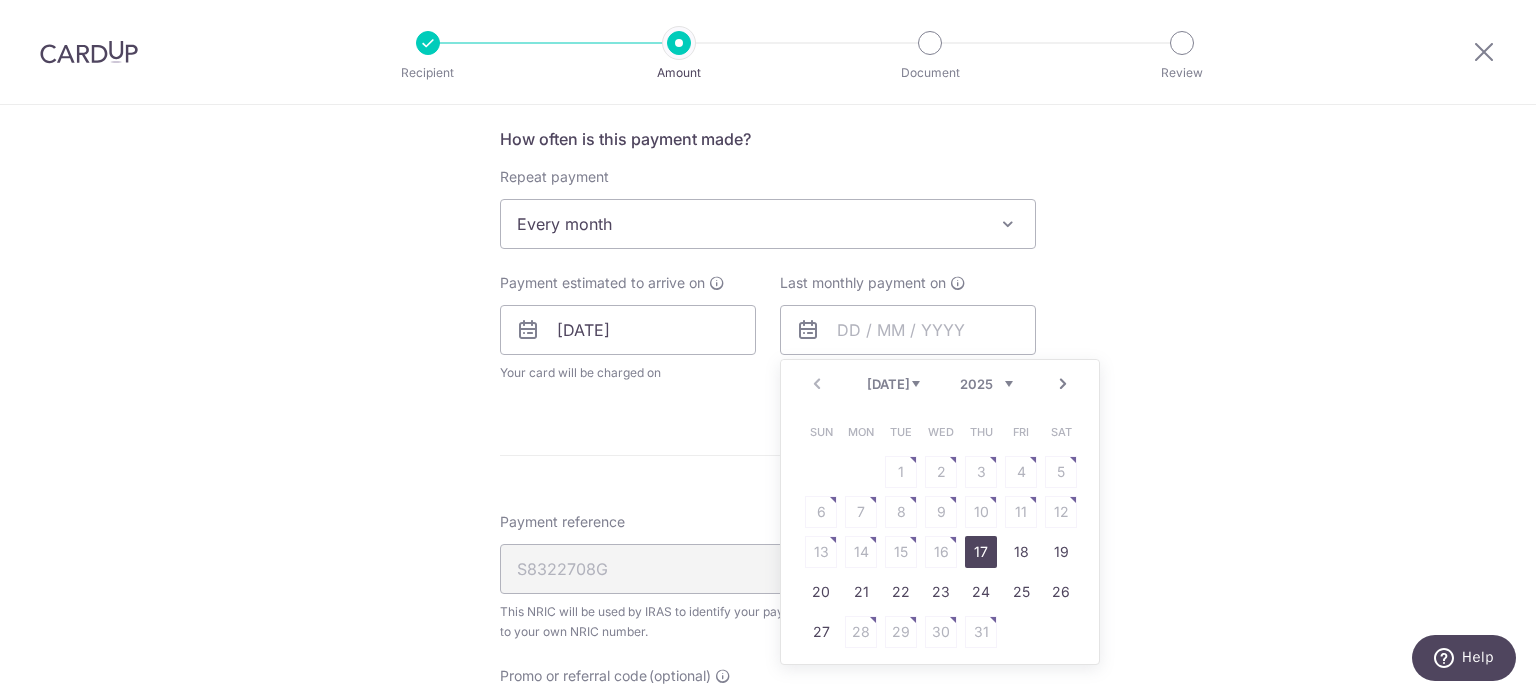 click on "Prev Next Jul Aug Sep Oct Nov Dec 2025 2026" at bounding box center [940, 384] 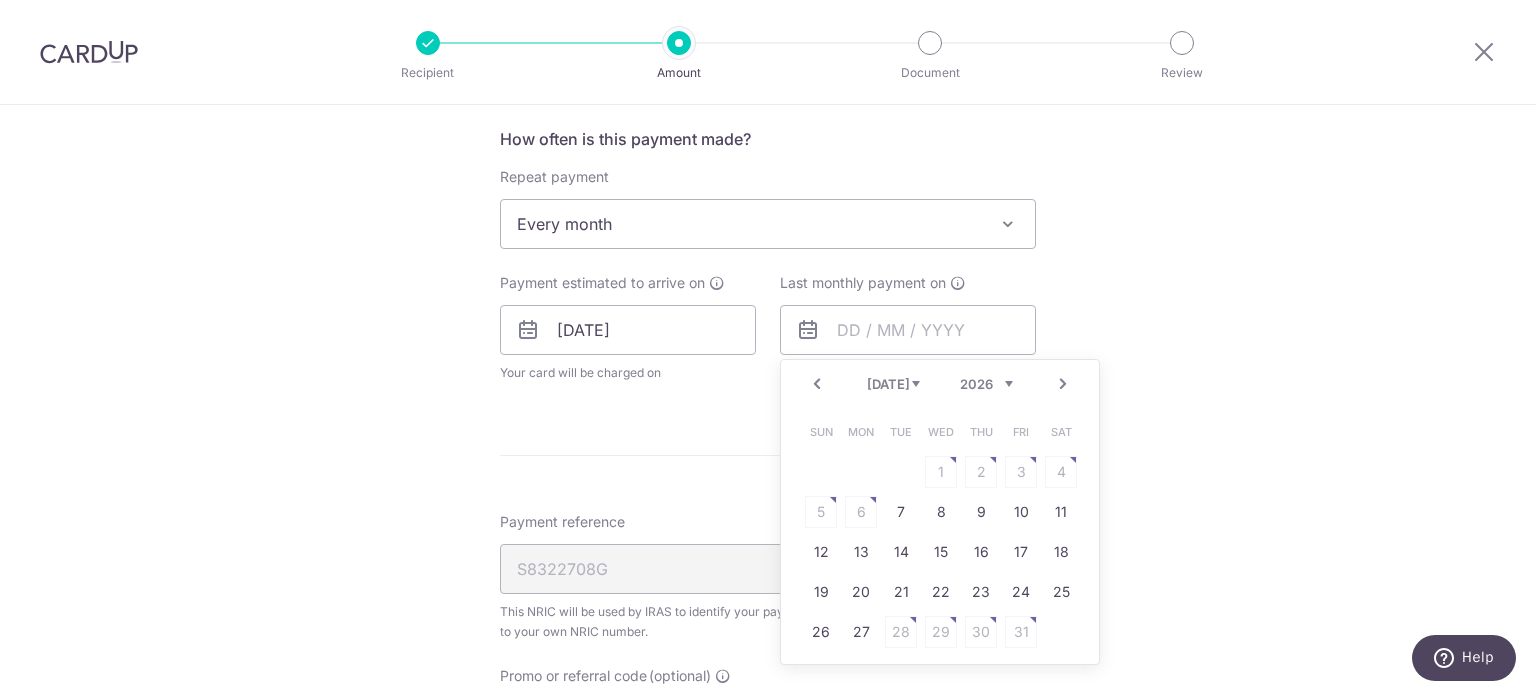 click on "Jan Feb Mar Apr May Jun Jul Aug" at bounding box center [893, 384] 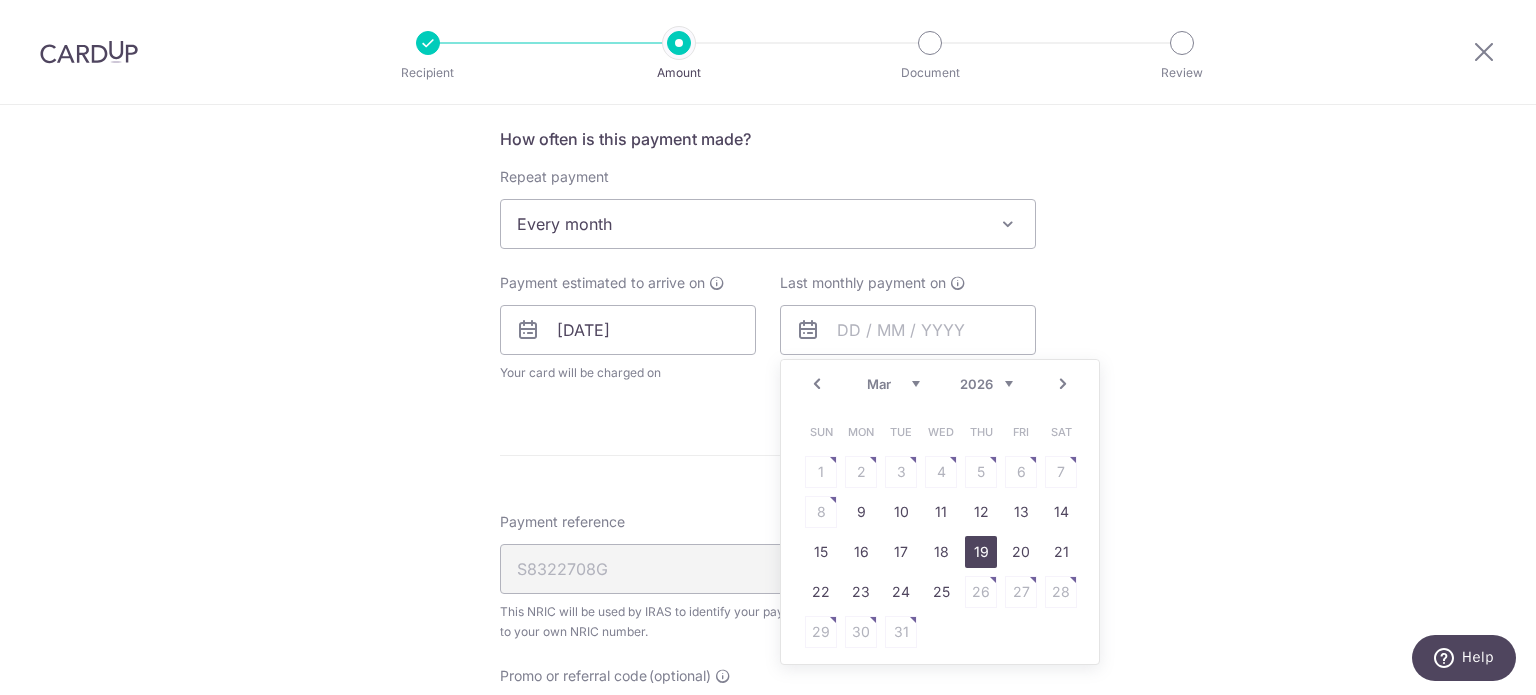 click on "19" at bounding box center [981, 552] 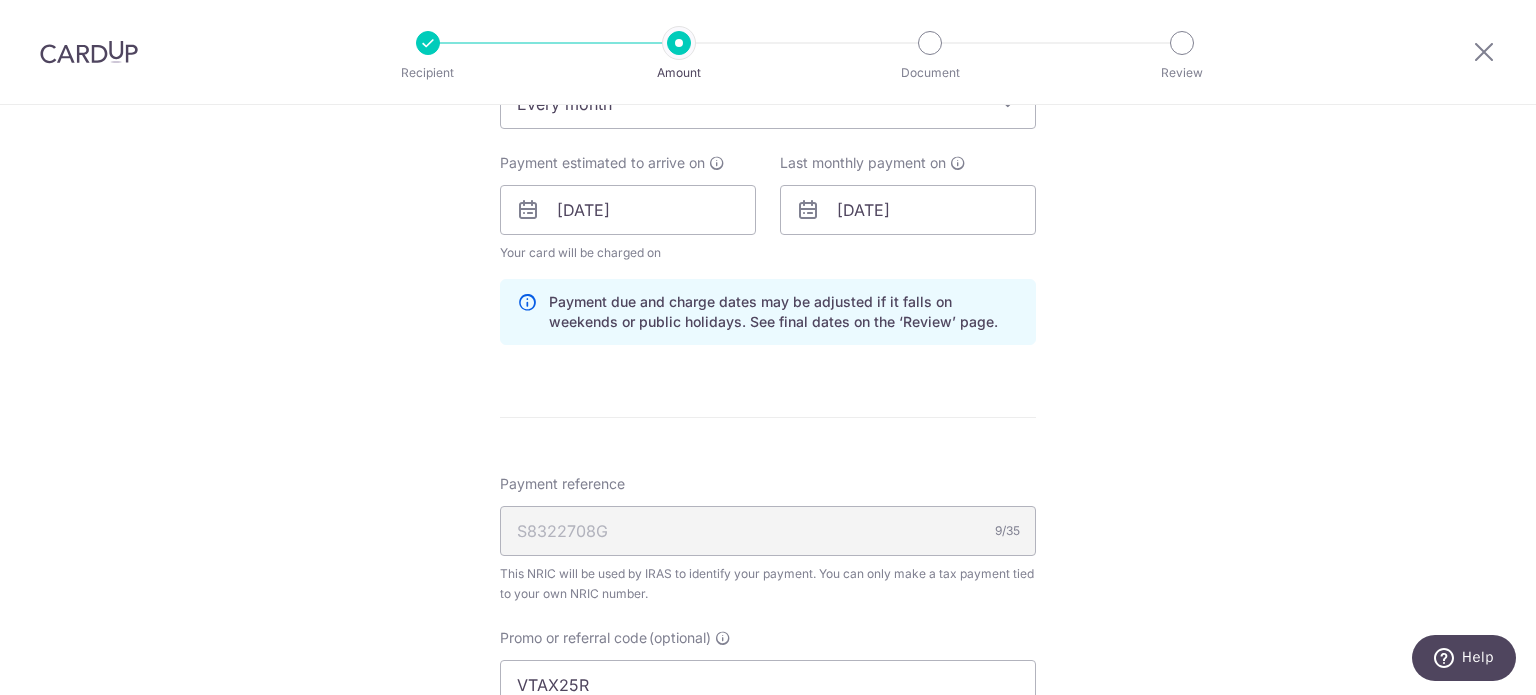 scroll, scrollTop: 1100, scrollLeft: 0, axis: vertical 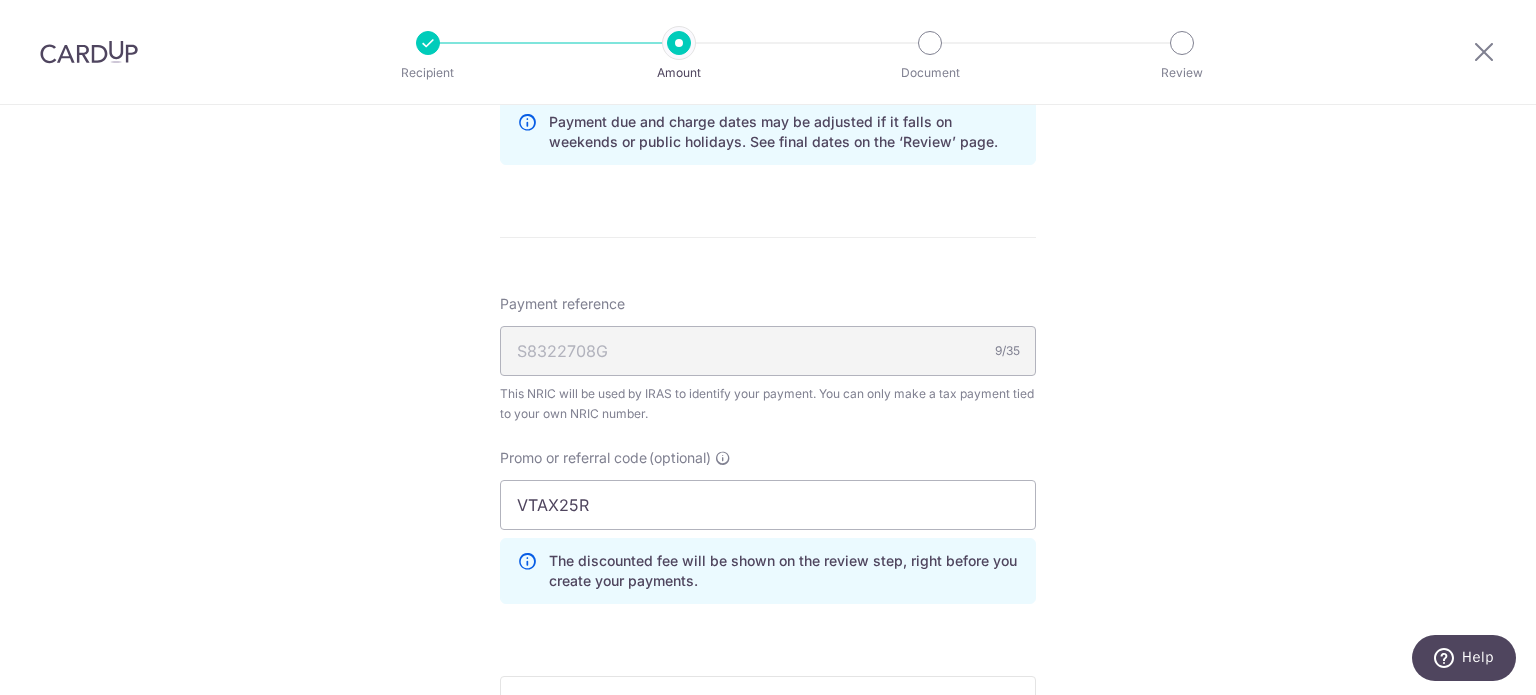 drag, startPoint x: 1189, startPoint y: 389, endPoint x: 1149, endPoint y: 409, distance: 44.72136 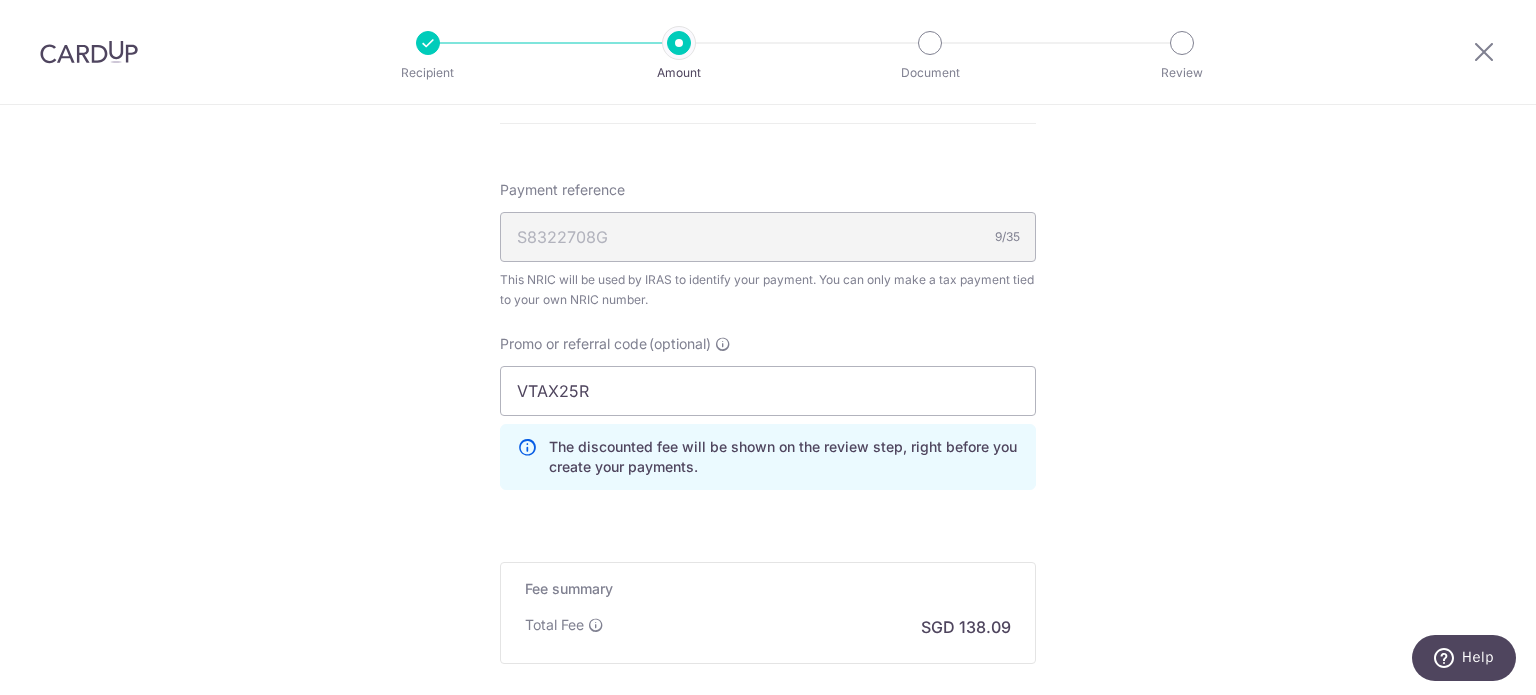 scroll, scrollTop: 1436, scrollLeft: 0, axis: vertical 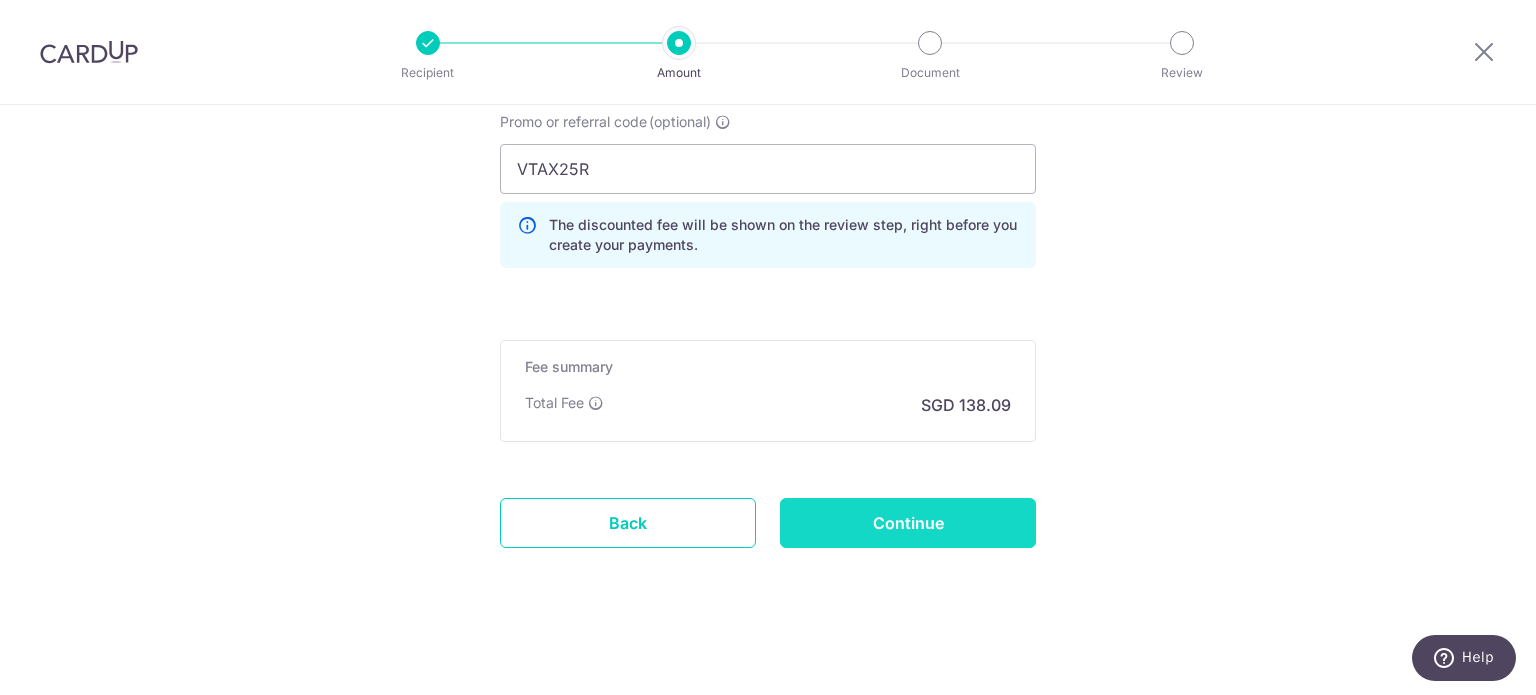 click on "Continue" at bounding box center (908, 523) 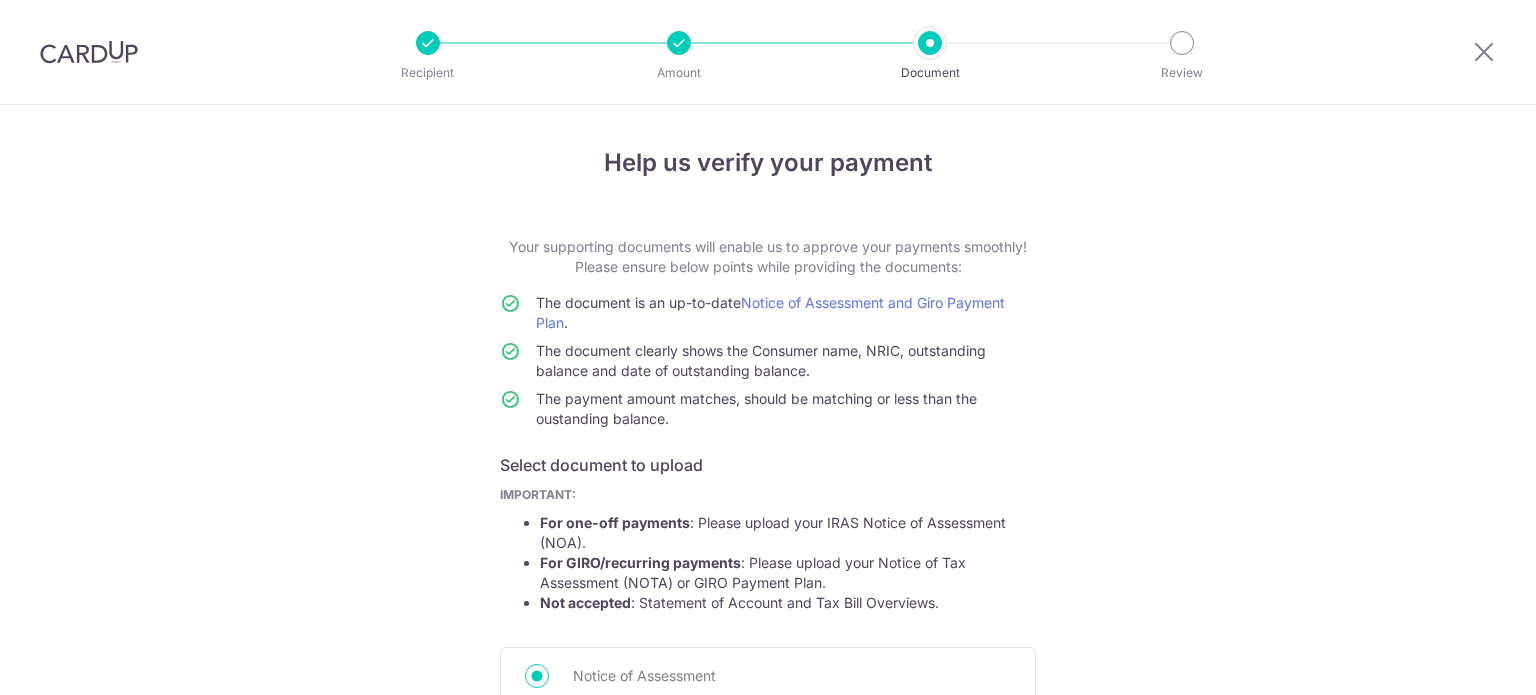 scroll, scrollTop: 0, scrollLeft: 0, axis: both 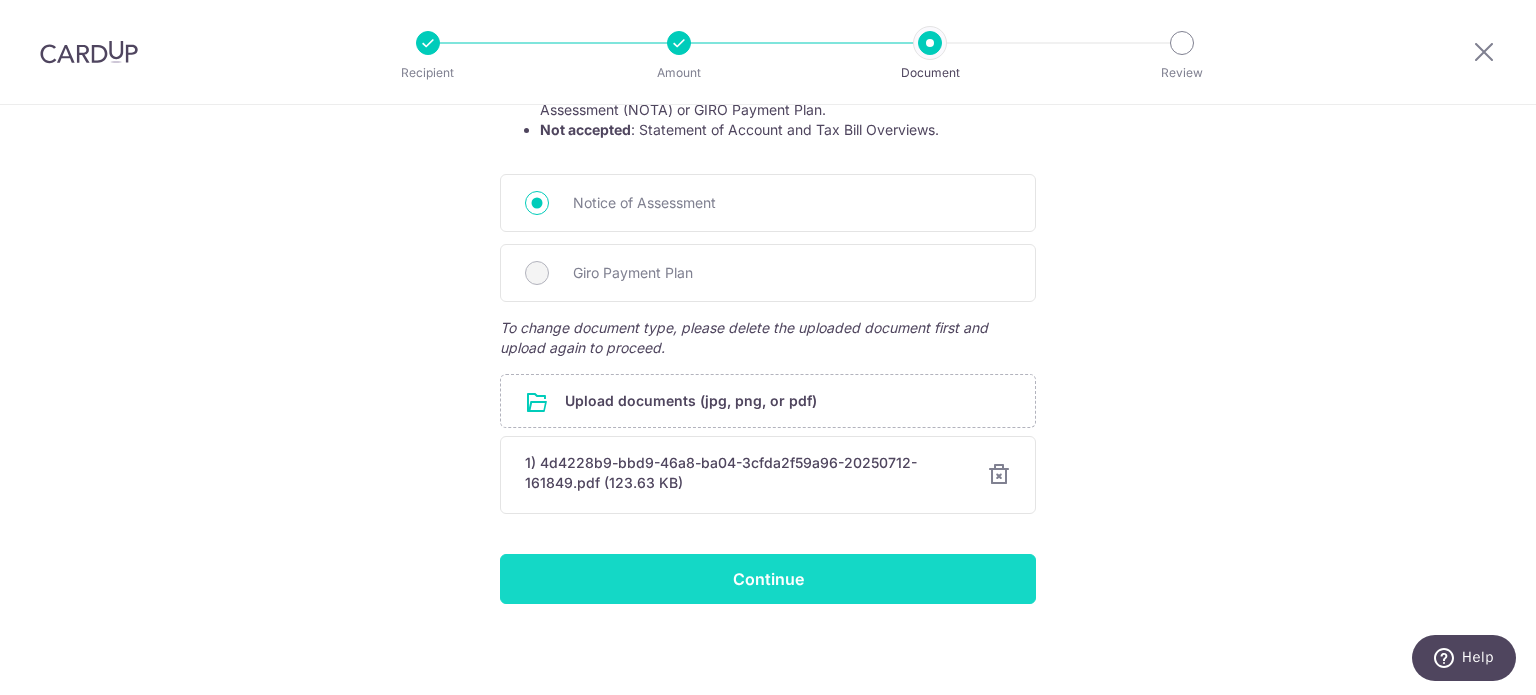 click on "Continue" at bounding box center (768, 579) 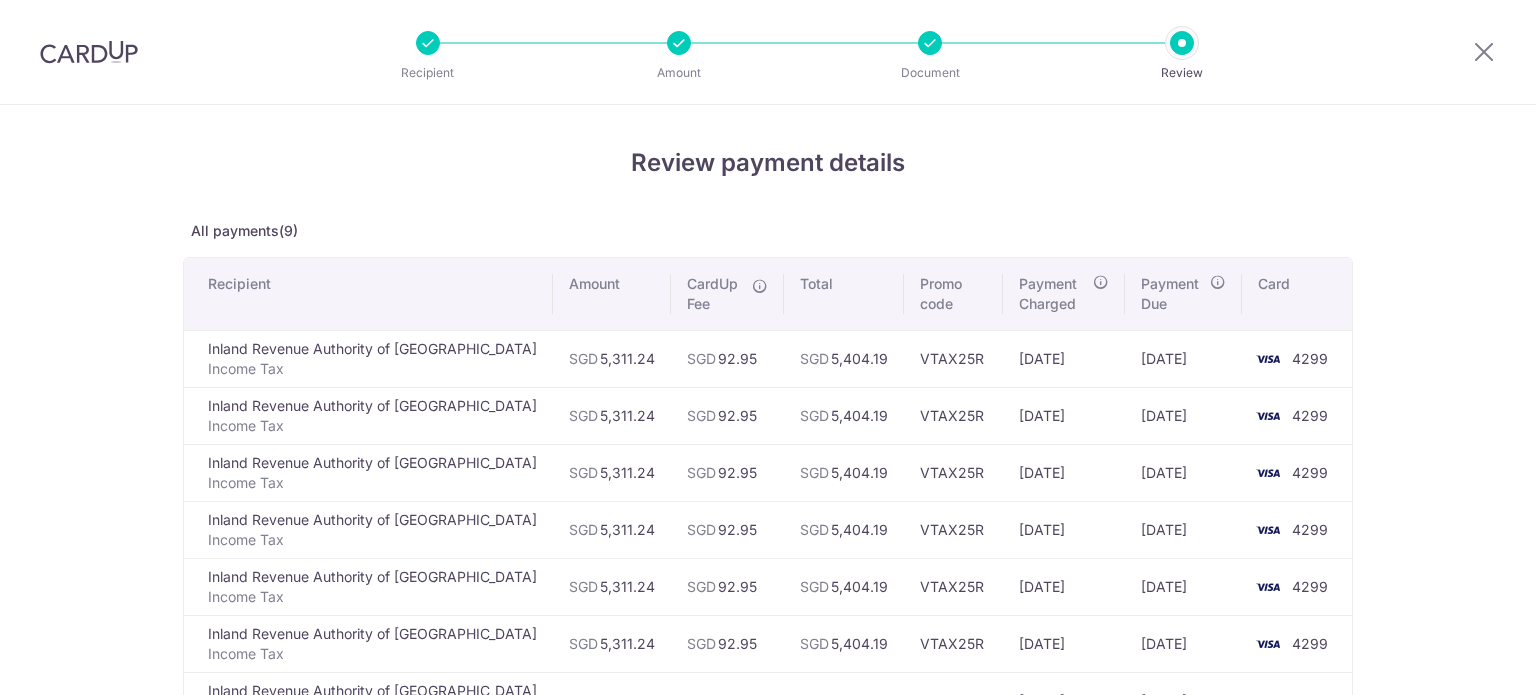 scroll, scrollTop: 0, scrollLeft: 0, axis: both 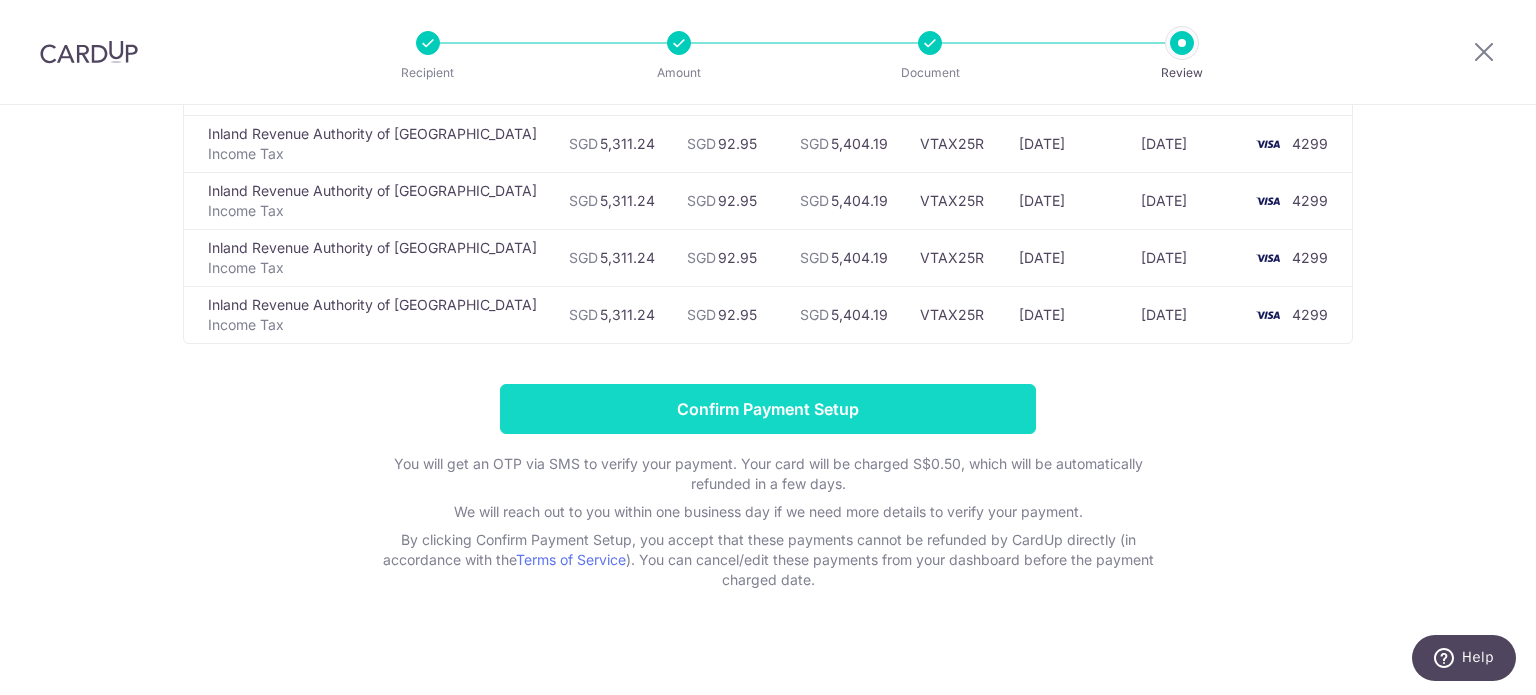 click on "Confirm Payment Setup" at bounding box center (768, 409) 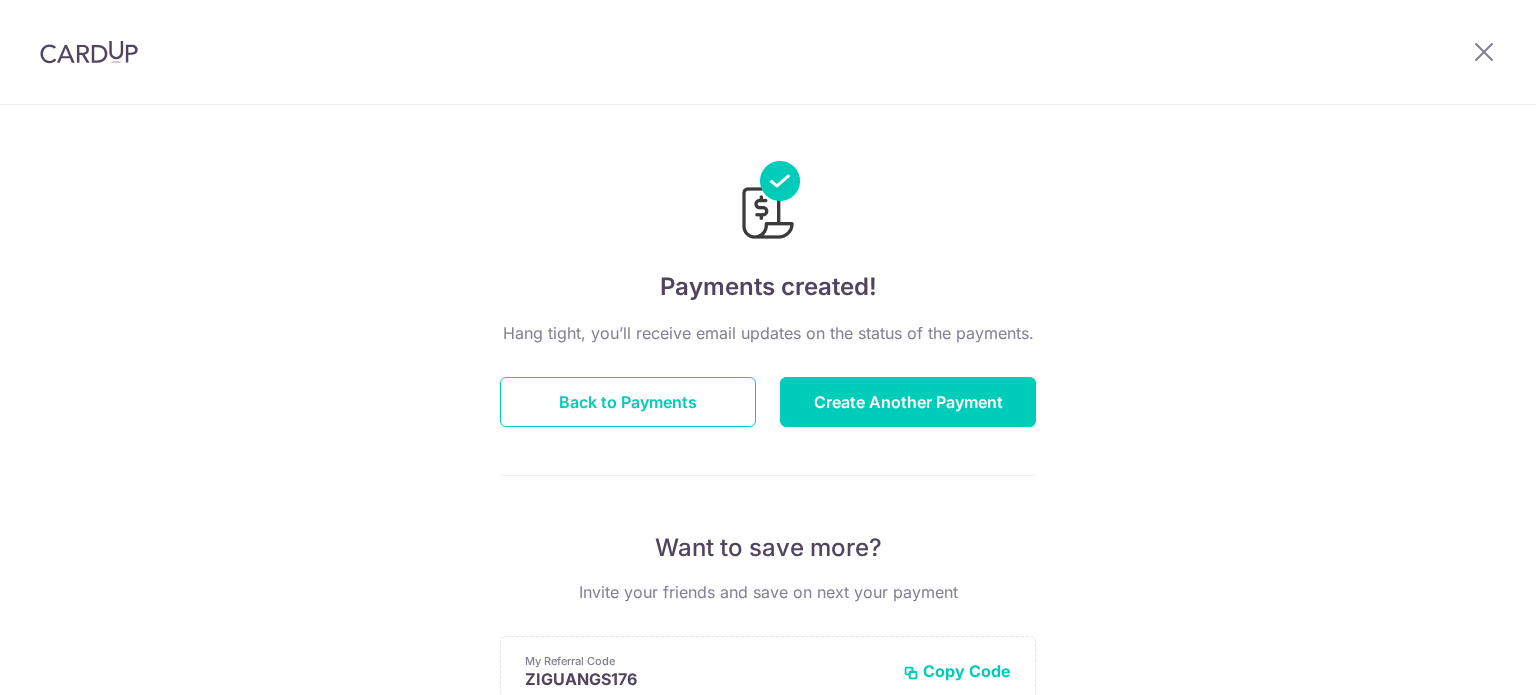 scroll, scrollTop: 0, scrollLeft: 0, axis: both 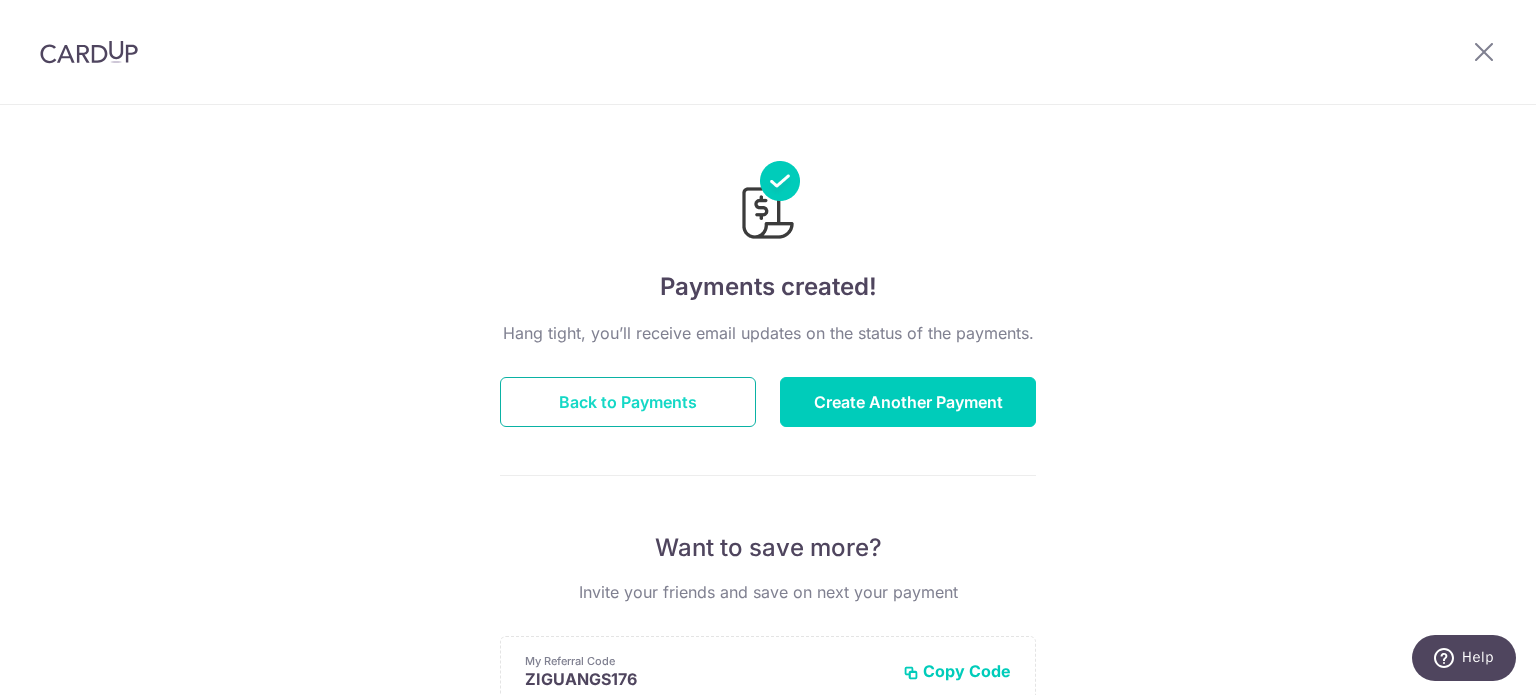 click on "Back to Payments" at bounding box center (628, 402) 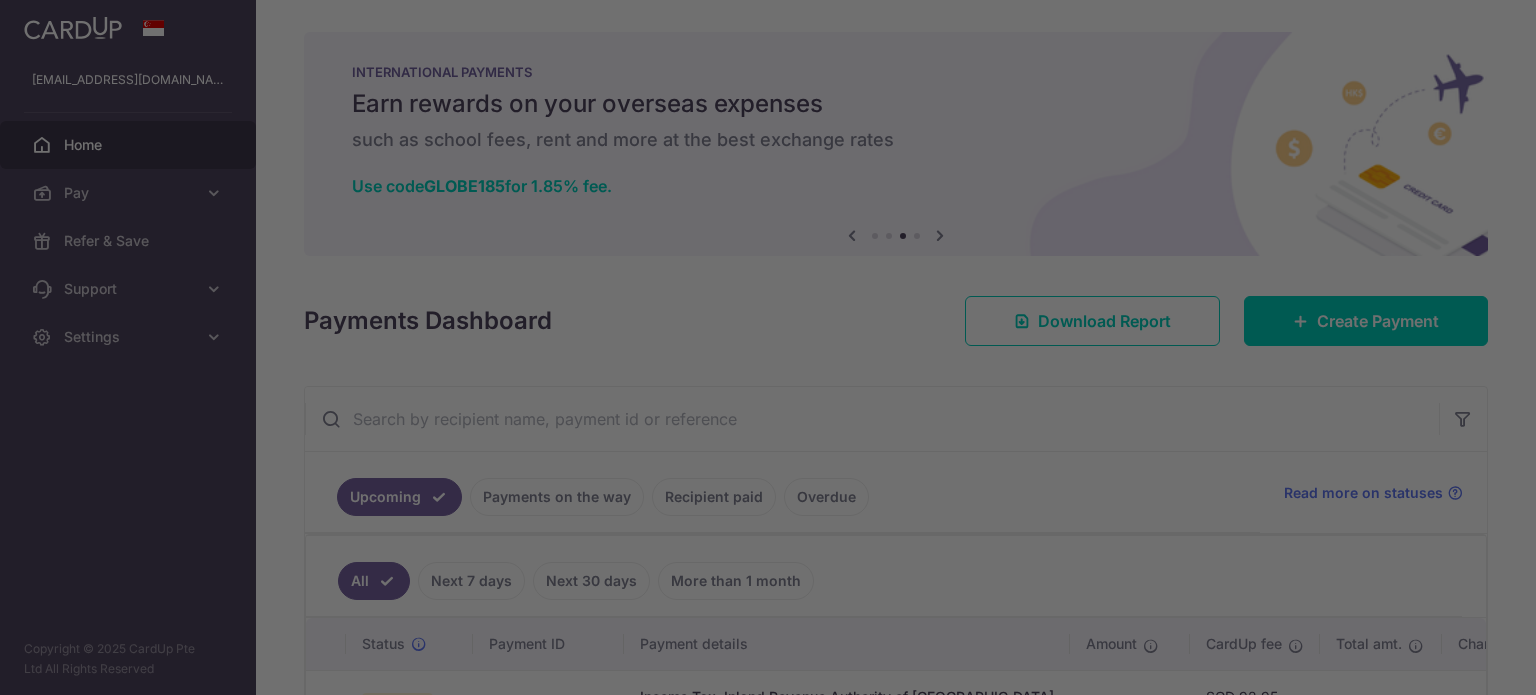 scroll, scrollTop: 0, scrollLeft: 0, axis: both 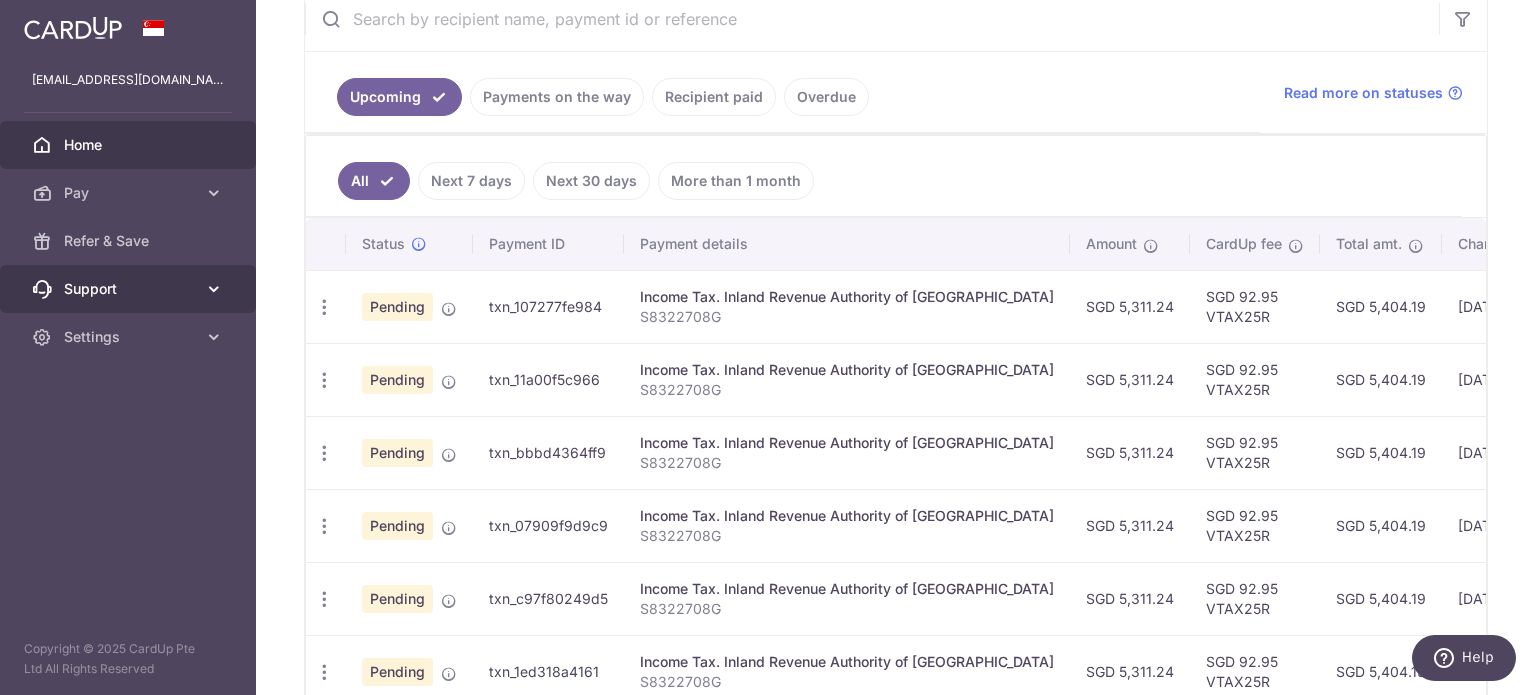 click at bounding box center (214, 289) 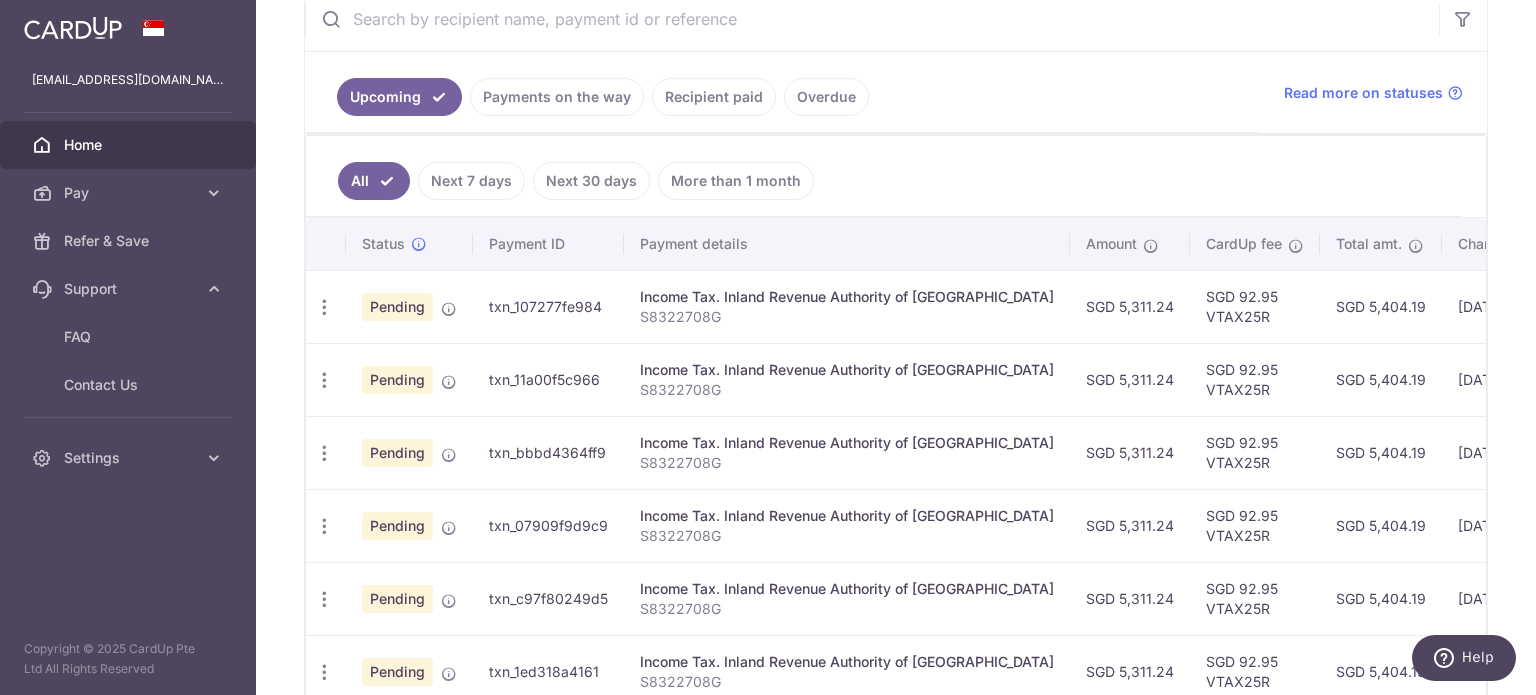 click at bounding box center (73, 28) 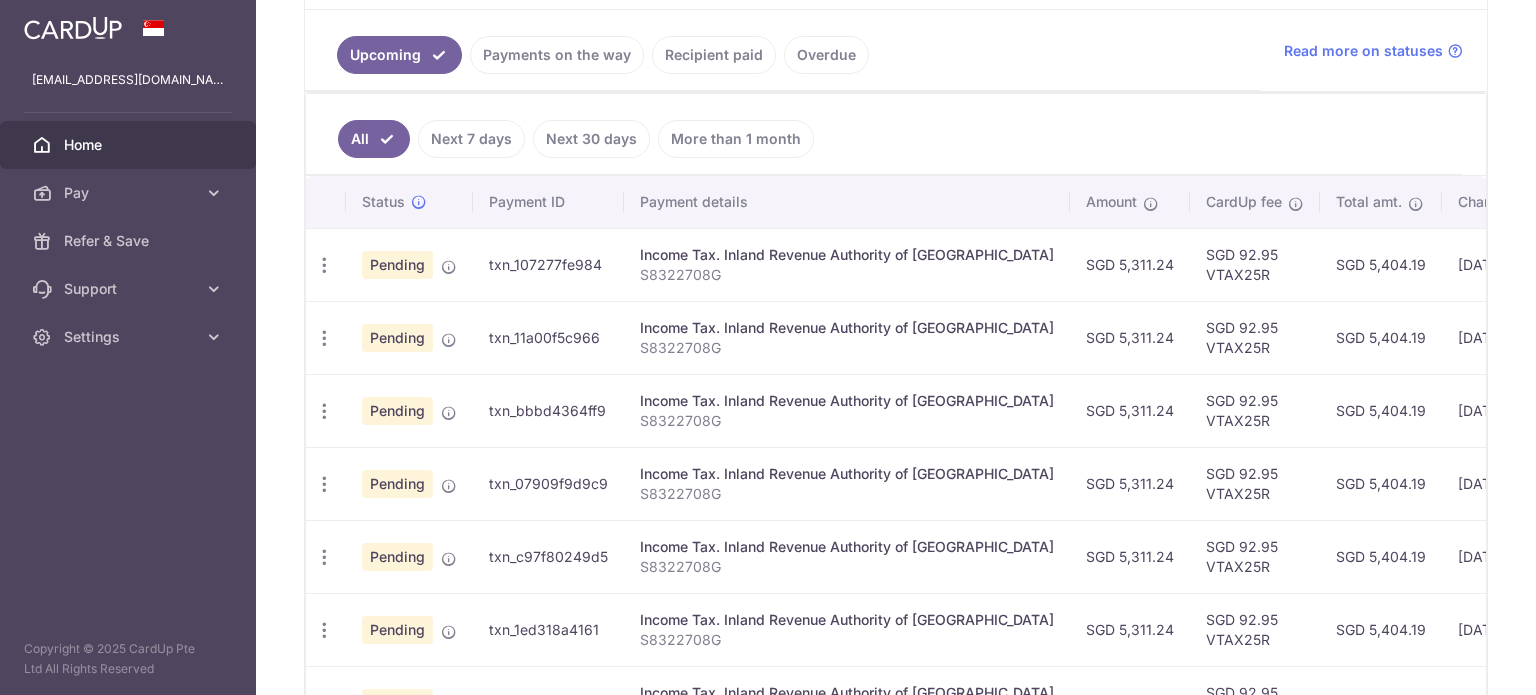 scroll, scrollTop: 500, scrollLeft: 0, axis: vertical 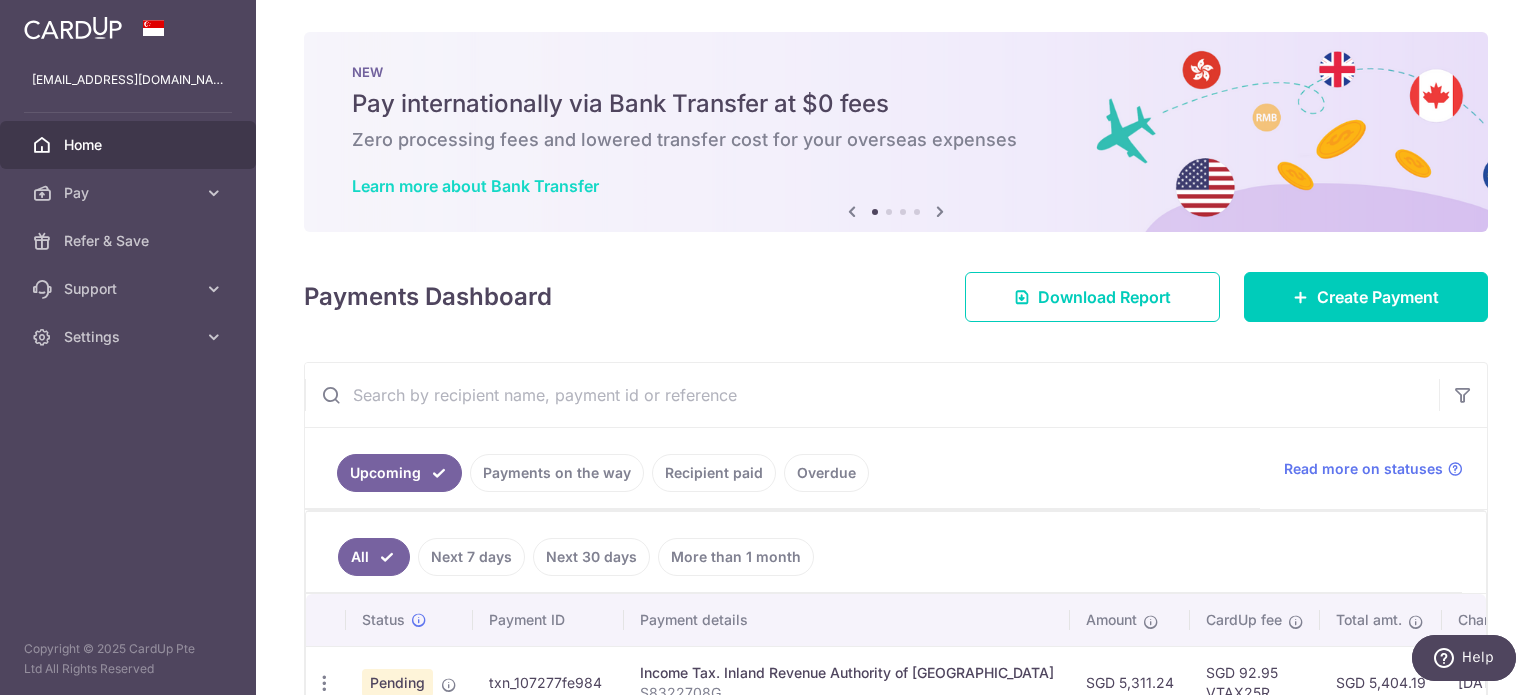 click on "Learn more about Bank Transfer" at bounding box center (475, 186) 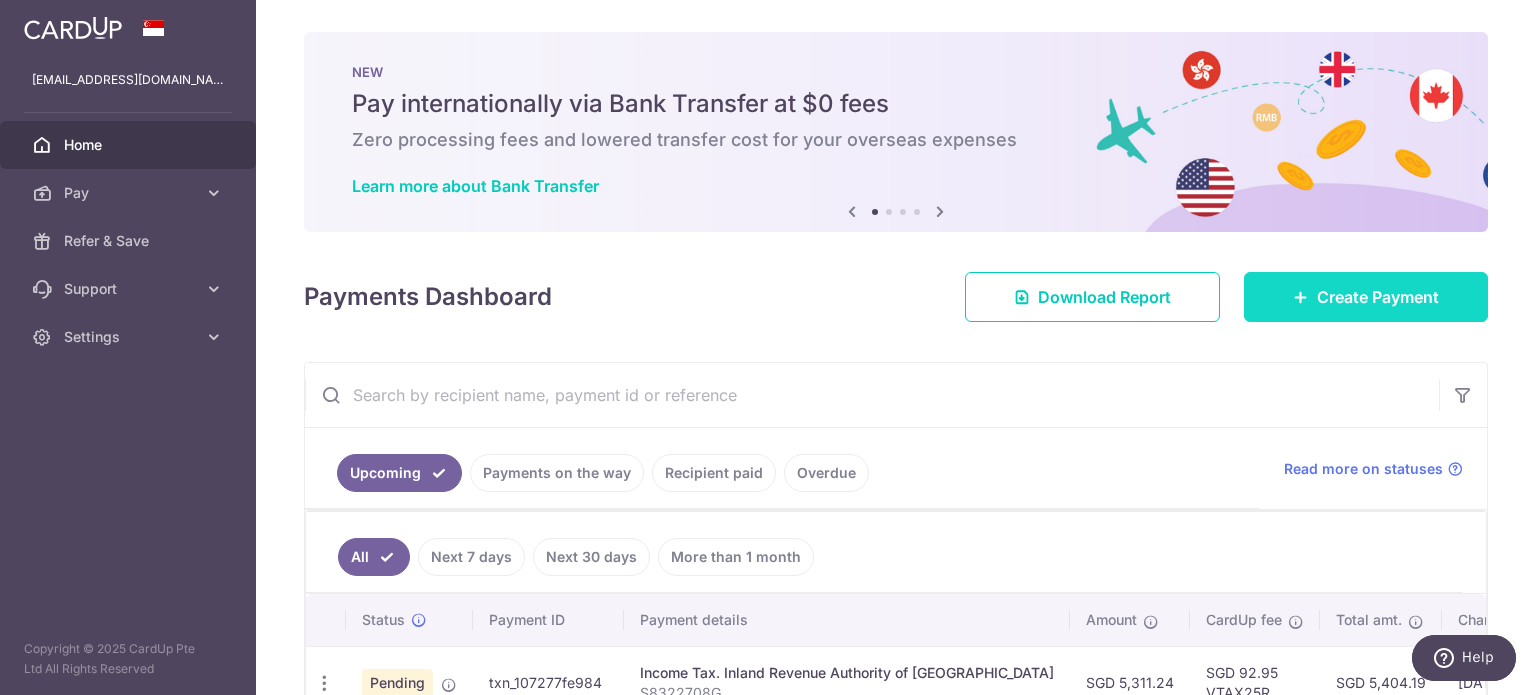 click on "Create Payment" at bounding box center [1378, 297] 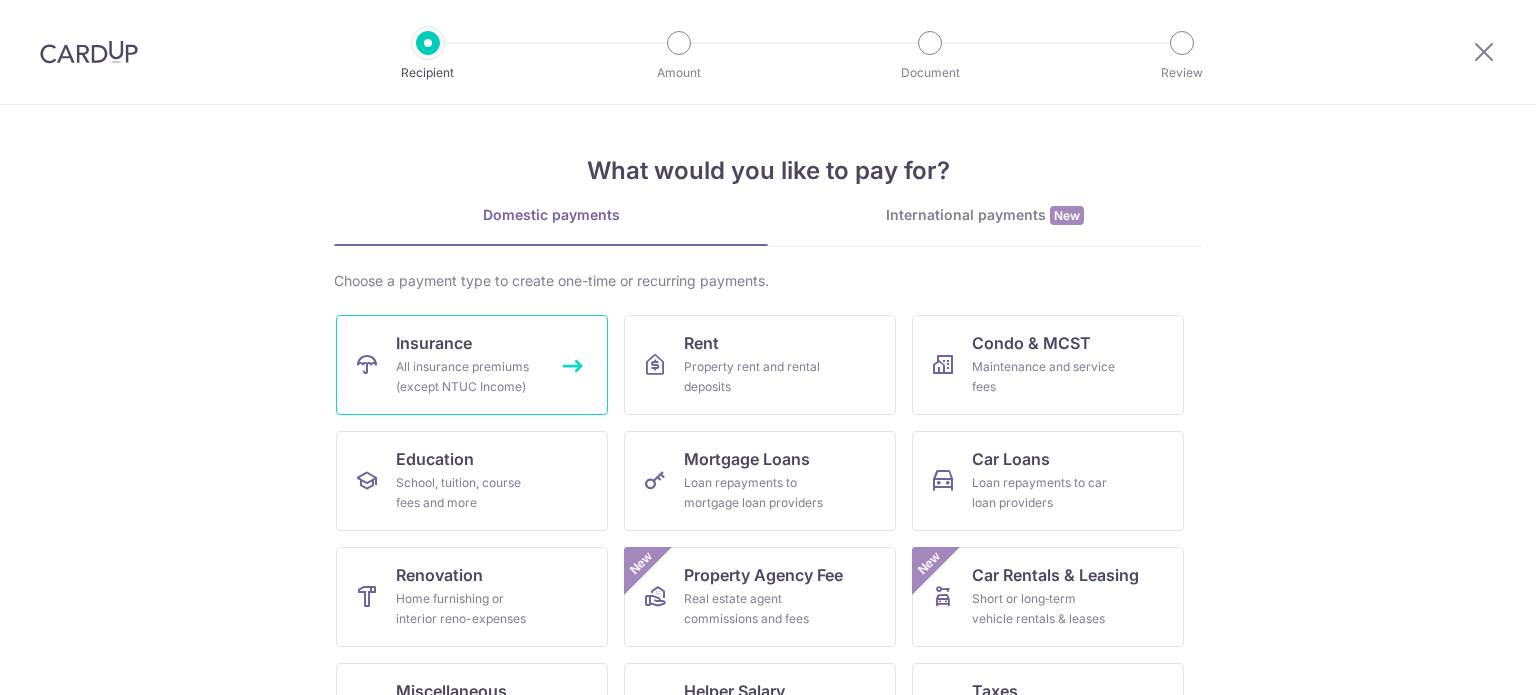 scroll, scrollTop: 0, scrollLeft: 0, axis: both 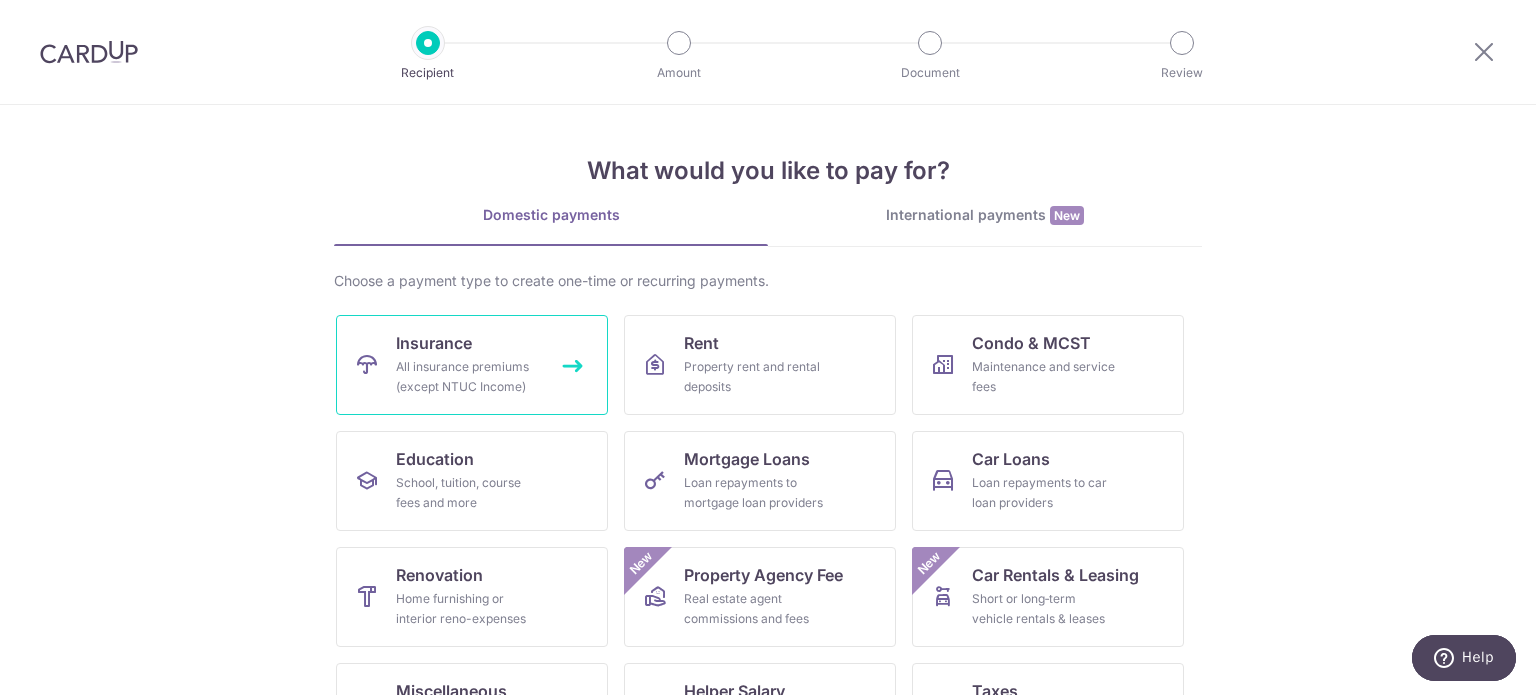 click on "All insurance premiums (except NTUC Income)" at bounding box center (468, 377) 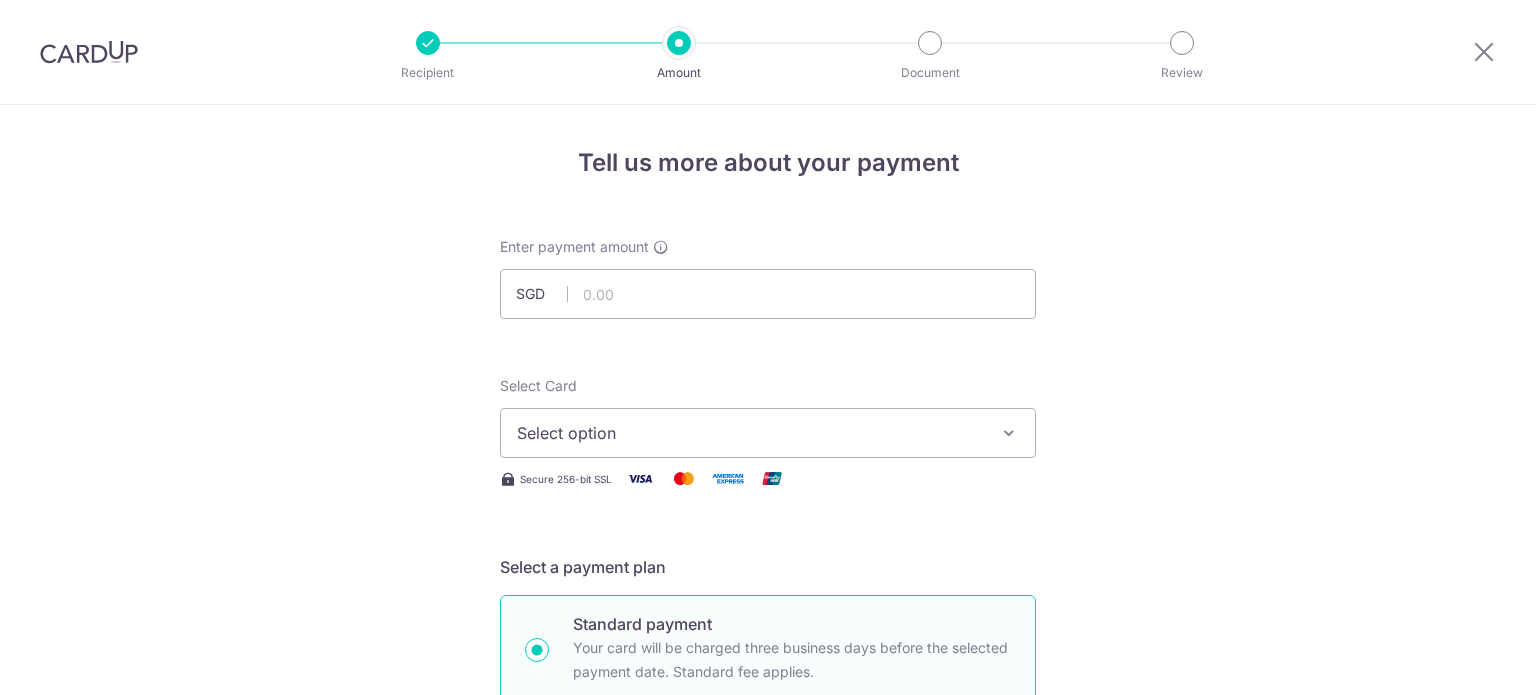 scroll, scrollTop: 0, scrollLeft: 0, axis: both 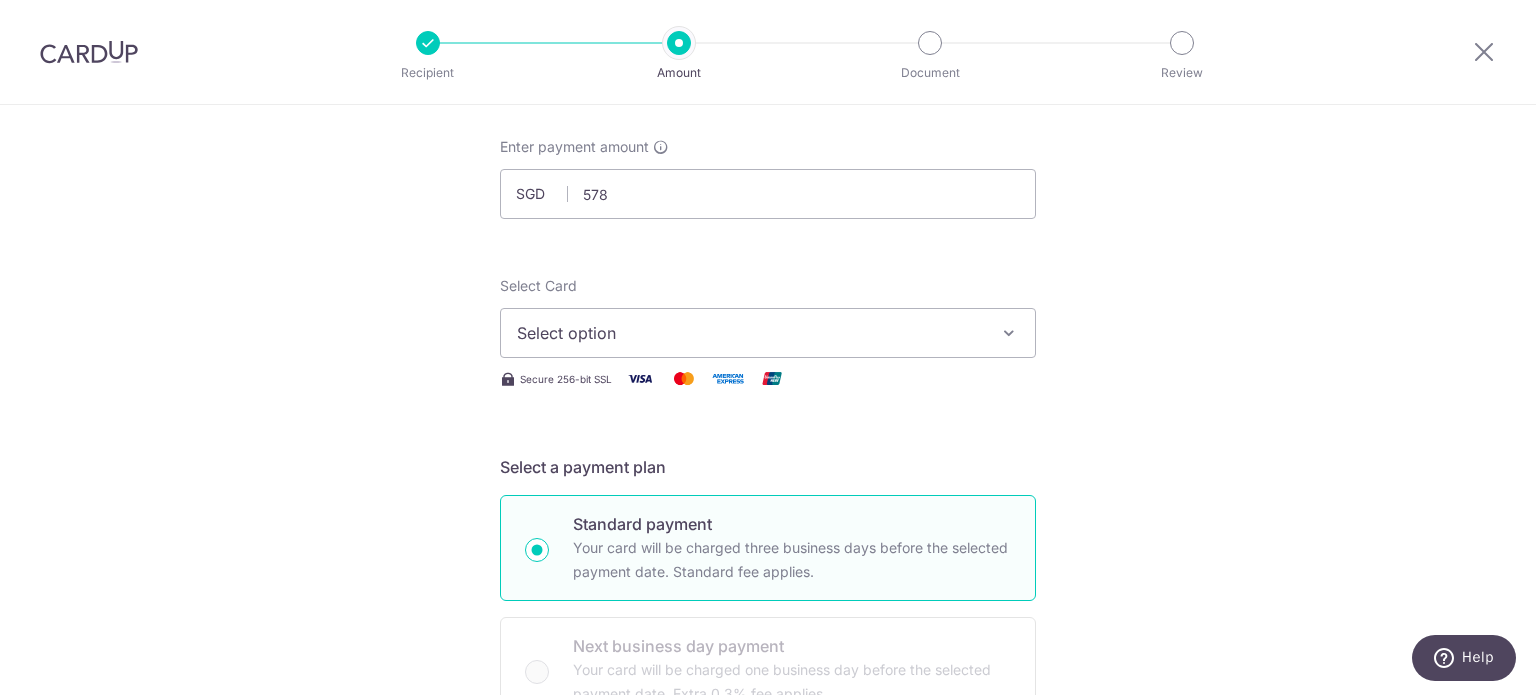 type on "578.00" 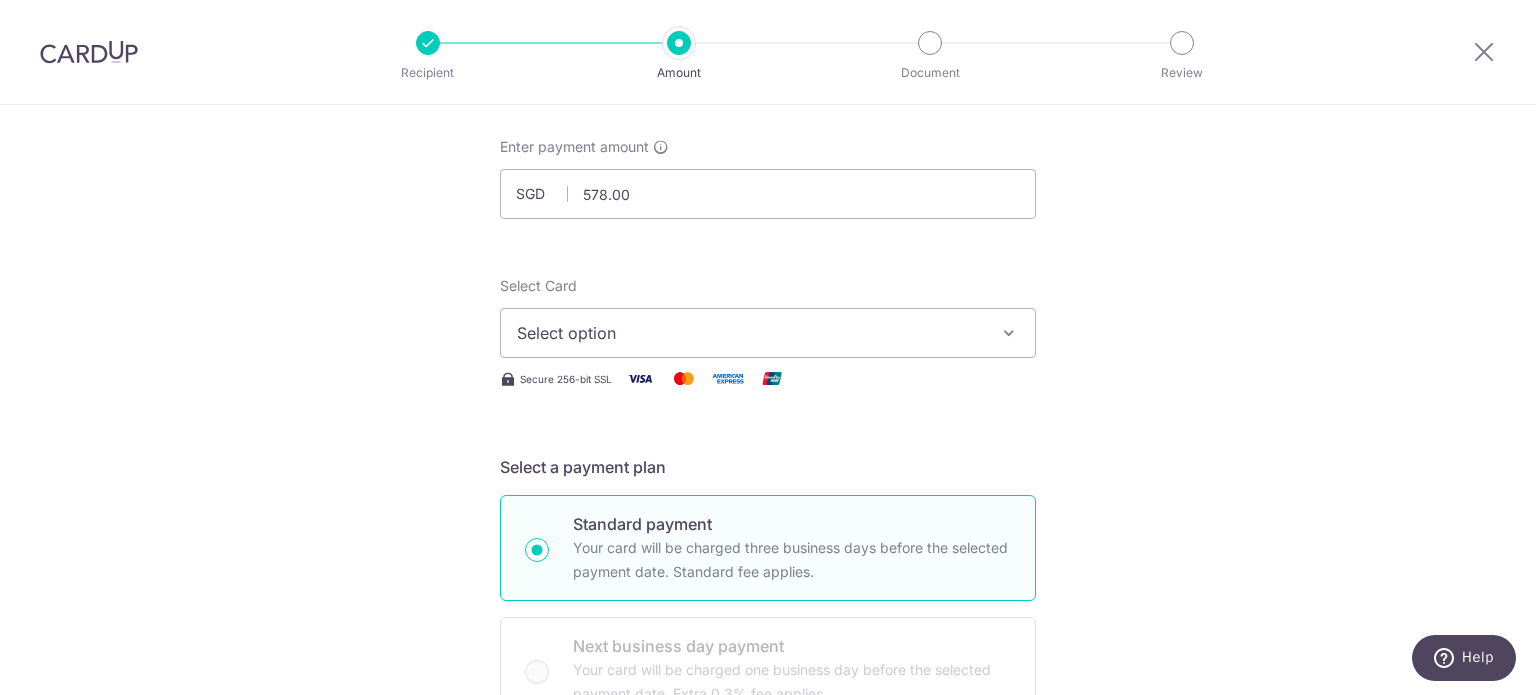 click on "Select option" at bounding box center (750, 333) 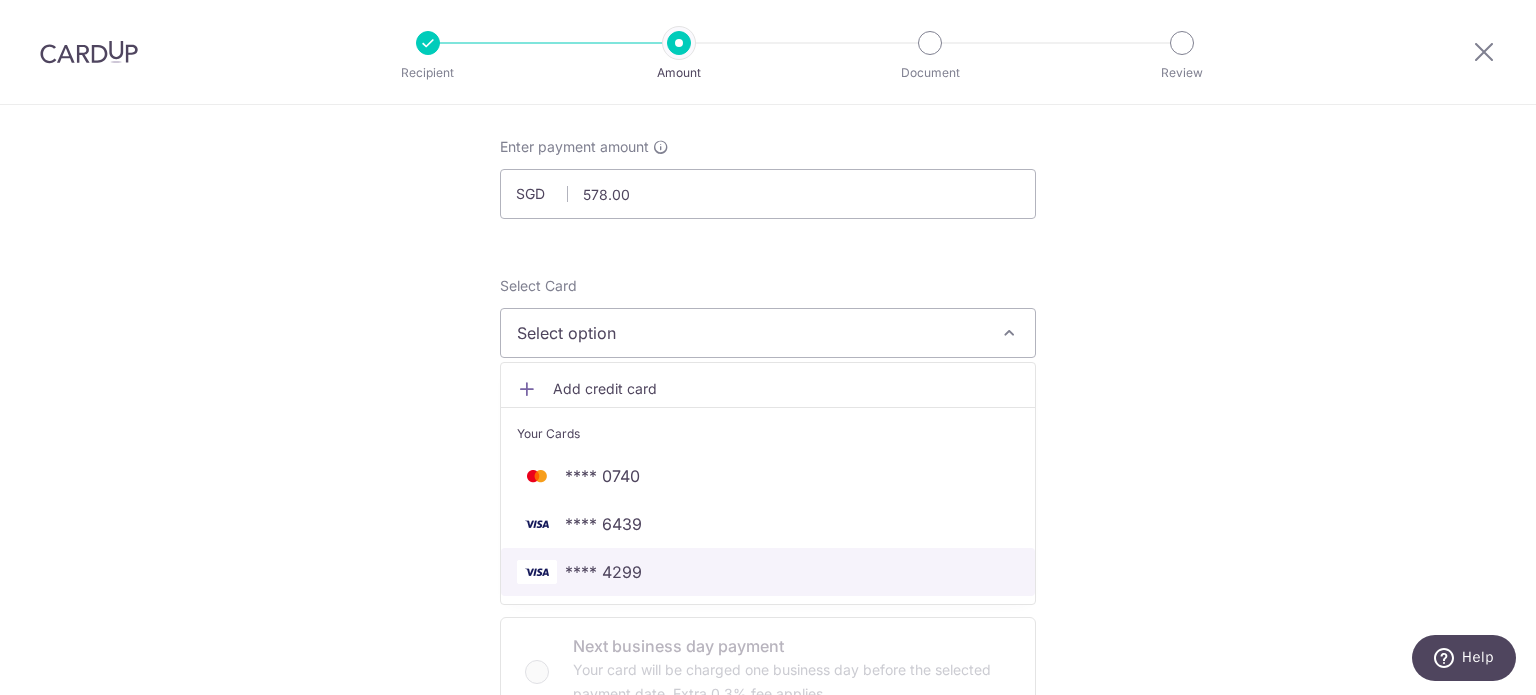 drag, startPoint x: 649, startPoint y: 562, endPoint x: 788, endPoint y: 464, distance: 170.07352 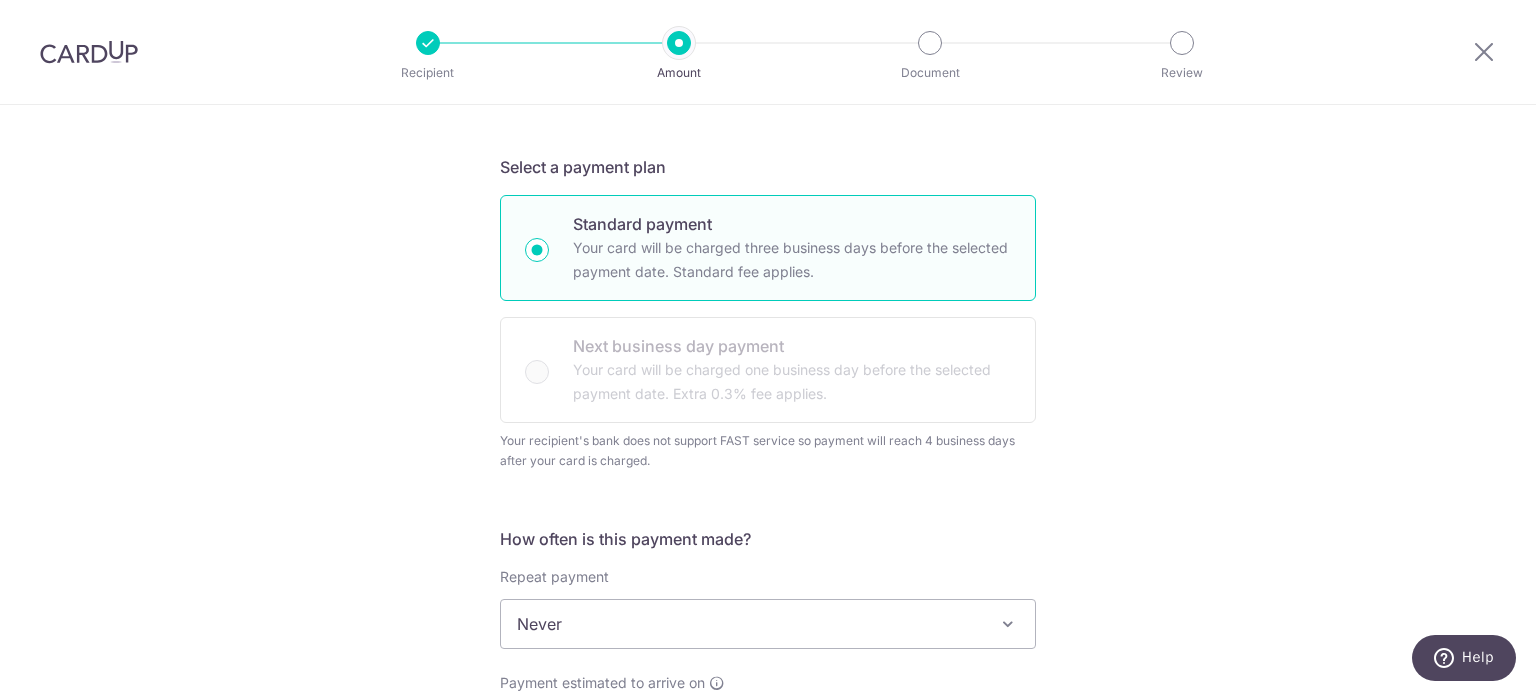 scroll, scrollTop: 500, scrollLeft: 0, axis: vertical 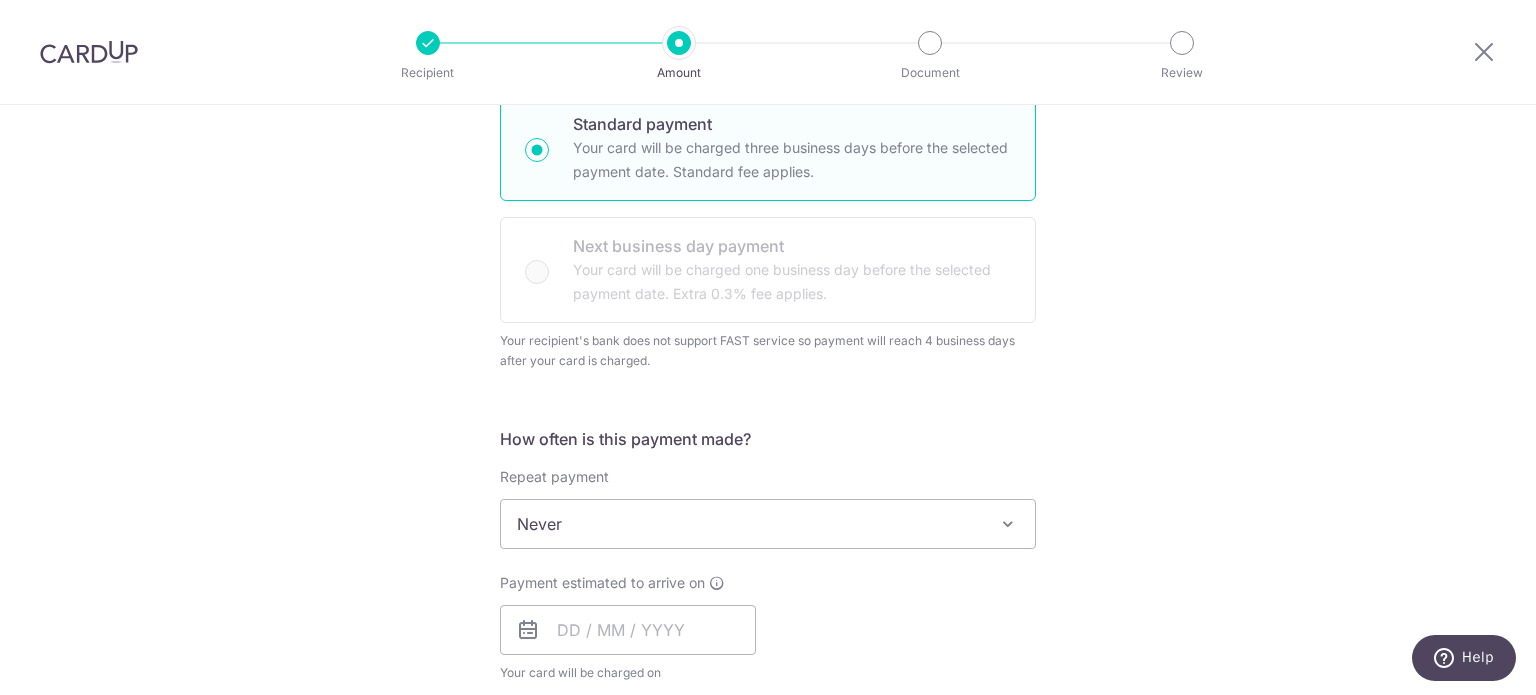 click on "Never" at bounding box center [768, 524] 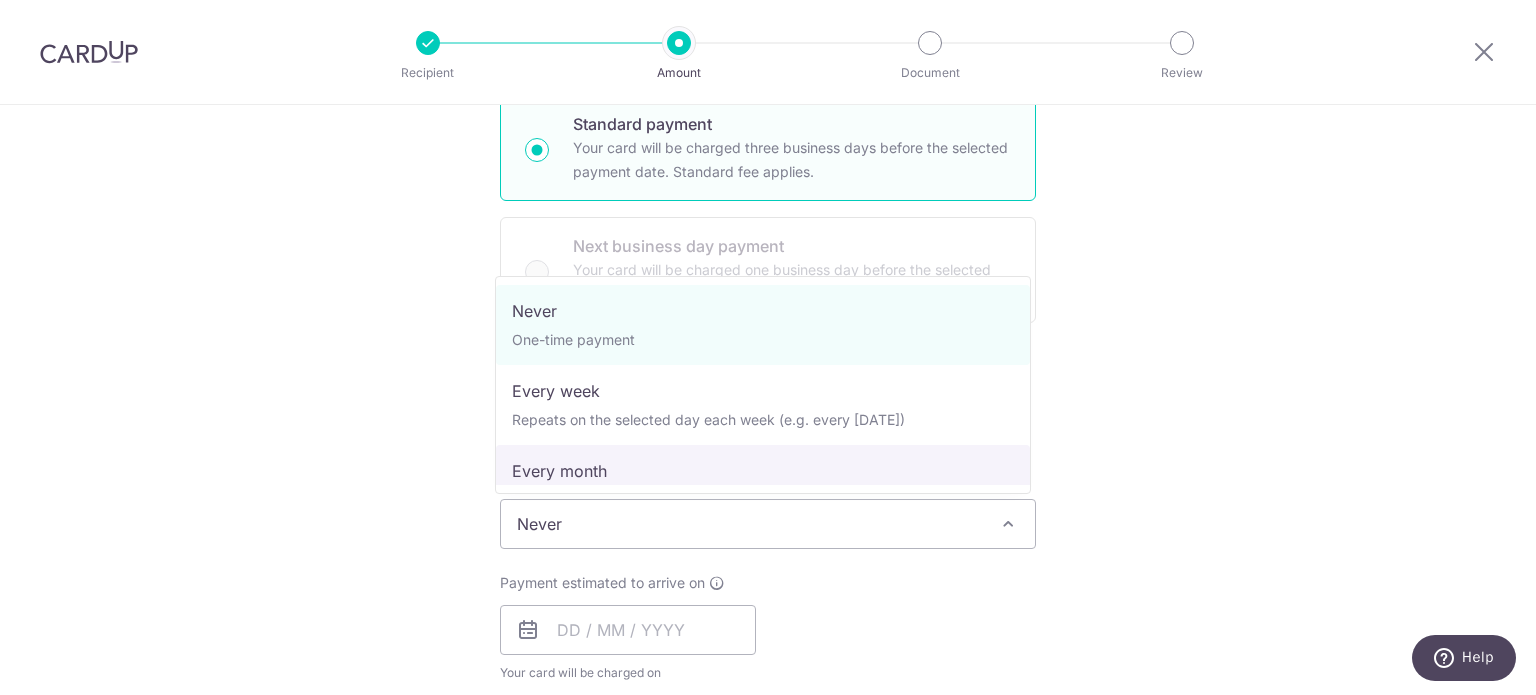 select on "3" 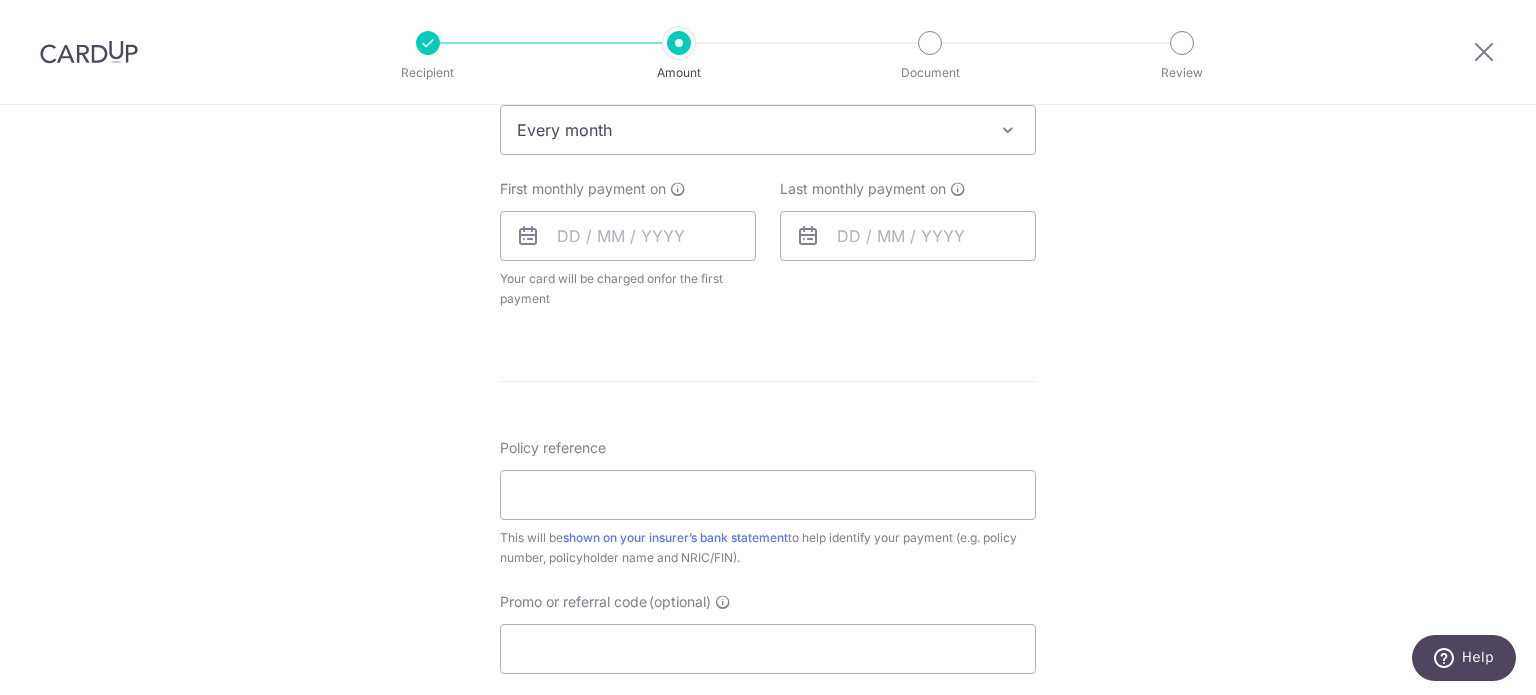 scroll, scrollTop: 900, scrollLeft: 0, axis: vertical 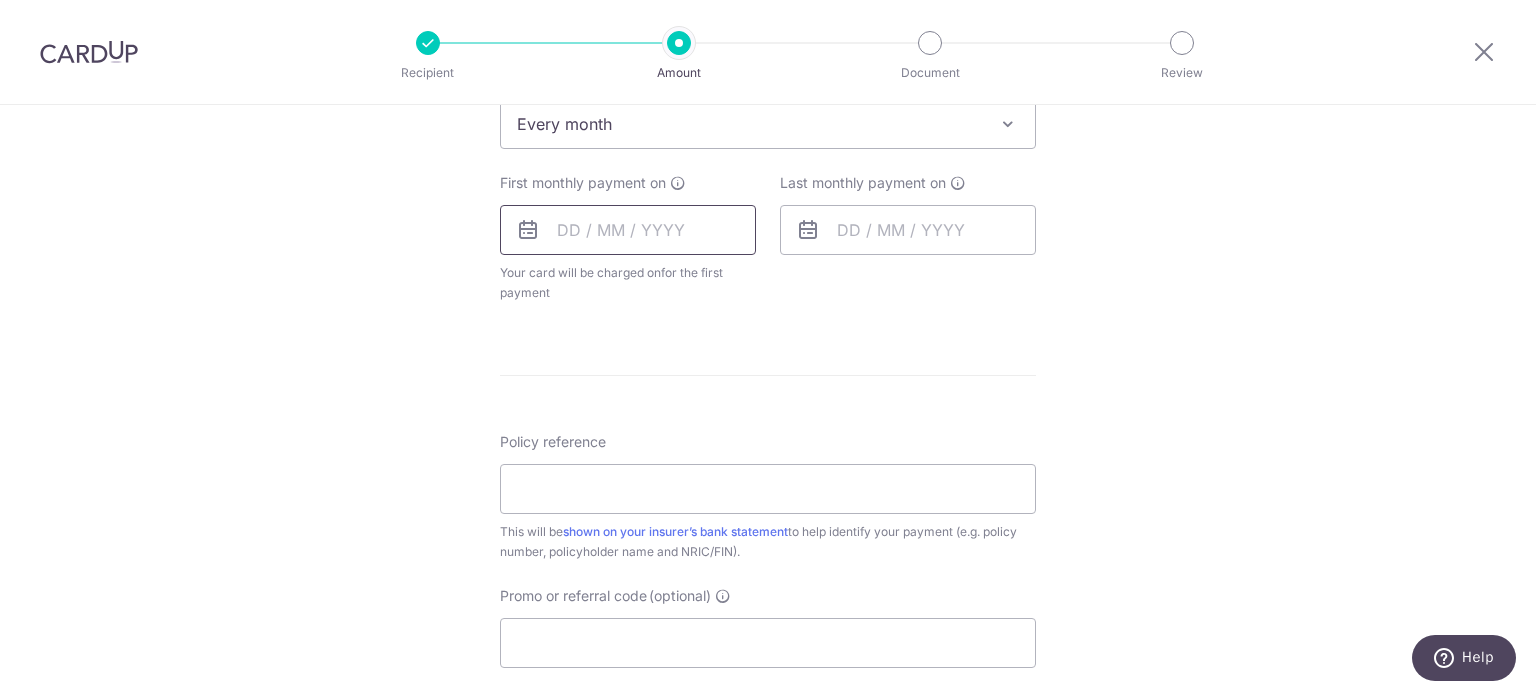 click at bounding box center [628, 230] 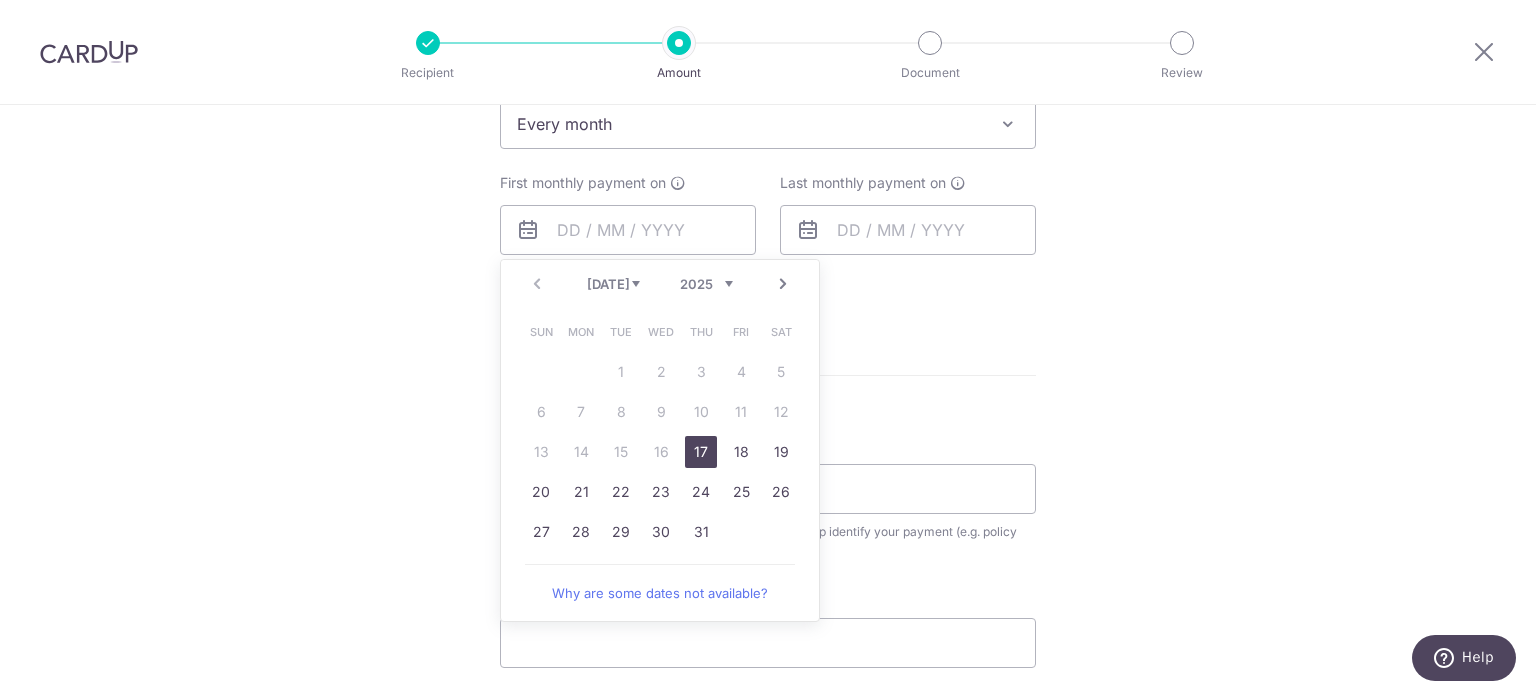 click on "Enter payment amount
SGD
578.00
578.00
Select Card
**** 4299
Add credit card
Your Cards
**** 0740
**** 6439
**** 4299
Secure 256-bit SSL
Text
New card details
Card
Secure 256-bit SSL" at bounding box center (768, 162) 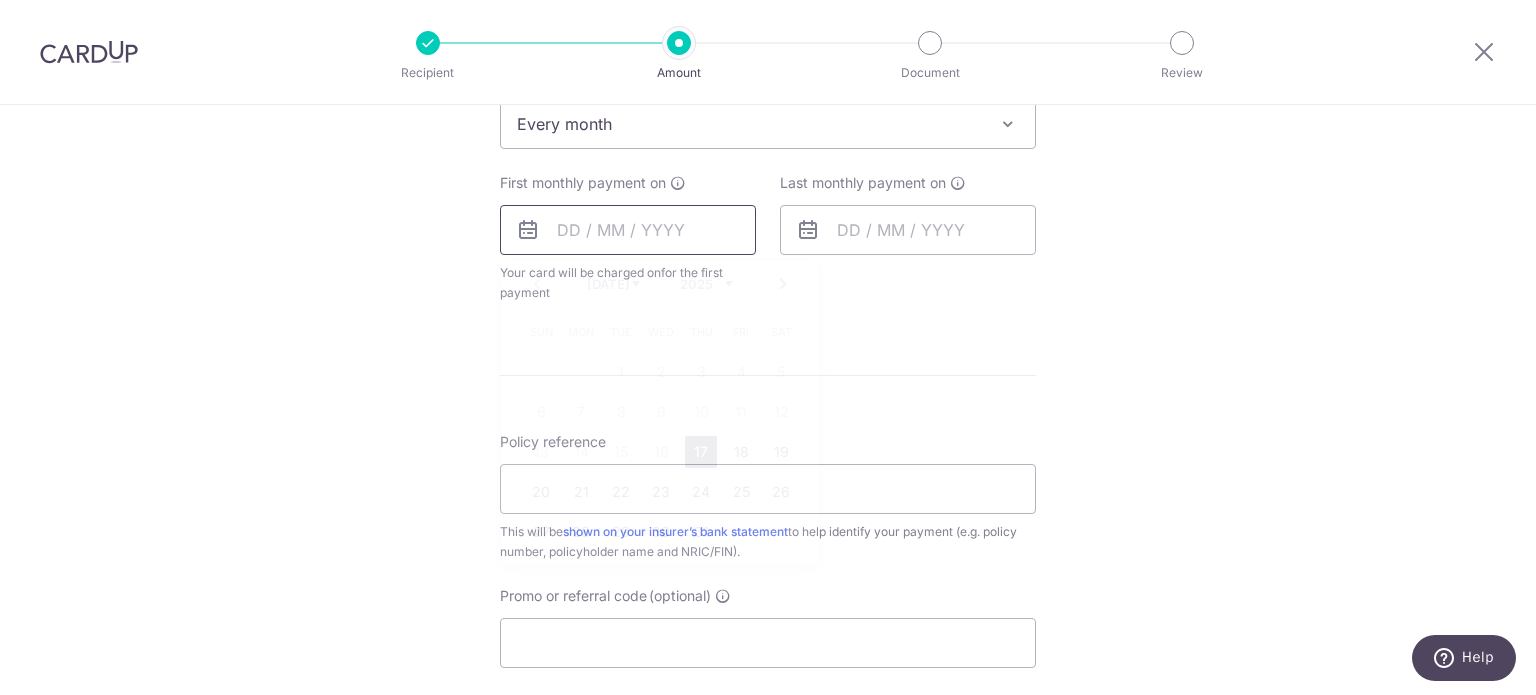 click at bounding box center [628, 230] 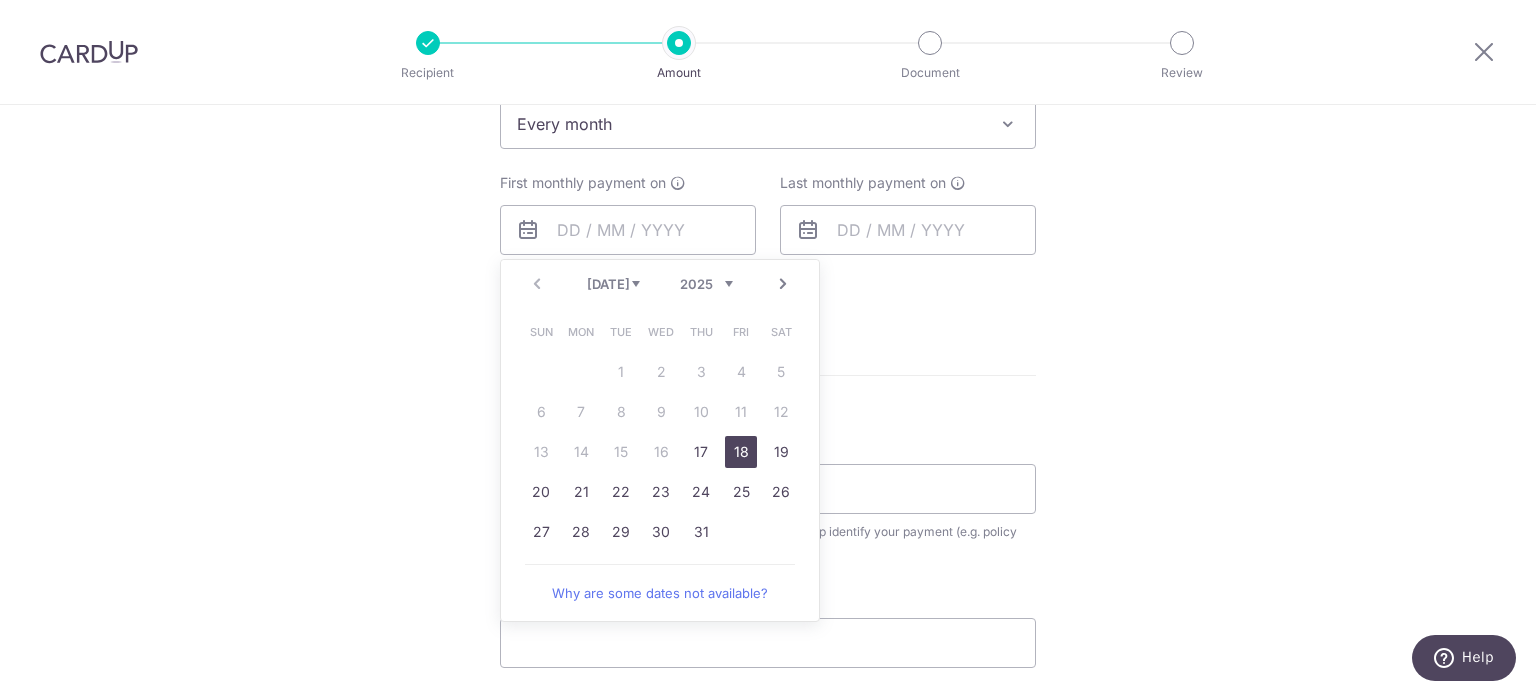 click on "18" at bounding box center (741, 452) 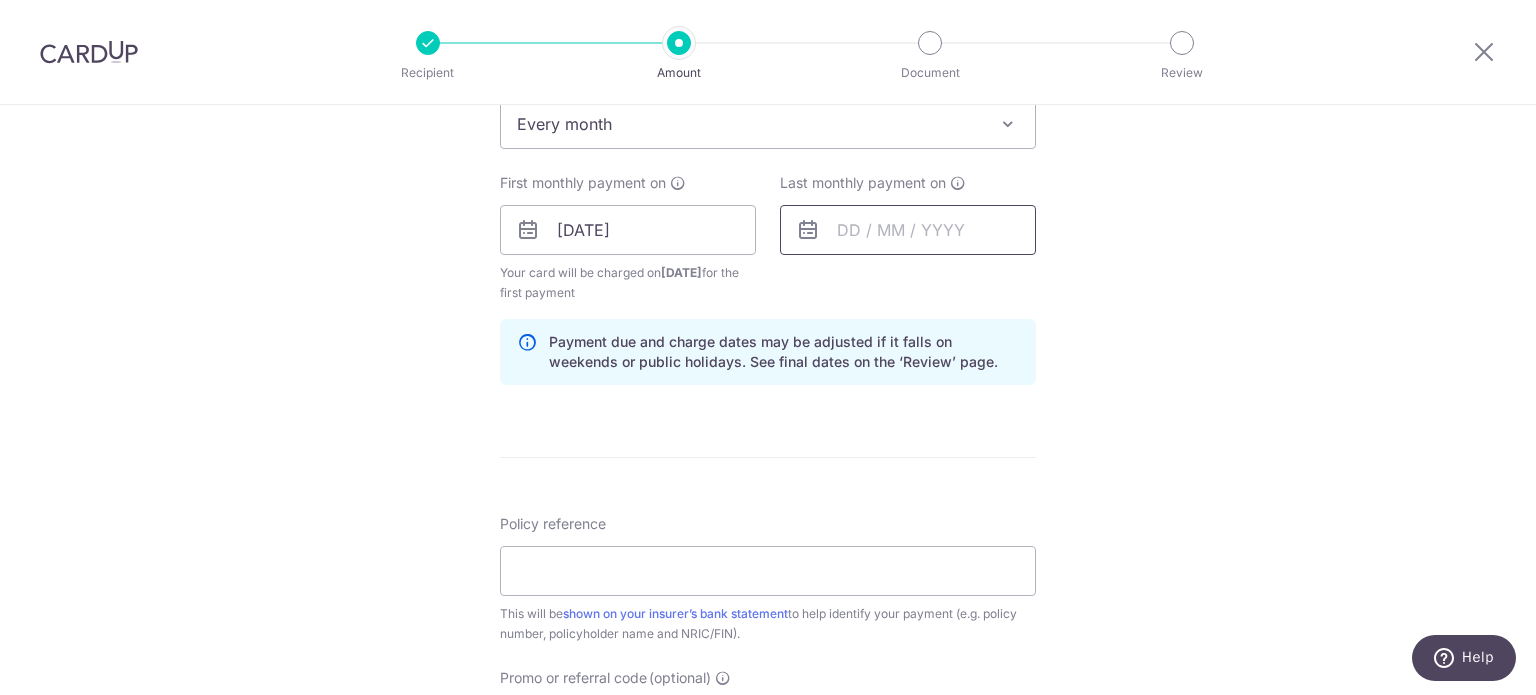 click at bounding box center (908, 230) 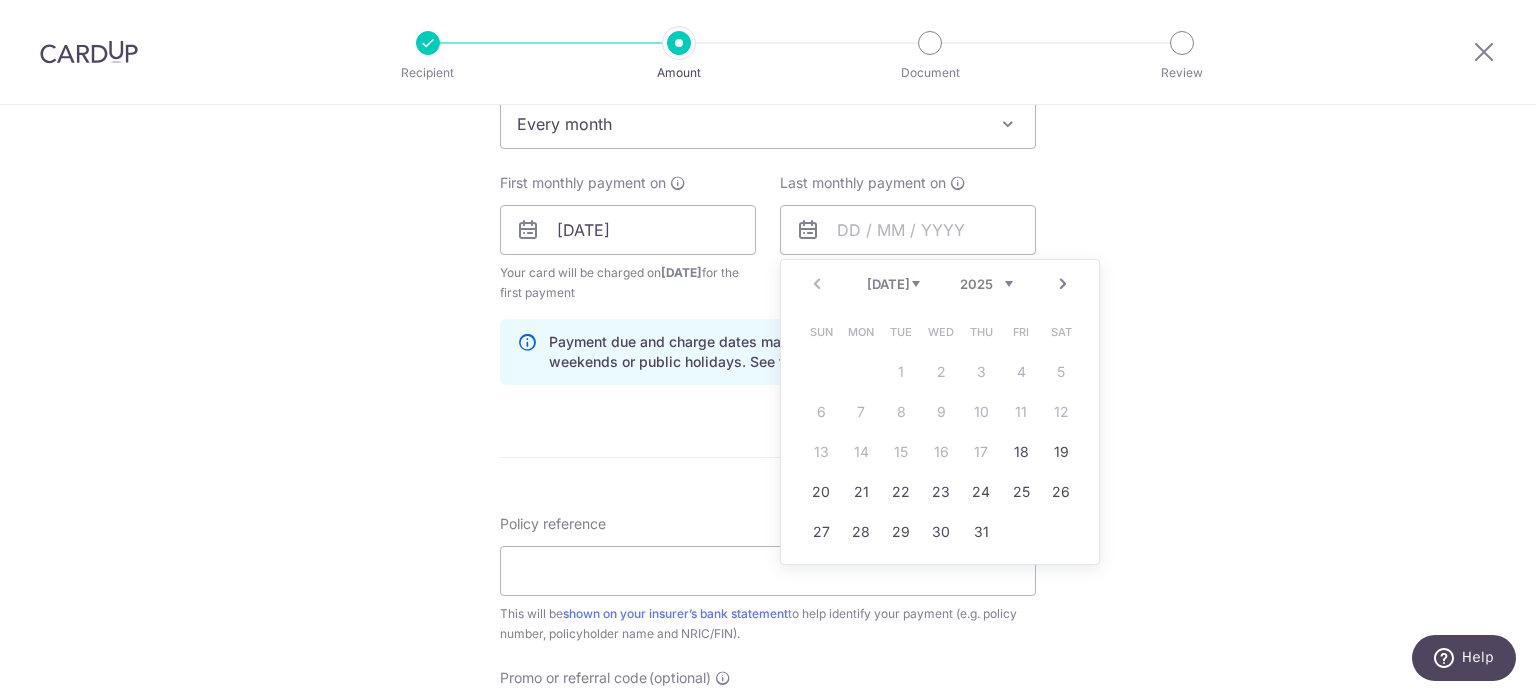 click on "2025 2026 2027 2028 2029 2030 2031 2032 2033 2034 2035" at bounding box center (986, 284) 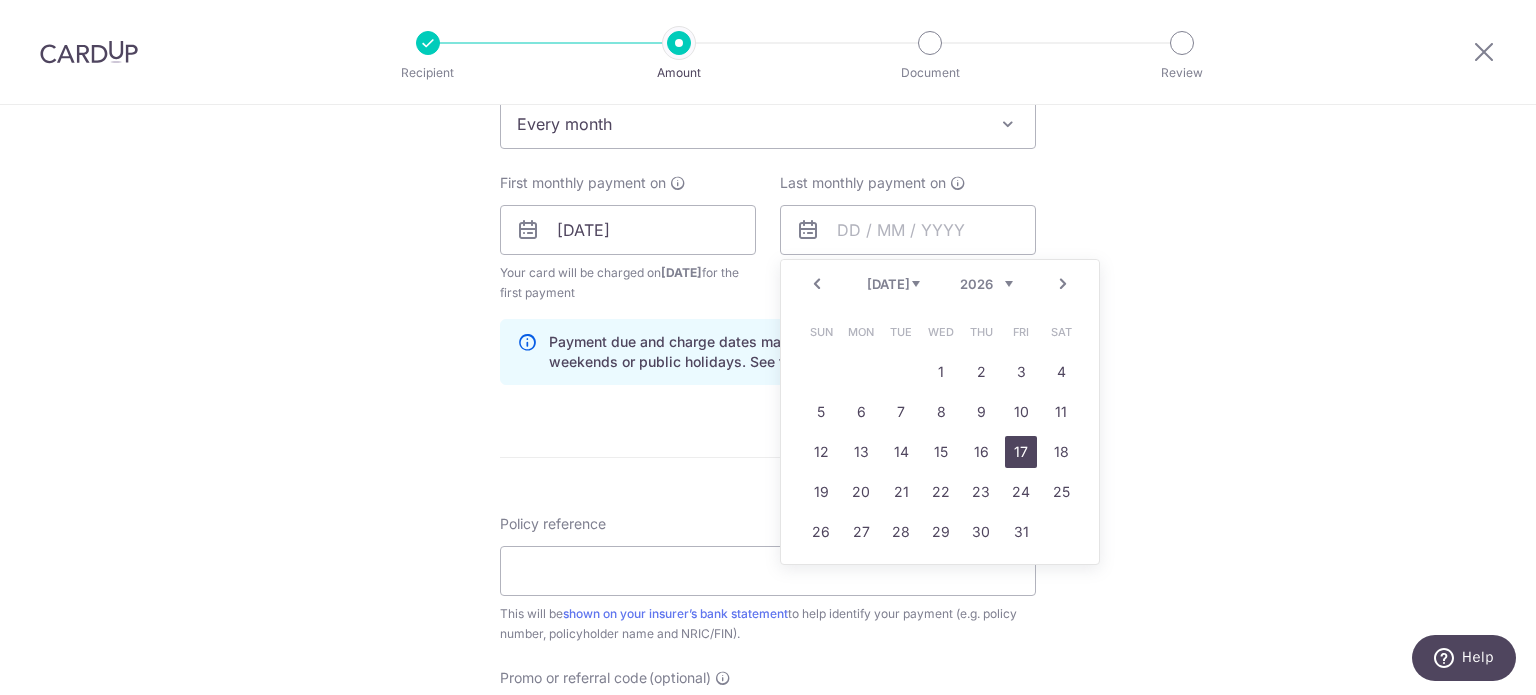 click on "17" at bounding box center (1021, 452) 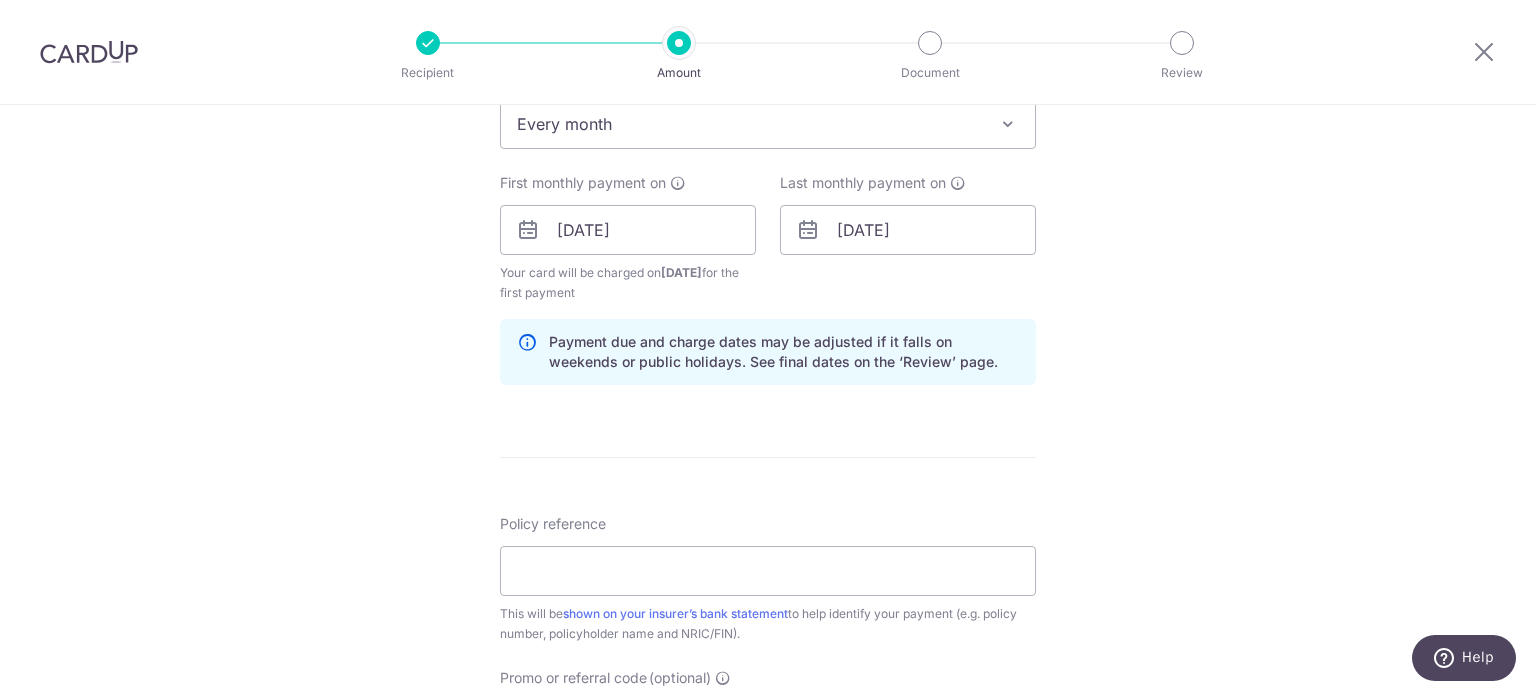 click on "Tell us more about your payment
Enter payment amount
SGD
578.00
578.00
Select Card
**** 4299
Add credit card
Your Cards
**** 0740
**** 6439
**** 4299
Secure 256-bit SSL
Text
New card details
Card" at bounding box center [768, 184] 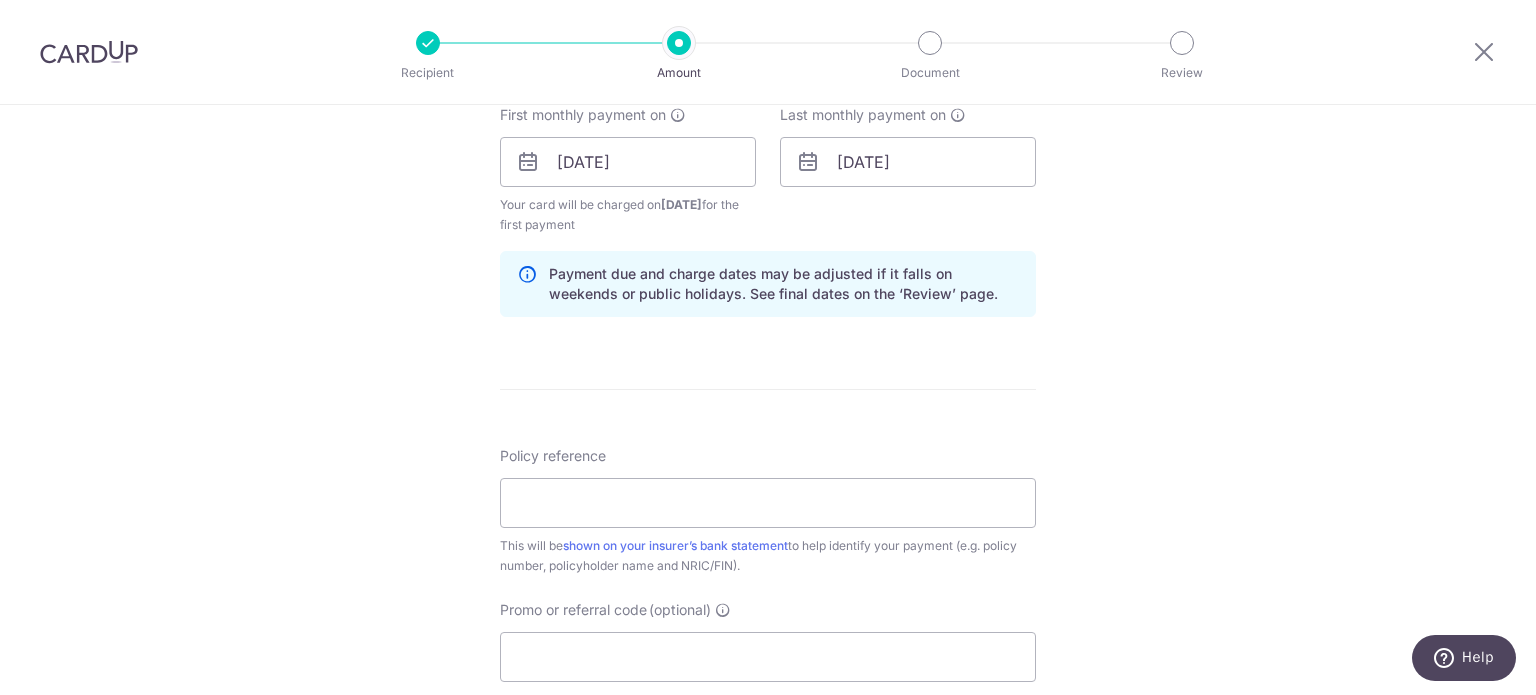 scroll, scrollTop: 1000, scrollLeft: 0, axis: vertical 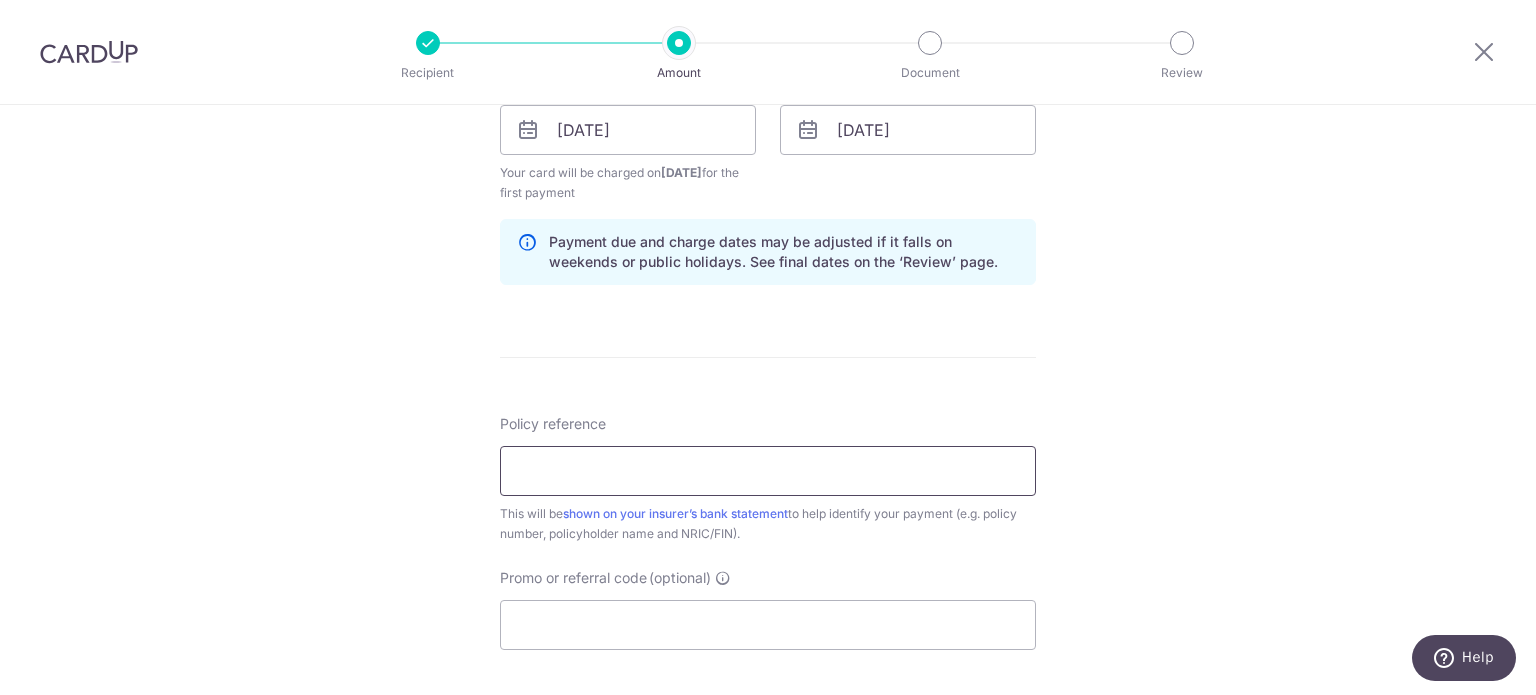 click on "Policy reference" at bounding box center (768, 471) 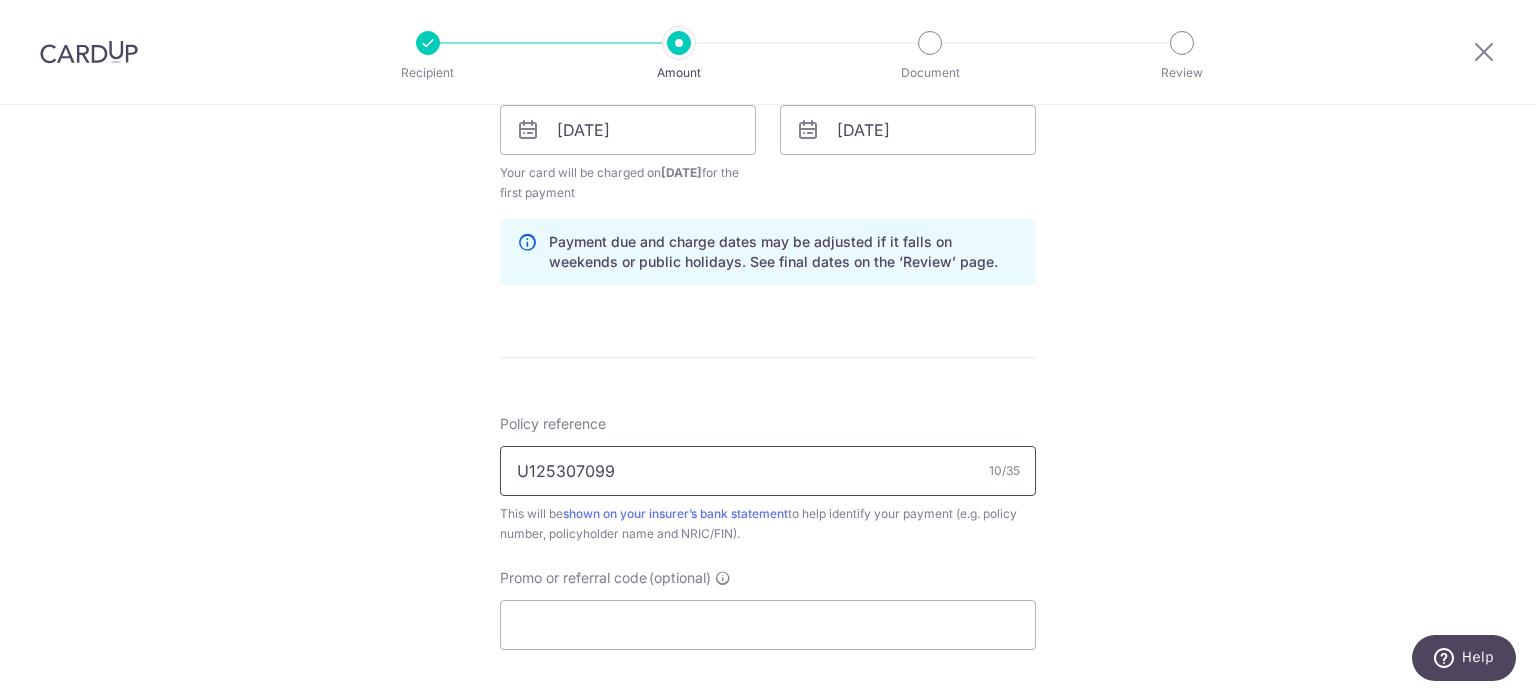 type on "U125307099" 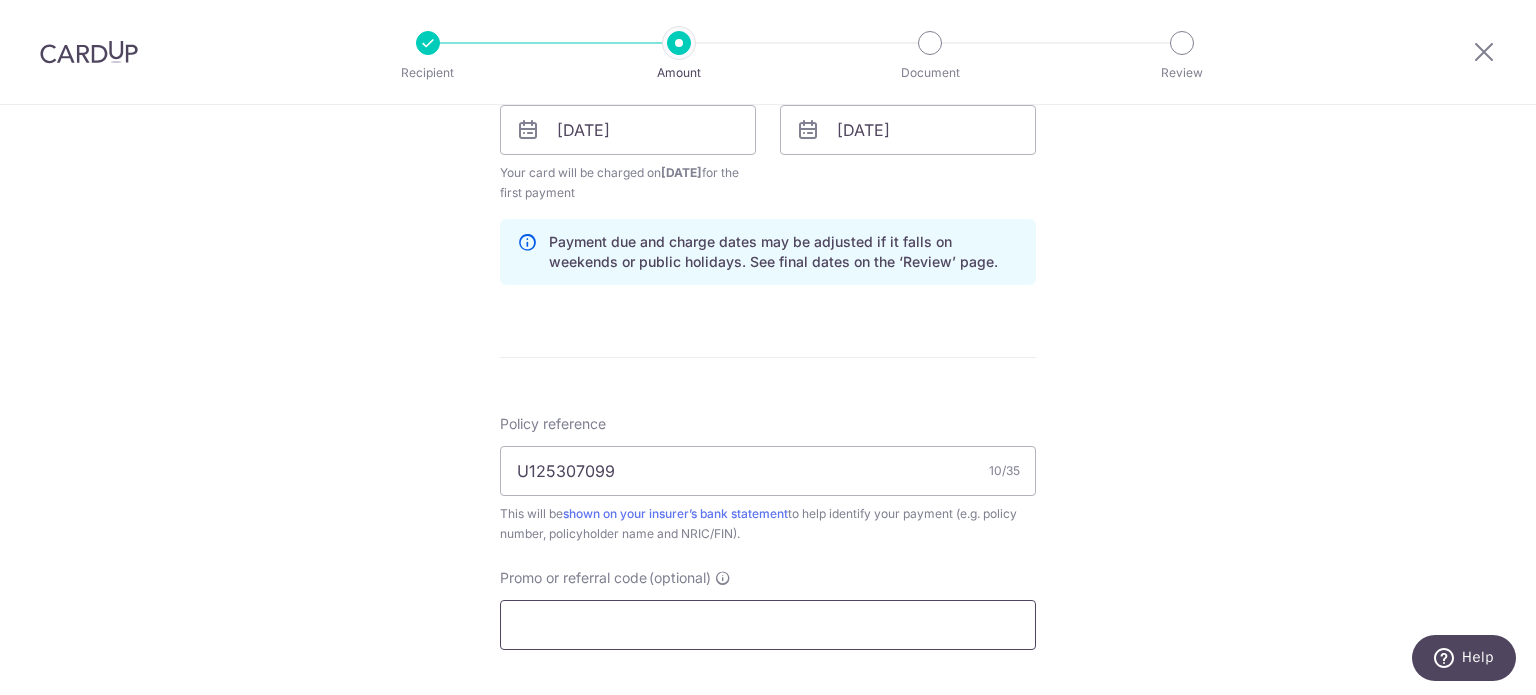 click on "Promo or referral code
(optional)" at bounding box center (768, 625) 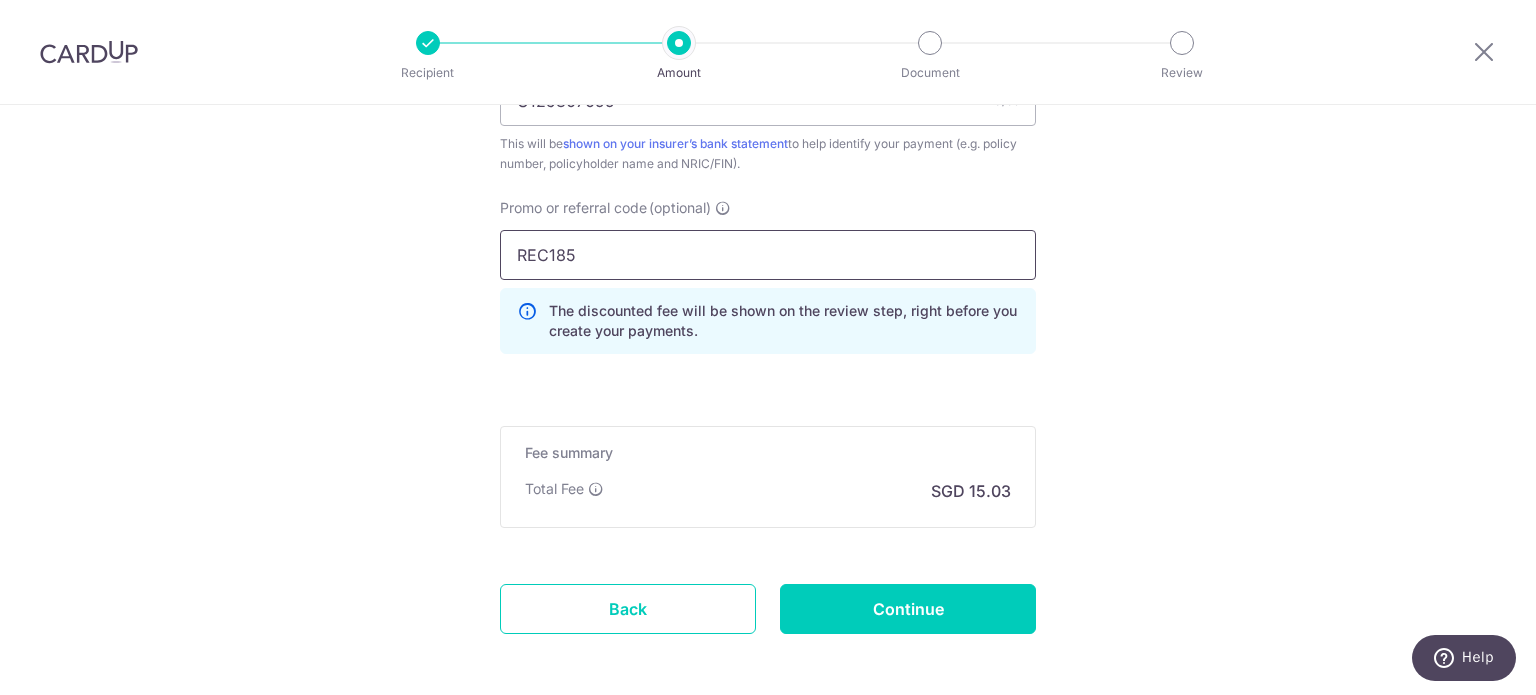 scroll, scrollTop: 1400, scrollLeft: 0, axis: vertical 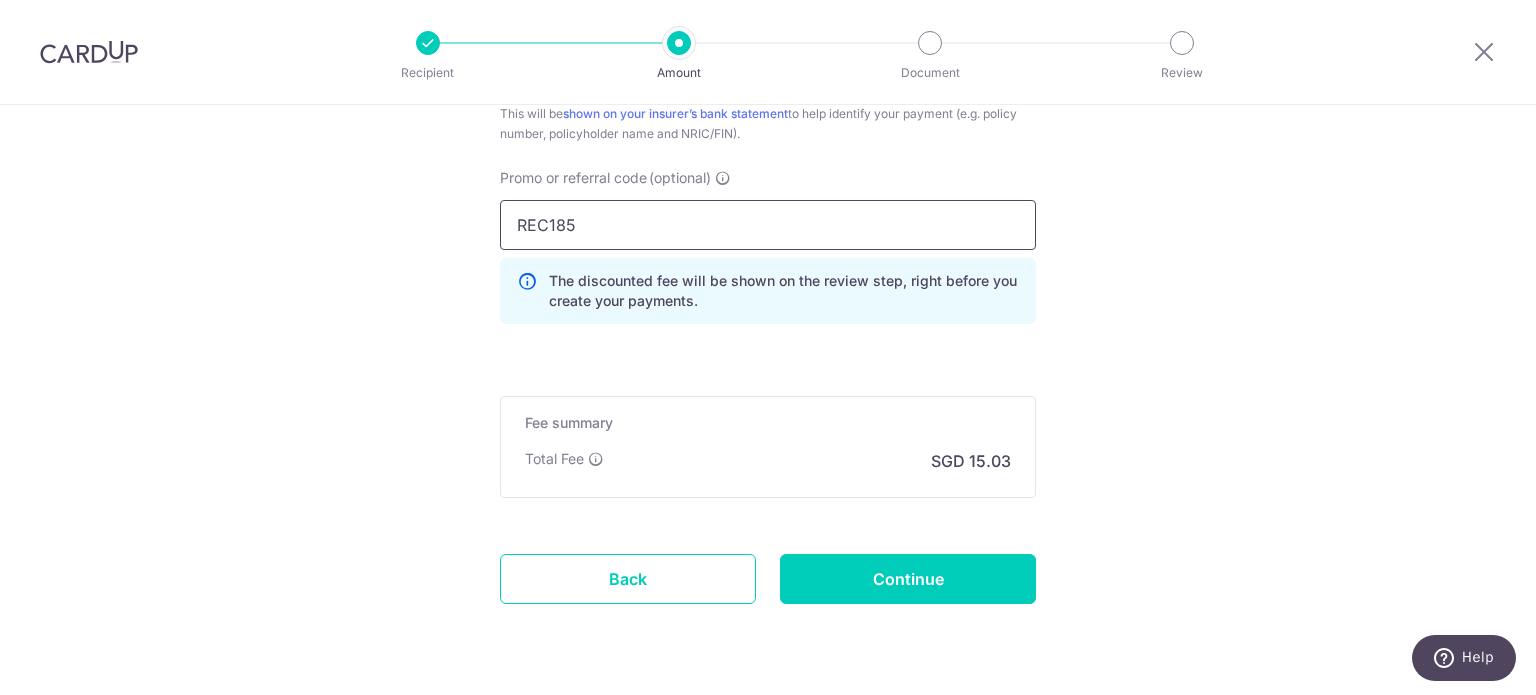 type on "REC185" 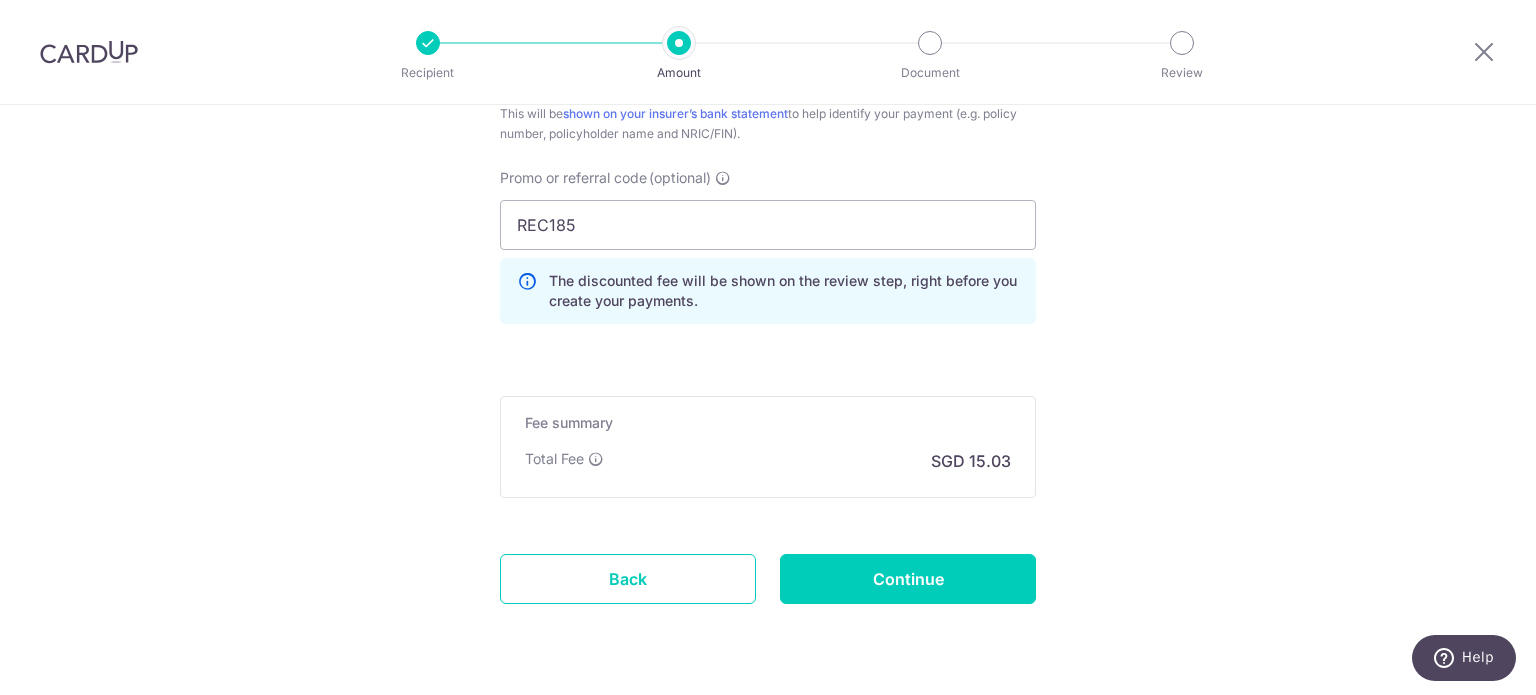 click on "Fee summary
Base fee
Extend fee
Next-day fee
Total Fee
SGD 15.03" at bounding box center [768, 447] 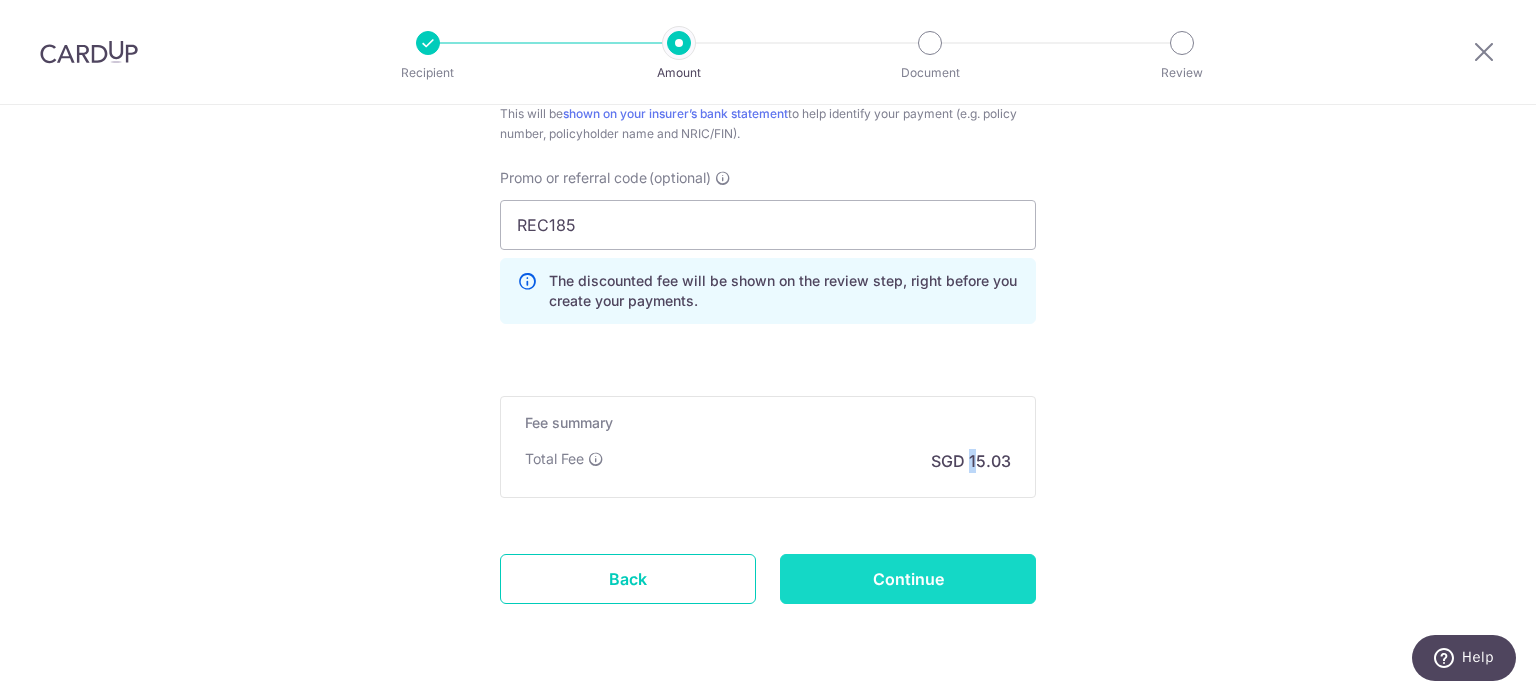 click on "Continue" at bounding box center (908, 579) 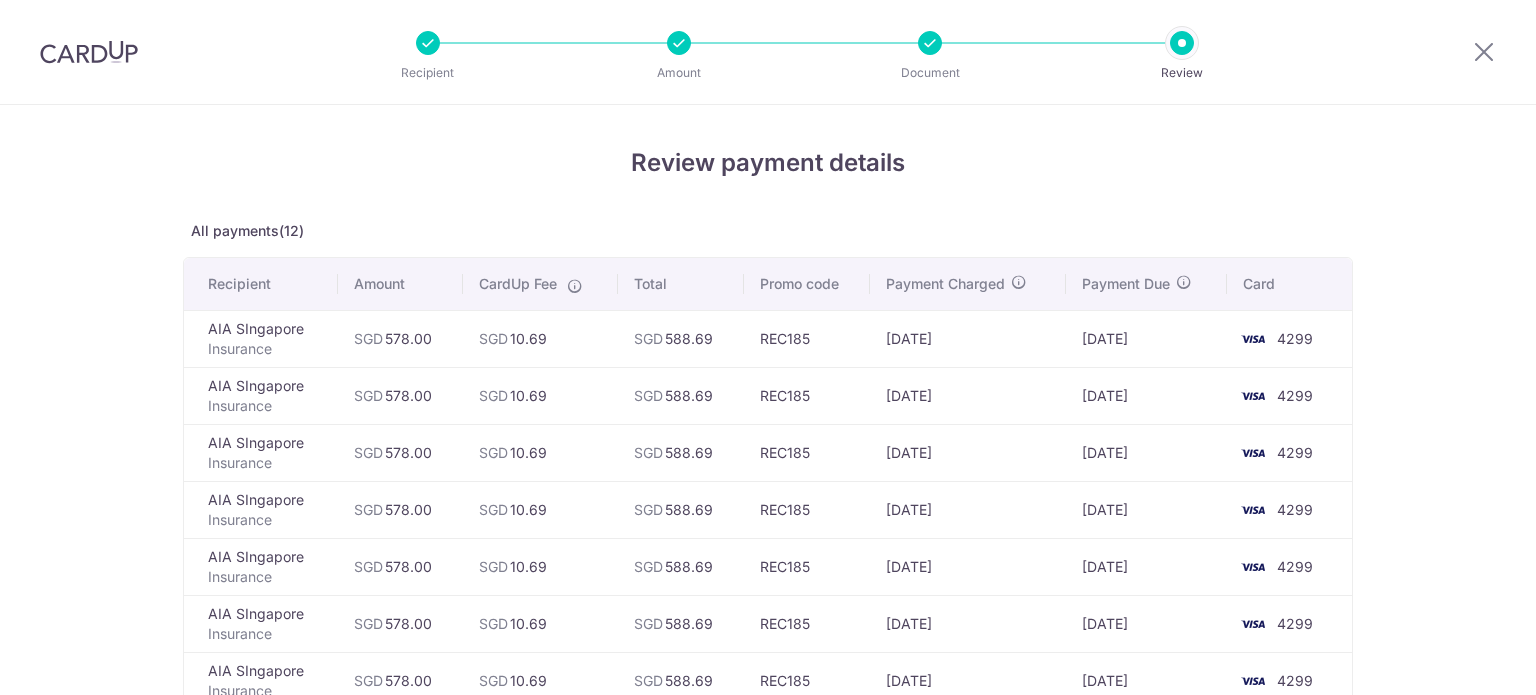 scroll, scrollTop: 0, scrollLeft: 0, axis: both 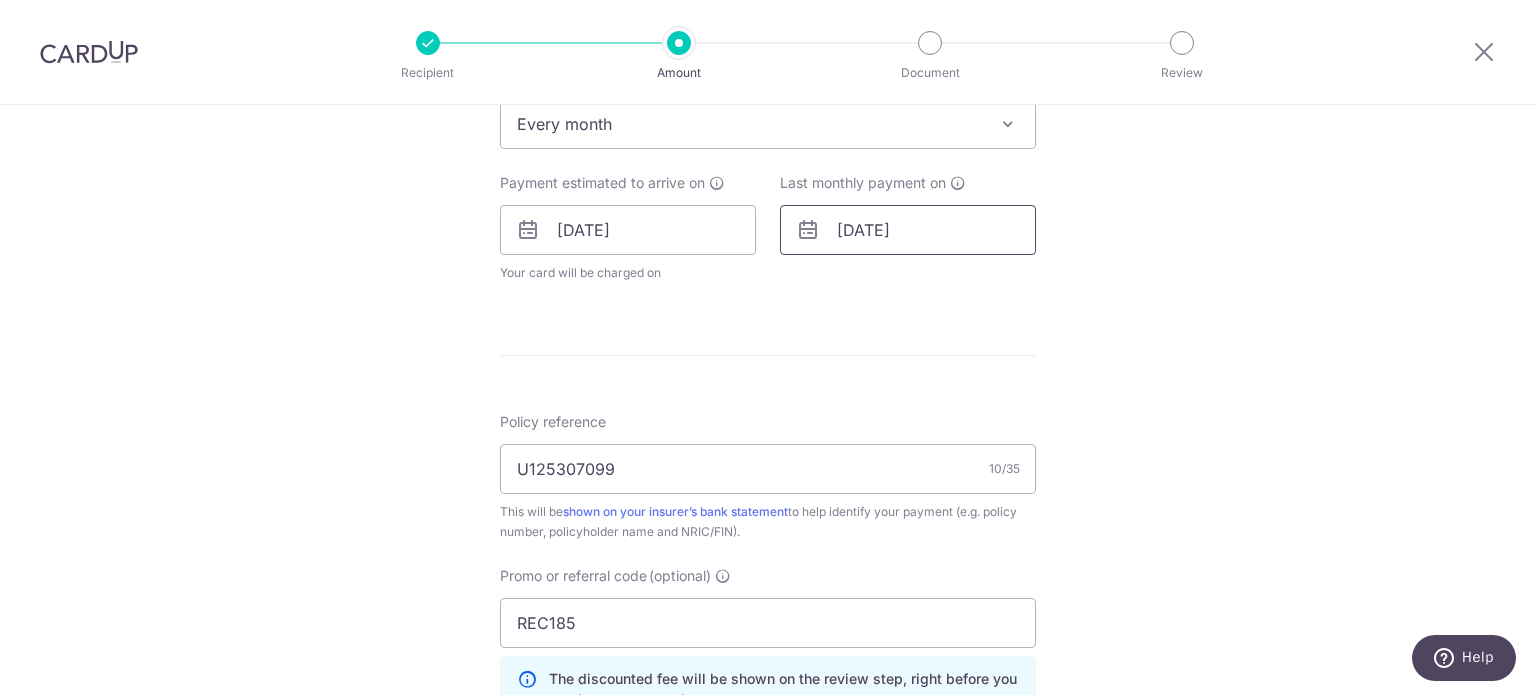 click on "17/07/2026" at bounding box center (908, 230) 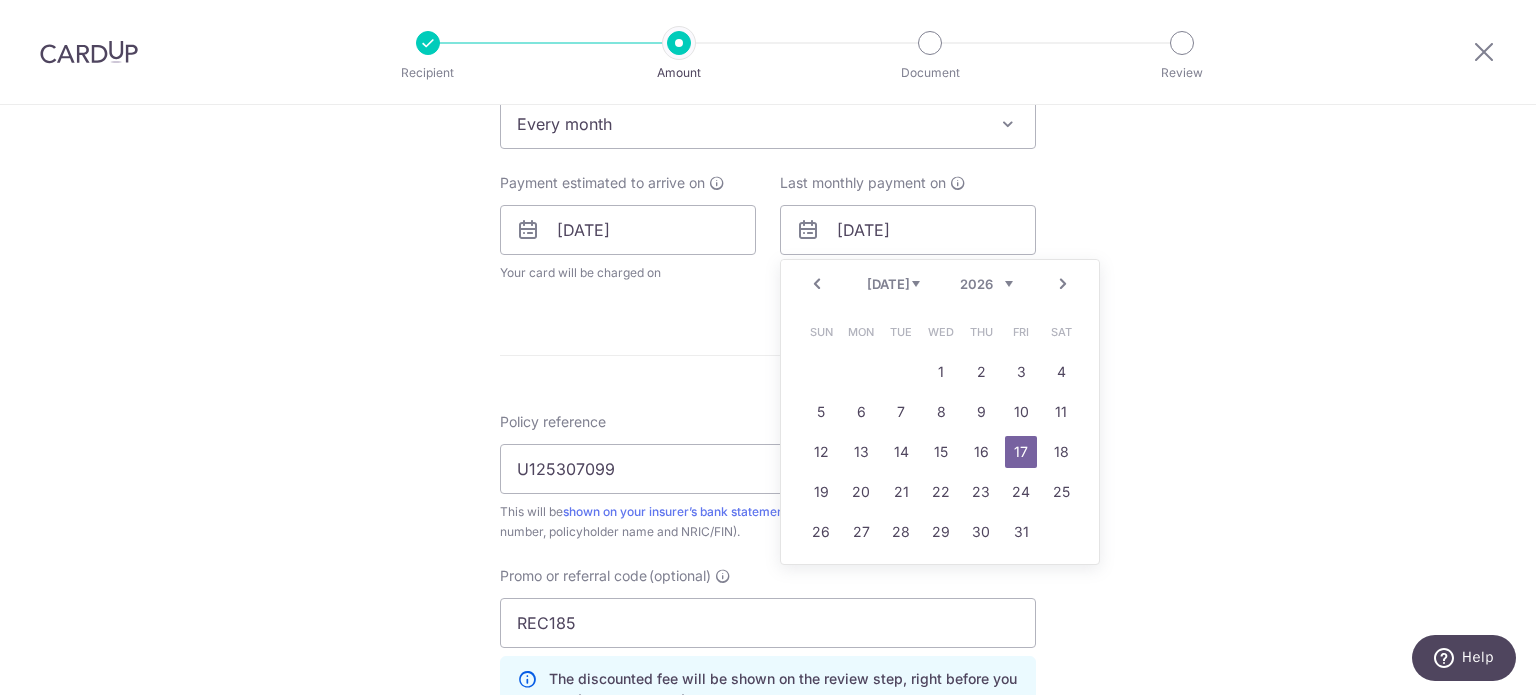 drag, startPoint x: 880, startPoint y: 276, endPoint x: 850, endPoint y: 282, distance: 30.594116 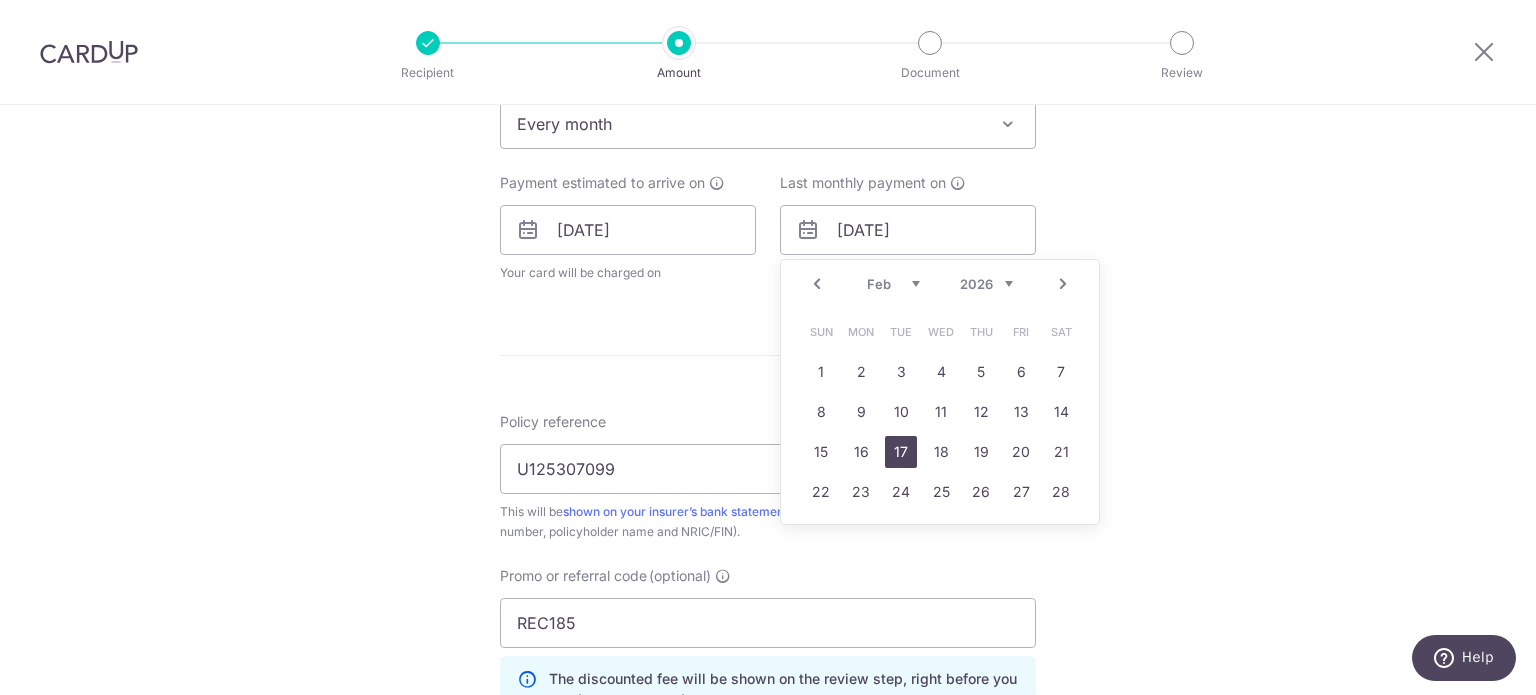 click on "17" at bounding box center (901, 452) 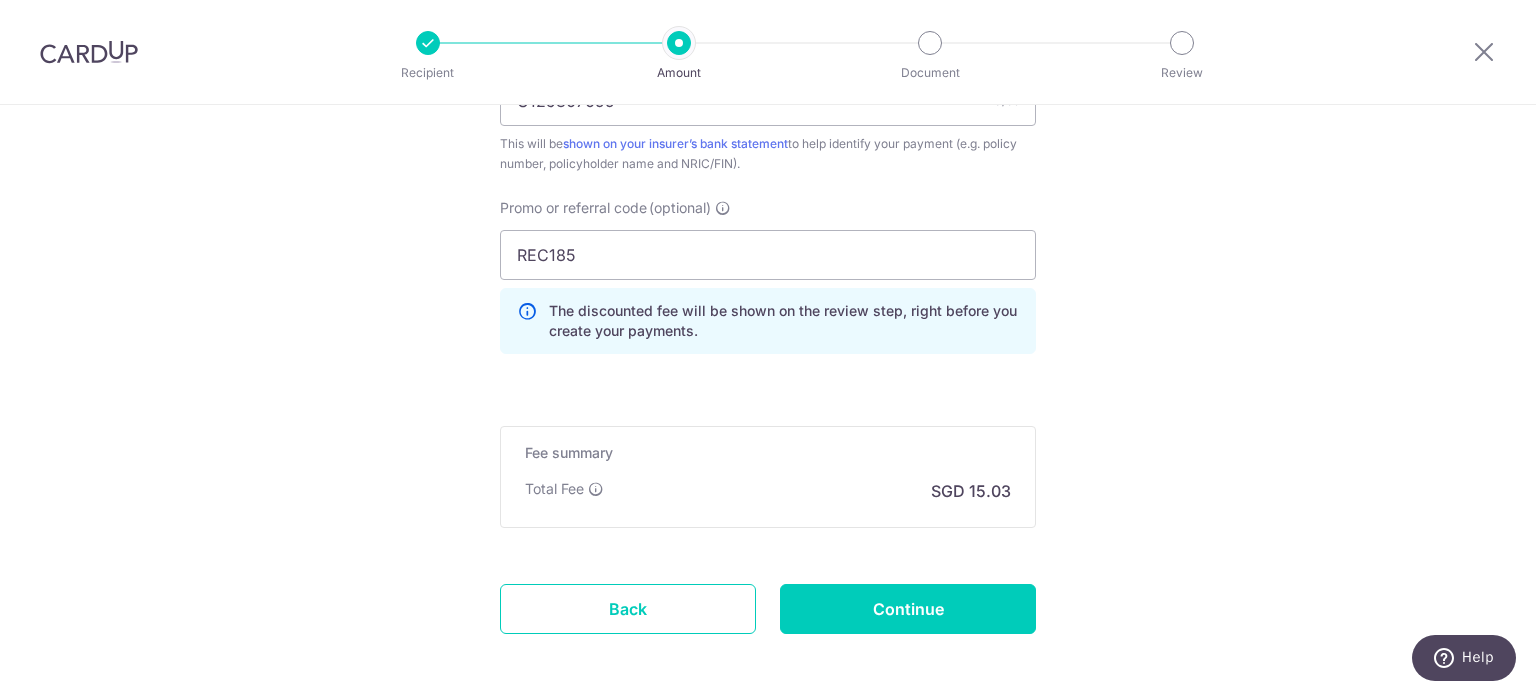 scroll, scrollTop: 1400, scrollLeft: 0, axis: vertical 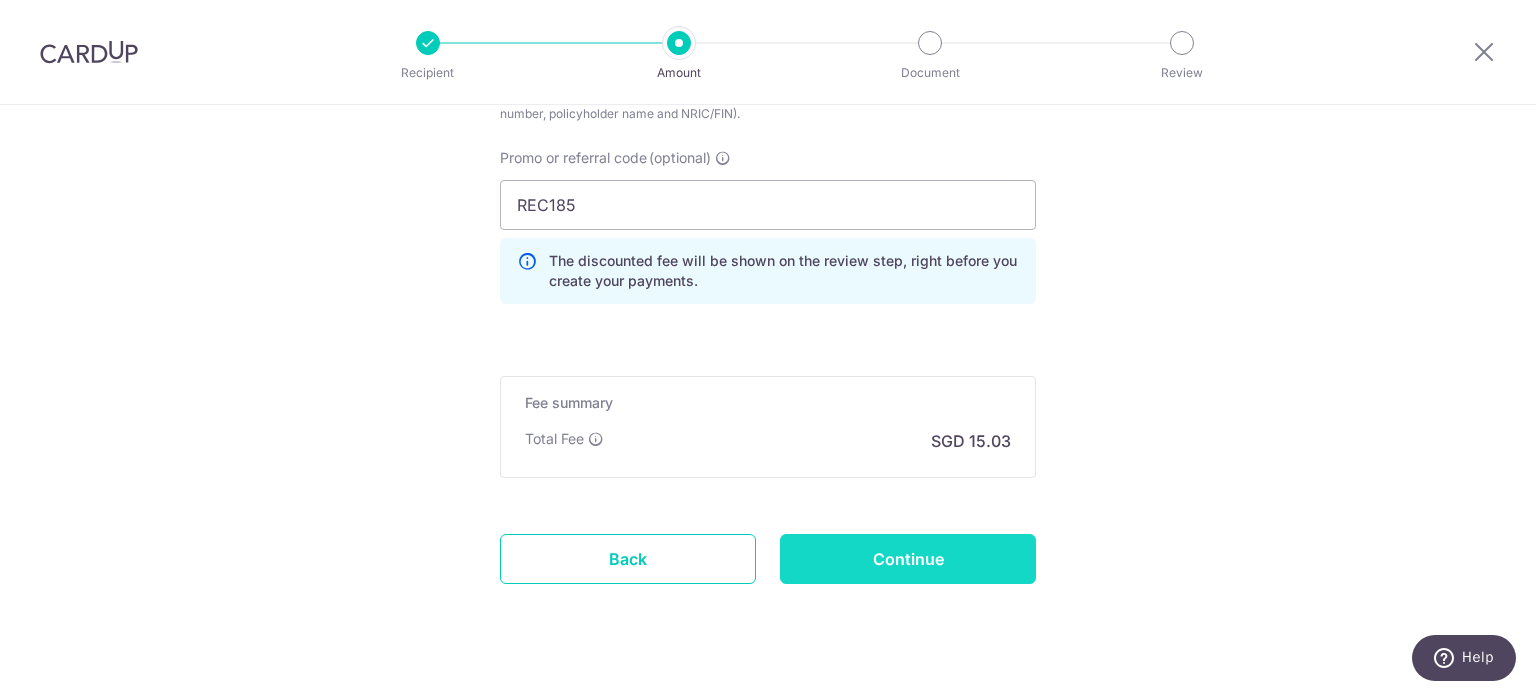 click on "Continue" at bounding box center (908, 559) 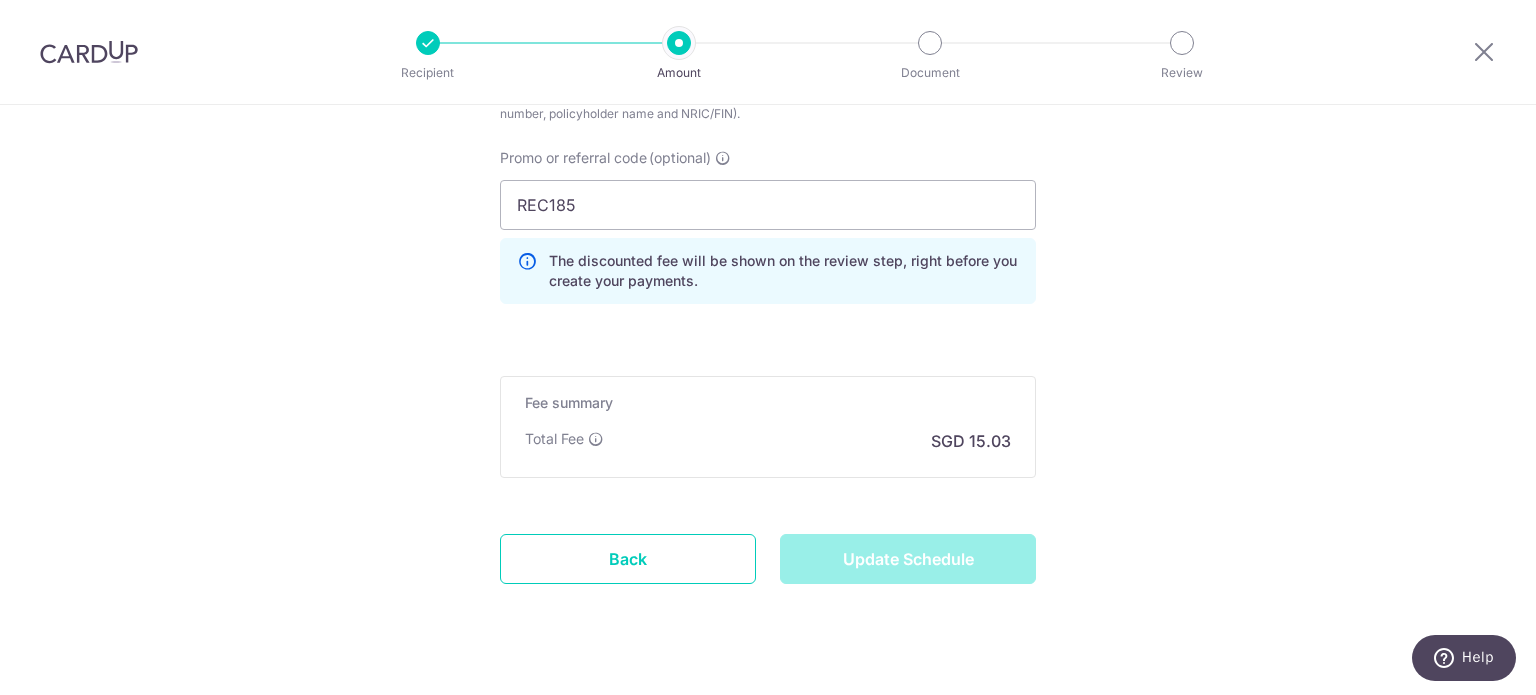 type on "Update Schedule" 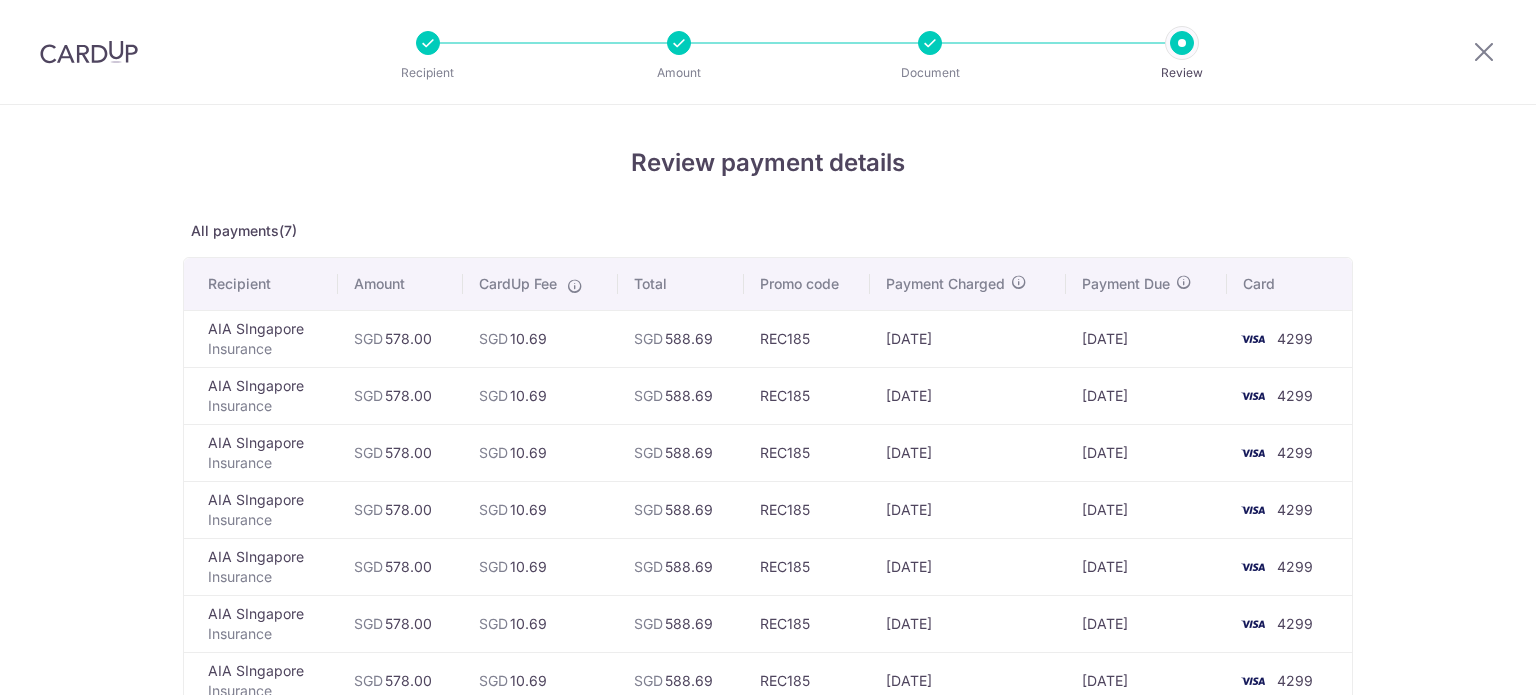 scroll, scrollTop: 0, scrollLeft: 0, axis: both 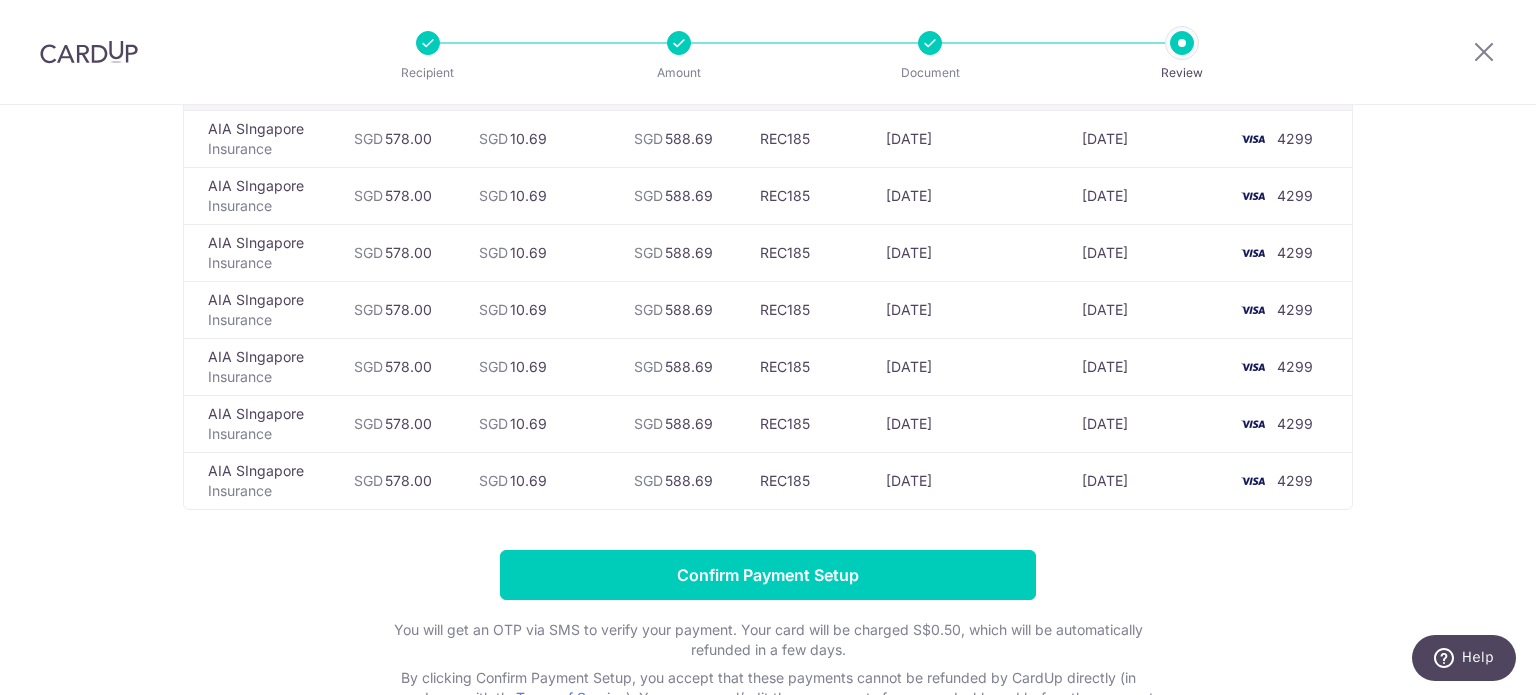 click at bounding box center (1253, 481) 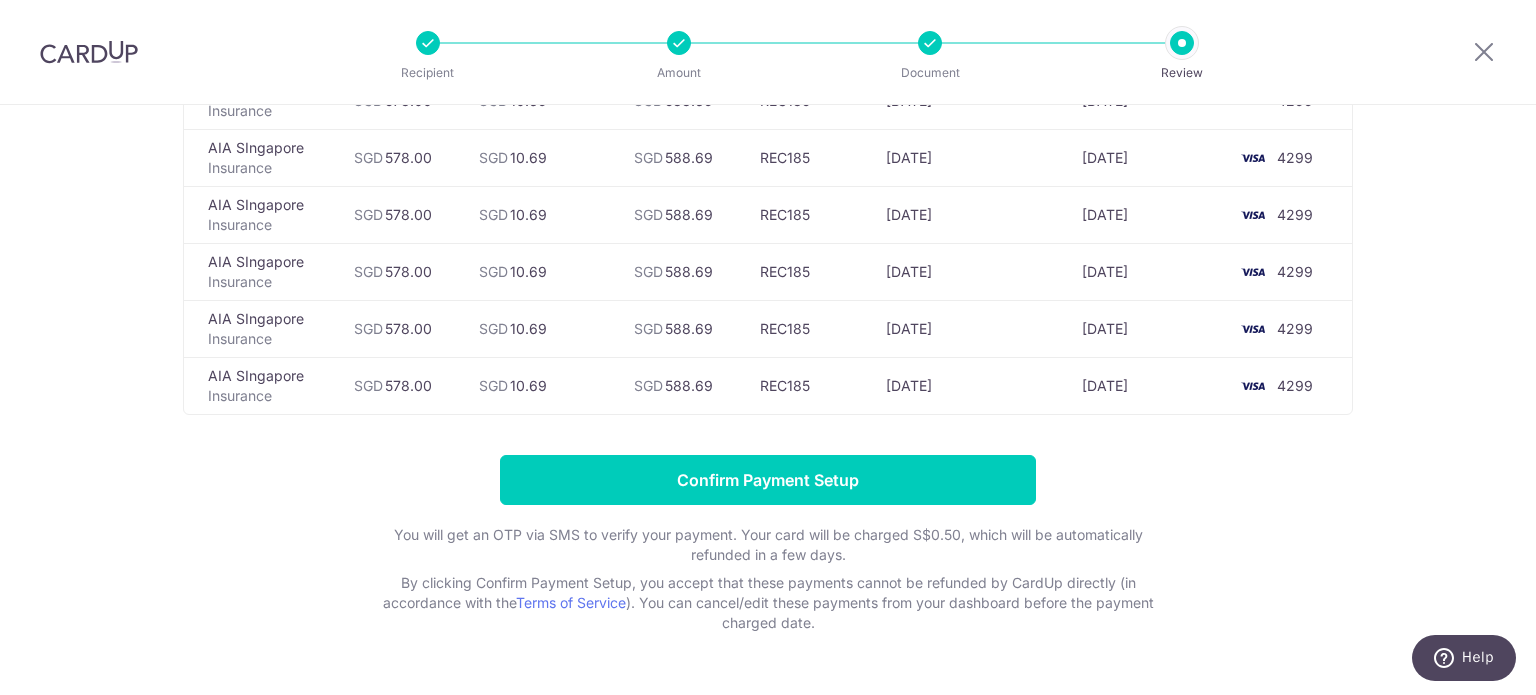 scroll, scrollTop: 300, scrollLeft: 0, axis: vertical 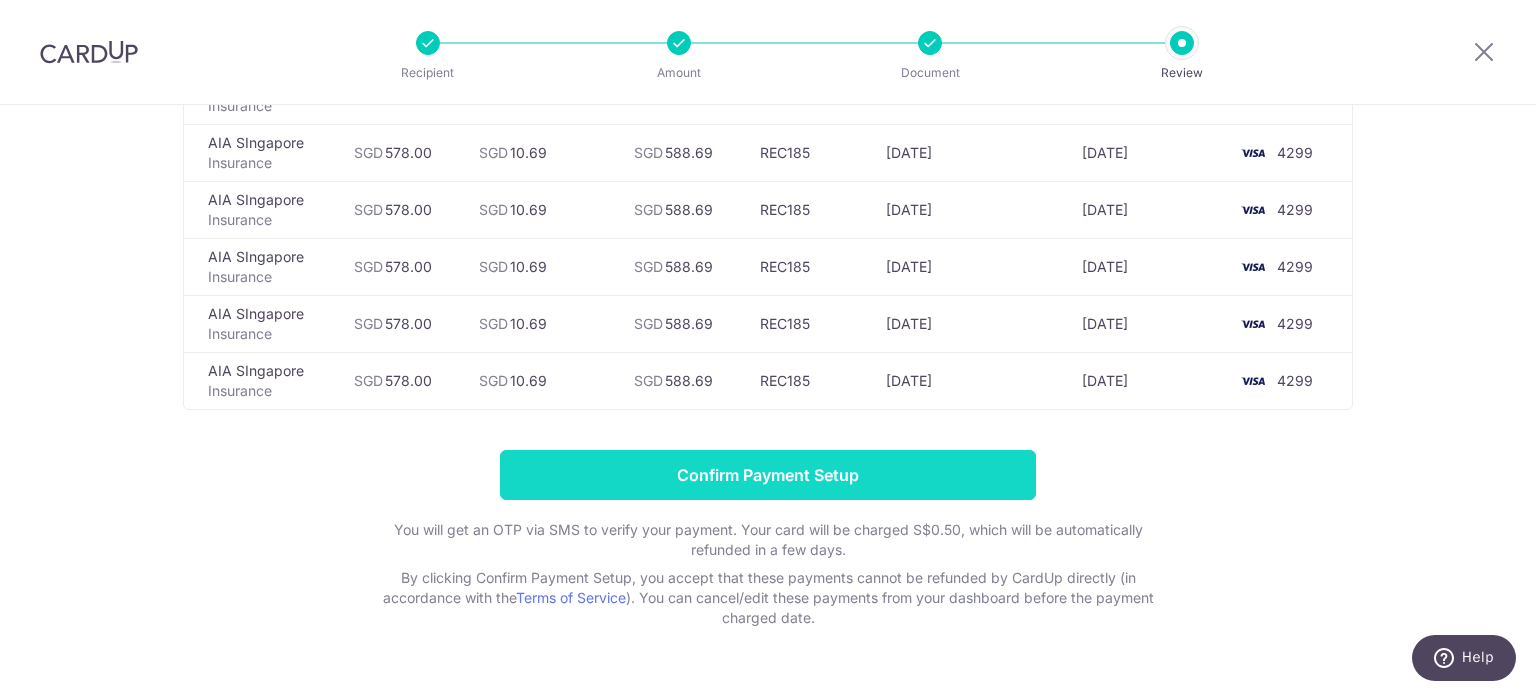 click on "Confirm Payment Setup" at bounding box center (768, 475) 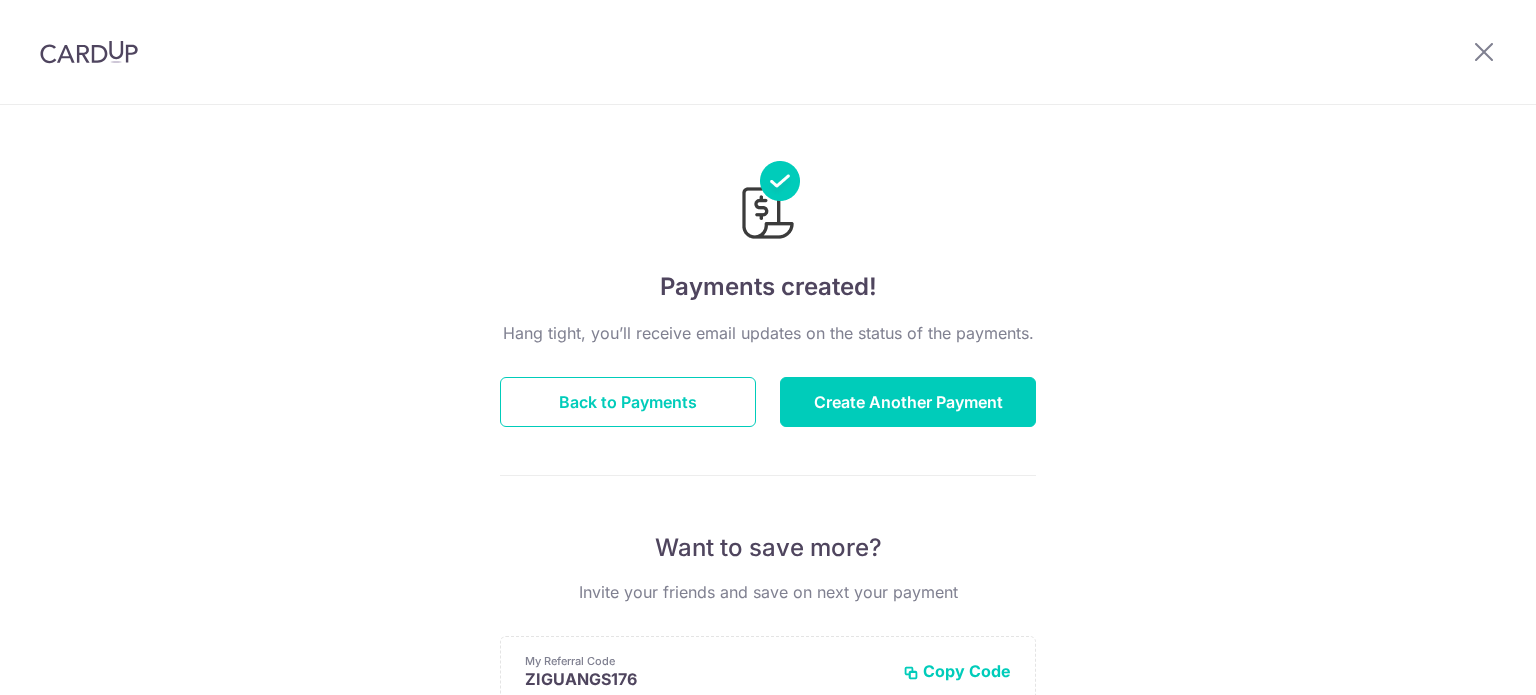 scroll, scrollTop: 0, scrollLeft: 0, axis: both 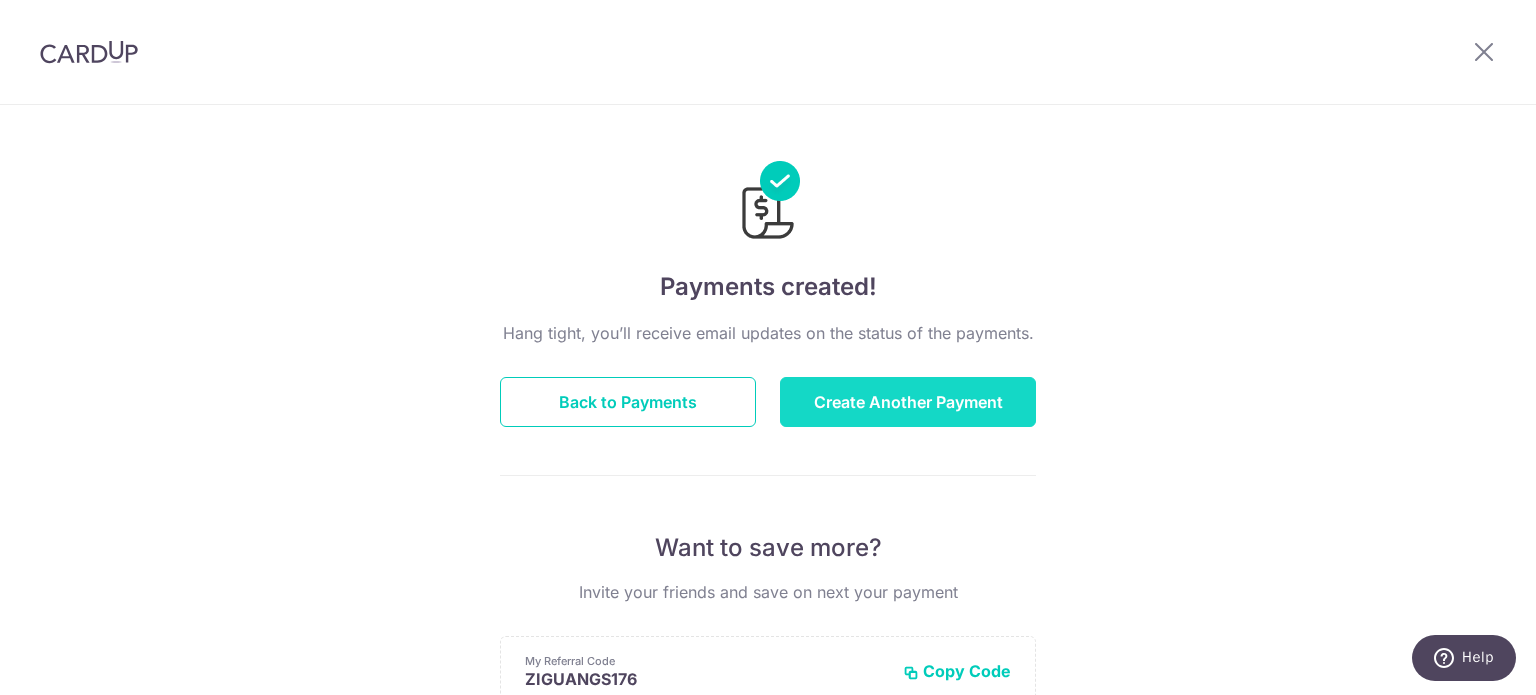 click on "Create Another Payment" at bounding box center [908, 402] 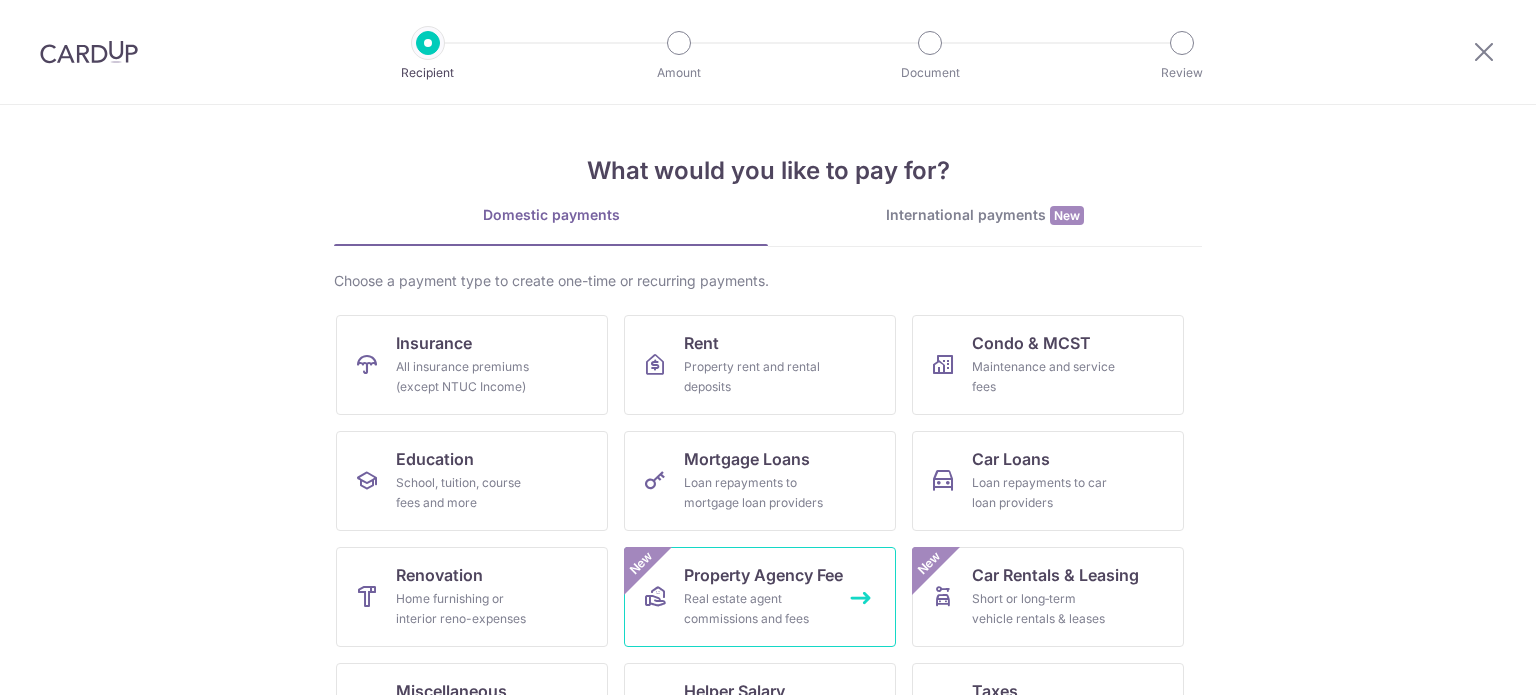 scroll, scrollTop: 0, scrollLeft: 0, axis: both 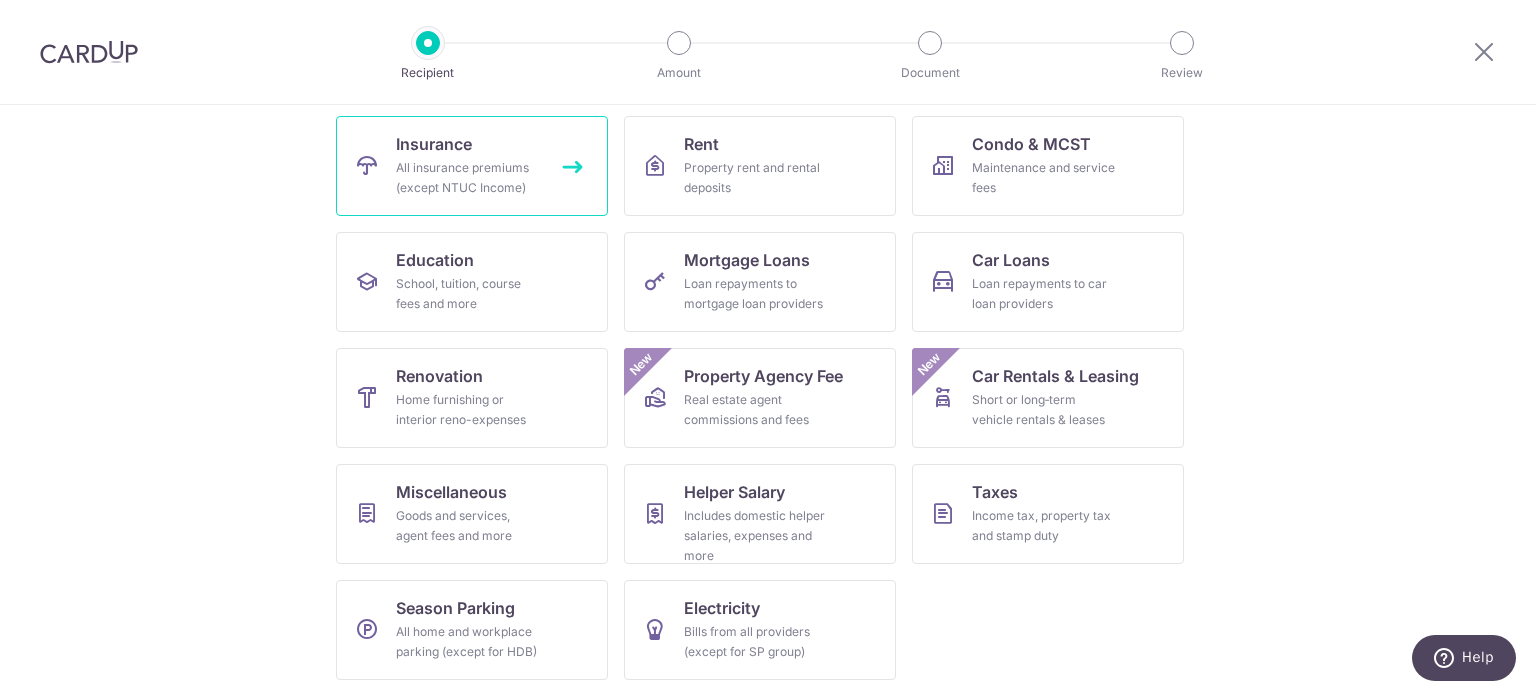 click on "Insurance All insurance premiums (except NTUC Income)" at bounding box center [472, 166] 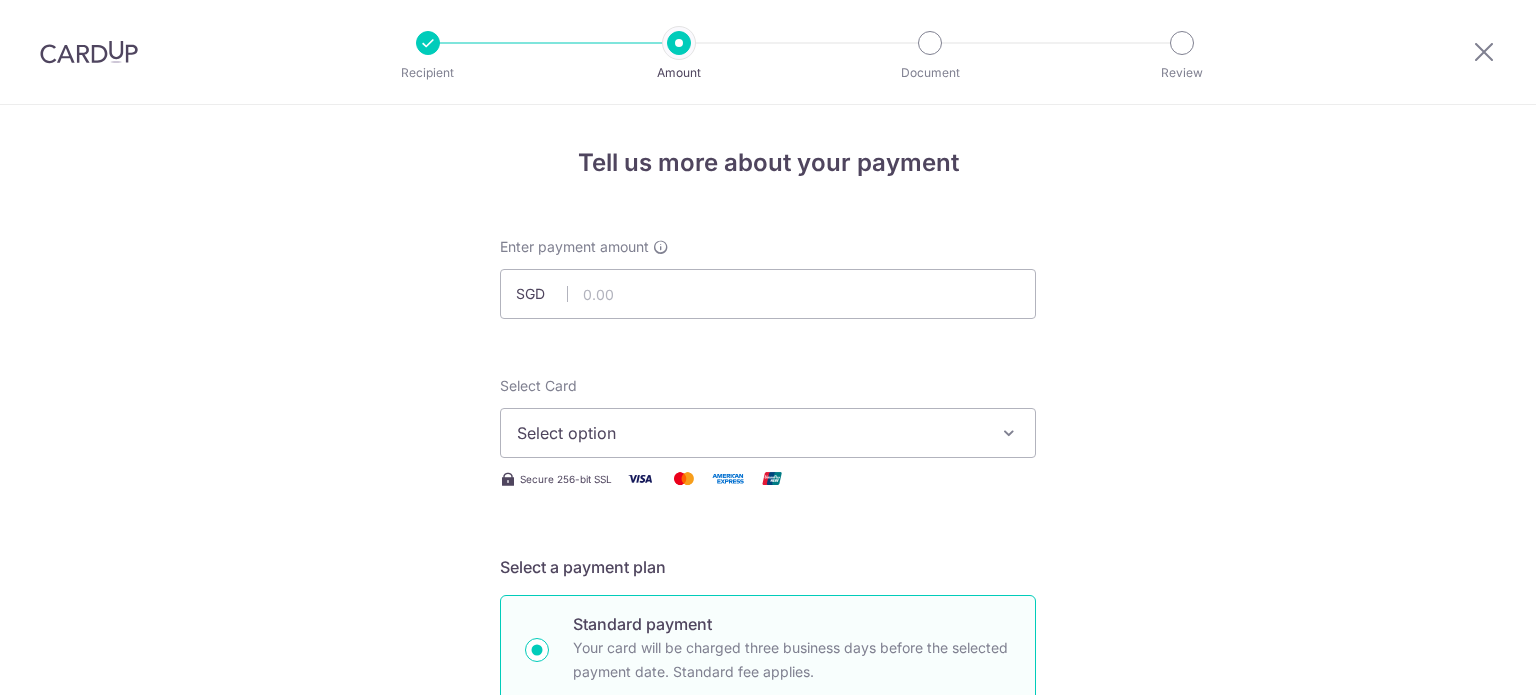 scroll, scrollTop: 0, scrollLeft: 0, axis: both 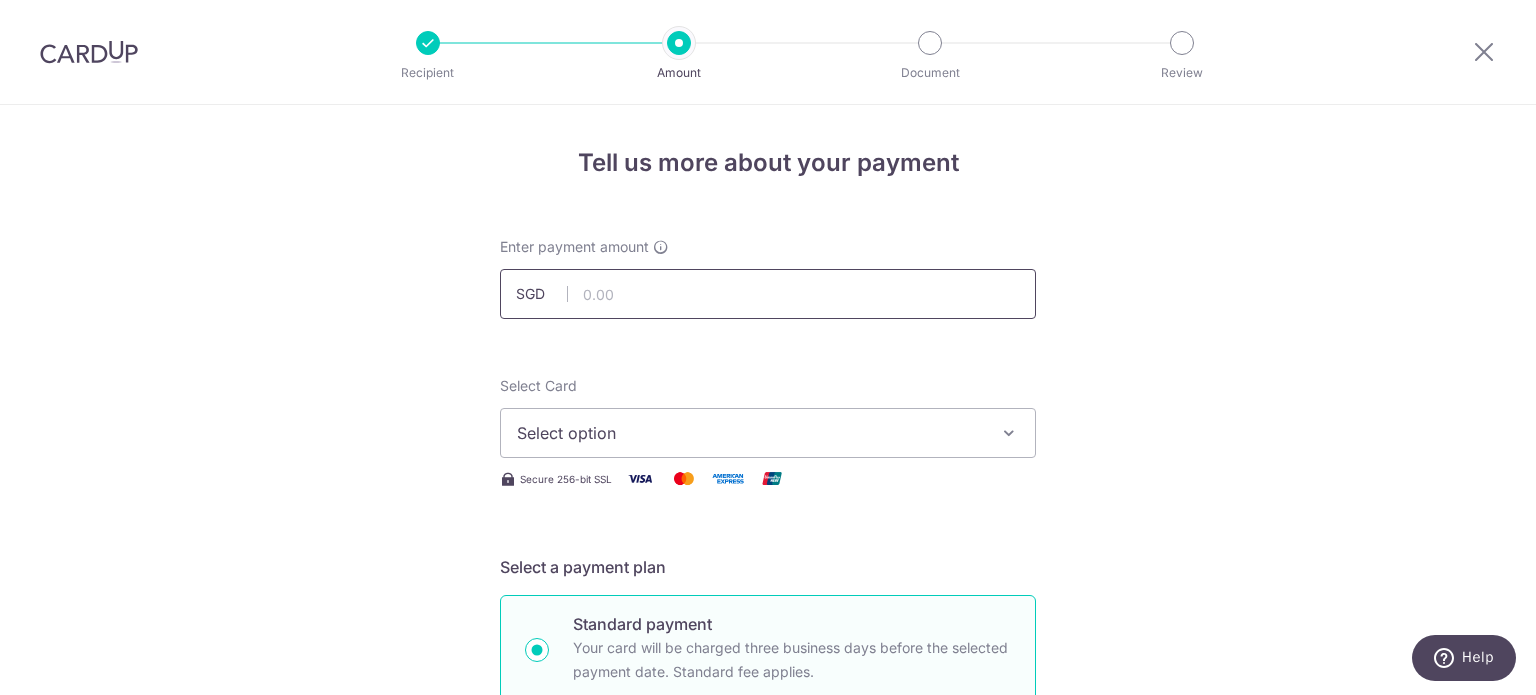 click at bounding box center [768, 294] 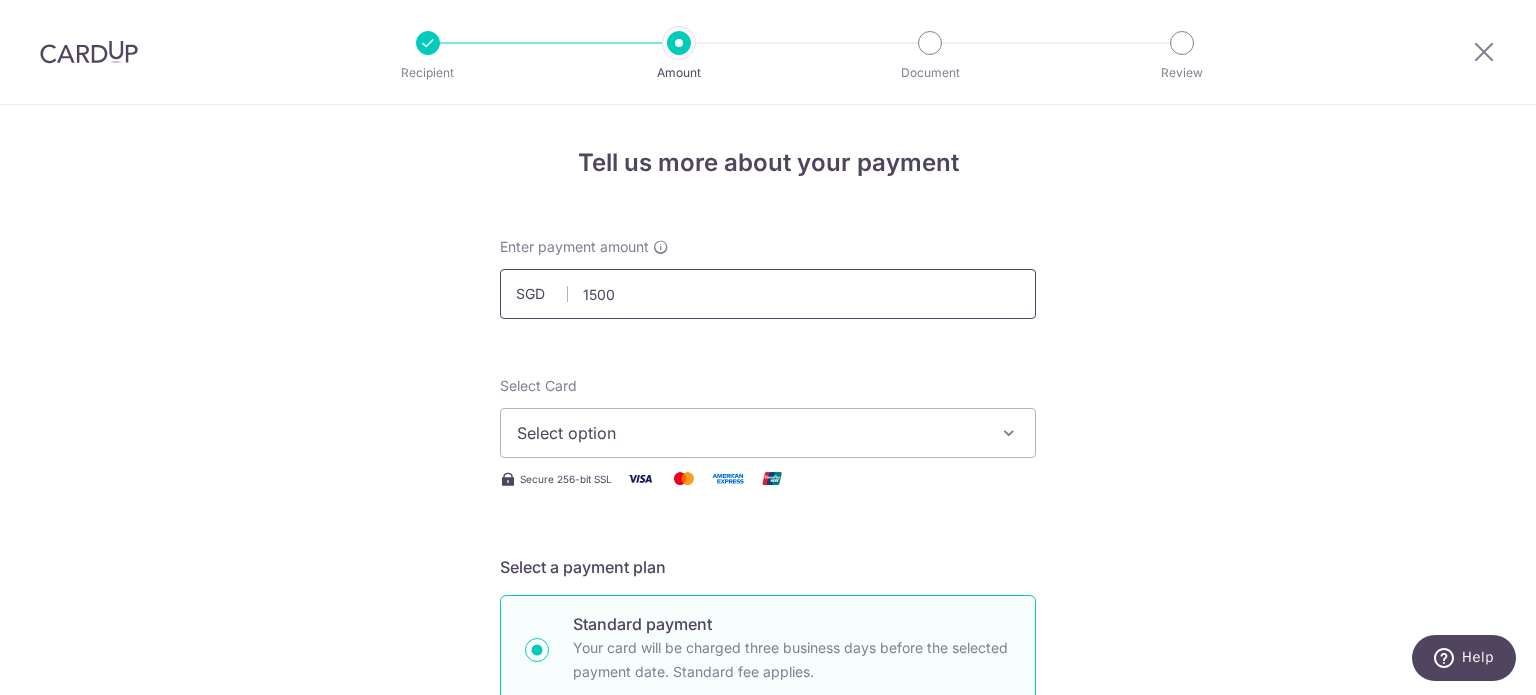 type on "1,500.00" 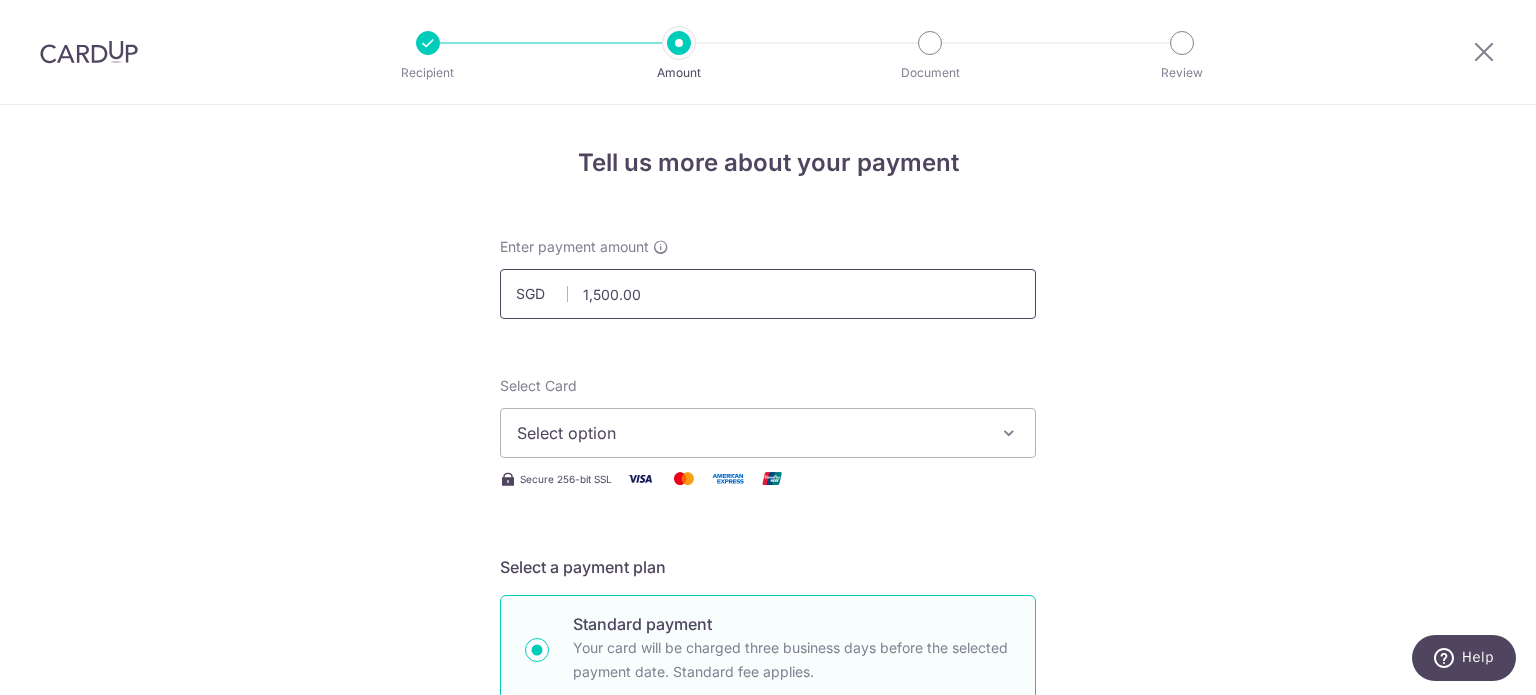type 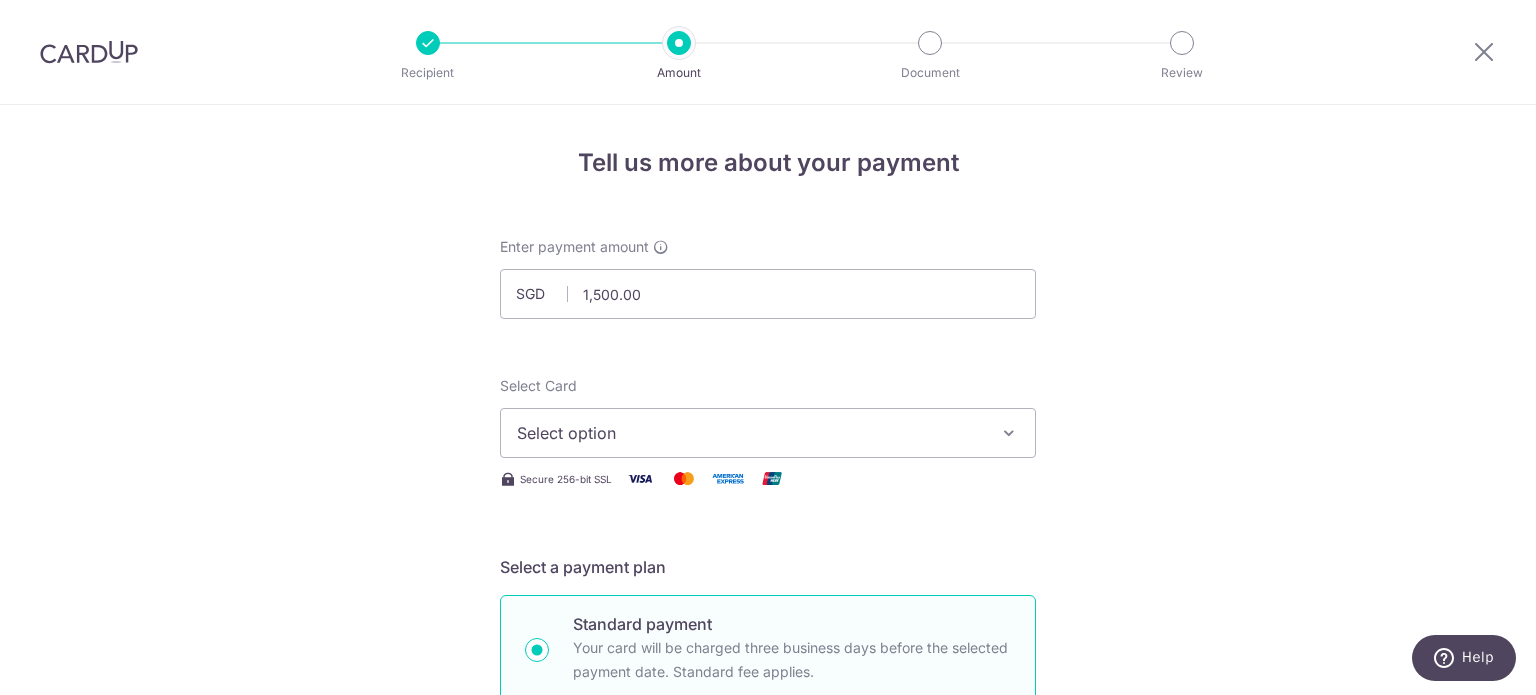 click on "Select option" at bounding box center [750, 433] 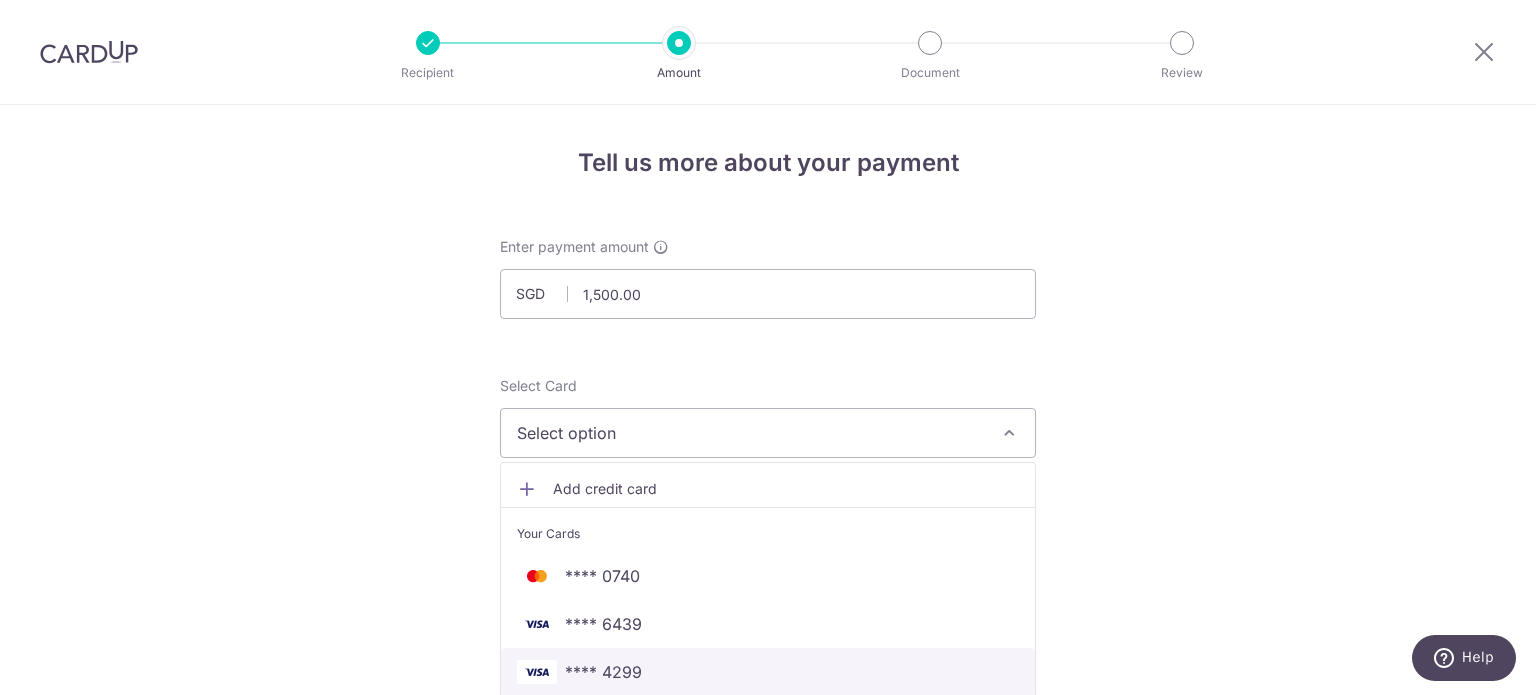 drag, startPoint x: 645, startPoint y: 664, endPoint x: 609, endPoint y: 578, distance: 93.230896 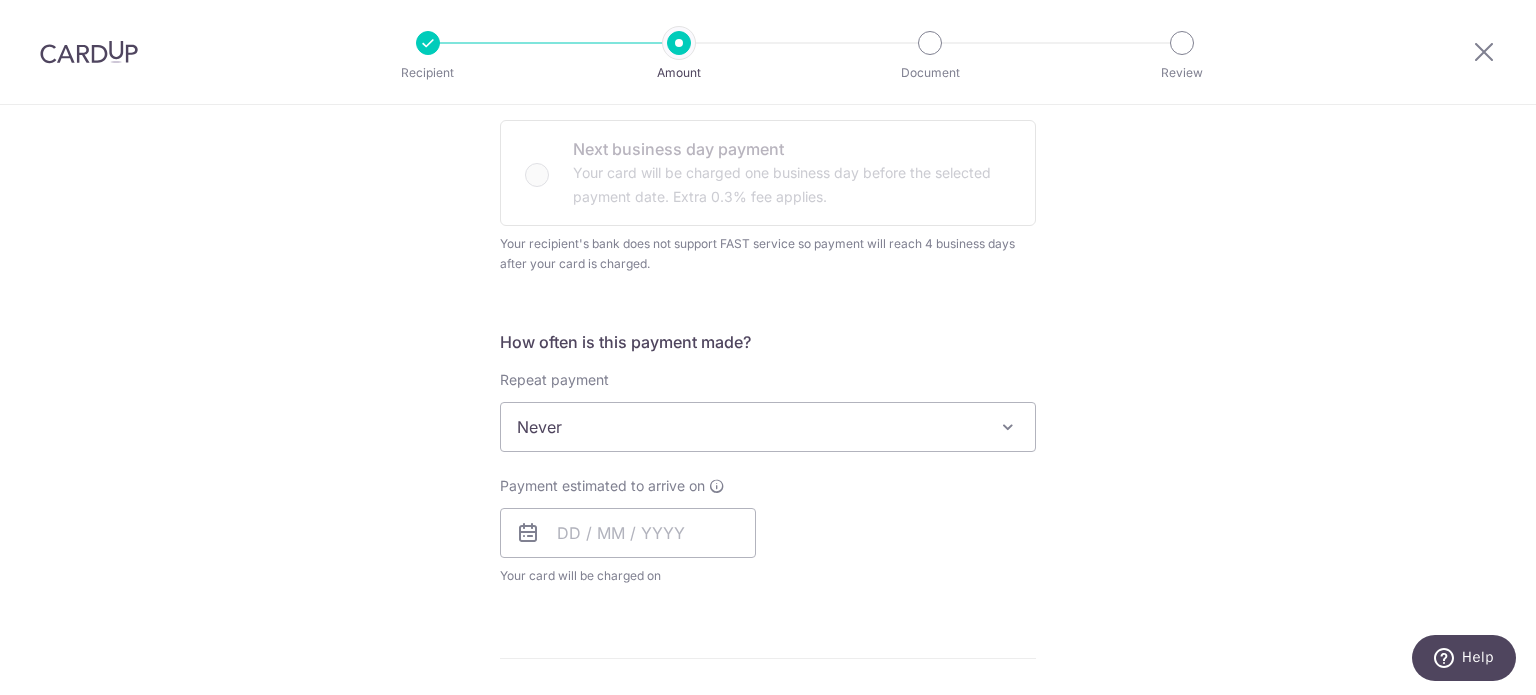 scroll, scrollTop: 600, scrollLeft: 0, axis: vertical 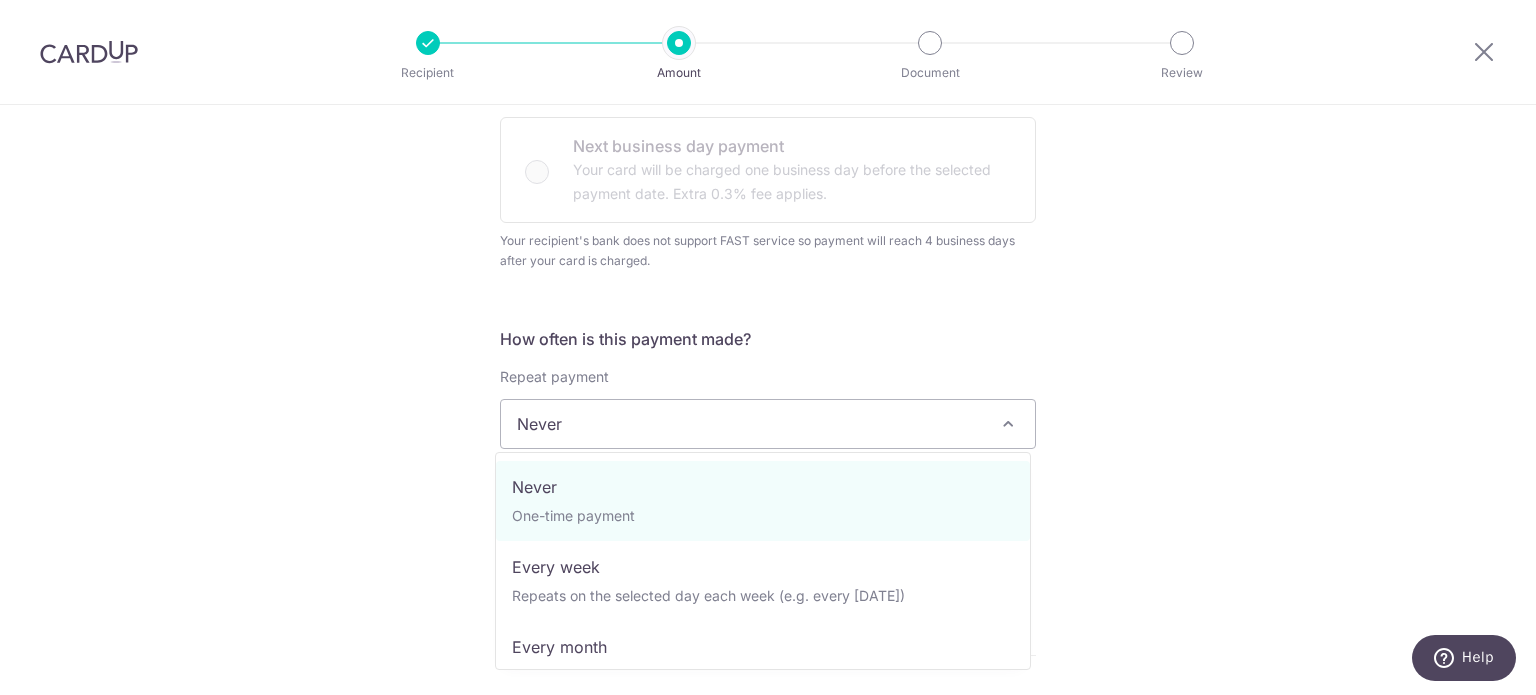 click on "Never" at bounding box center [768, 424] 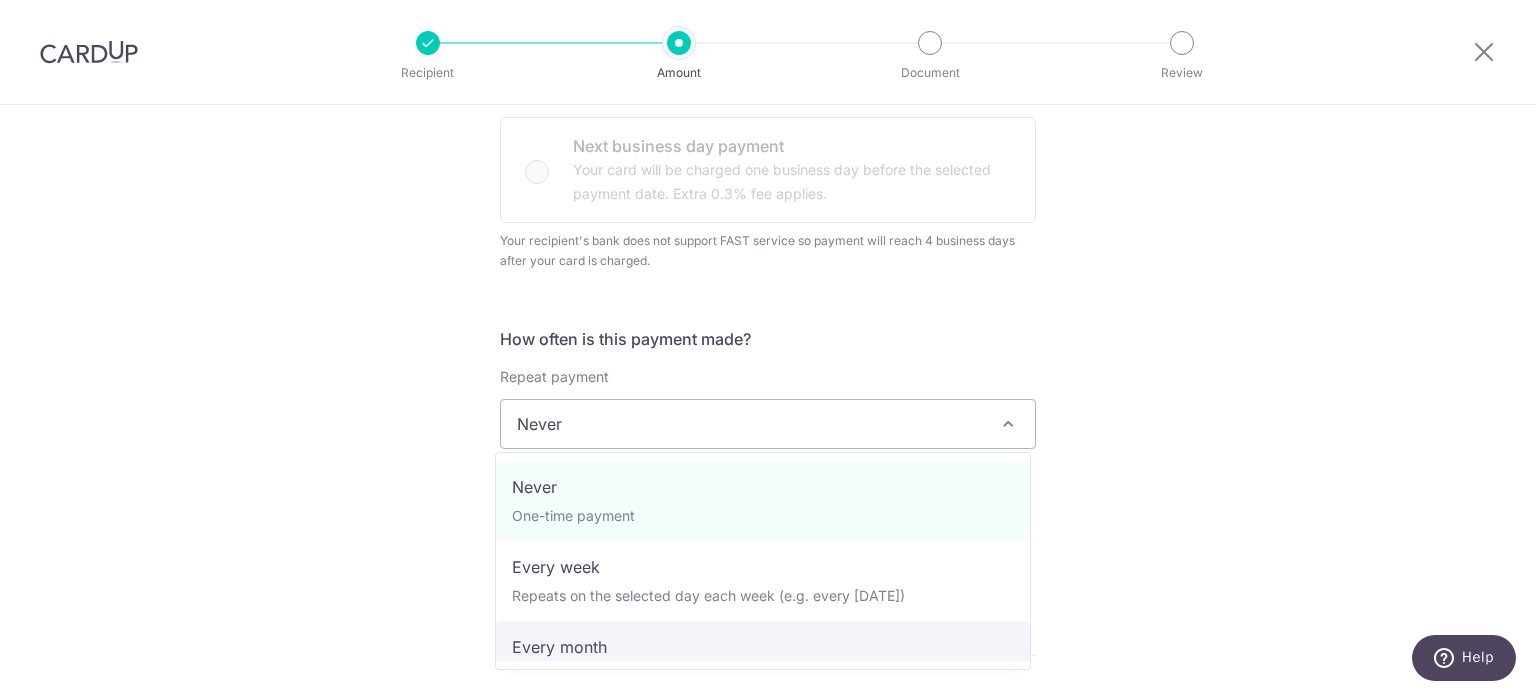 select on "3" 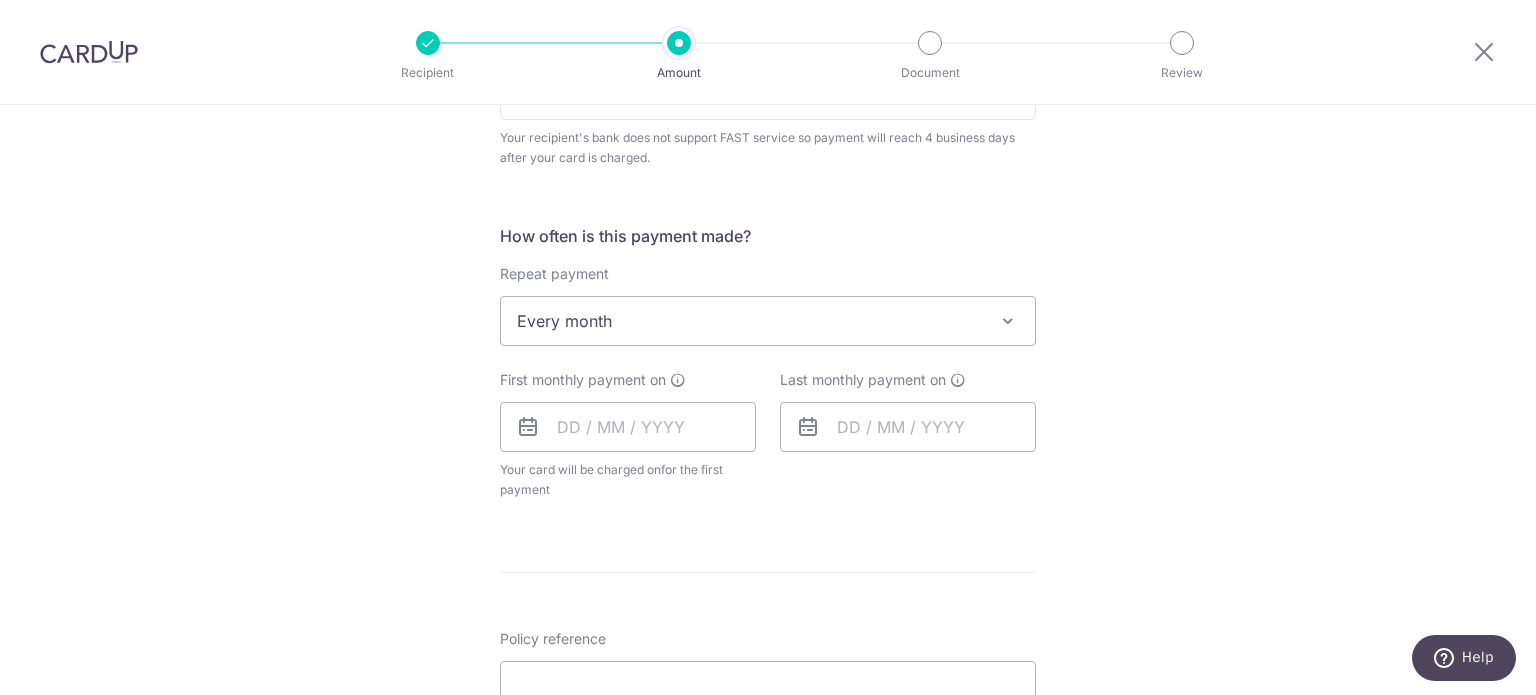 scroll, scrollTop: 800, scrollLeft: 0, axis: vertical 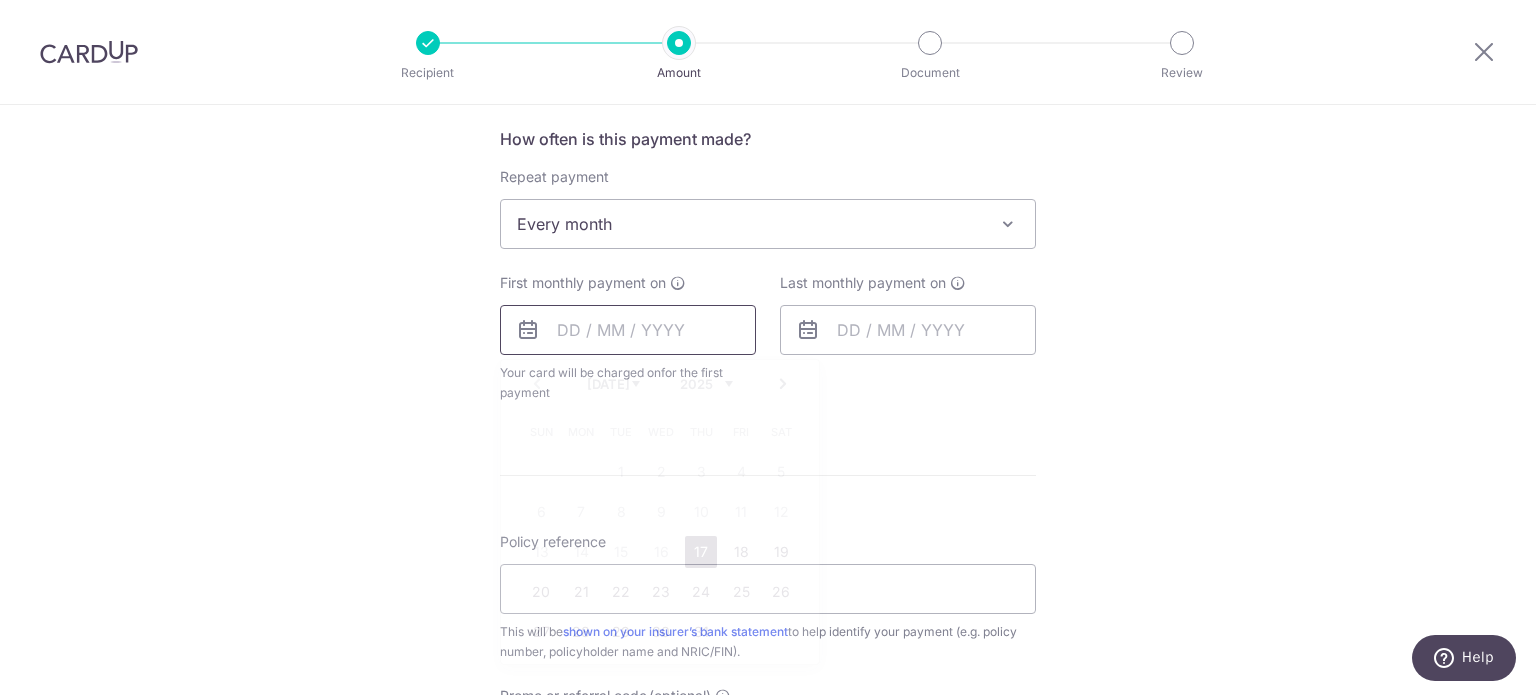 click at bounding box center [628, 330] 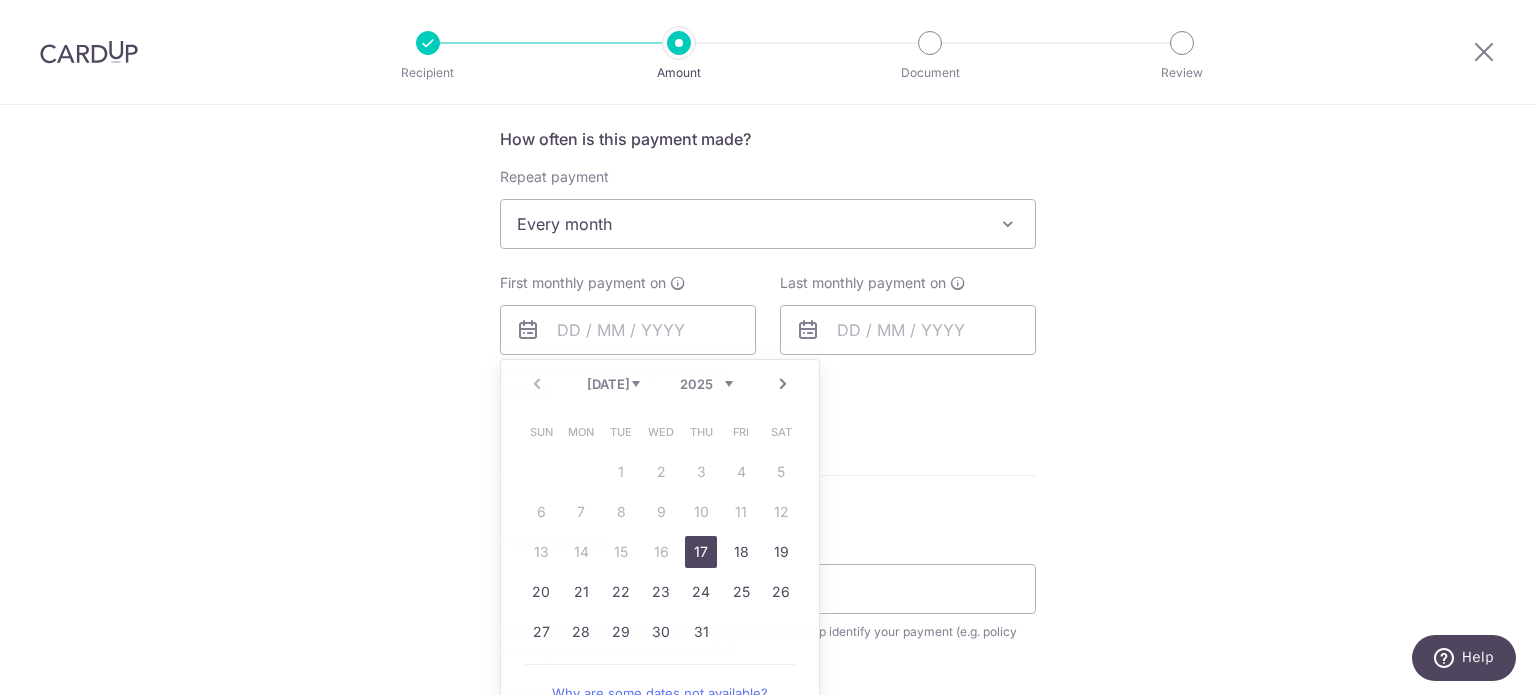 click on "Tell us more about your payment
Enter payment amount
SGD
1,500.00
1500.00
Select Card
**** 4299
Add credit card
Your Cards
**** 0740
**** 6439
**** 4299
Secure 256-bit SSL
Text
New card details
Card" at bounding box center [768, 243] 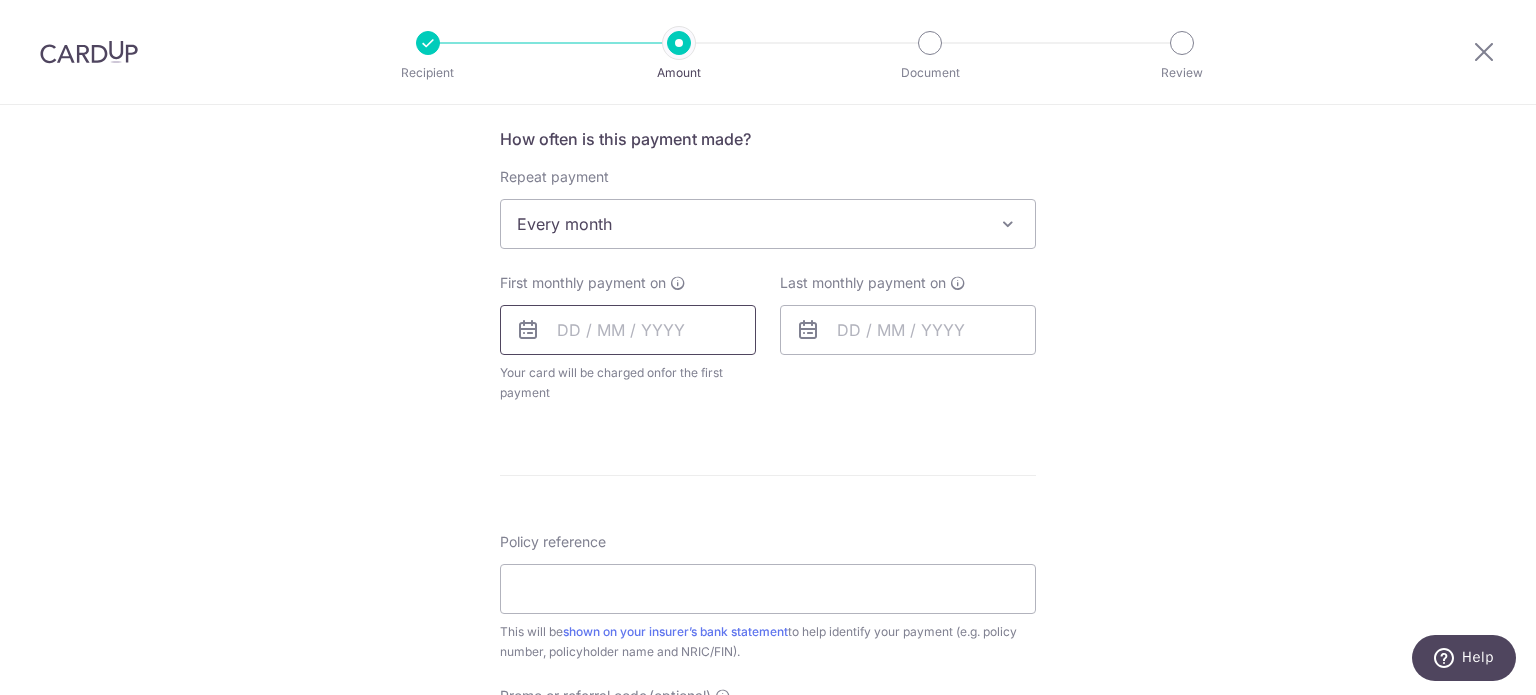 click at bounding box center [628, 330] 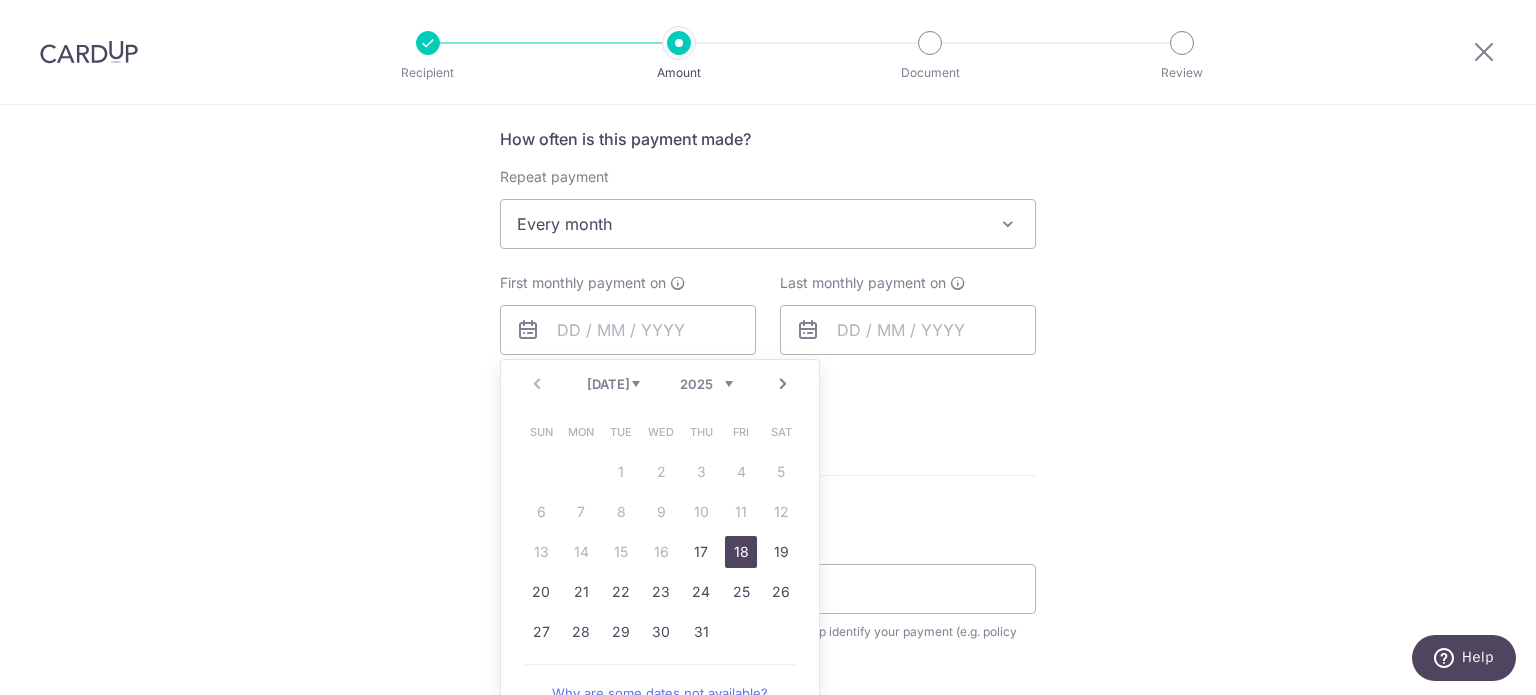 click on "18" at bounding box center (741, 552) 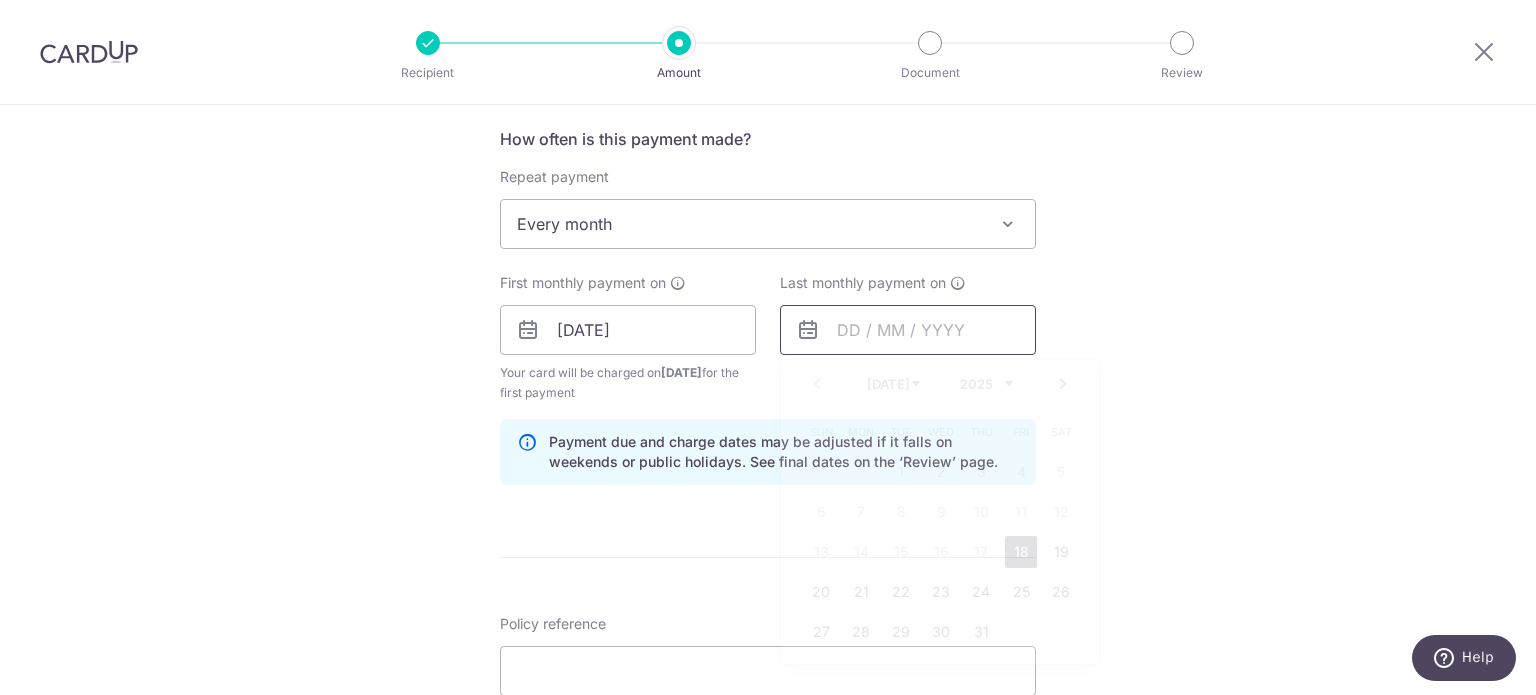 click at bounding box center (908, 330) 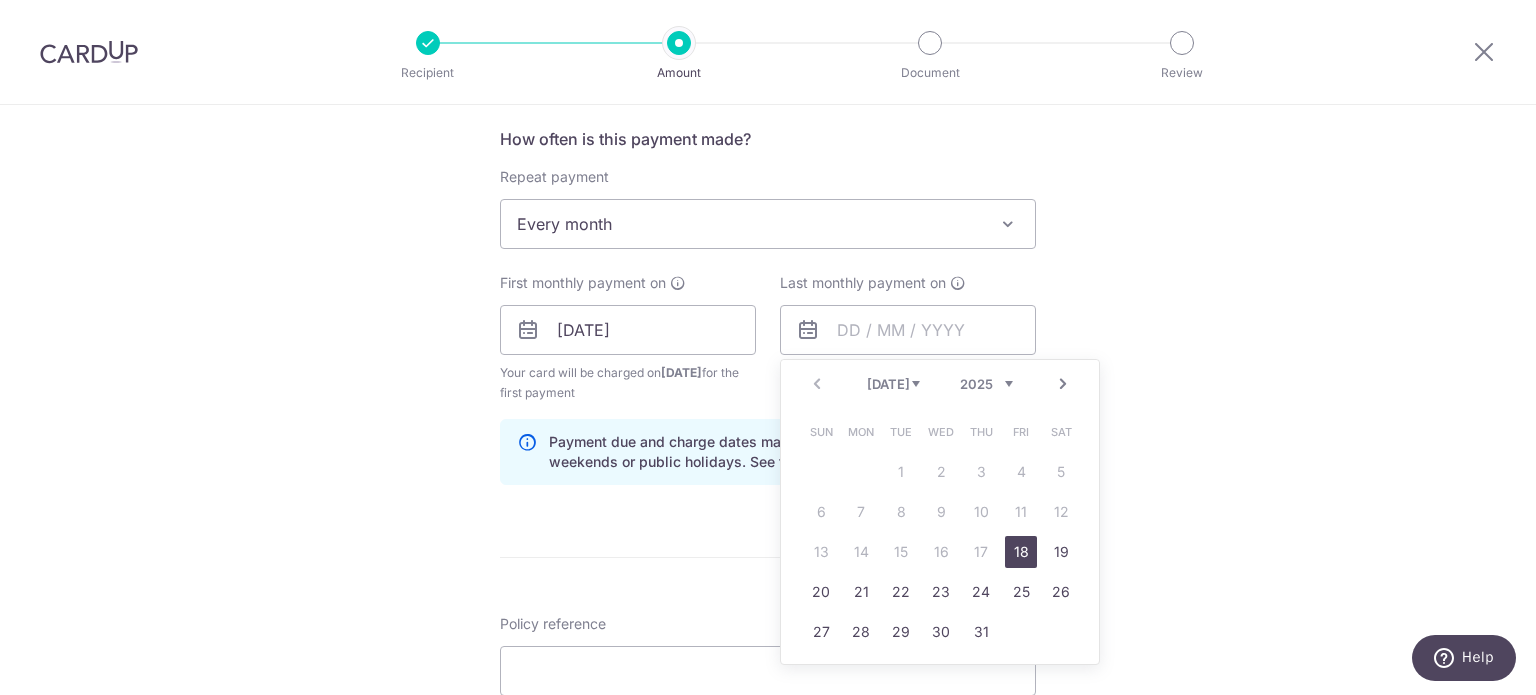 click on "Jul Aug Sep Oct Nov Dec" at bounding box center (893, 384) 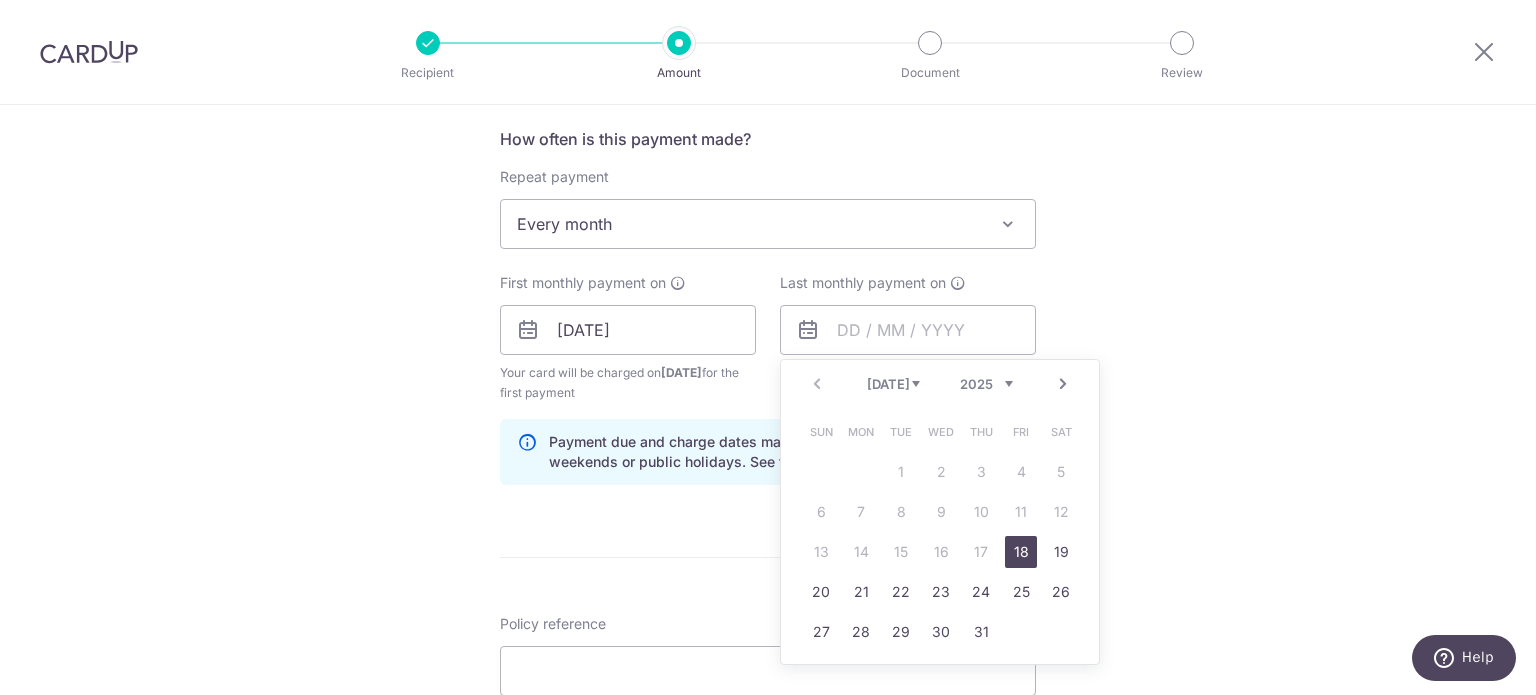 click on "2025 2026 2027 2028 2029 2030 2031 2032 2033 2034 2035" at bounding box center (986, 384) 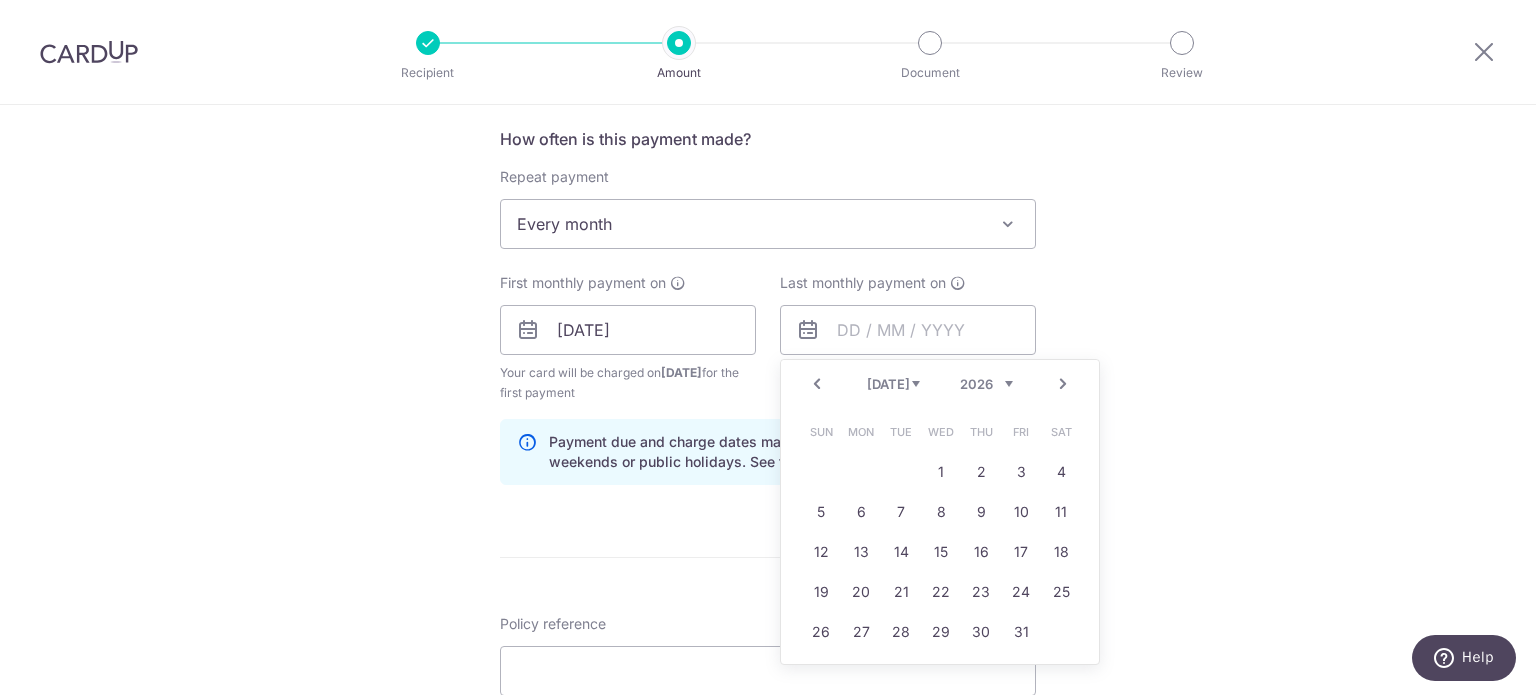 click on "Jan Feb Mar Apr May Jun Jul Aug Sep Oct Nov Dec" at bounding box center [893, 384] 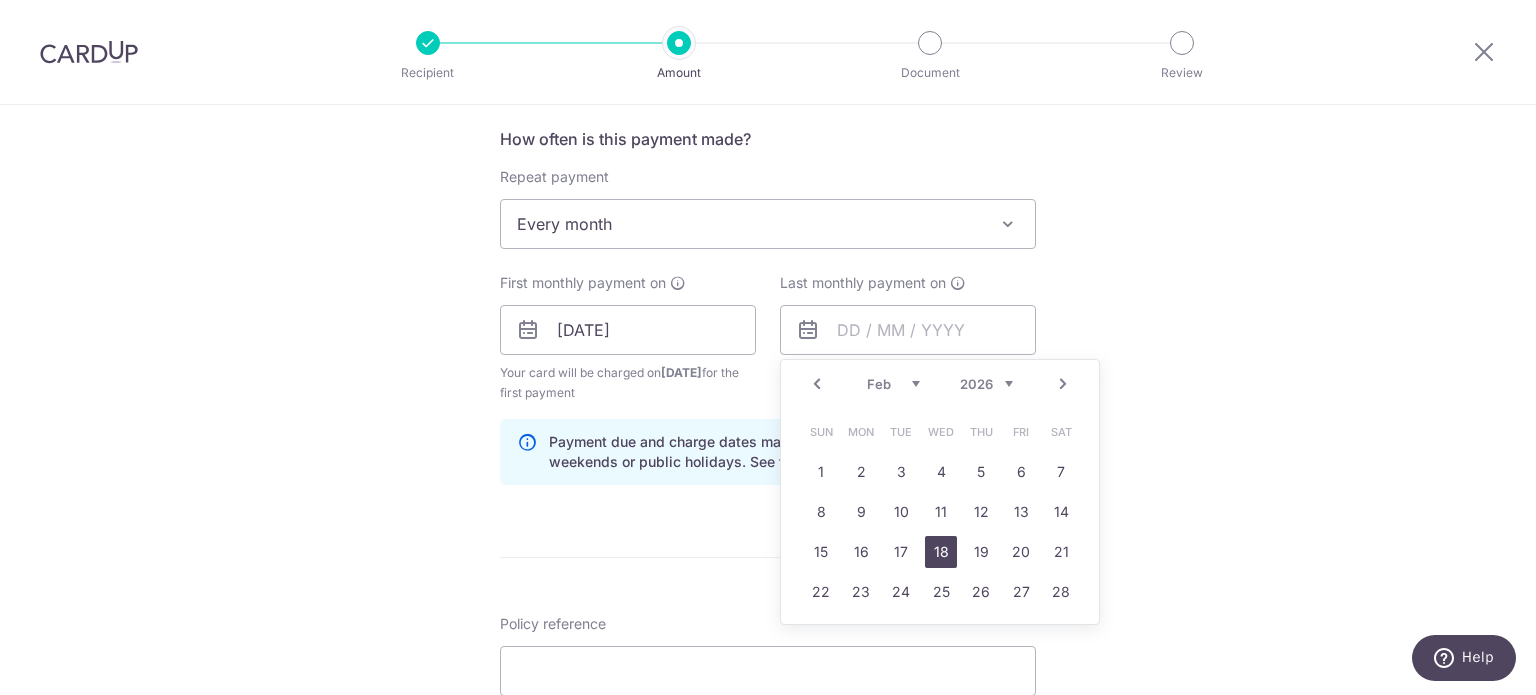click on "18" at bounding box center [941, 552] 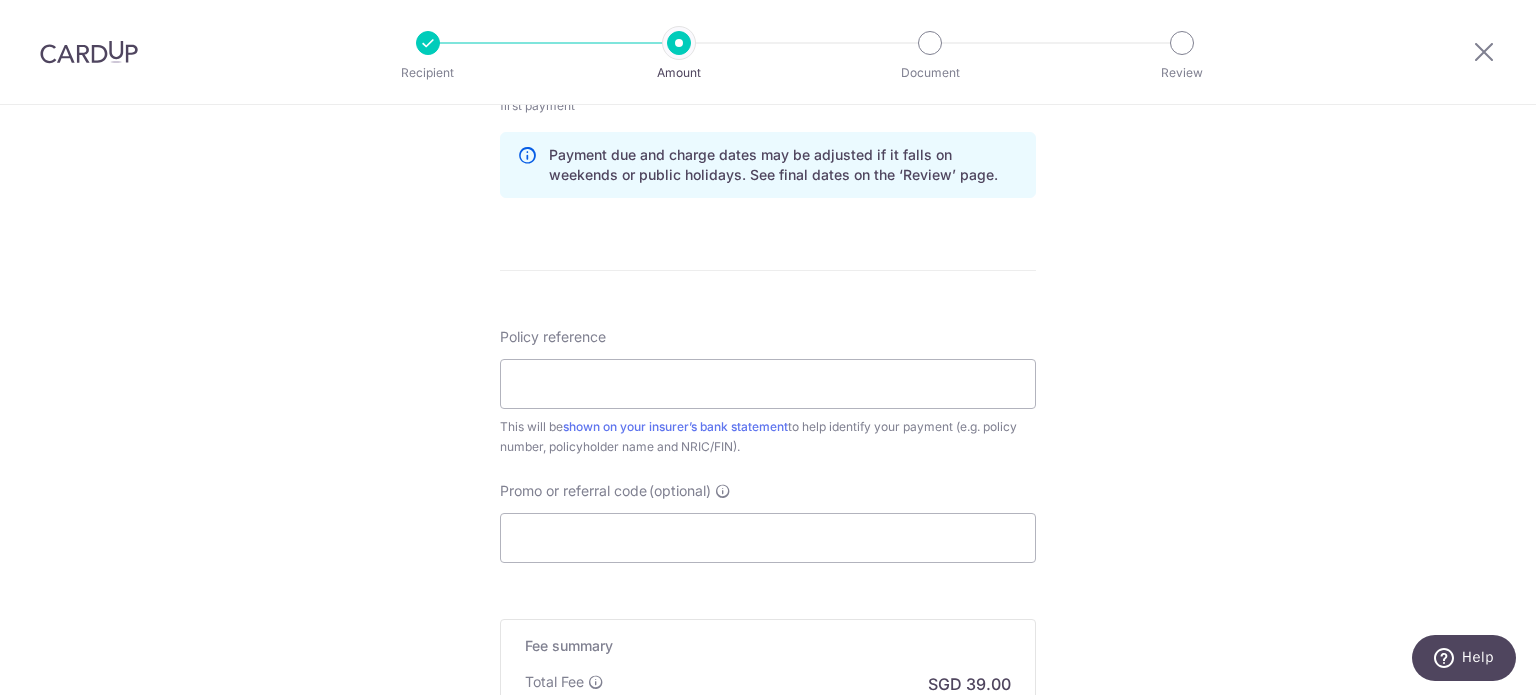 scroll, scrollTop: 1100, scrollLeft: 0, axis: vertical 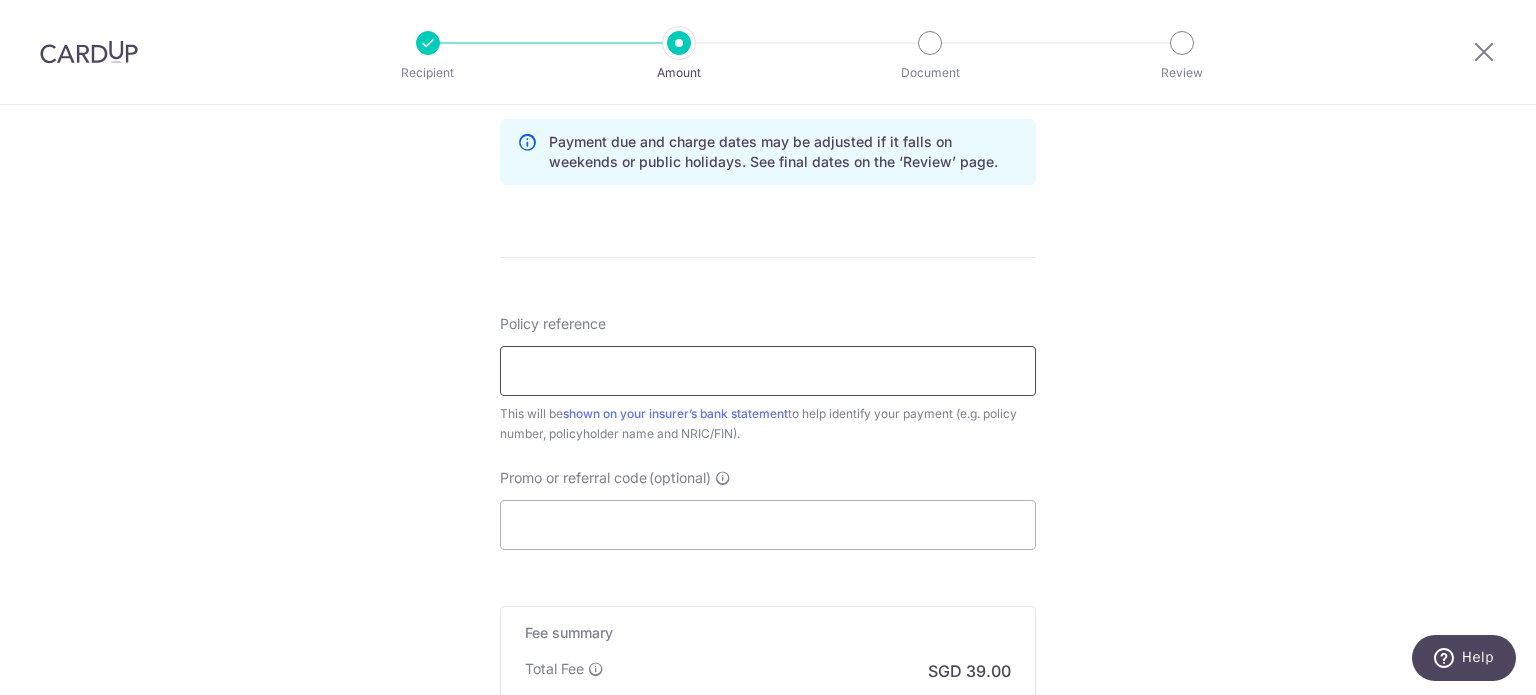 click on "Policy reference" at bounding box center [768, 371] 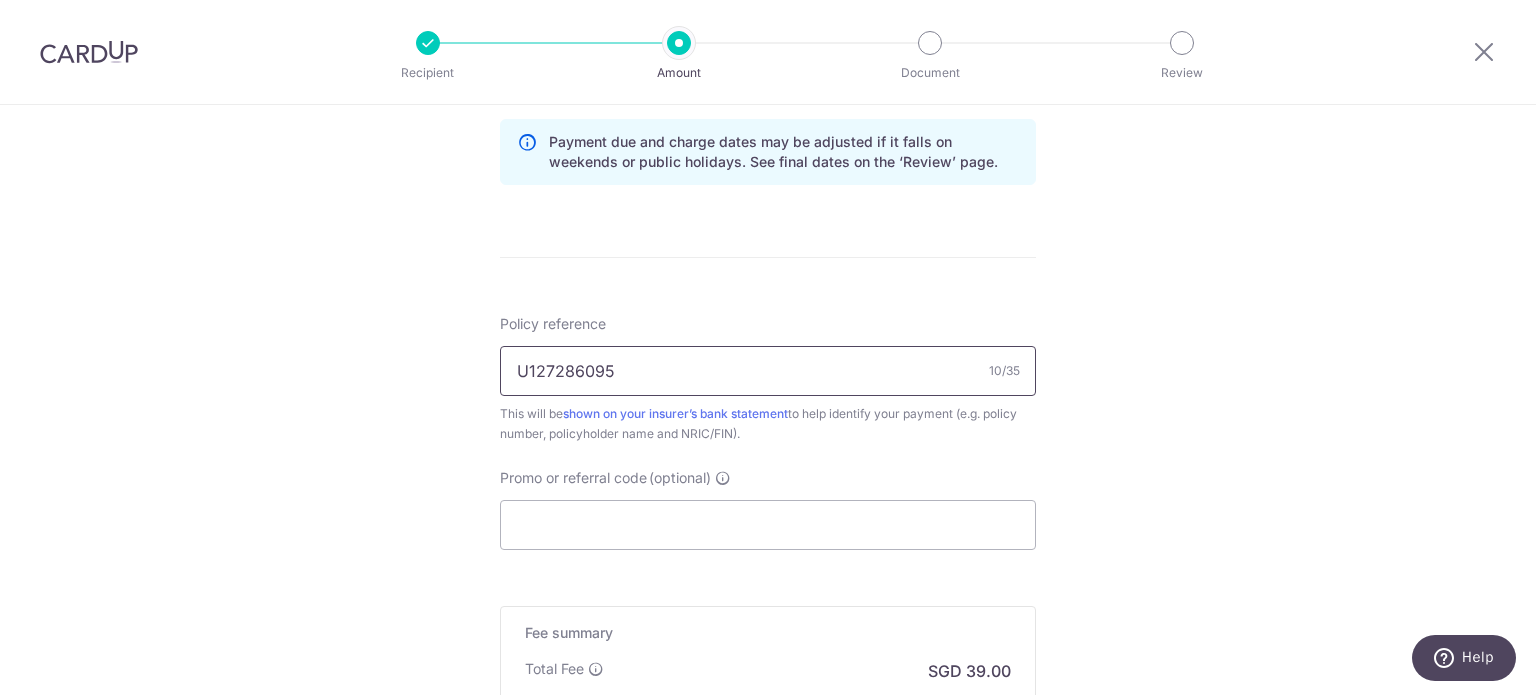 type on "U127286095" 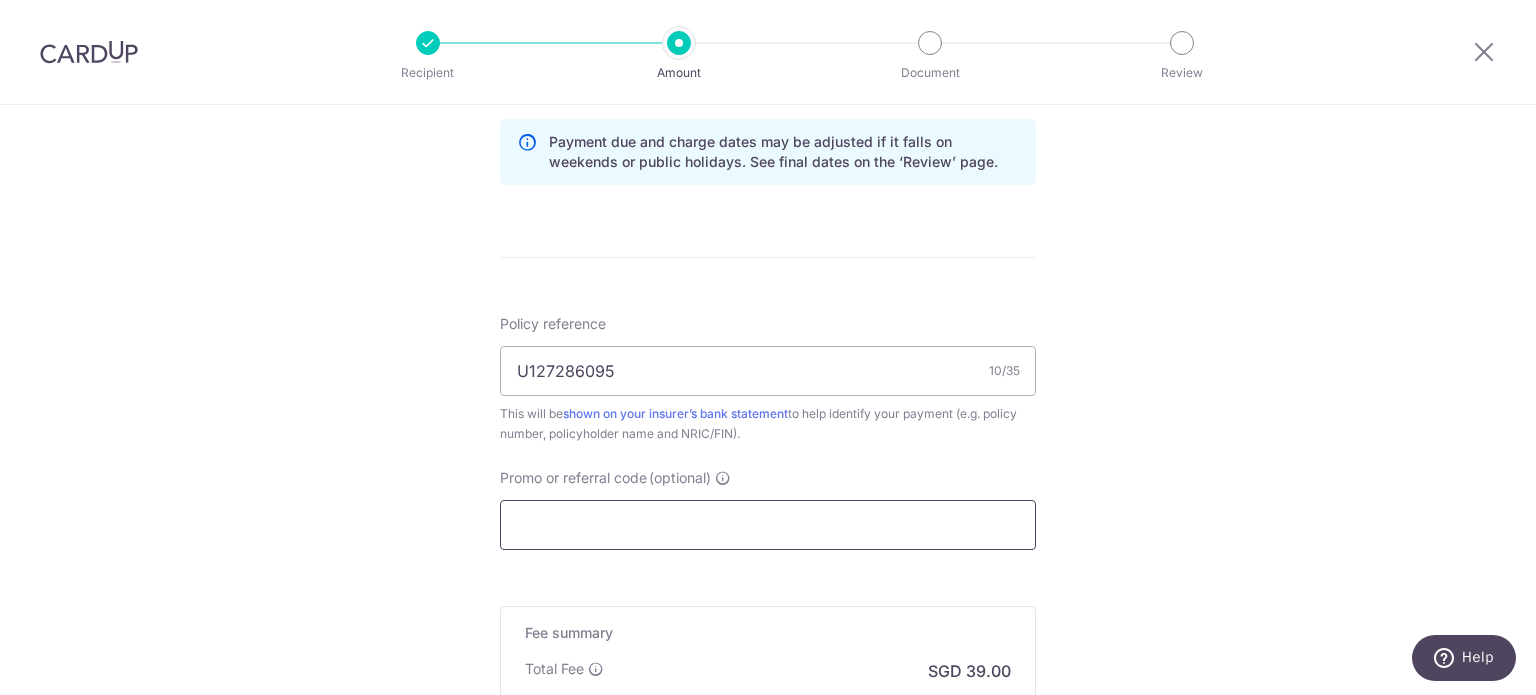 click on "Promo or referral code
(optional)" at bounding box center [768, 525] 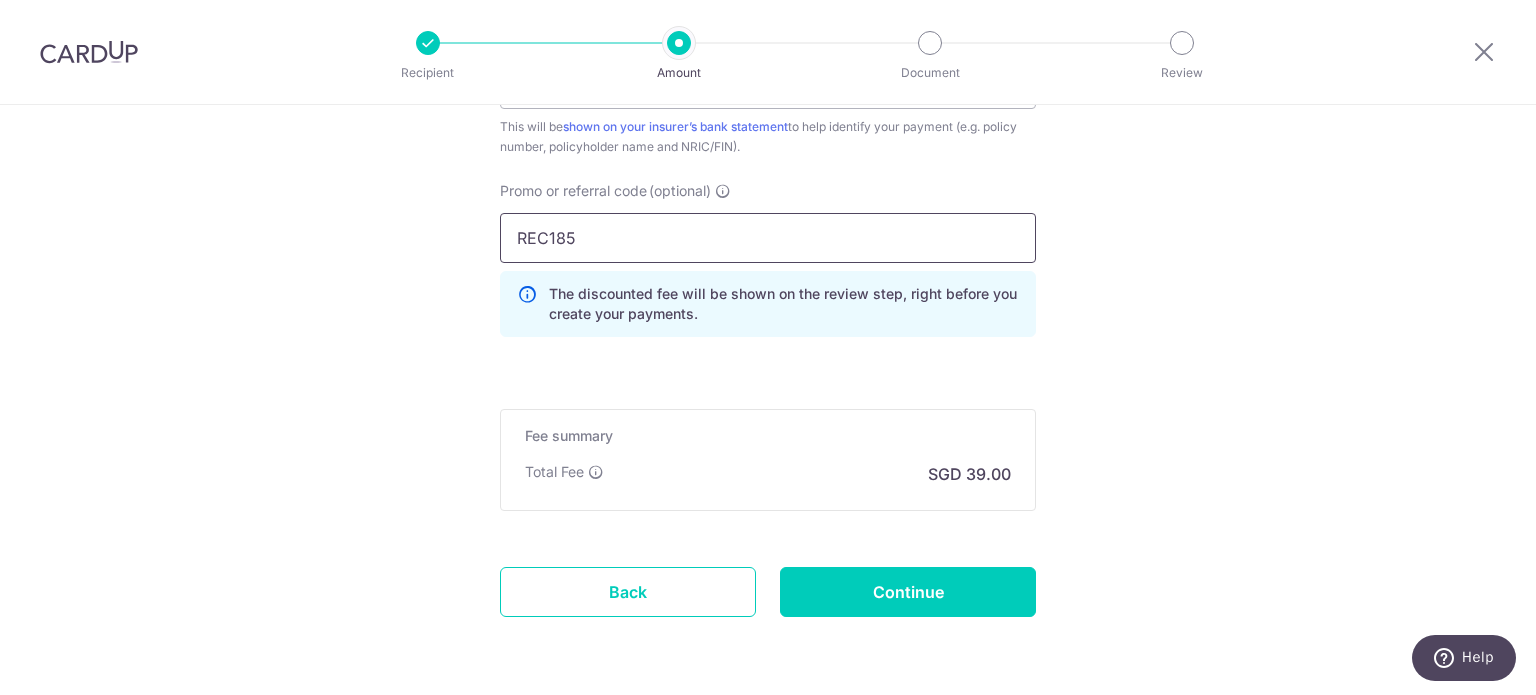 scroll, scrollTop: 1400, scrollLeft: 0, axis: vertical 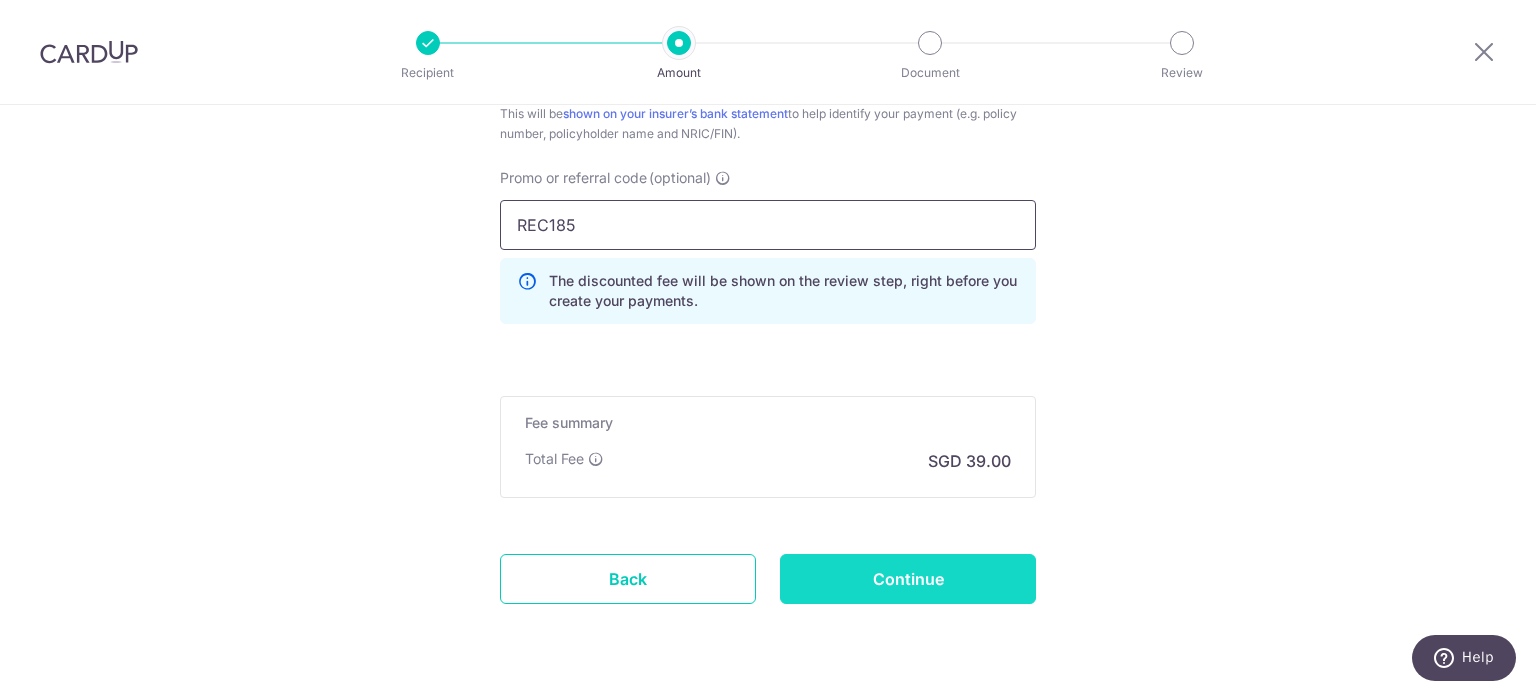 type on "REC185" 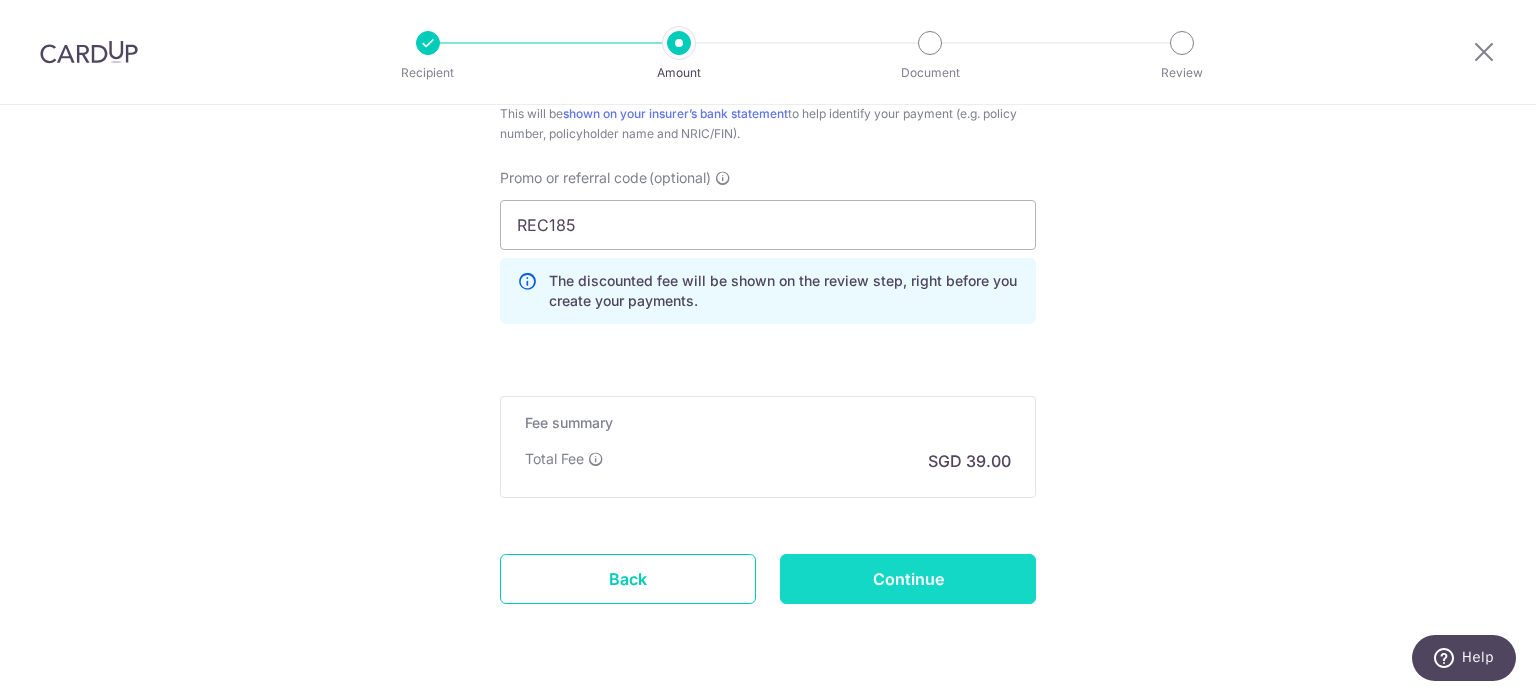 click on "Continue" at bounding box center (908, 579) 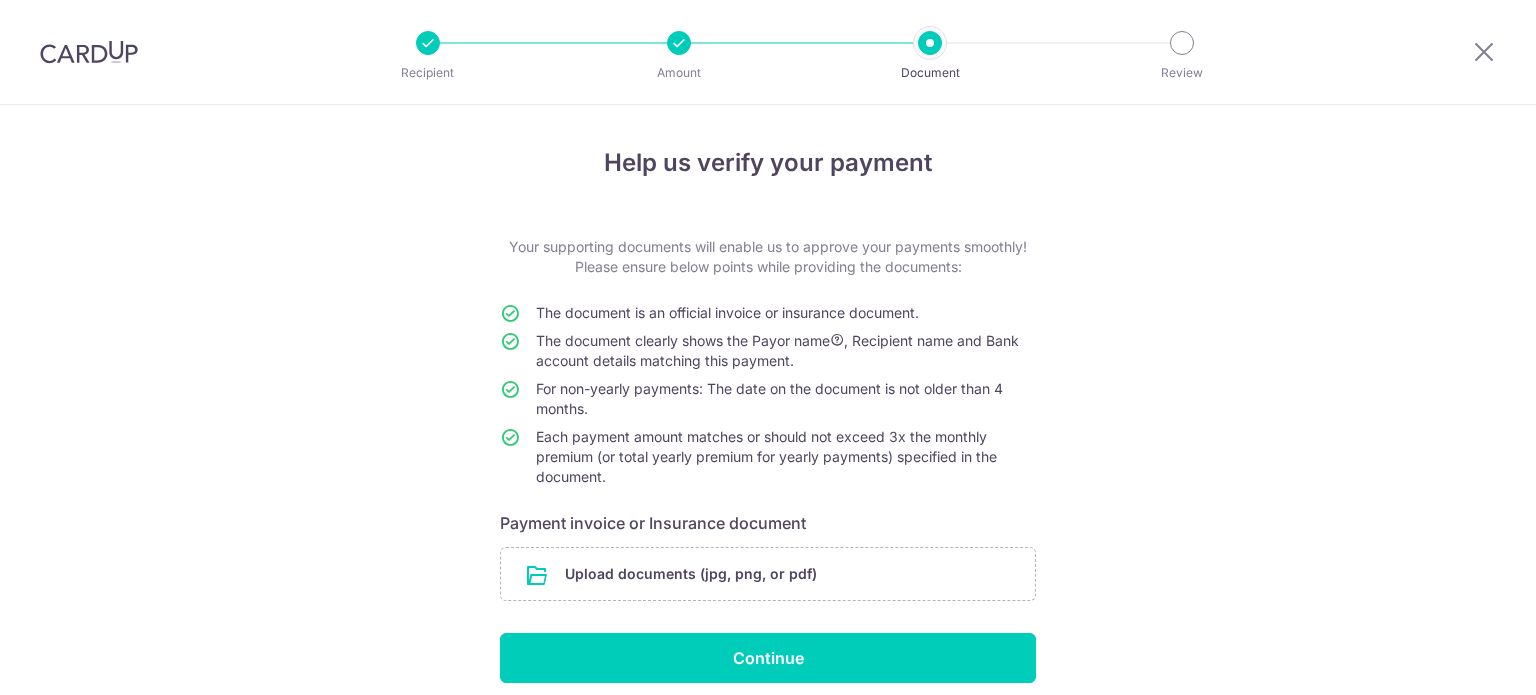 scroll, scrollTop: 0, scrollLeft: 0, axis: both 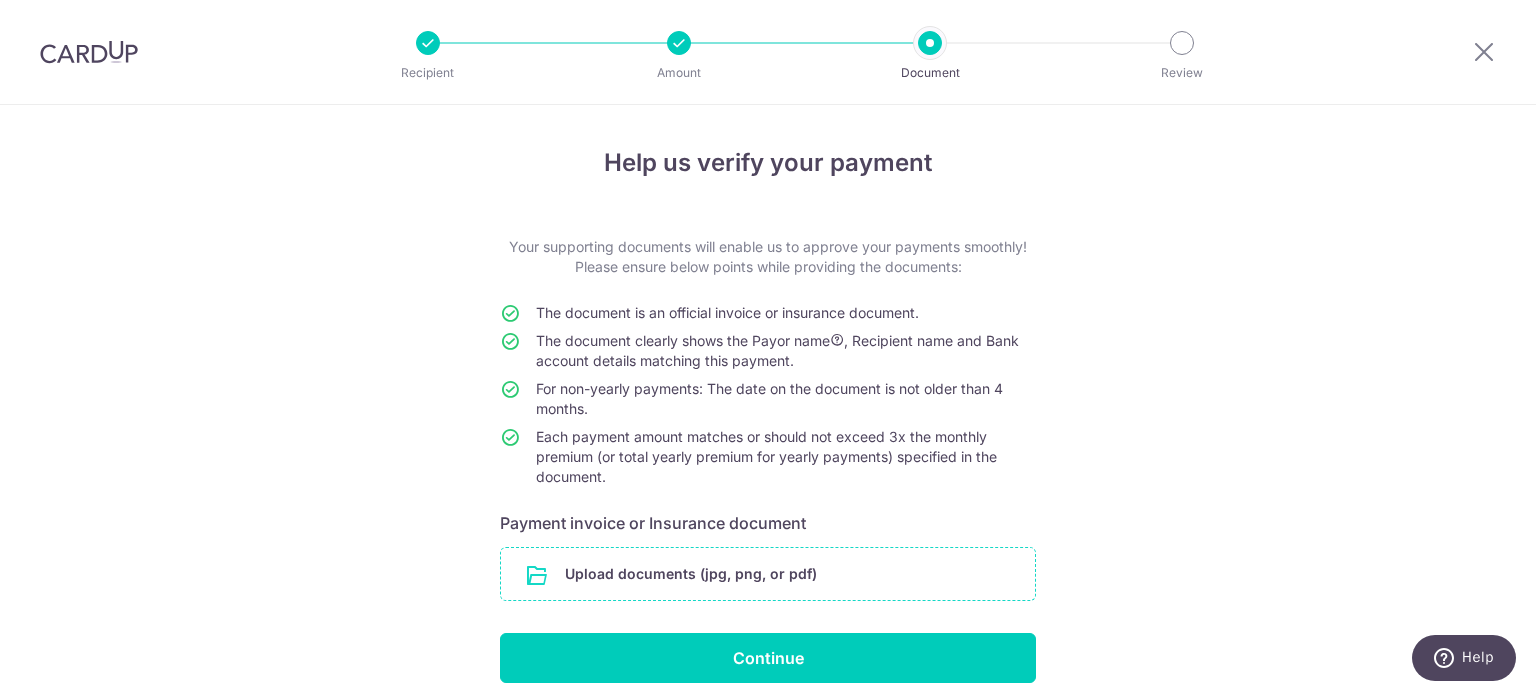 click at bounding box center [768, 574] 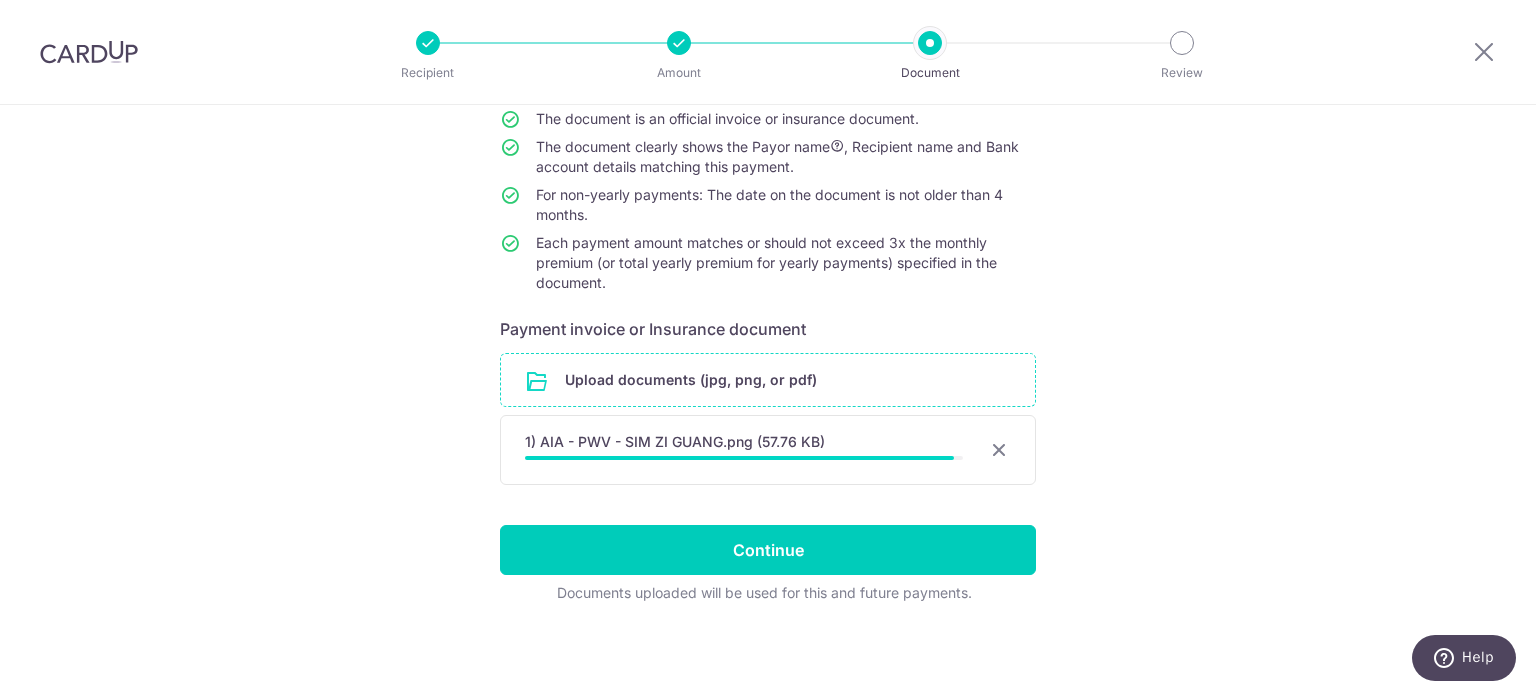 scroll, scrollTop: 191, scrollLeft: 0, axis: vertical 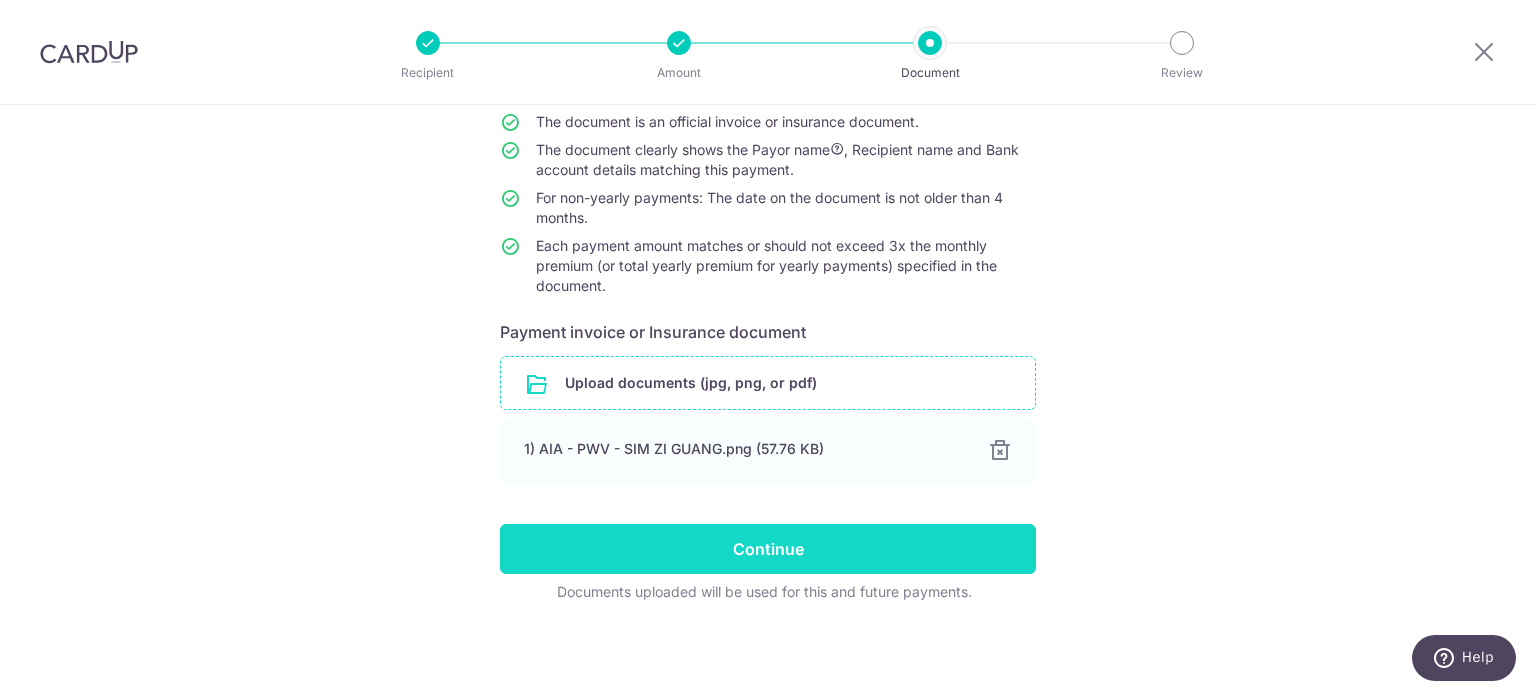 click on "Continue" at bounding box center [768, 549] 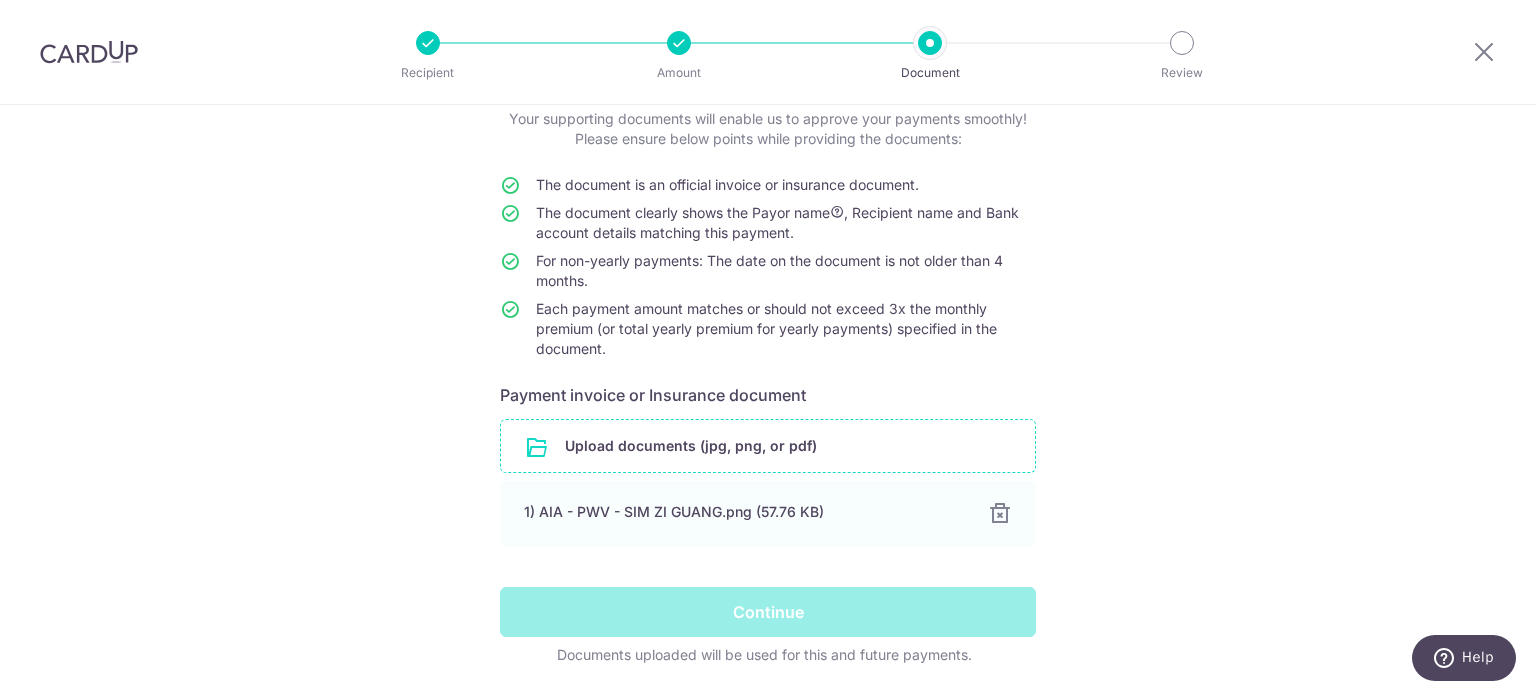 scroll, scrollTop: 191, scrollLeft: 0, axis: vertical 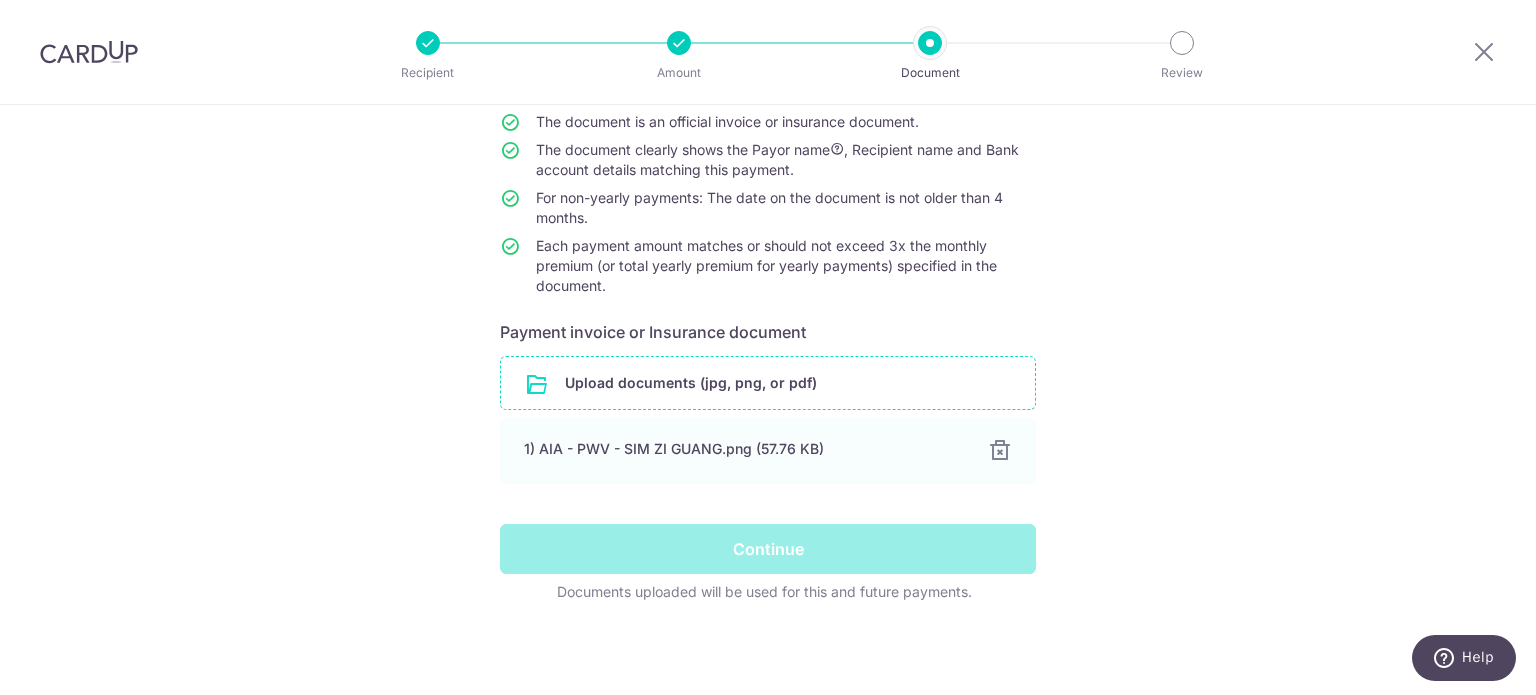 click on "Continue" at bounding box center (768, 549) 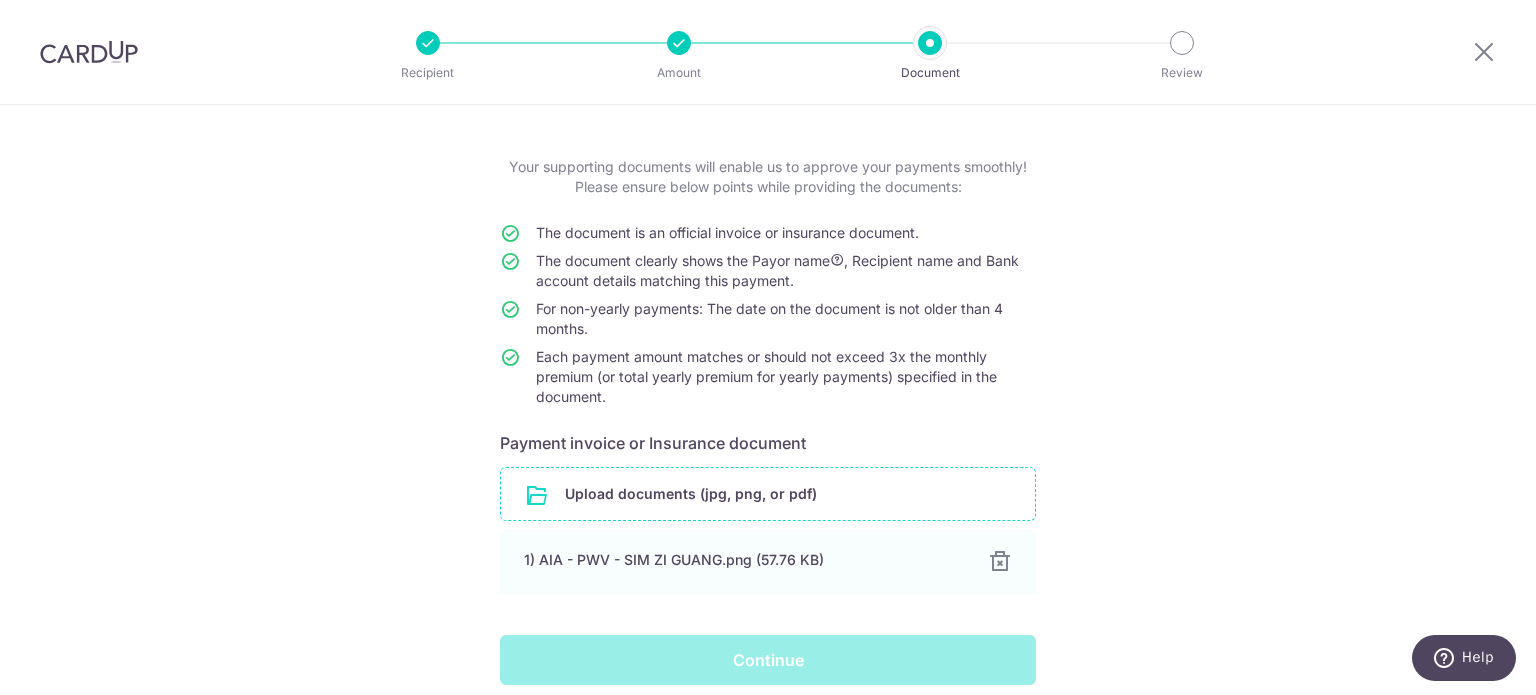 scroll, scrollTop: 191, scrollLeft: 0, axis: vertical 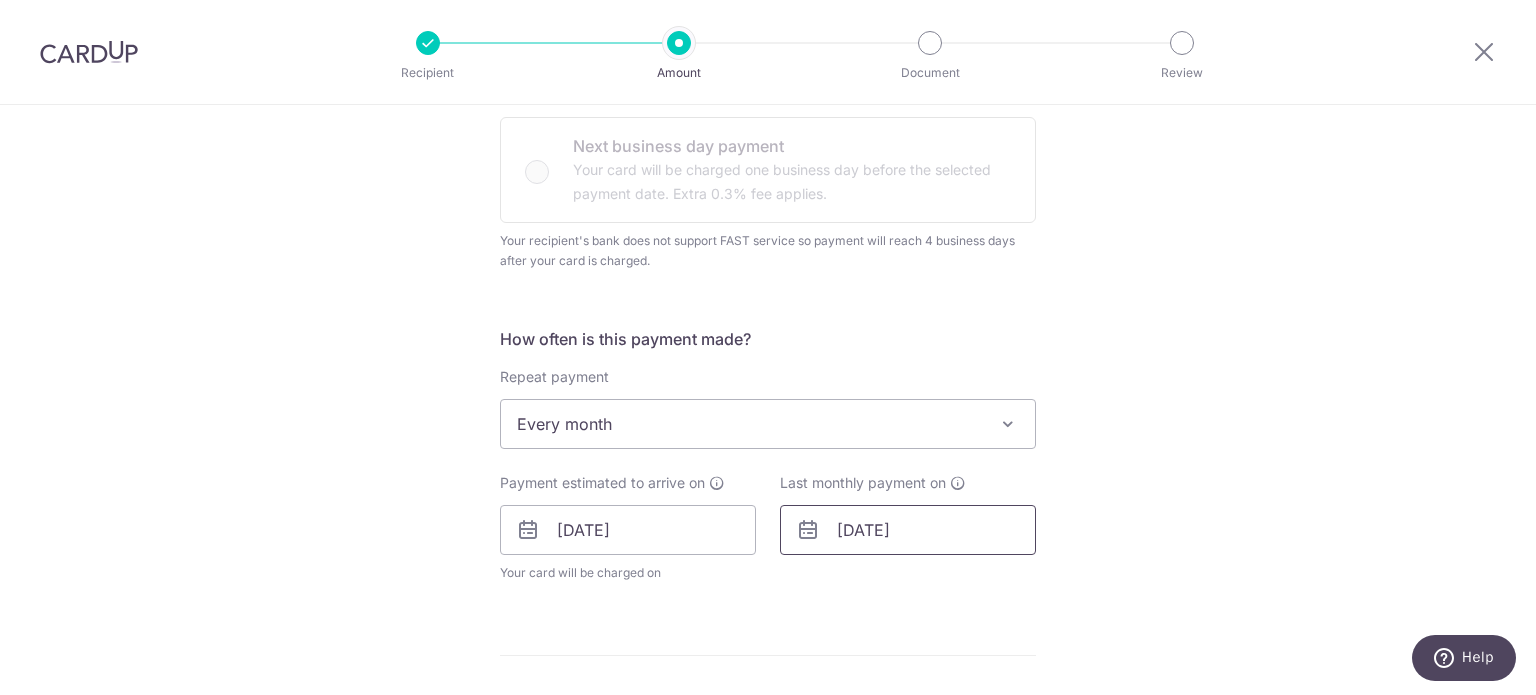 click on "18/02/2026" at bounding box center (908, 530) 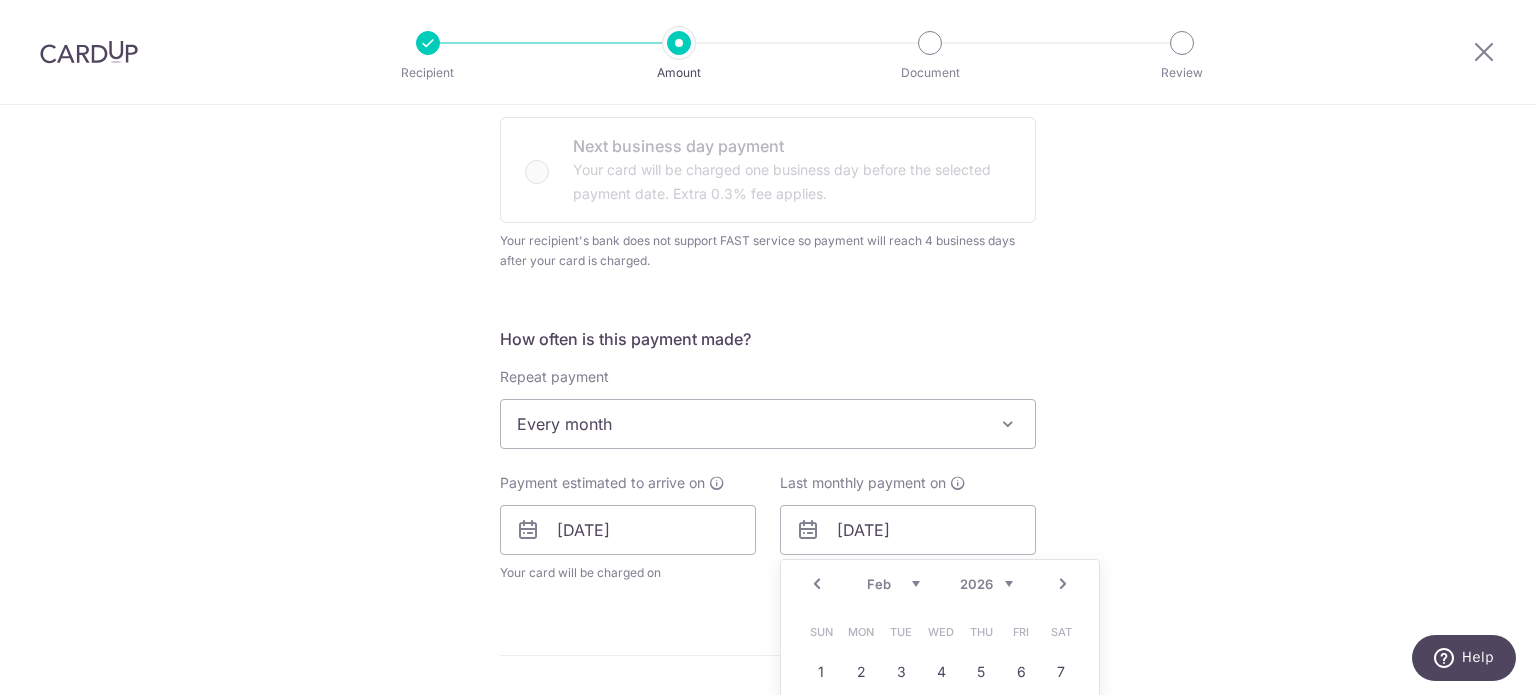 click on "Jan Feb Mar Apr May Jun Jul Aug Sep Oct Nov Dec" at bounding box center (893, 584) 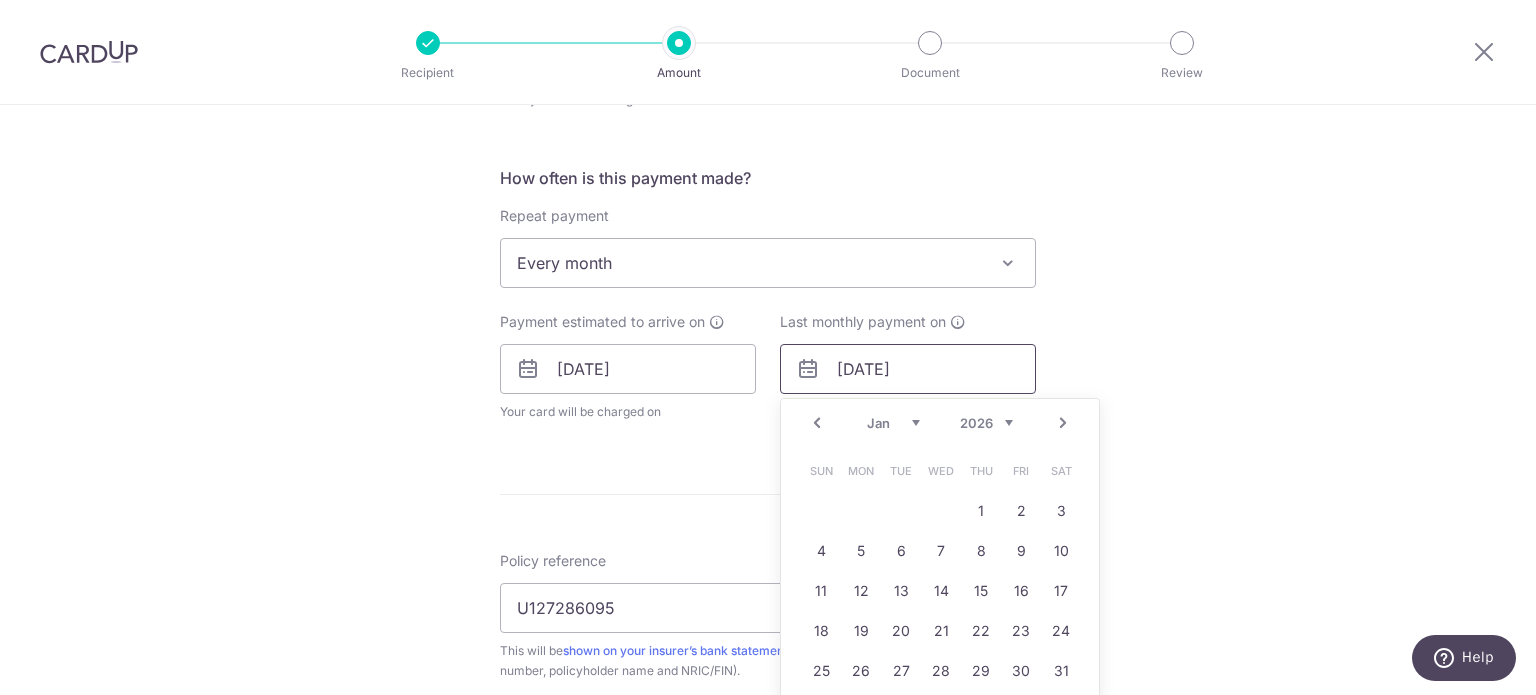 scroll, scrollTop: 900, scrollLeft: 0, axis: vertical 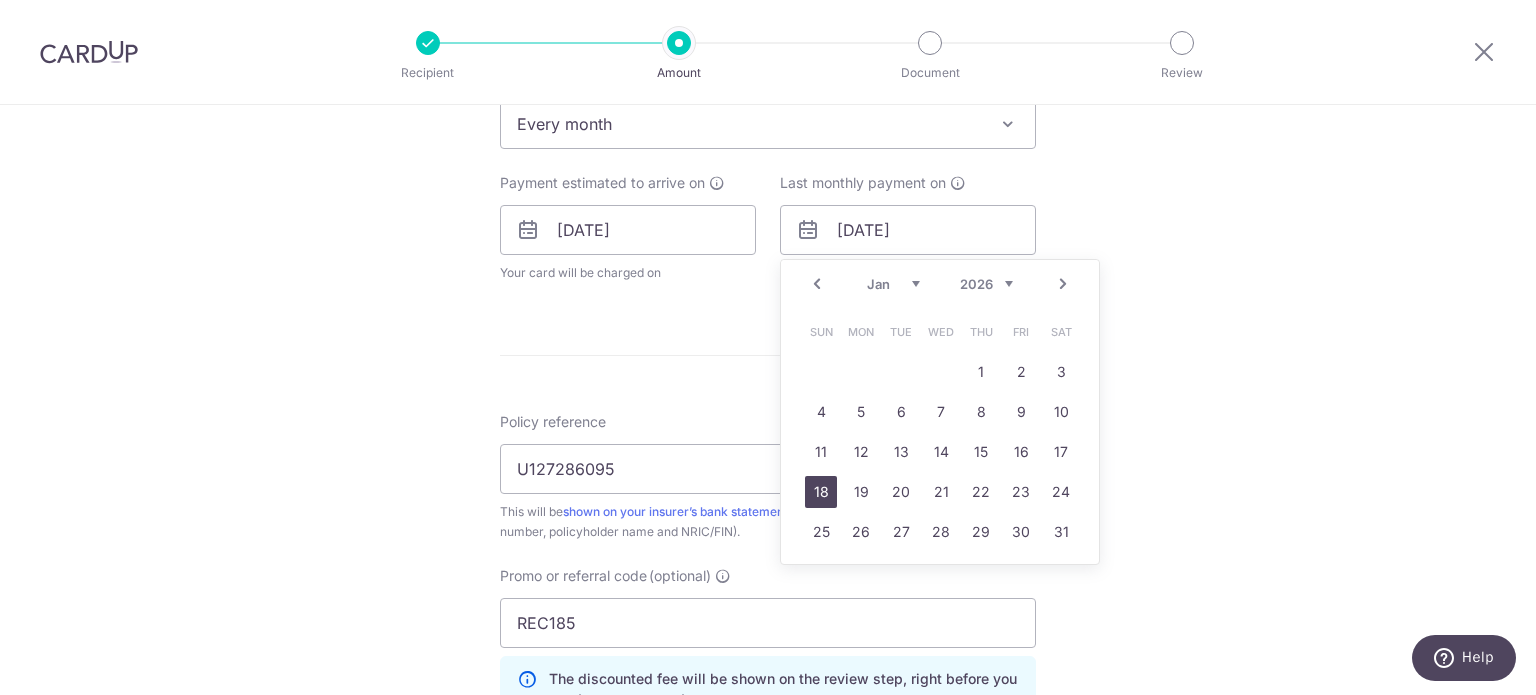 click on "18" at bounding box center (821, 492) 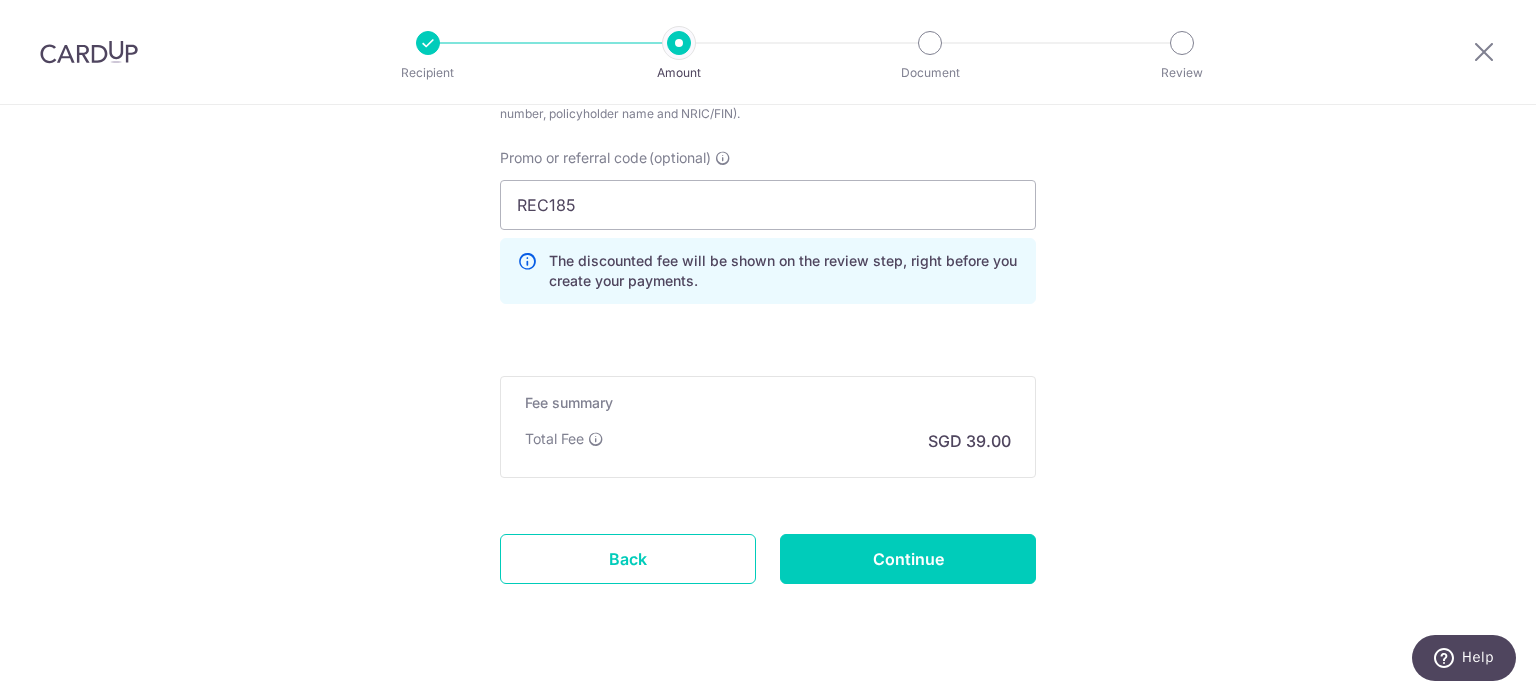 scroll, scrollTop: 1436, scrollLeft: 0, axis: vertical 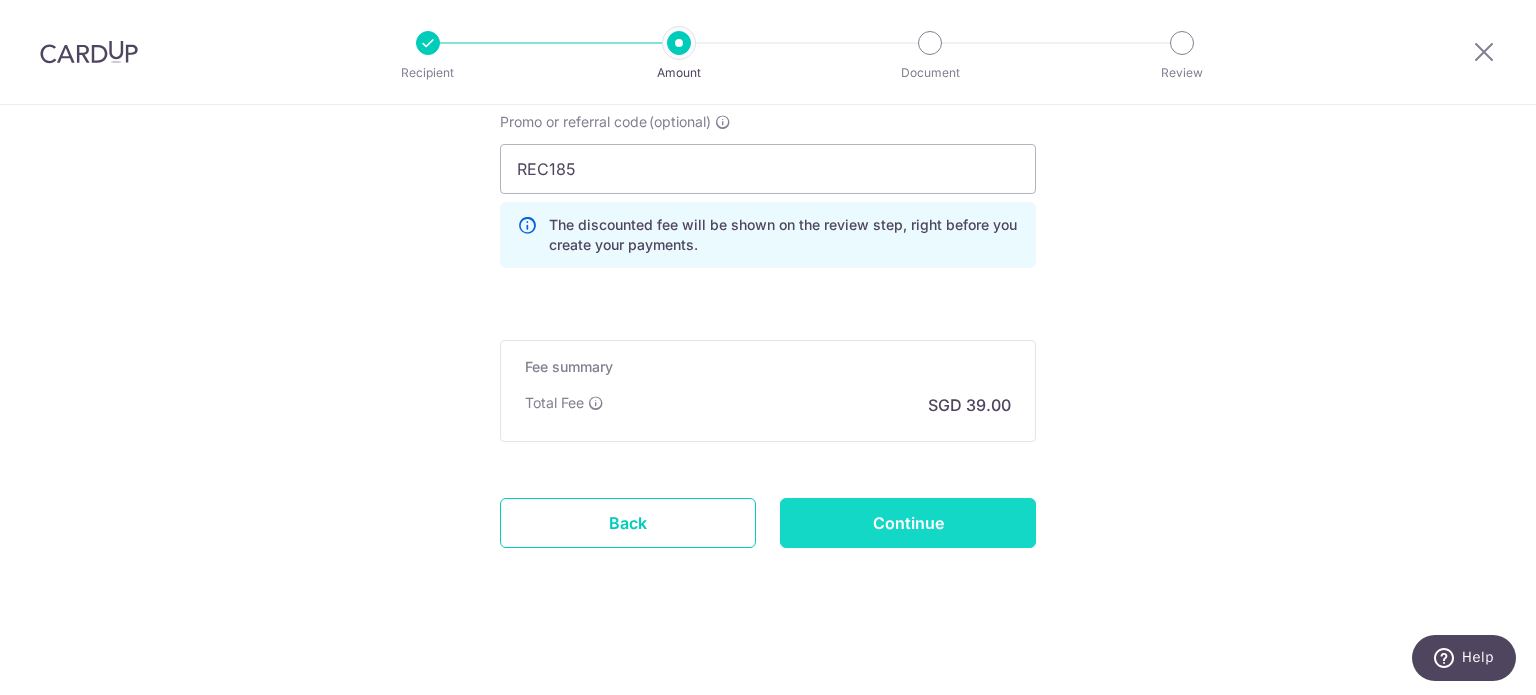 click on "Continue" at bounding box center [908, 523] 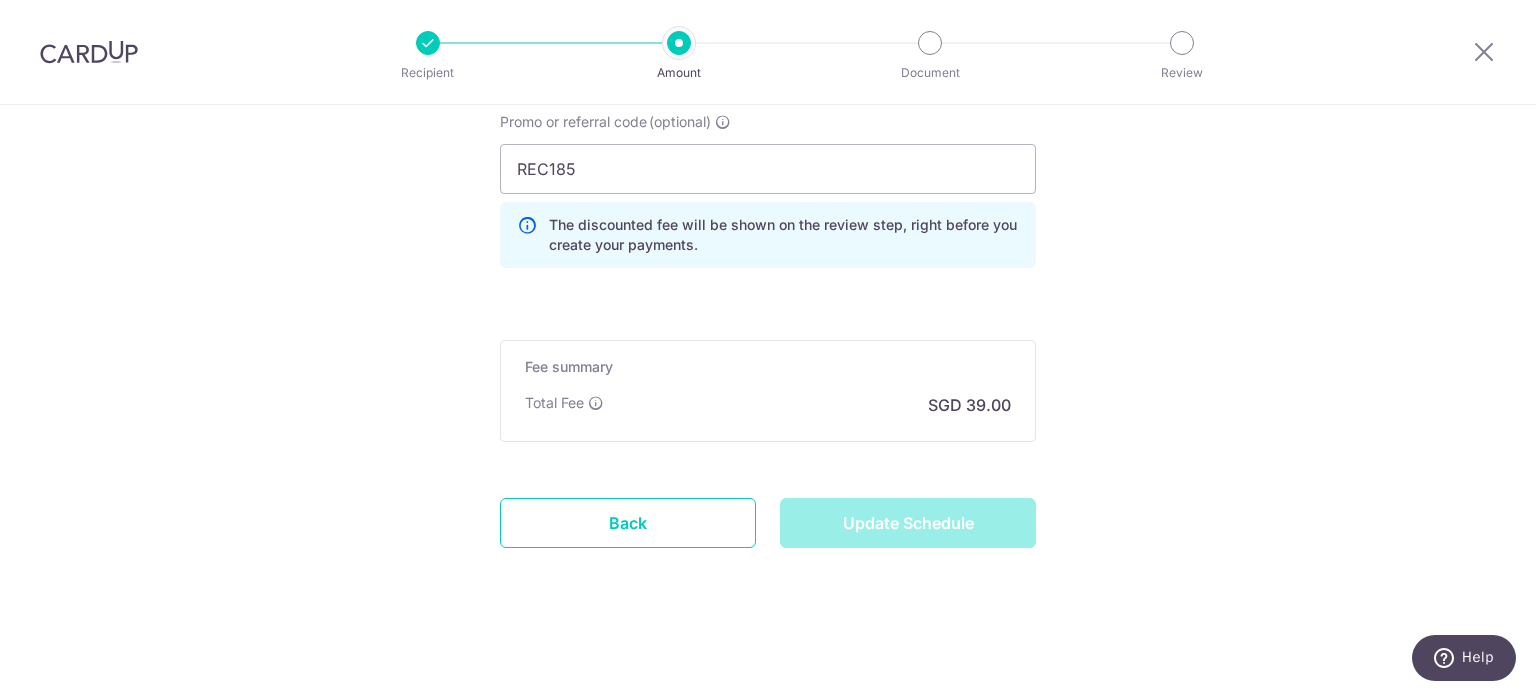 type on "Update Schedule" 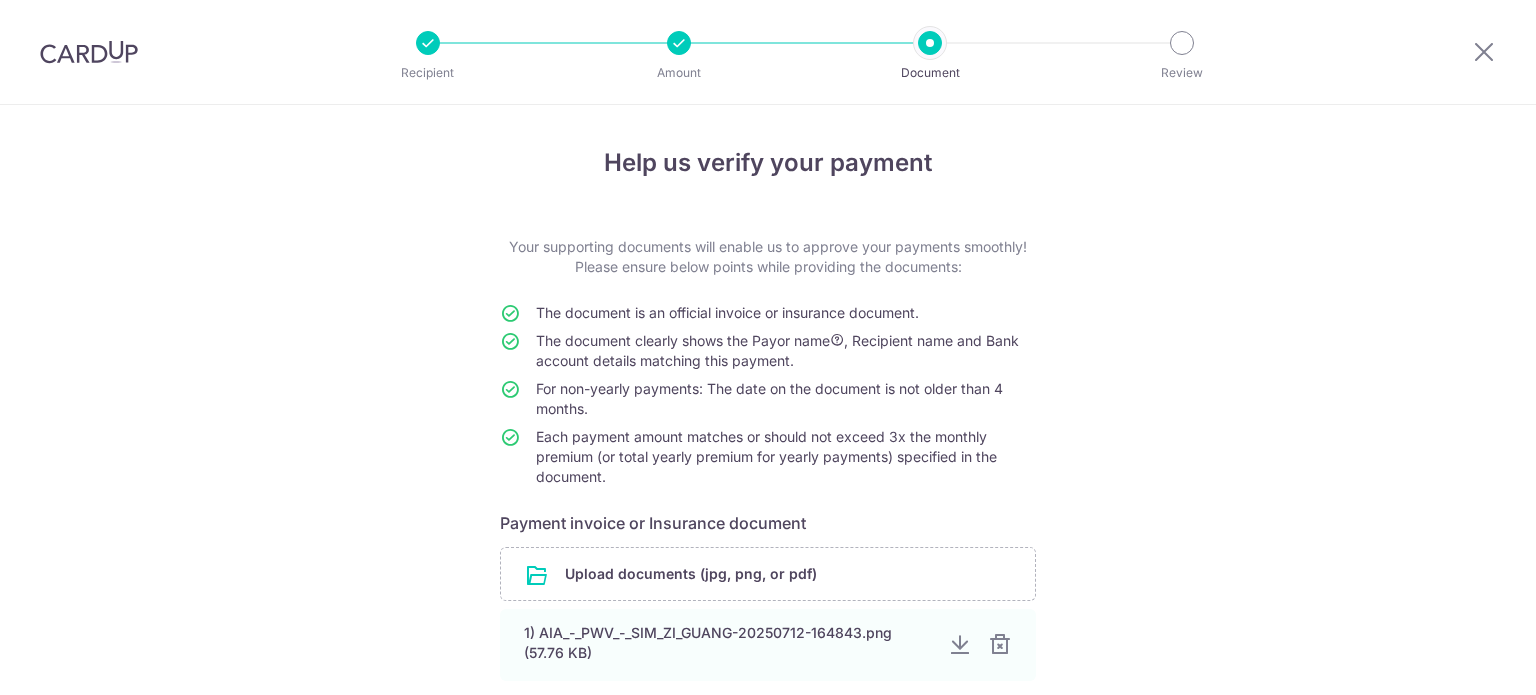 scroll, scrollTop: 0, scrollLeft: 0, axis: both 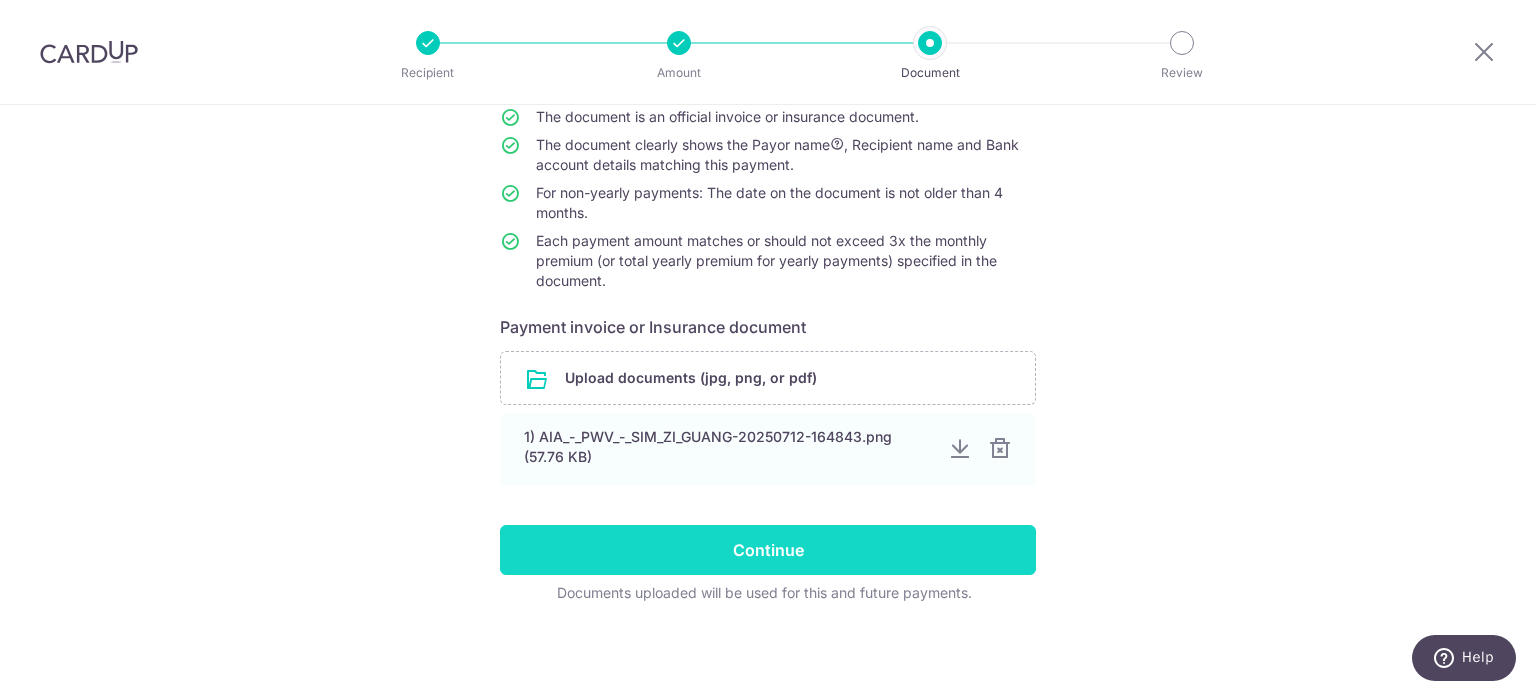click on "Continue" at bounding box center (768, 550) 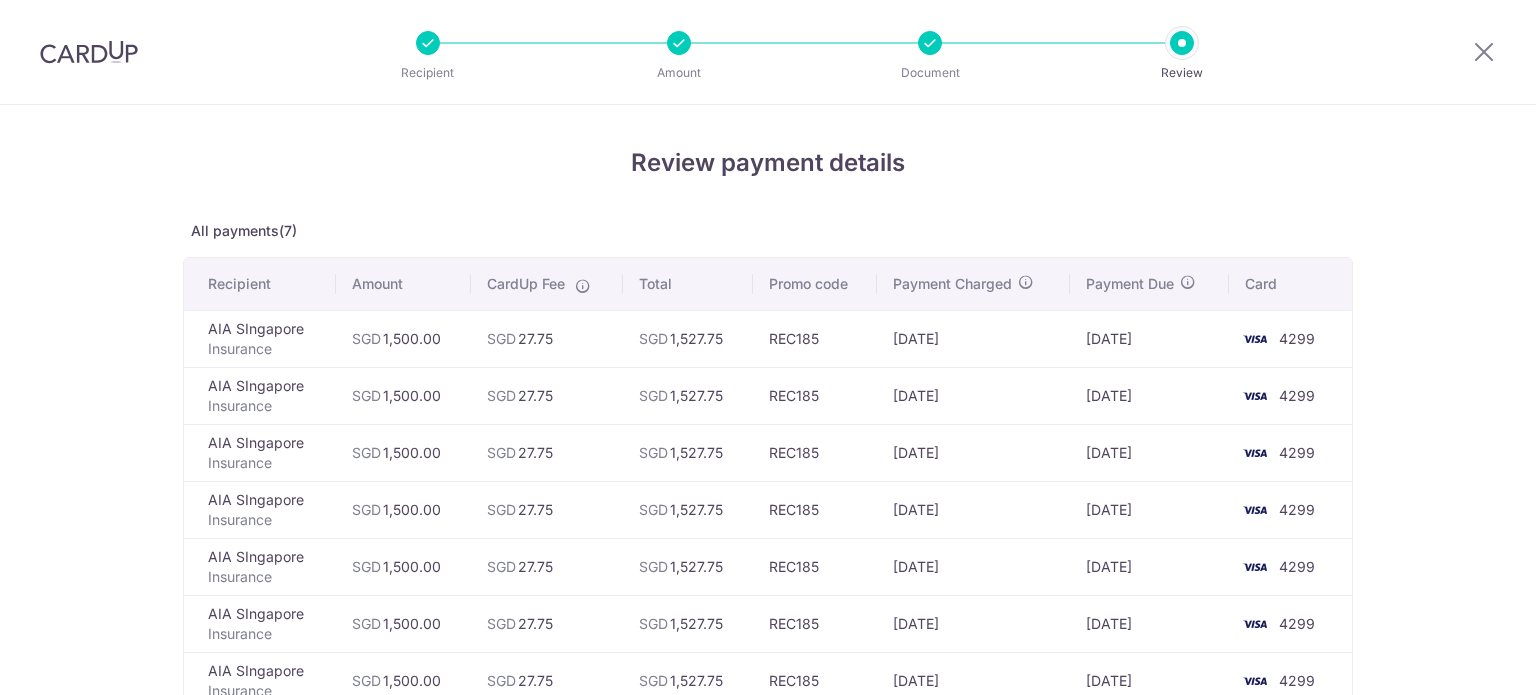 scroll, scrollTop: 0, scrollLeft: 0, axis: both 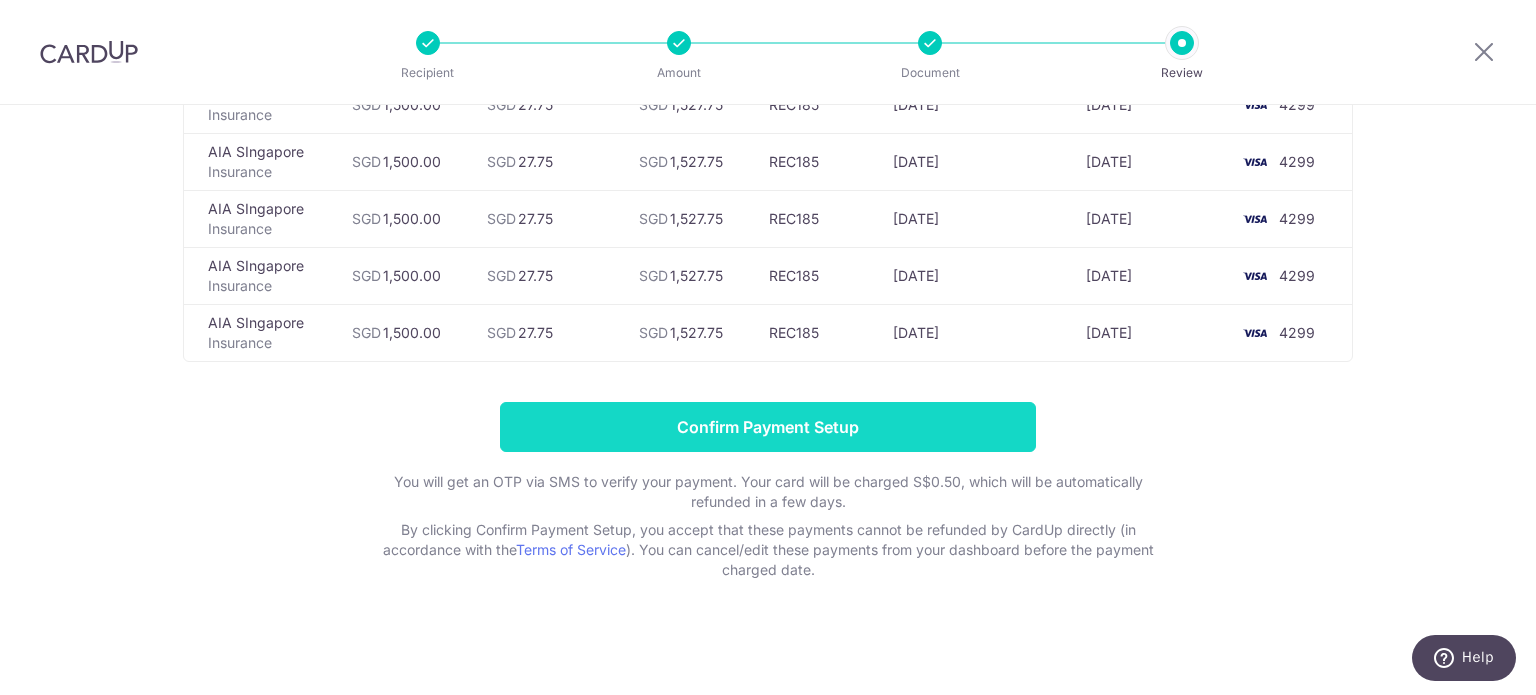 click on "Confirm Payment Setup" at bounding box center (768, 427) 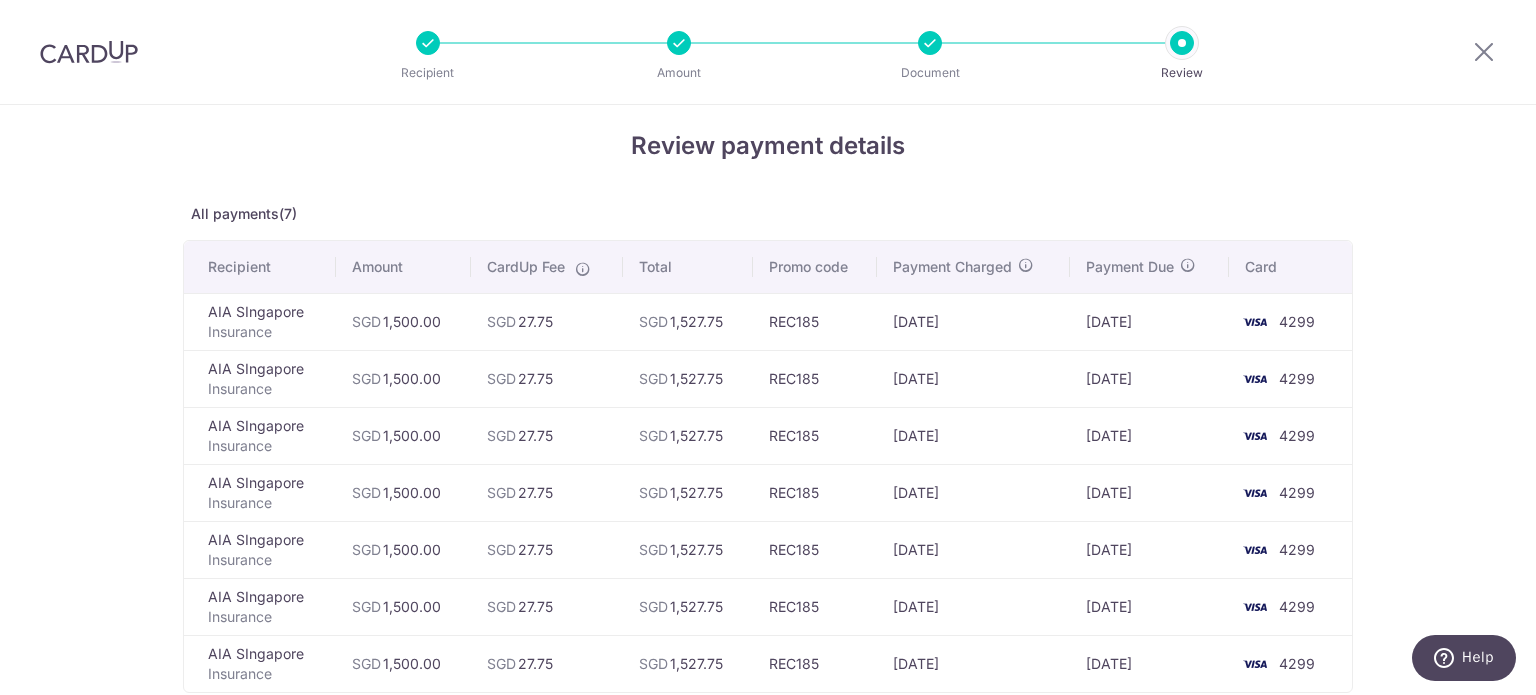 scroll, scrollTop: 0, scrollLeft: 0, axis: both 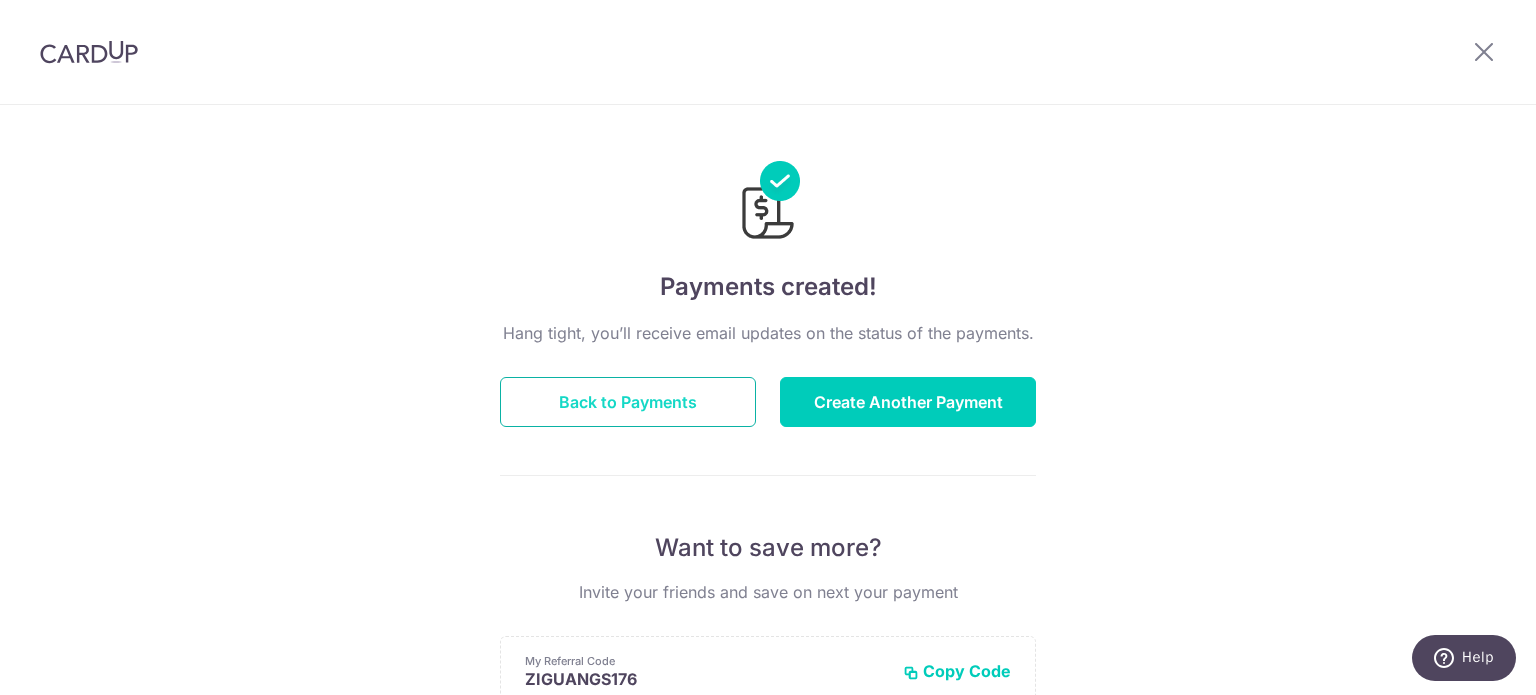 click on "Back to Payments" at bounding box center [628, 402] 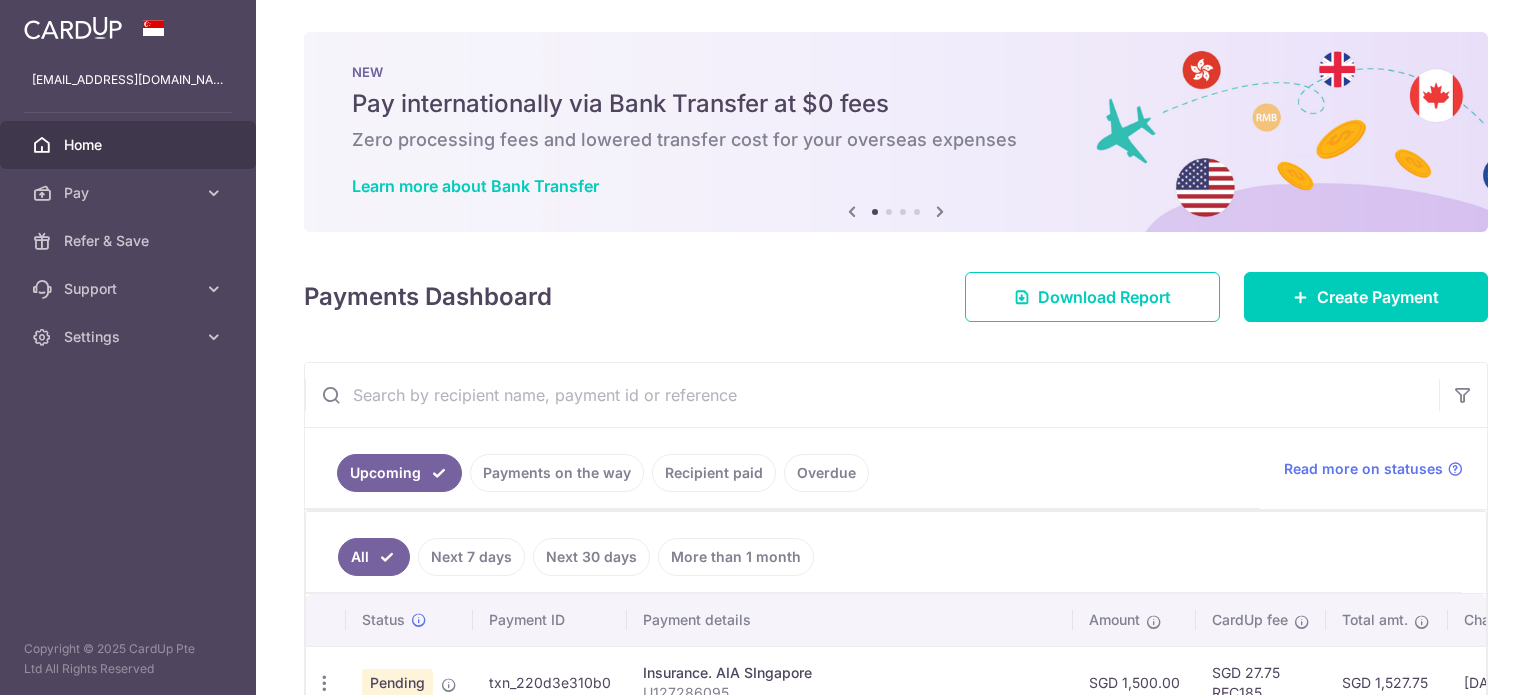 scroll, scrollTop: 0, scrollLeft: 0, axis: both 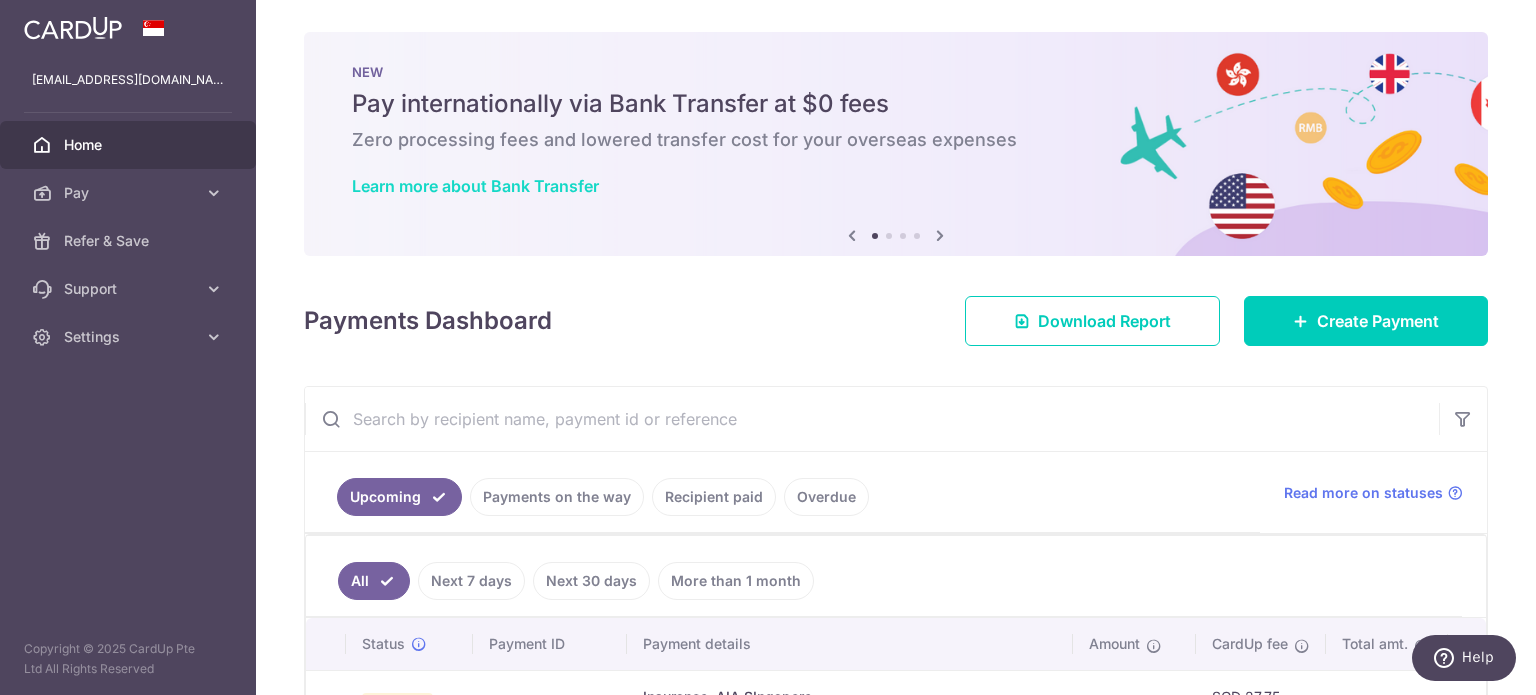 click on "Learn more about Bank Transfer" at bounding box center [475, 186] 